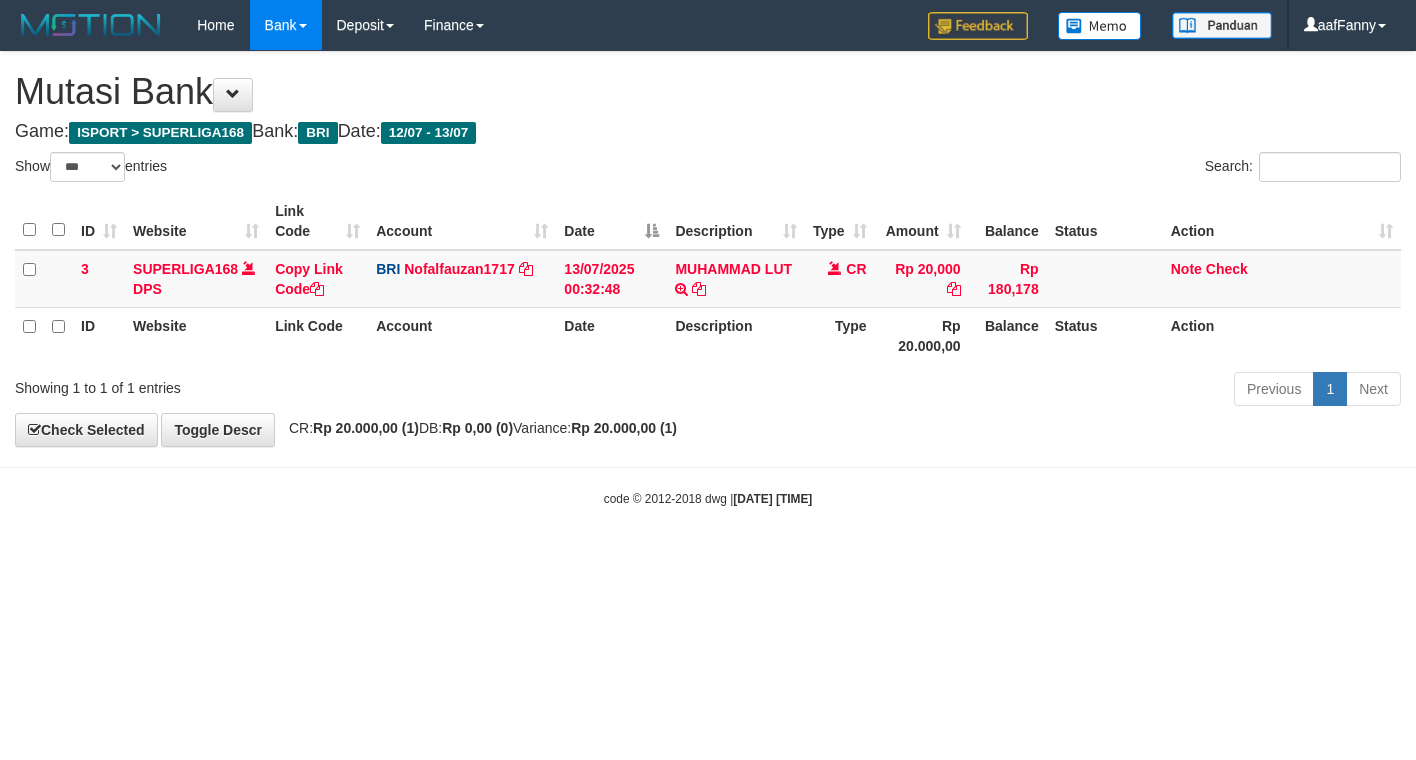 select on "***" 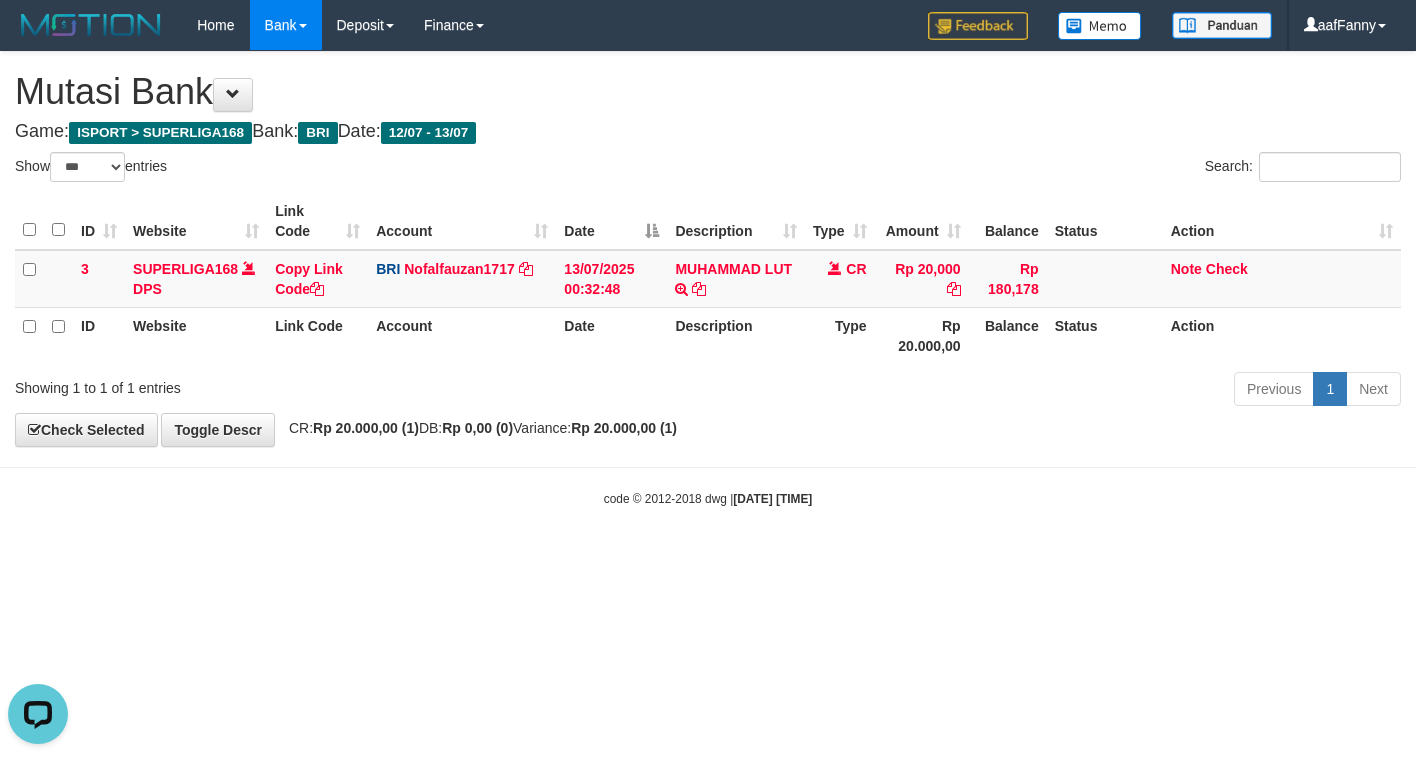 scroll, scrollTop: 0, scrollLeft: 0, axis: both 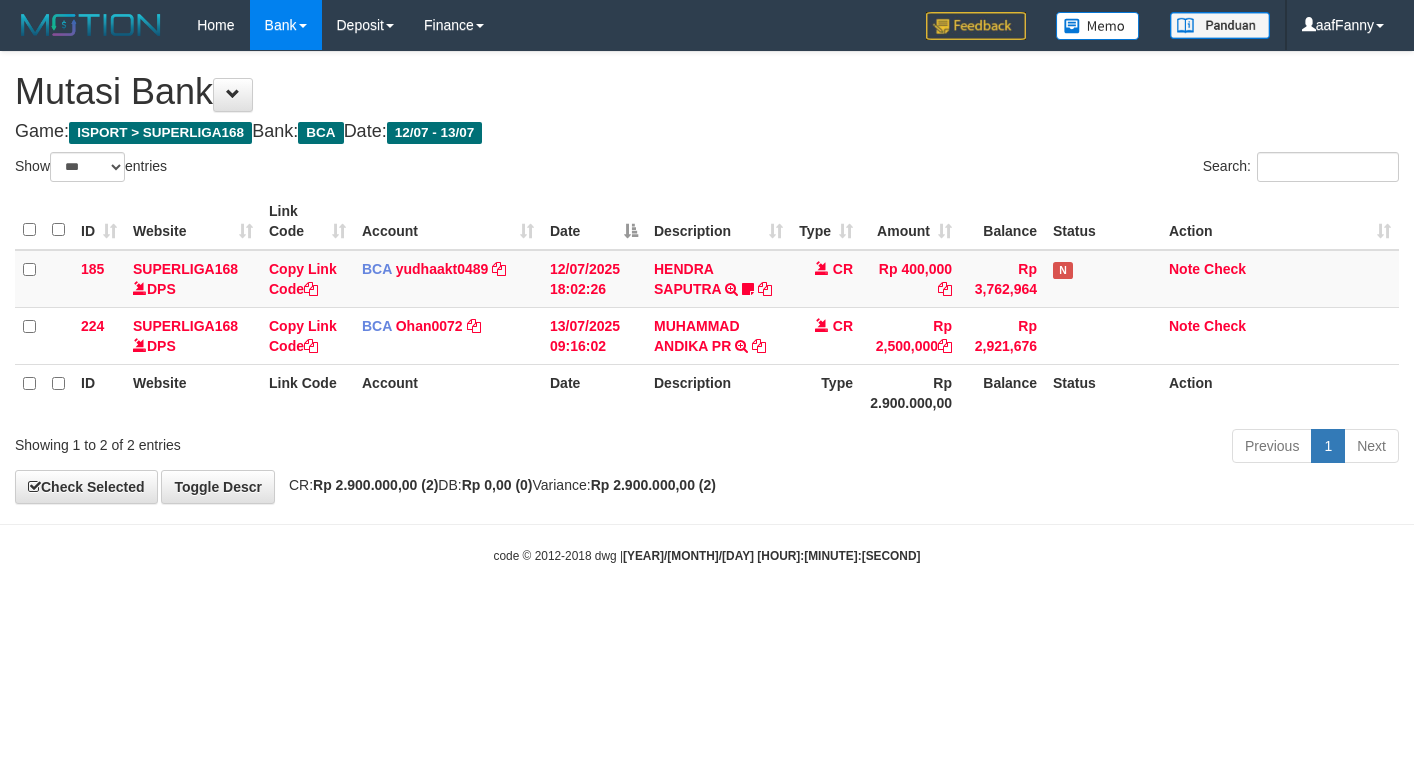 select on "***" 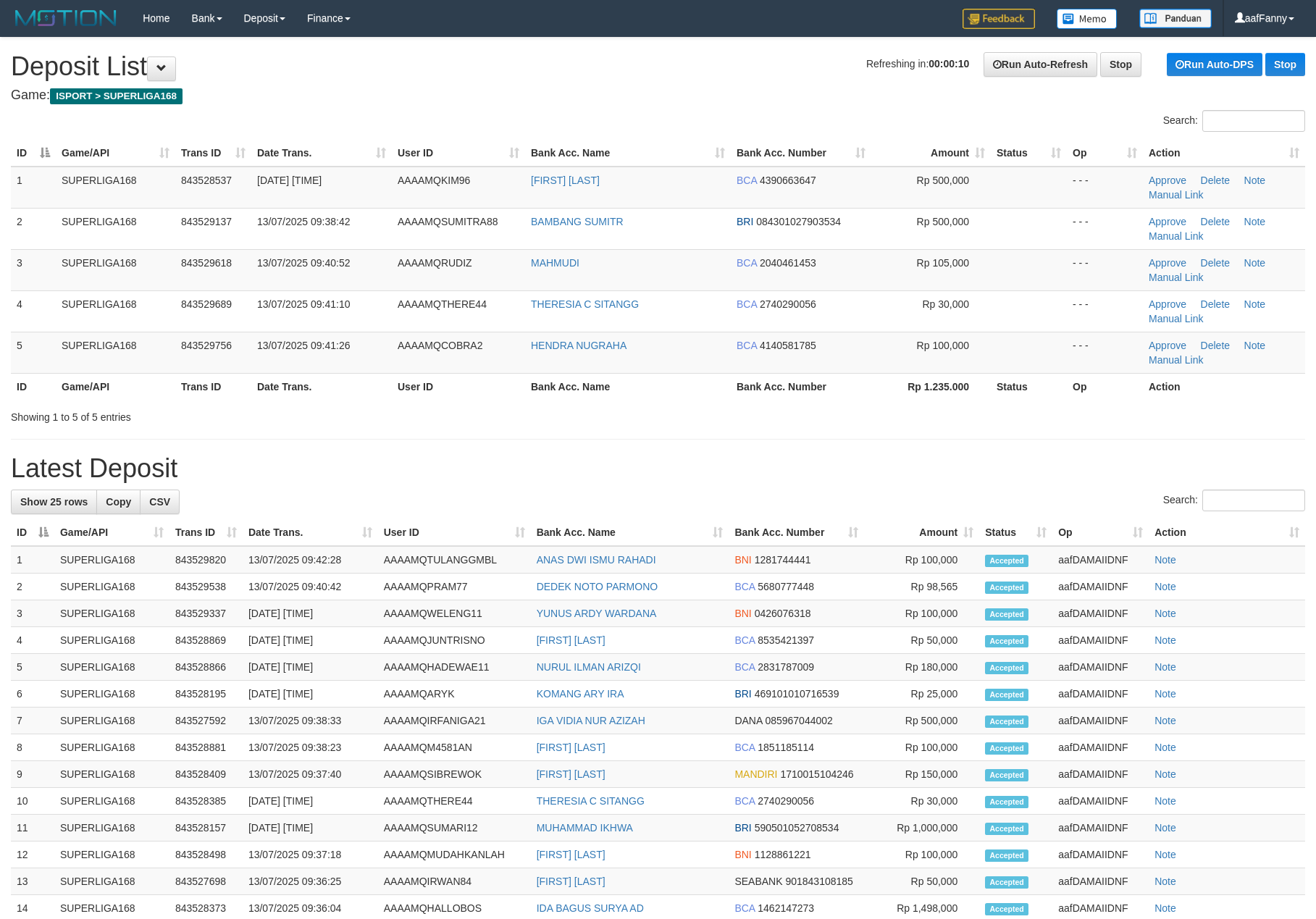 scroll, scrollTop: 0, scrollLeft: 0, axis: both 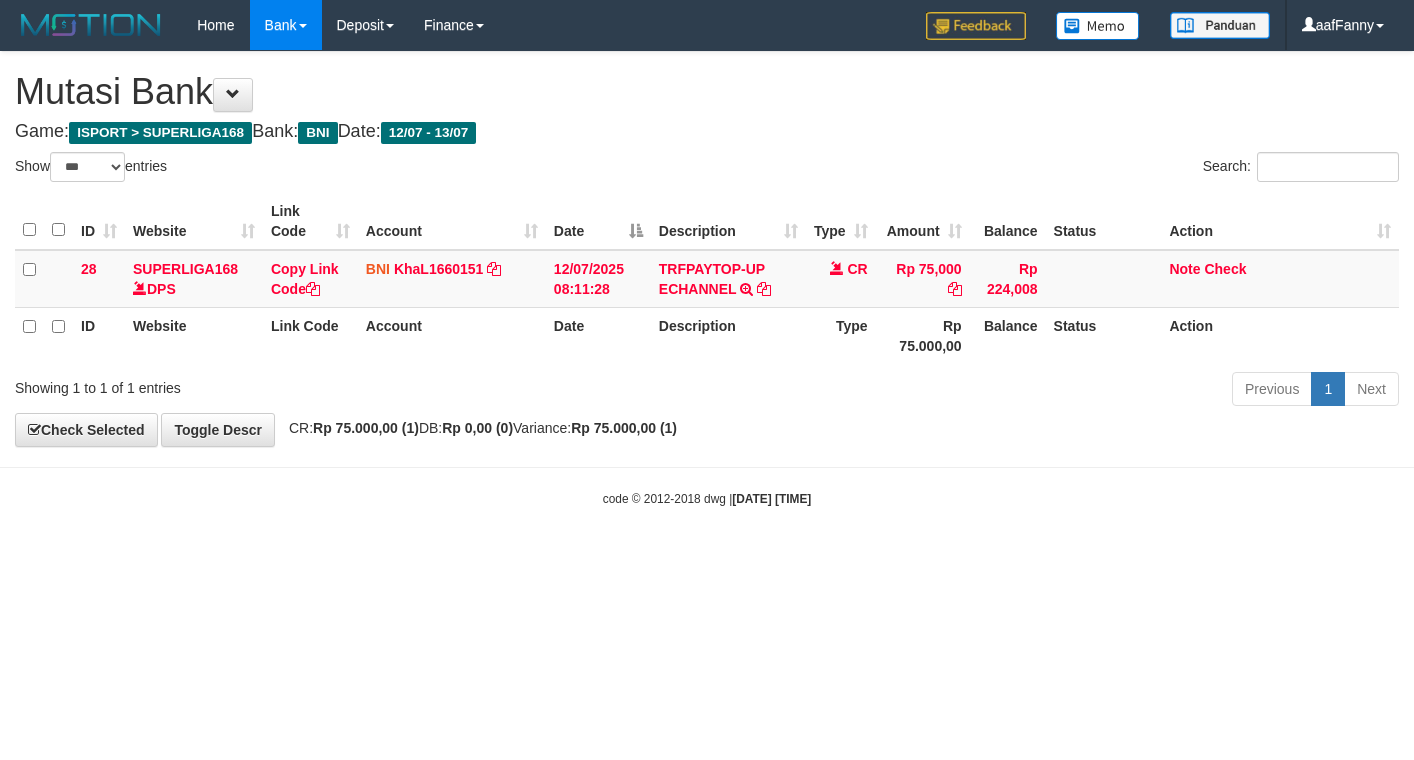 select on "***" 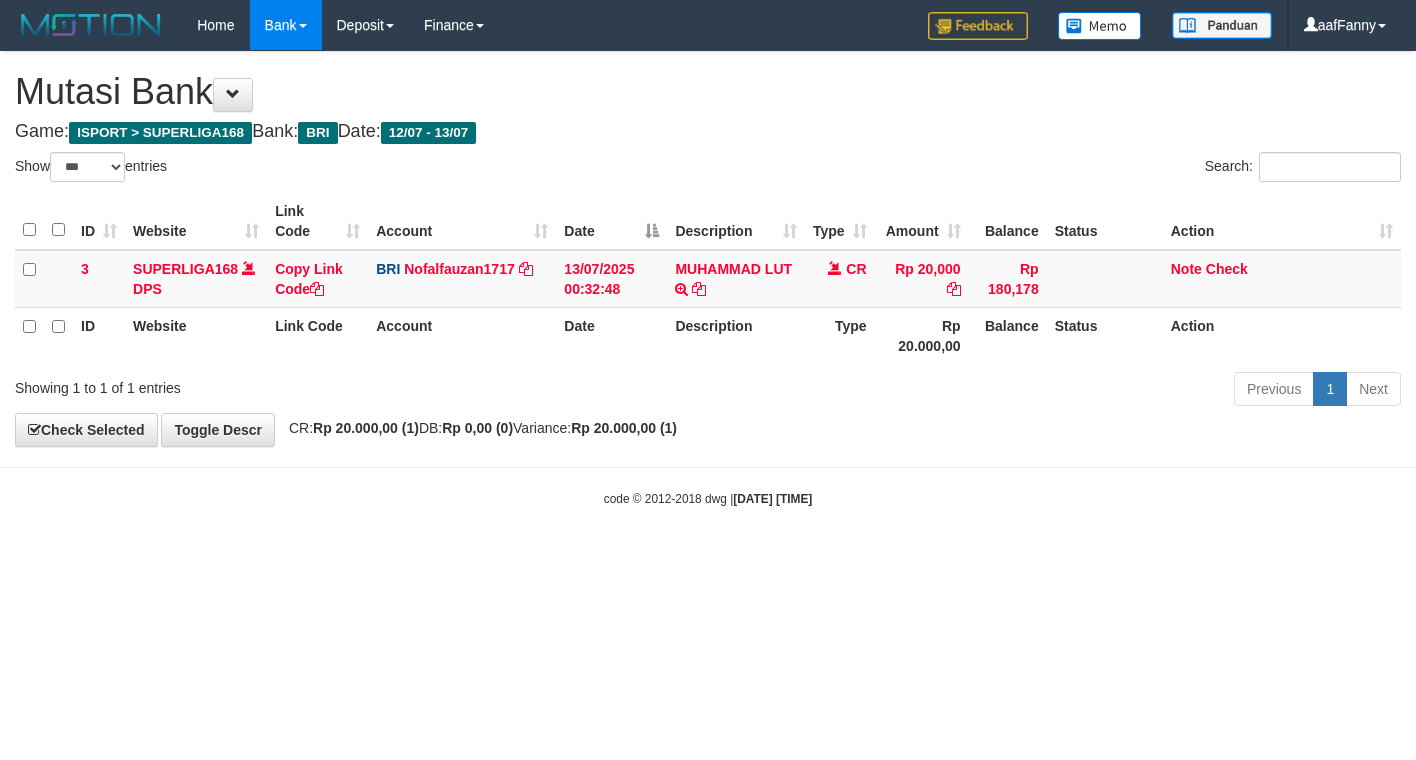 select on "***" 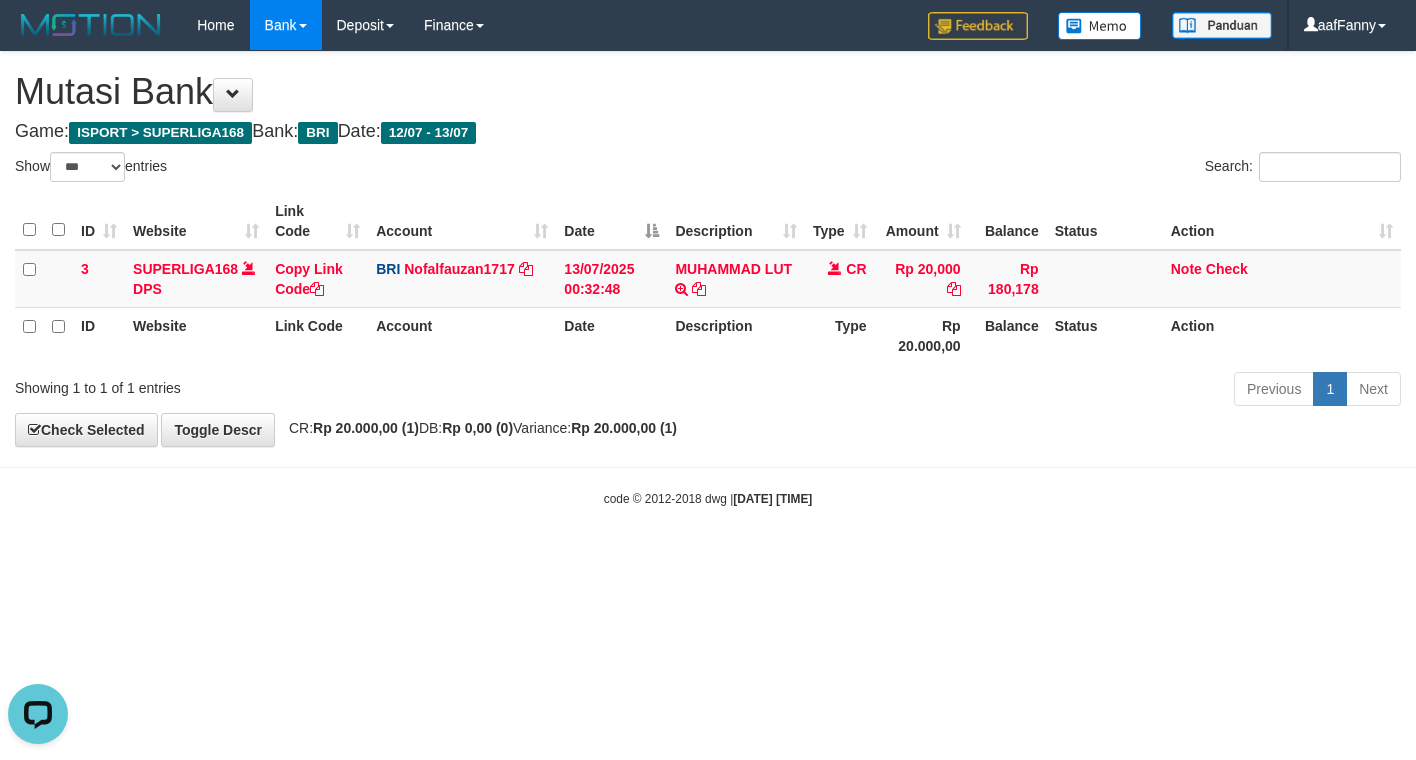 scroll, scrollTop: 0, scrollLeft: 0, axis: both 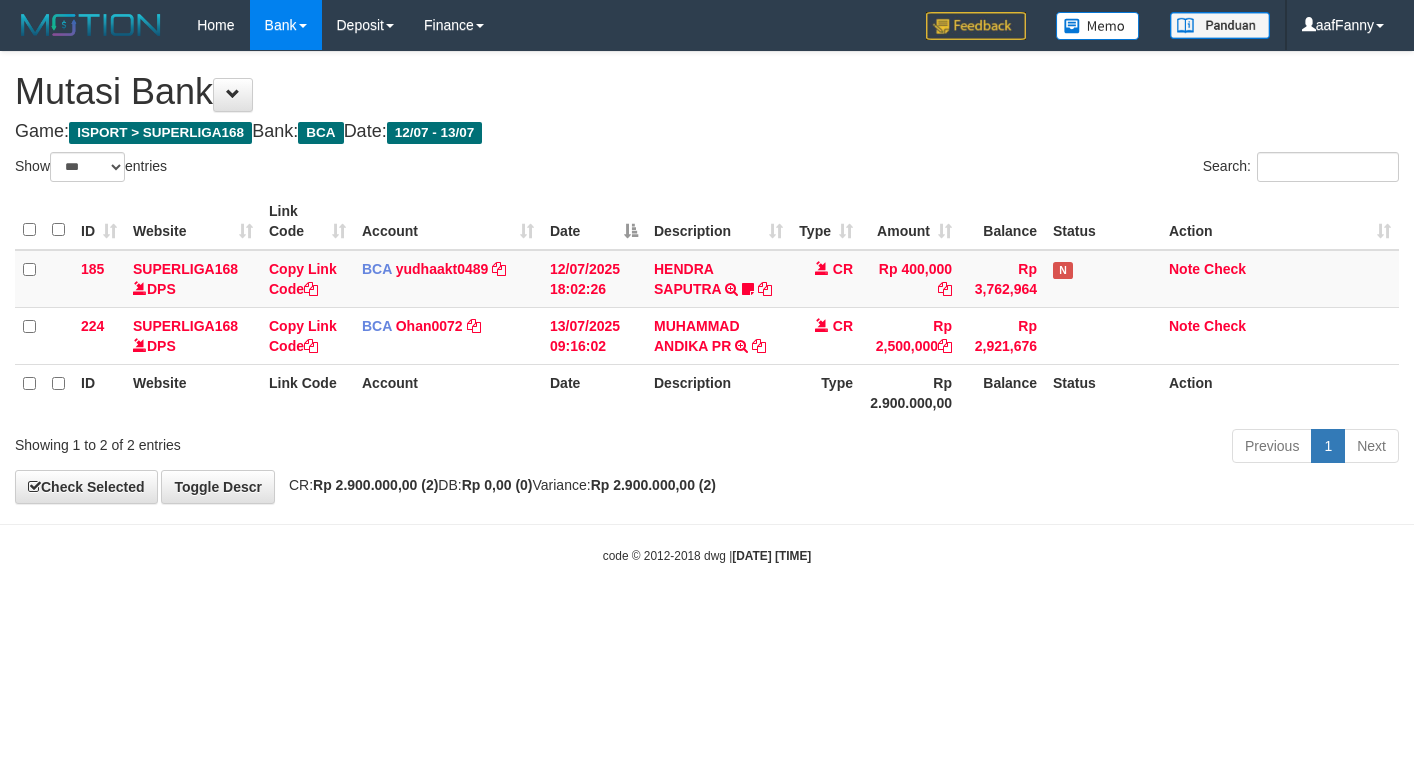 select on "***" 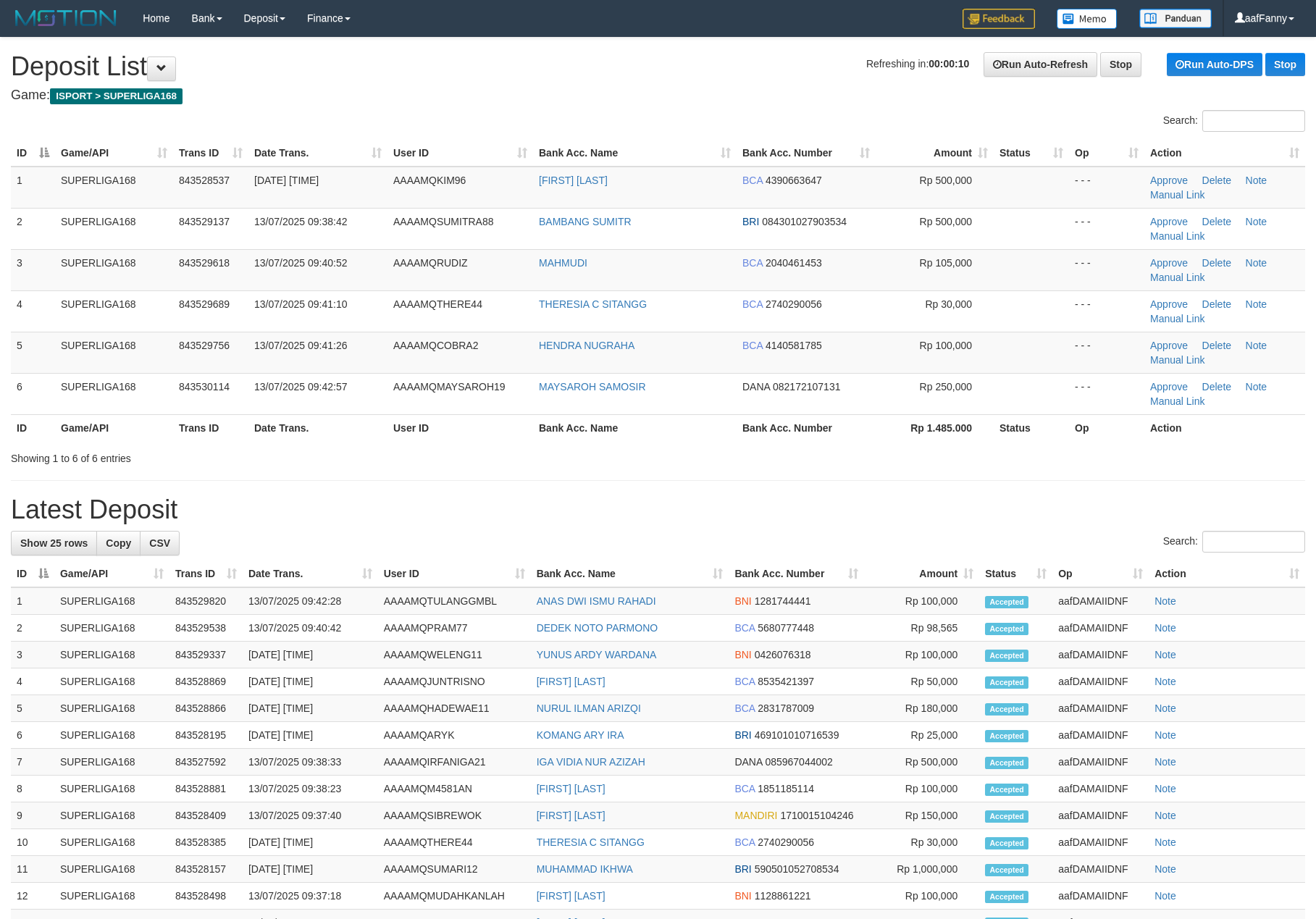 scroll, scrollTop: 0, scrollLeft: 0, axis: both 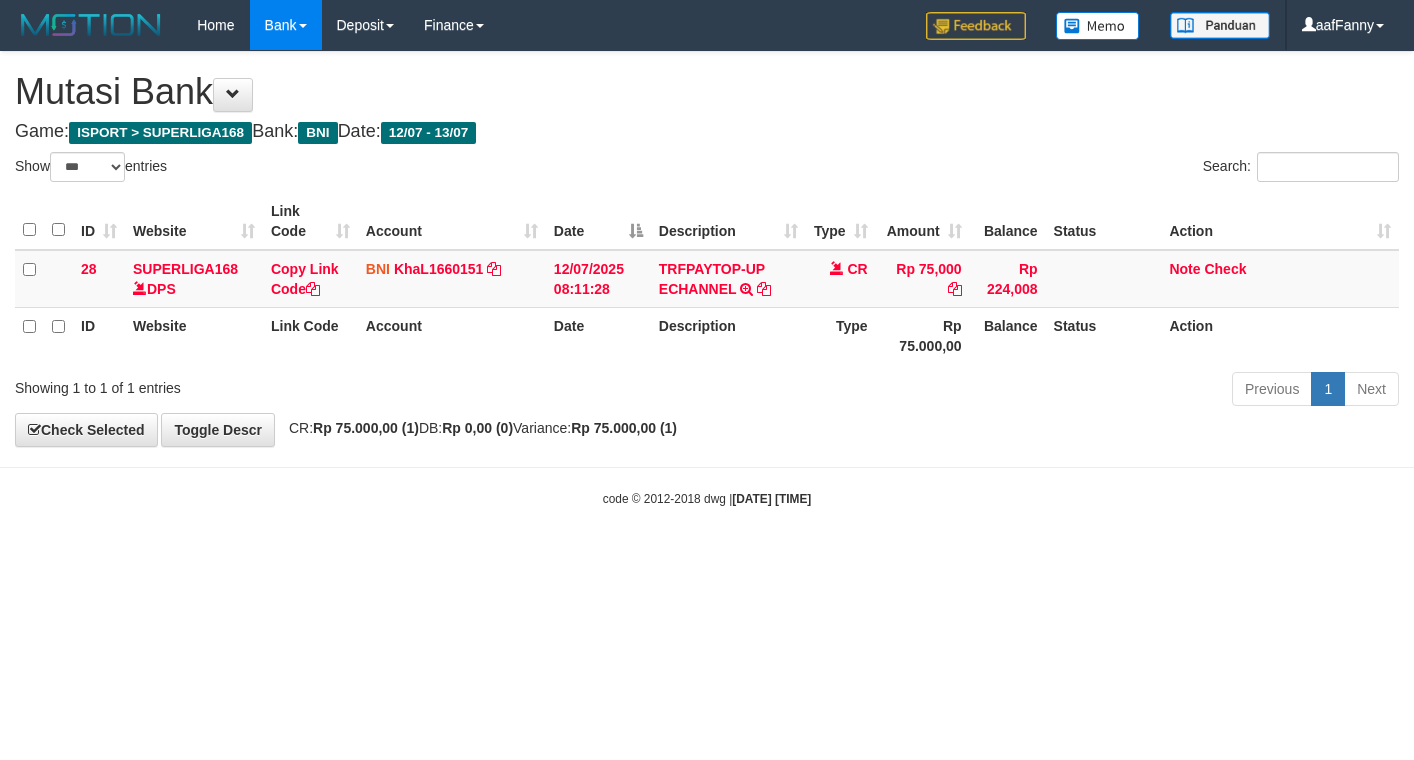 select on "***" 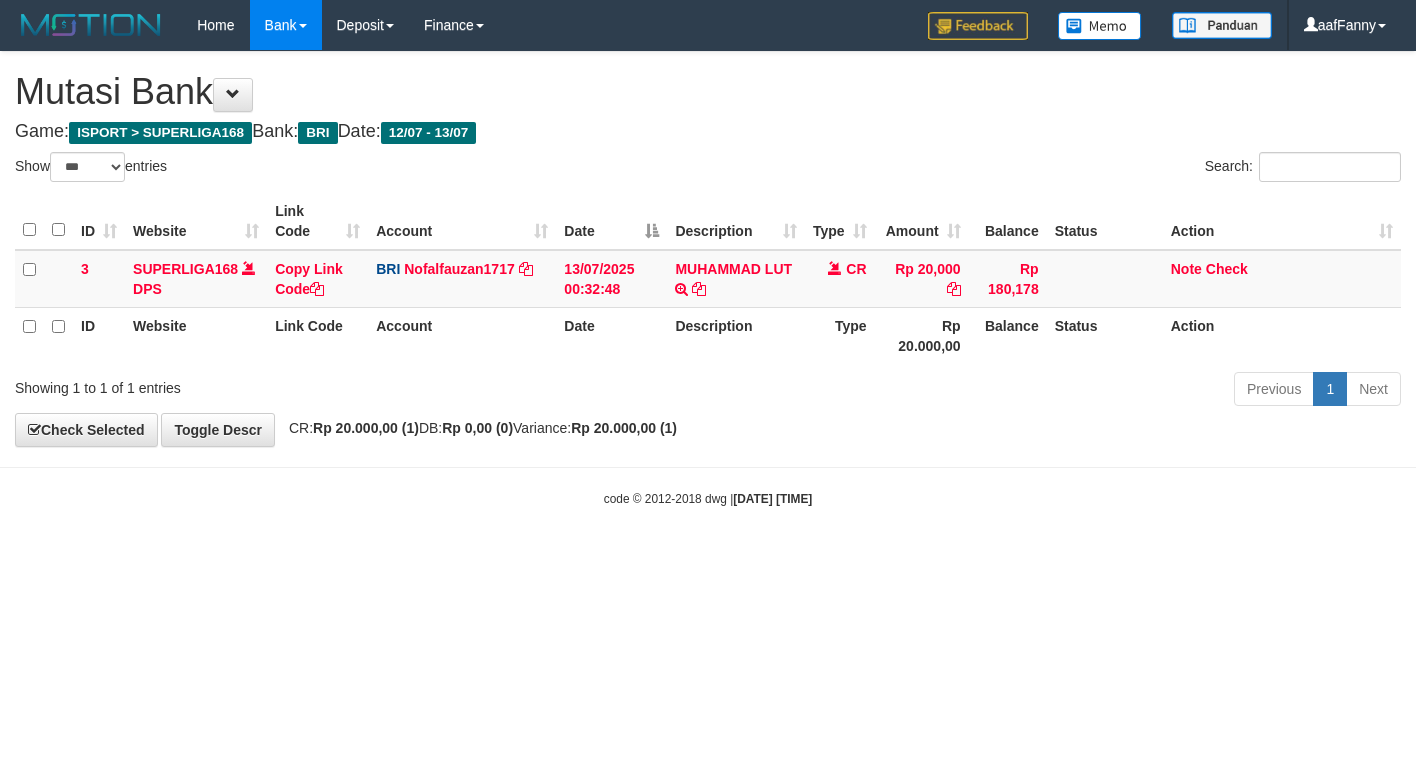 select on "***" 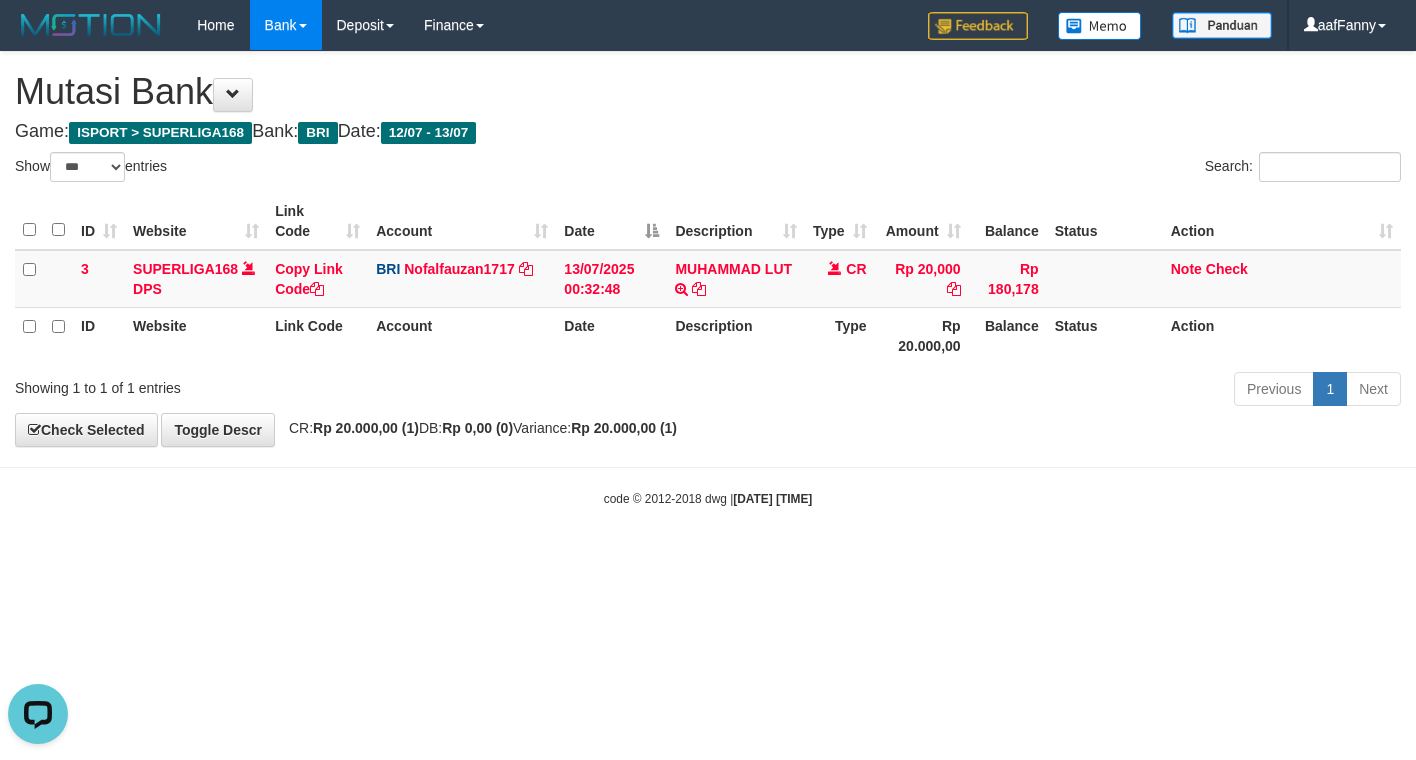 scroll, scrollTop: 0, scrollLeft: 0, axis: both 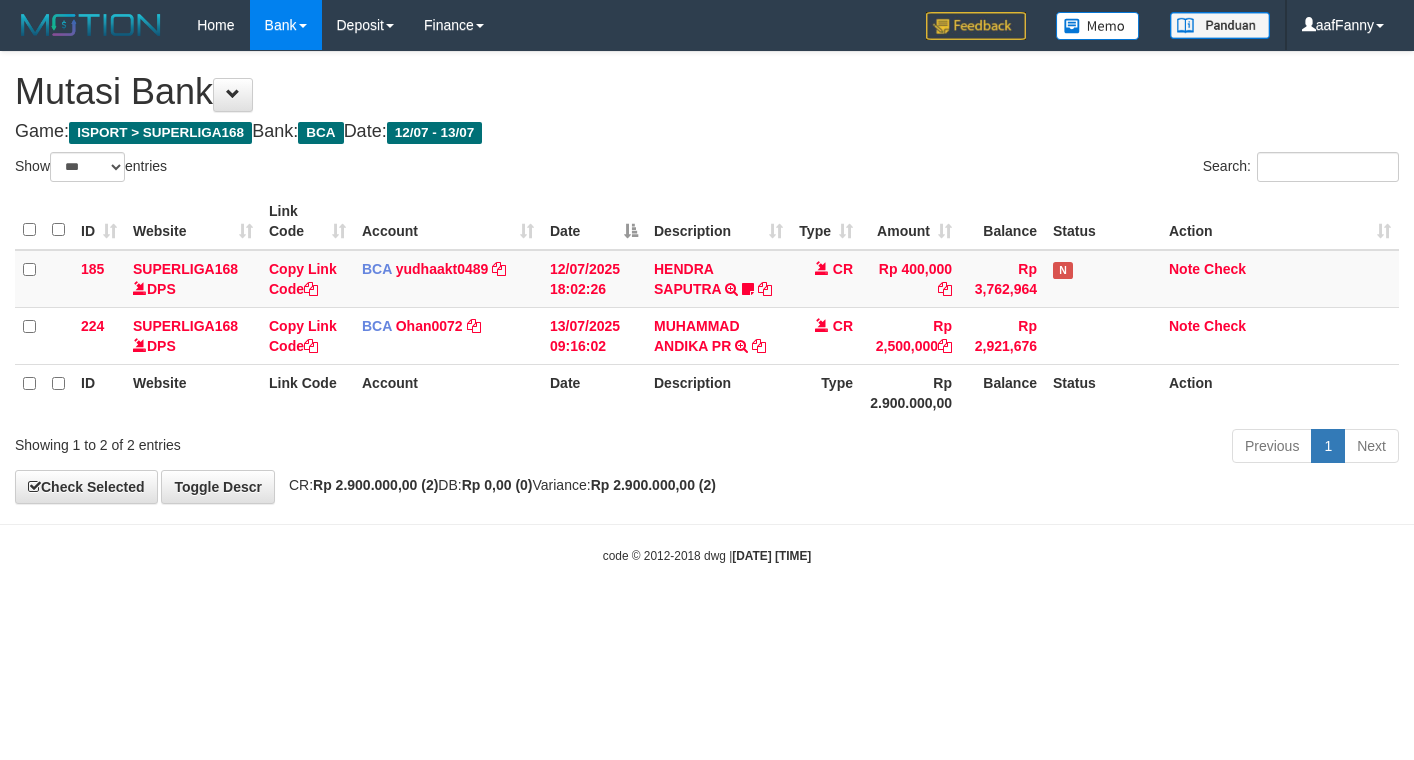 select on "***" 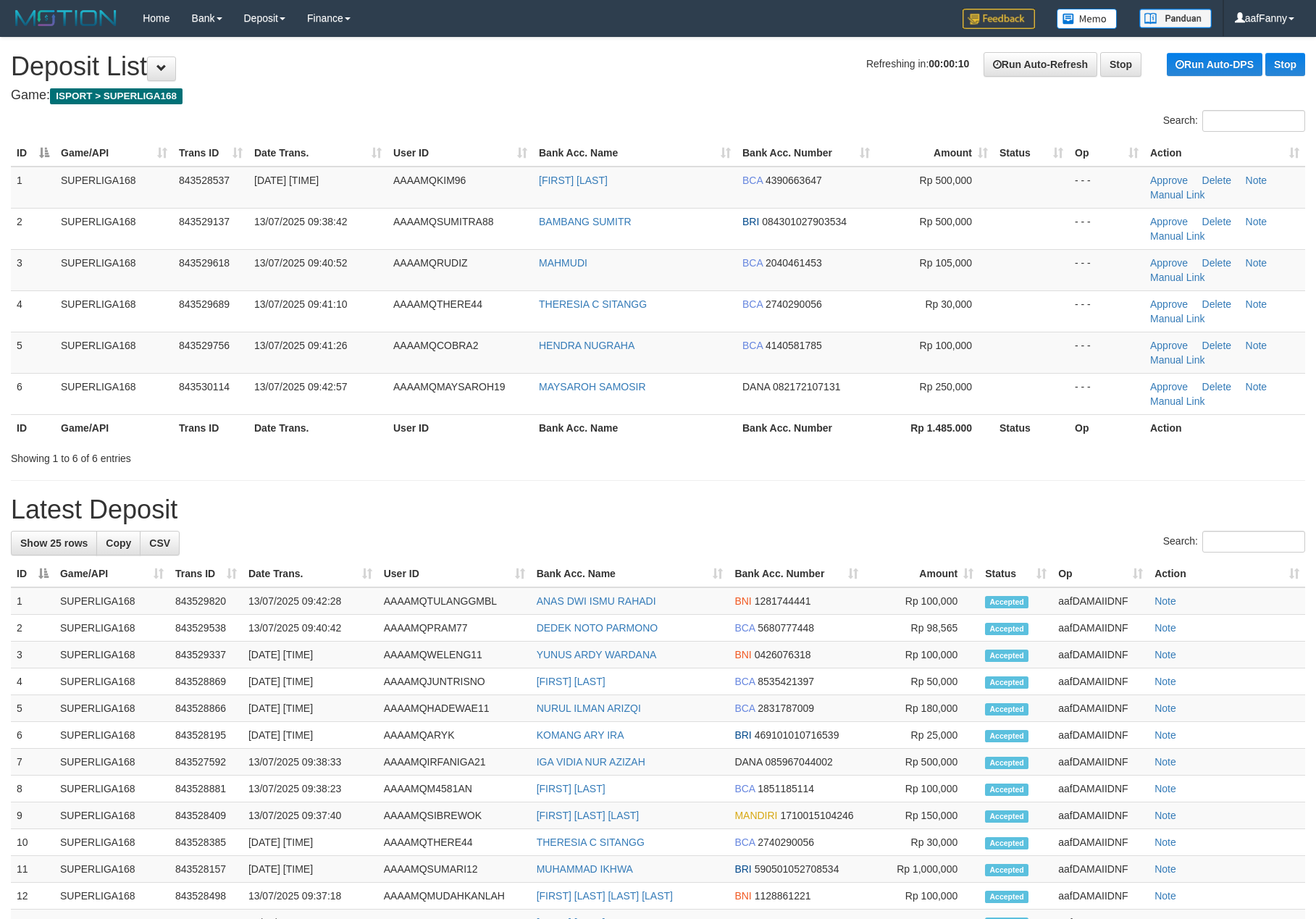 scroll, scrollTop: 0, scrollLeft: 0, axis: both 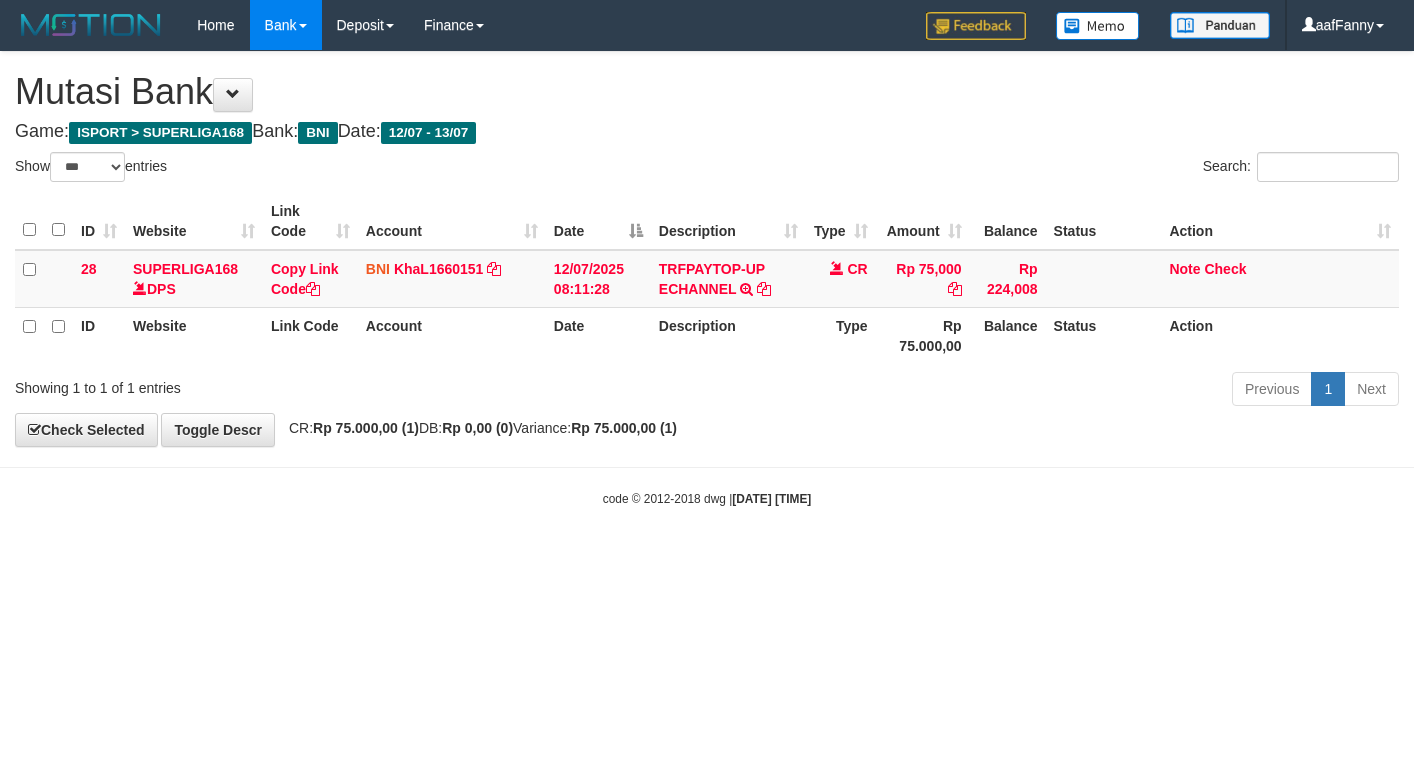 select on "***" 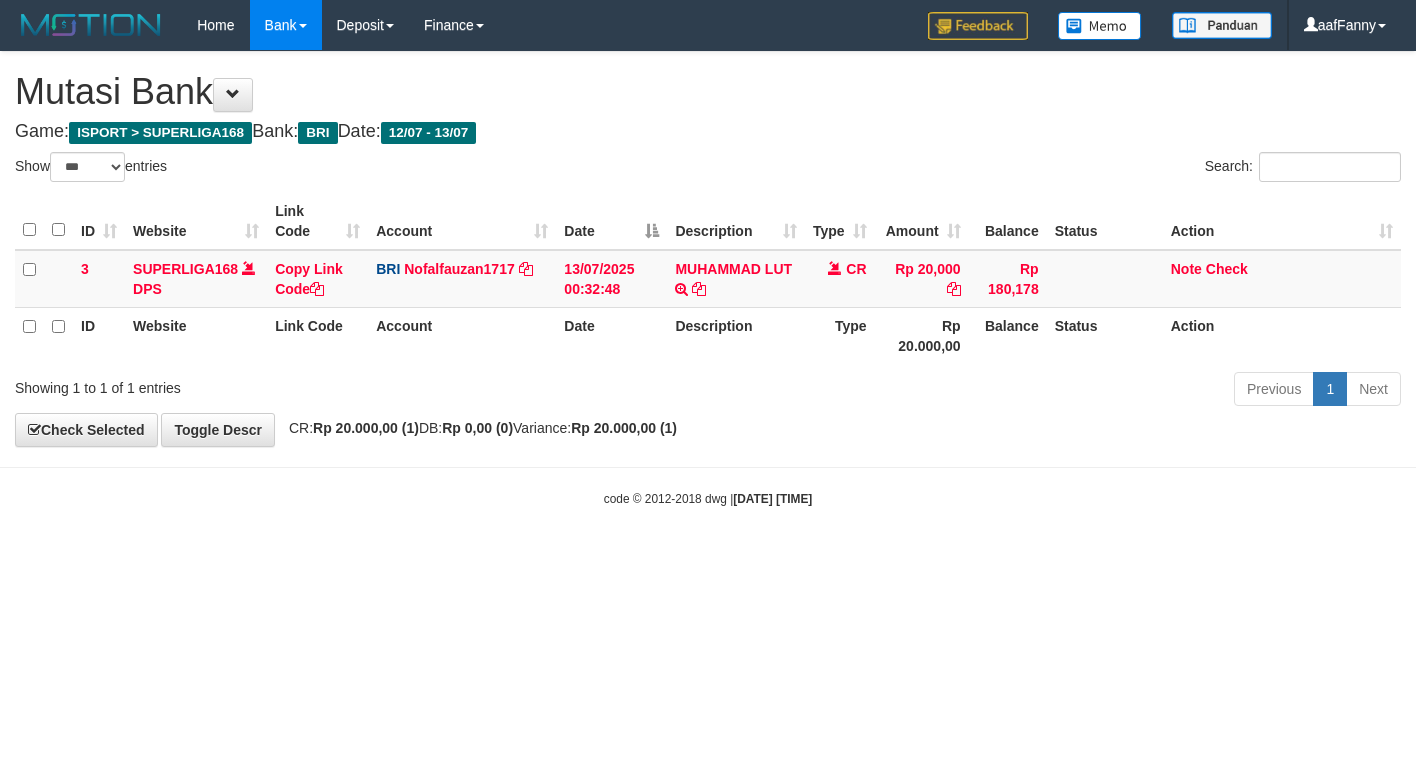 select on "***" 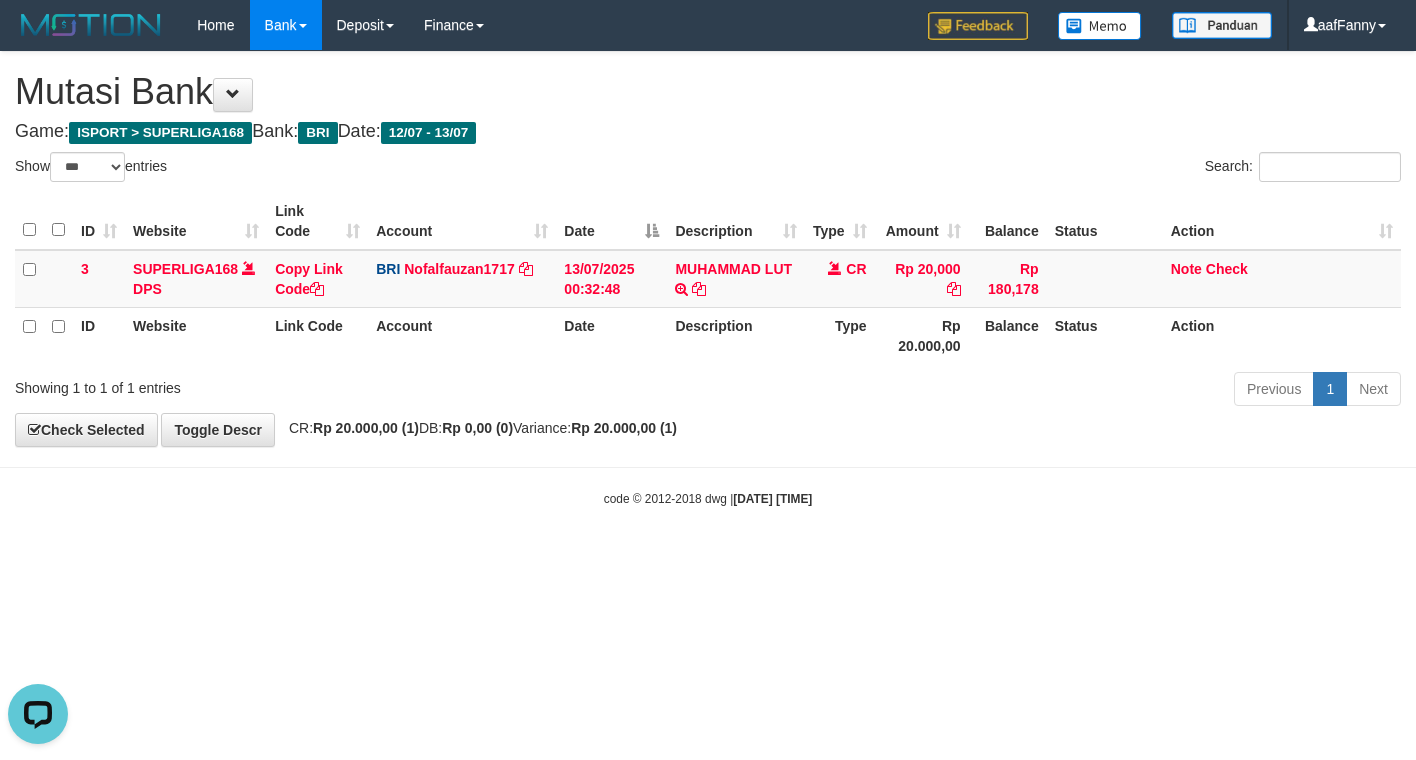 scroll, scrollTop: 0, scrollLeft: 0, axis: both 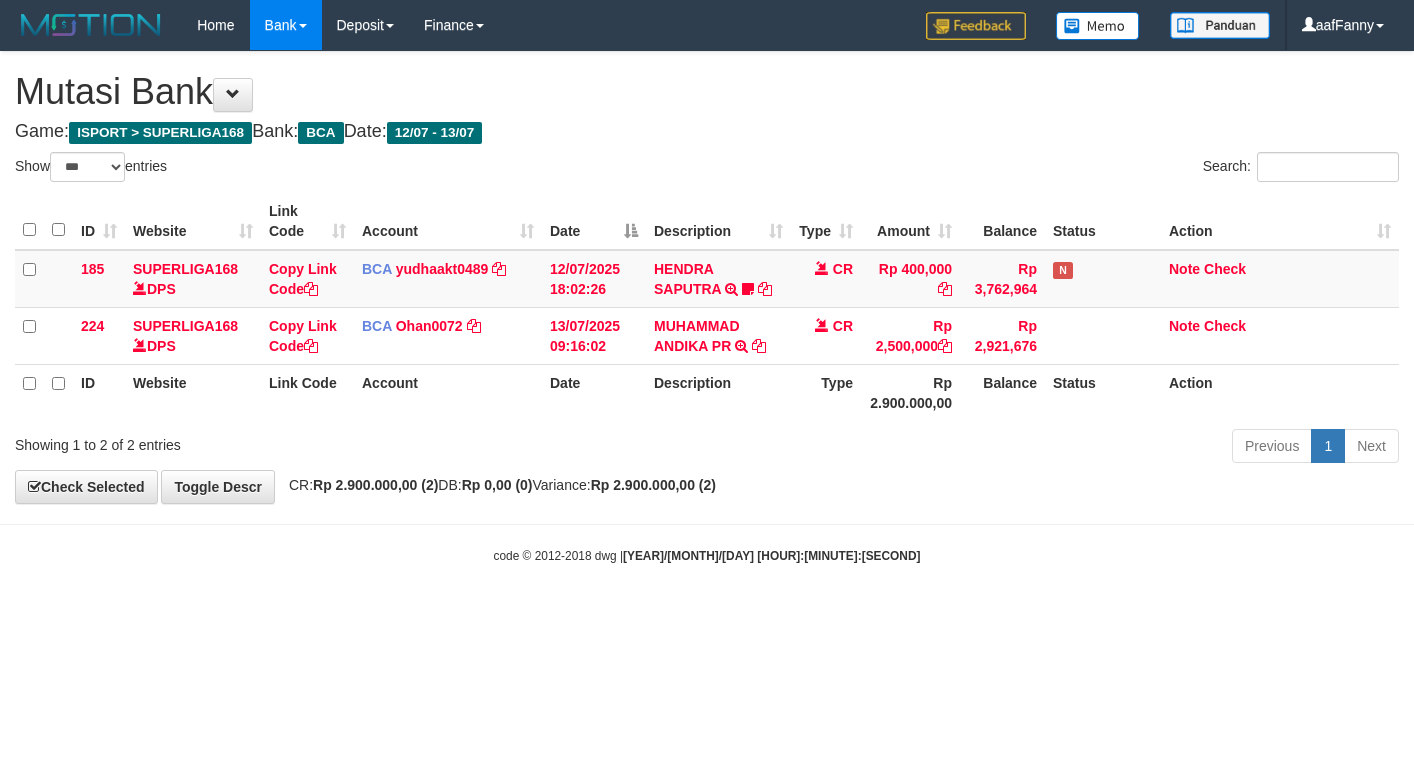 select on "***" 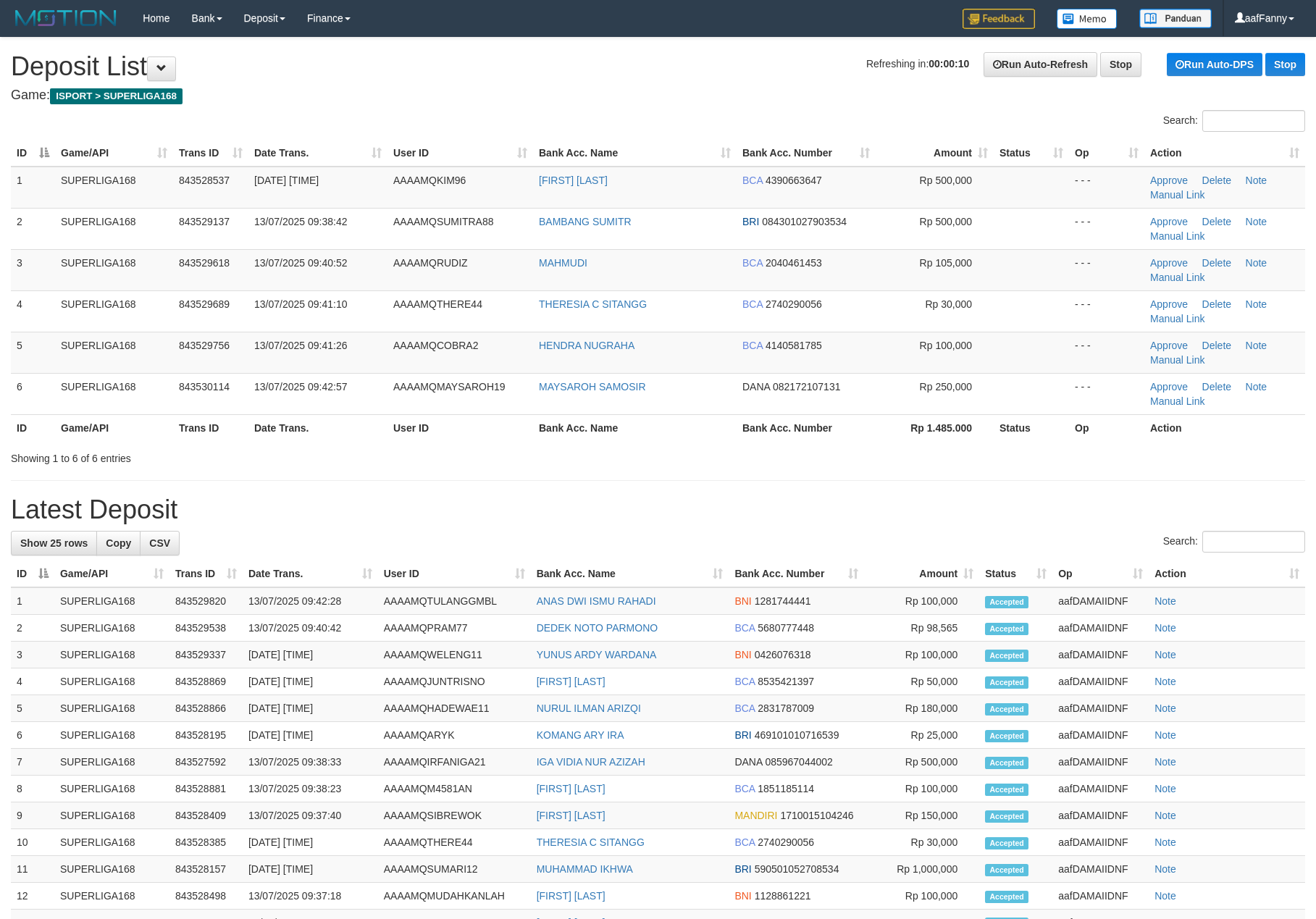 scroll, scrollTop: 0, scrollLeft: 0, axis: both 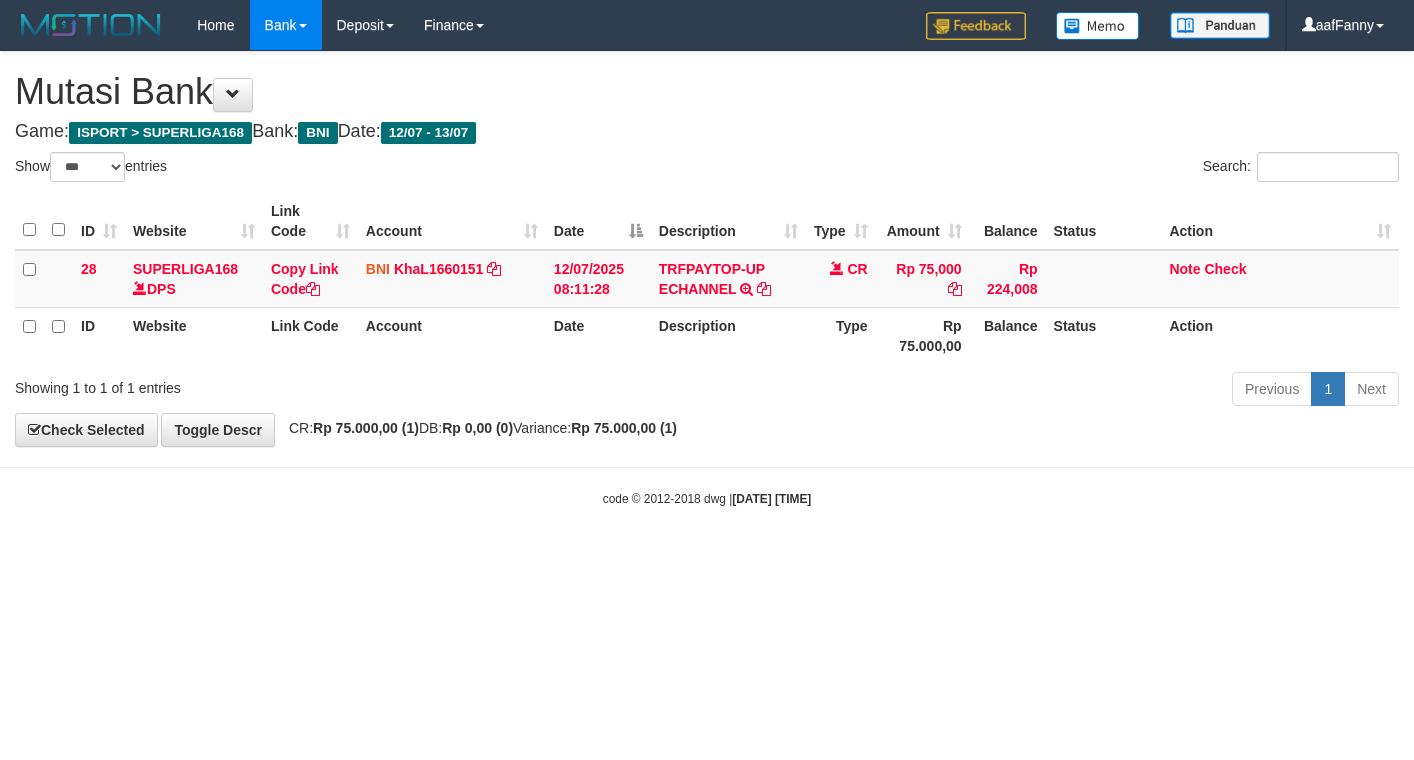 select on "***" 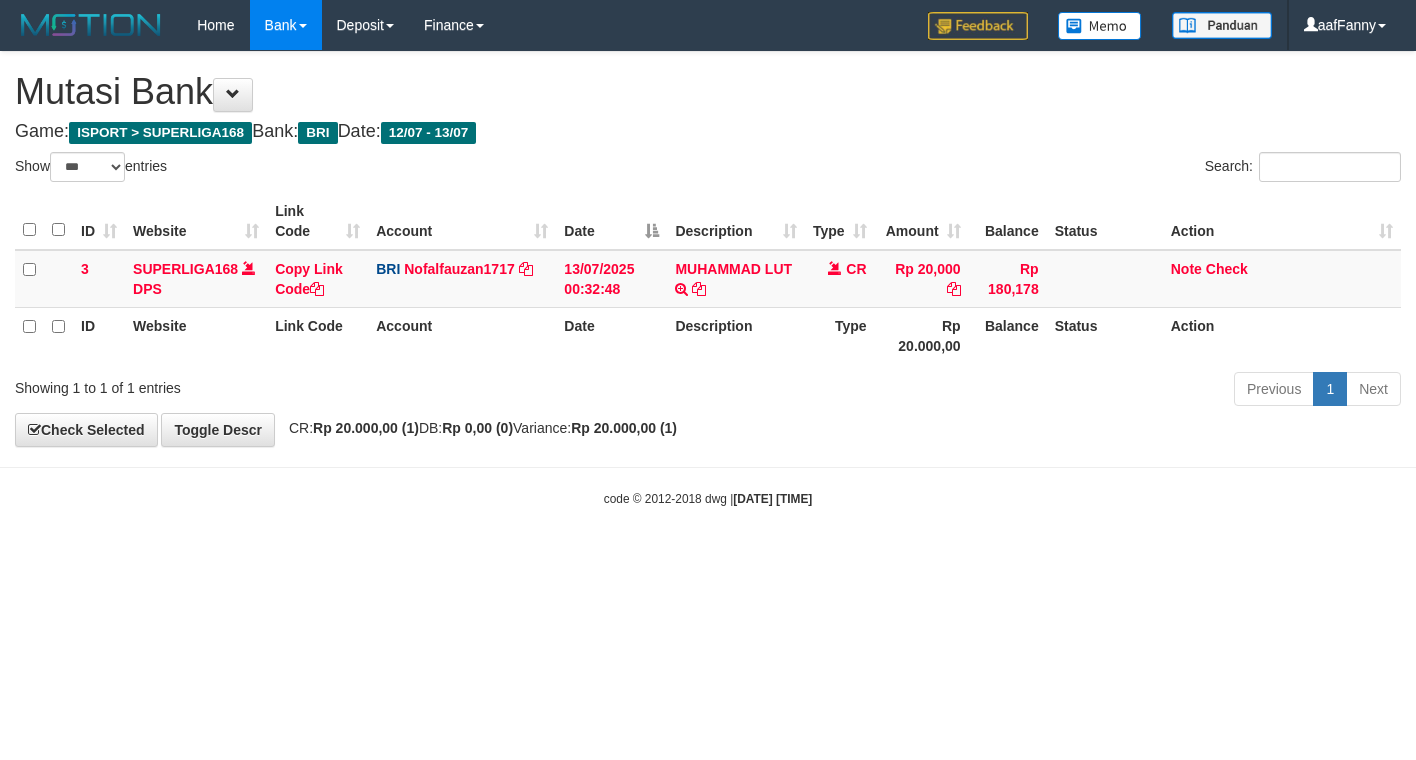 select on "***" 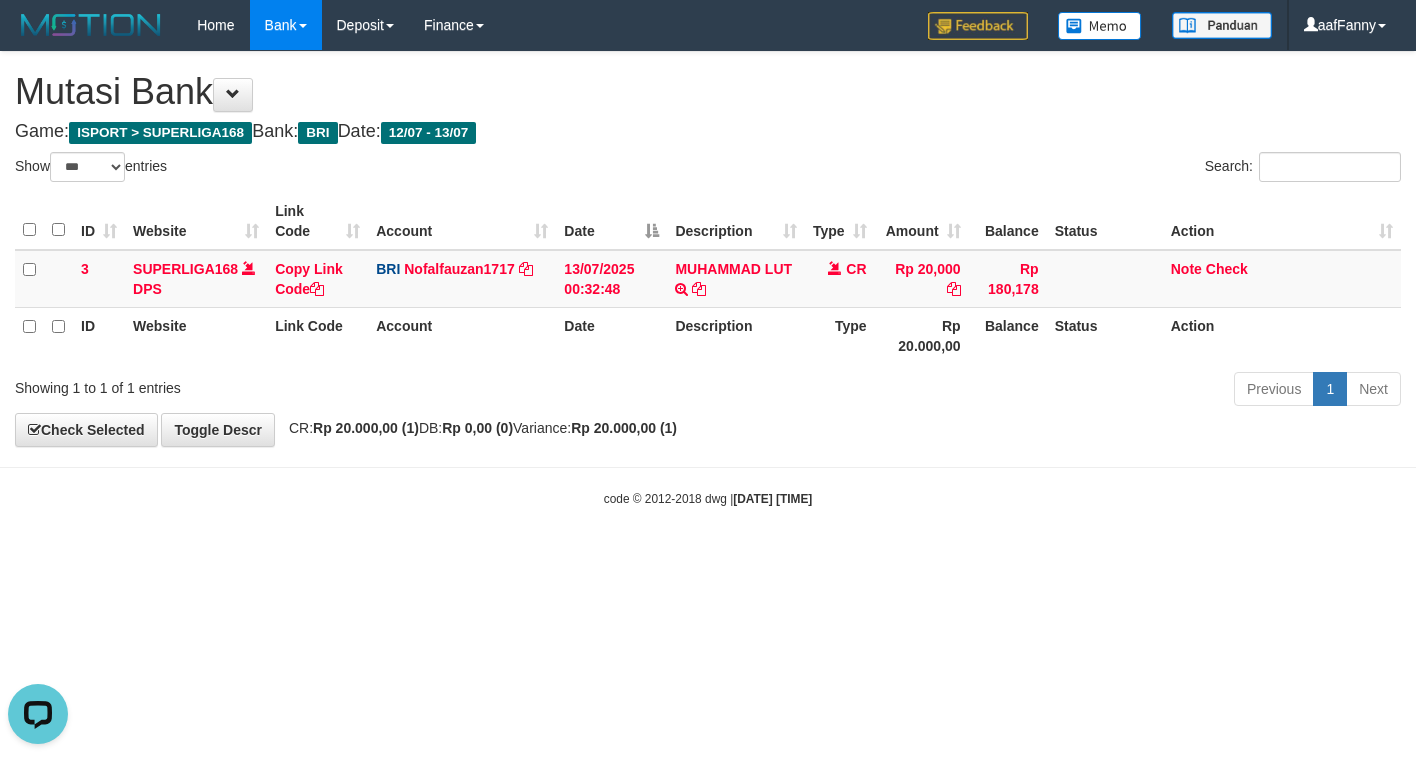 scroll, scrollTop: 0, scrollLeft: 0, axis: both 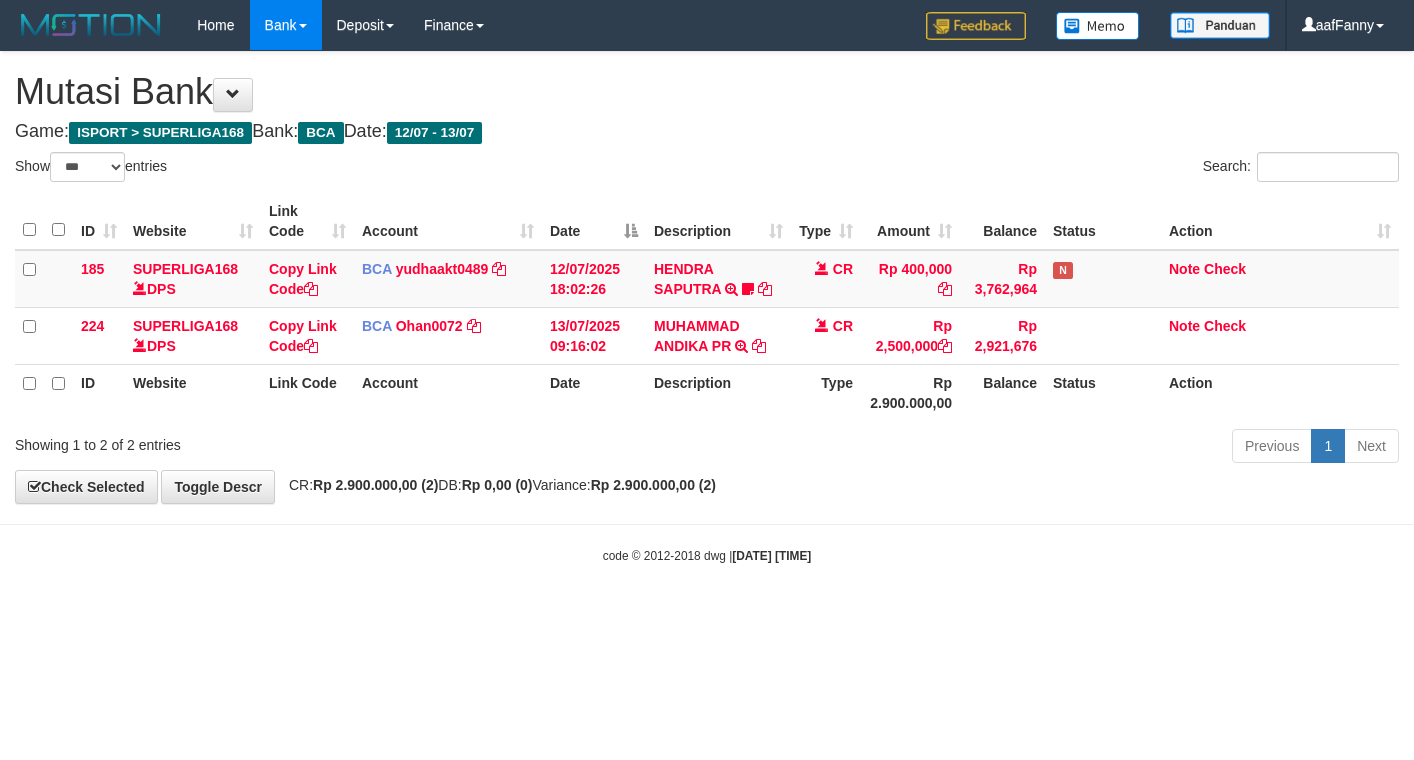 select on "***" 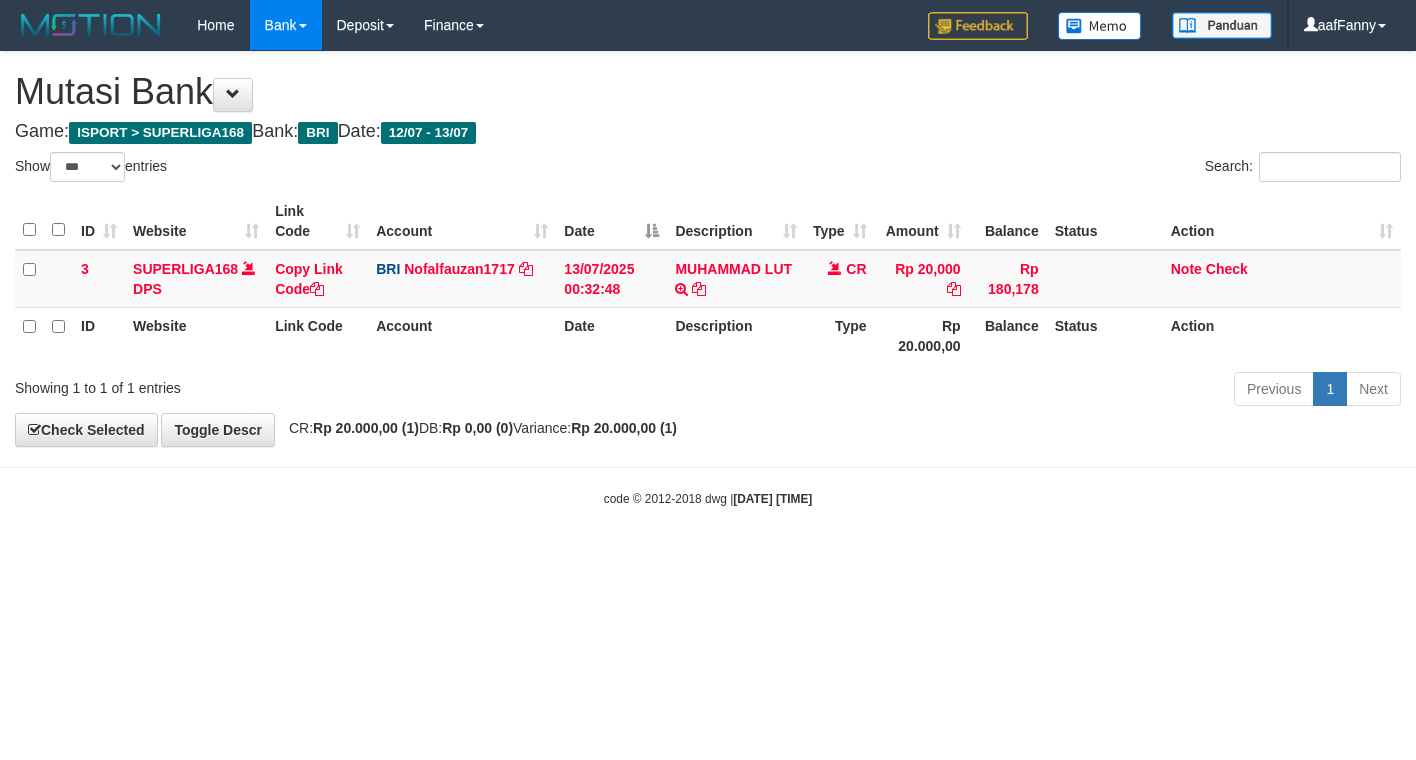 select on "***" 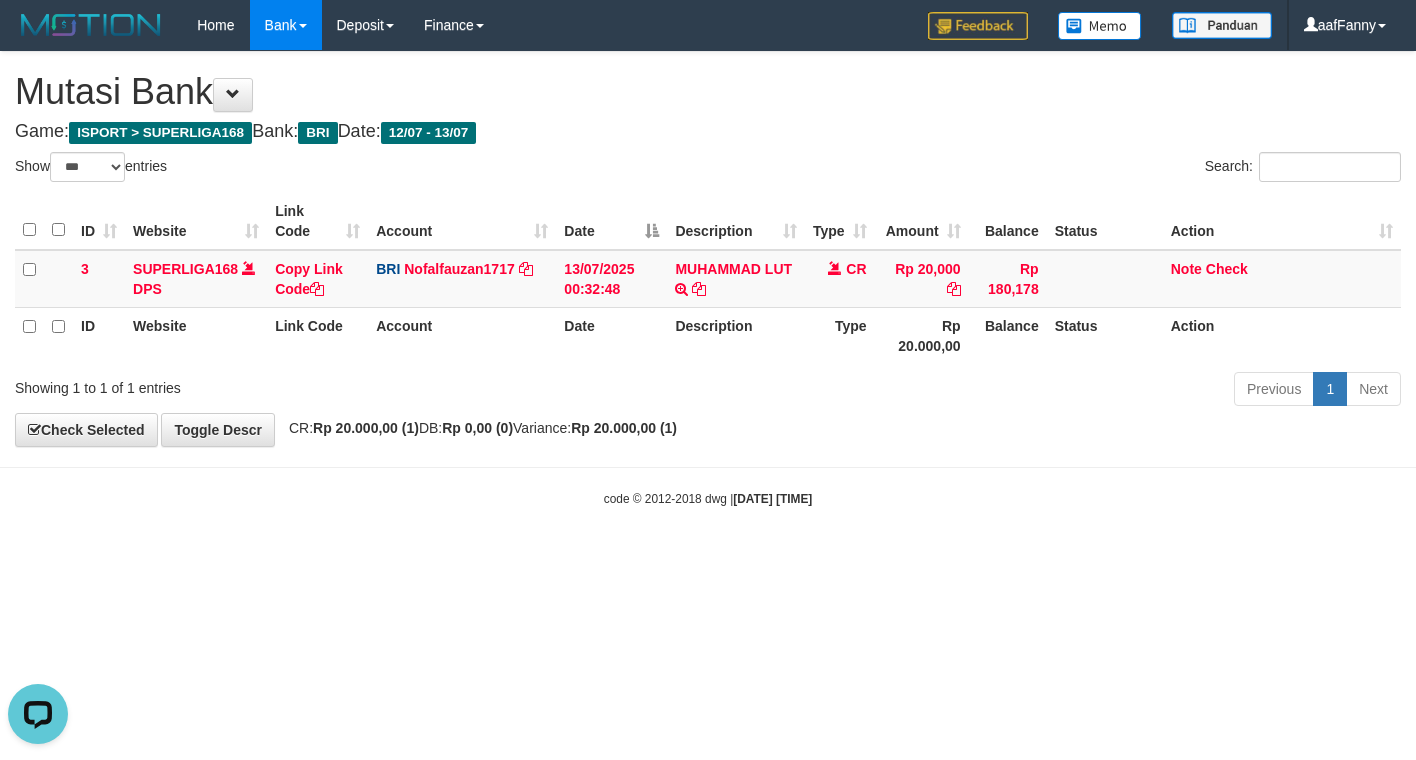 scroll, scrollTop: 0, scrollLeft: 0, axis: both 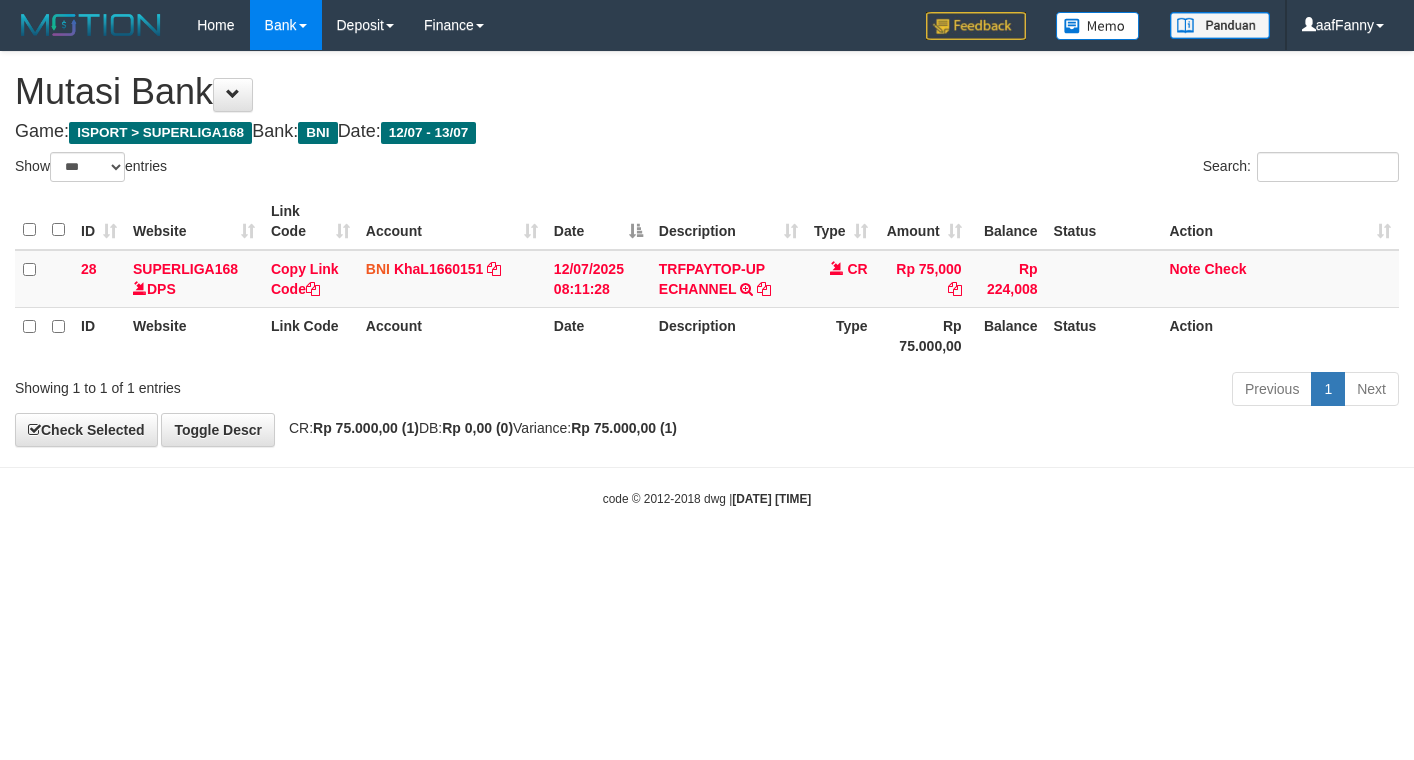 select on "***" 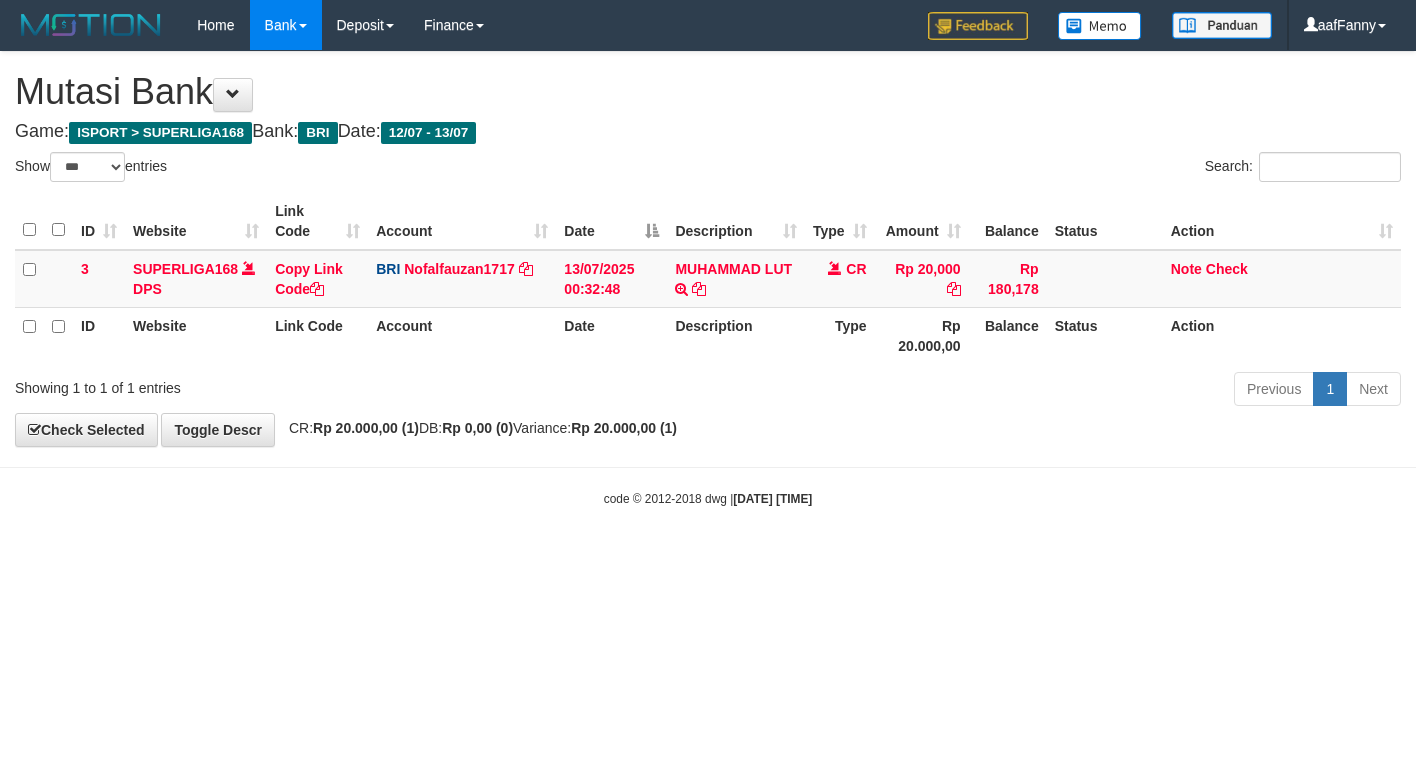 select on "***" 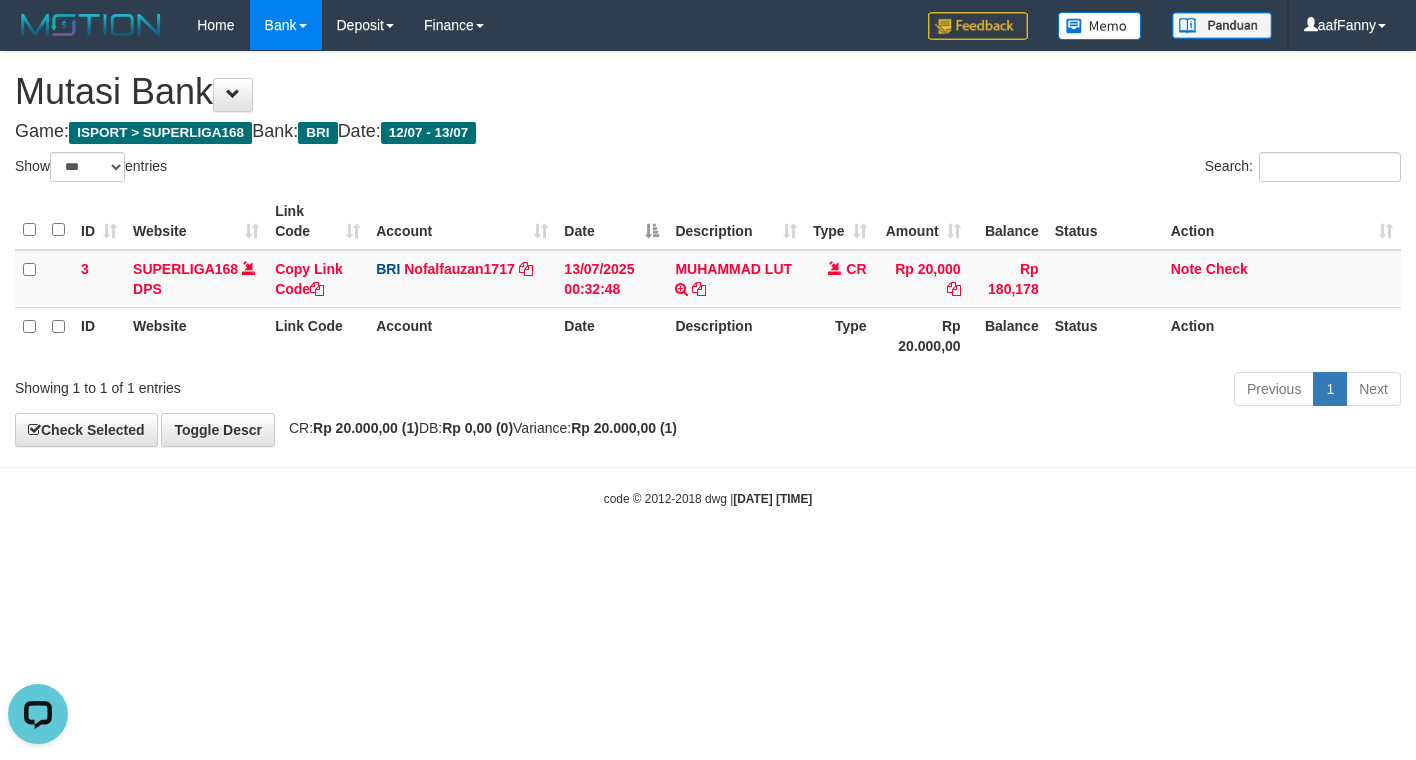 scroll, scrollTop: 0, scrollLeft: 0, axis: both 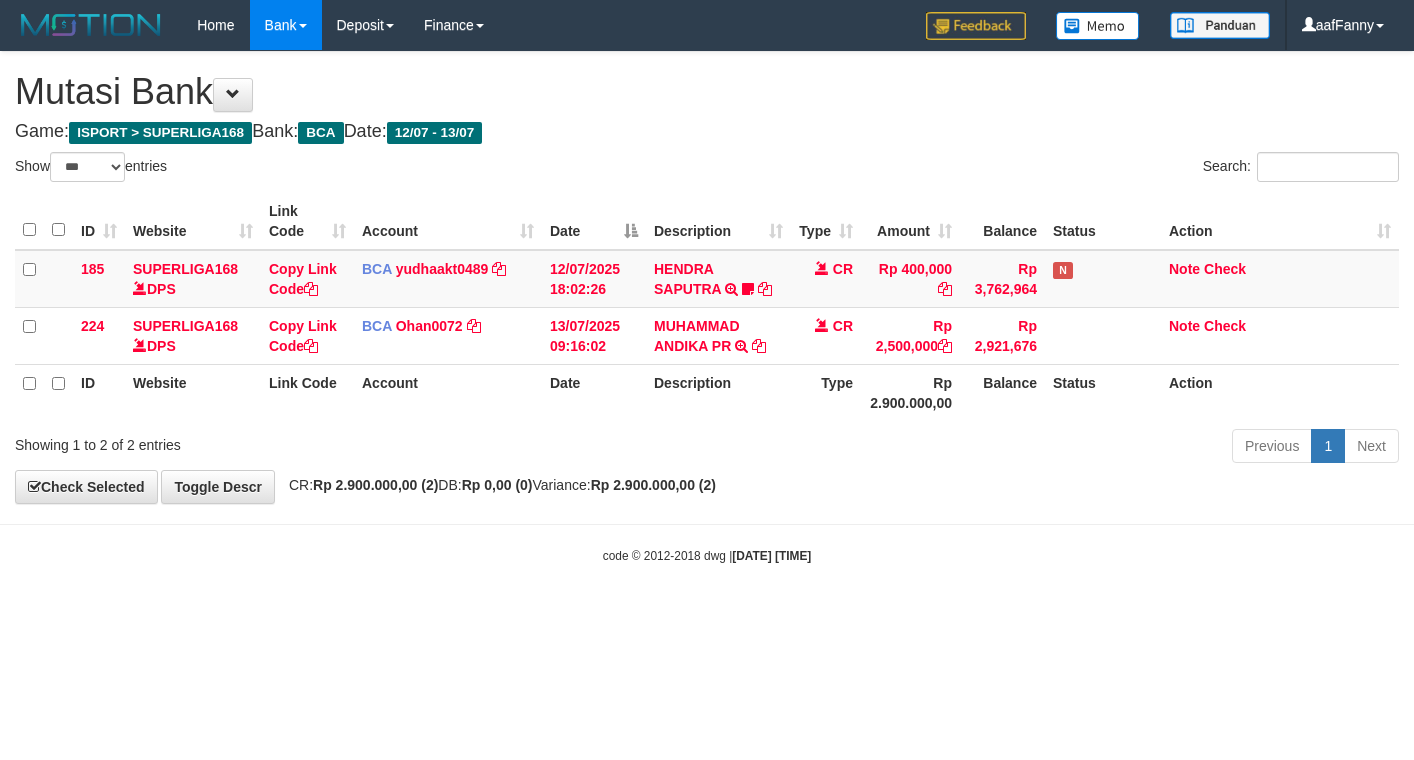 select on "***" 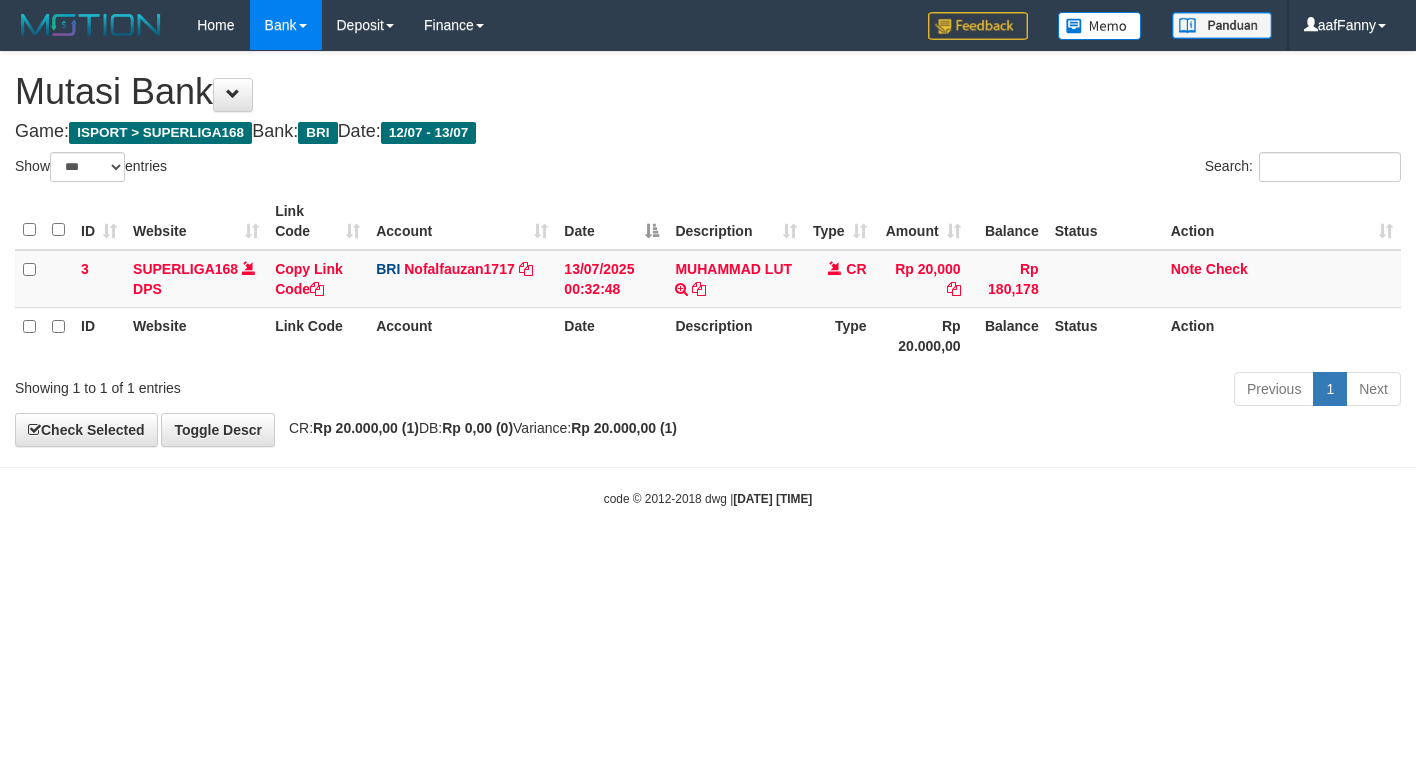 select on "***" 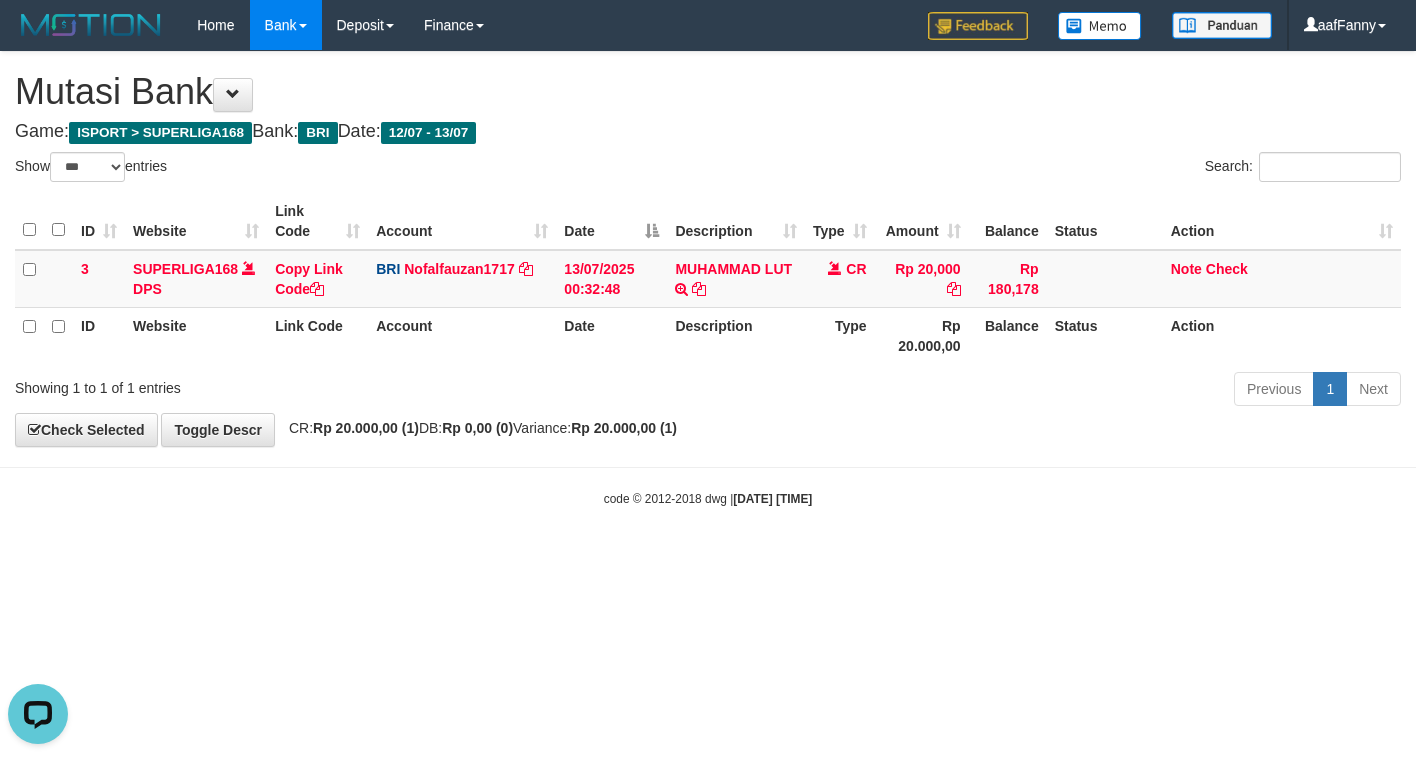 scroll, scrollTop: 0, scrollLeft: 0, axis: both 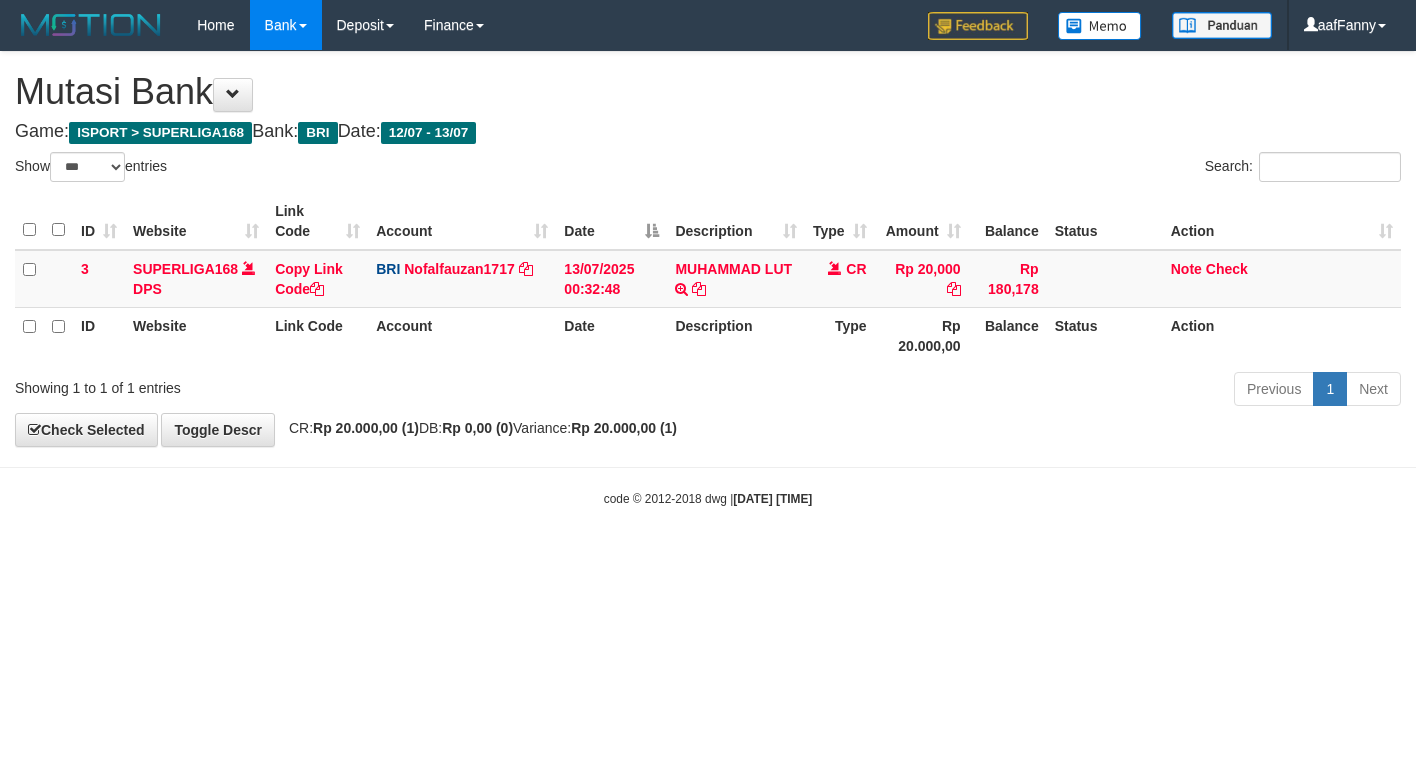 select on "***" 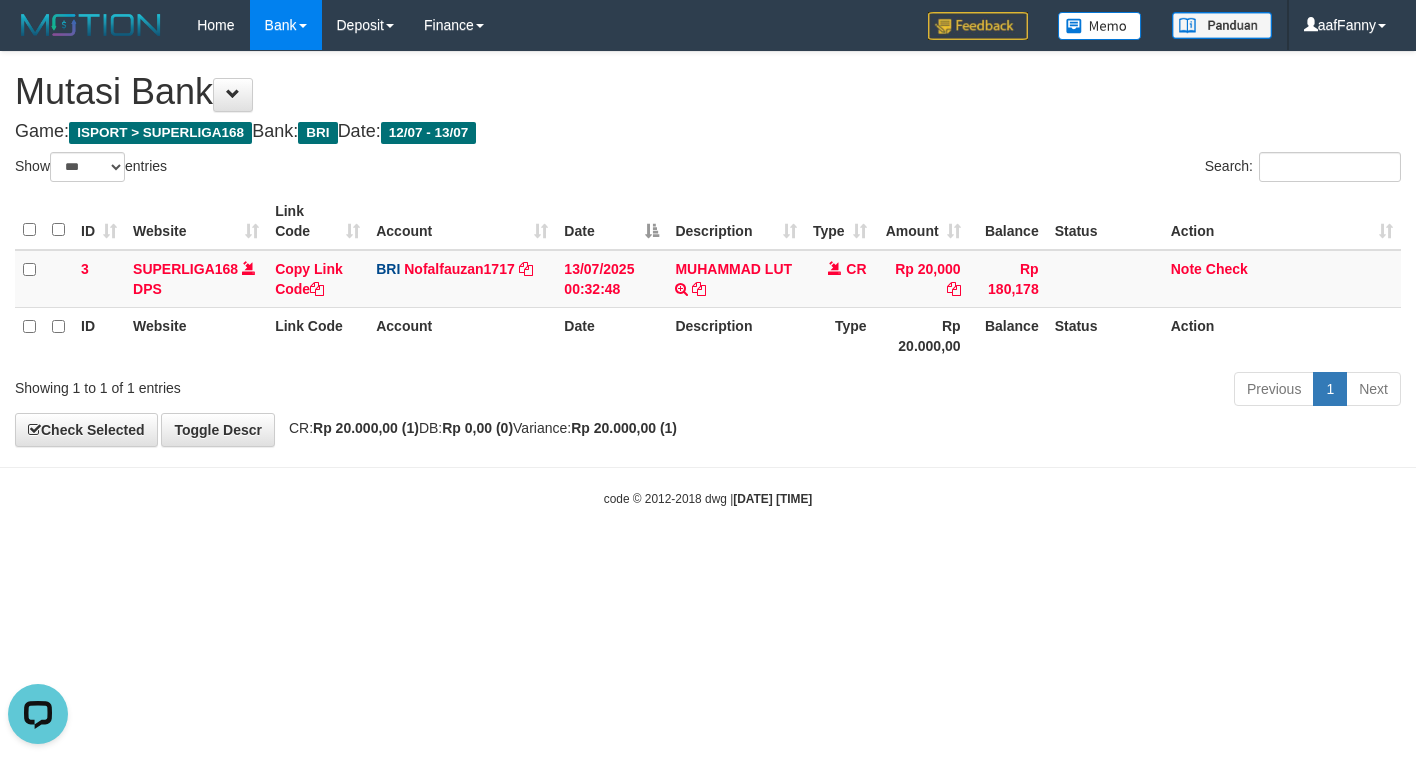 scroll, scrollTop: 0, scrollLeft: 0, axis: both 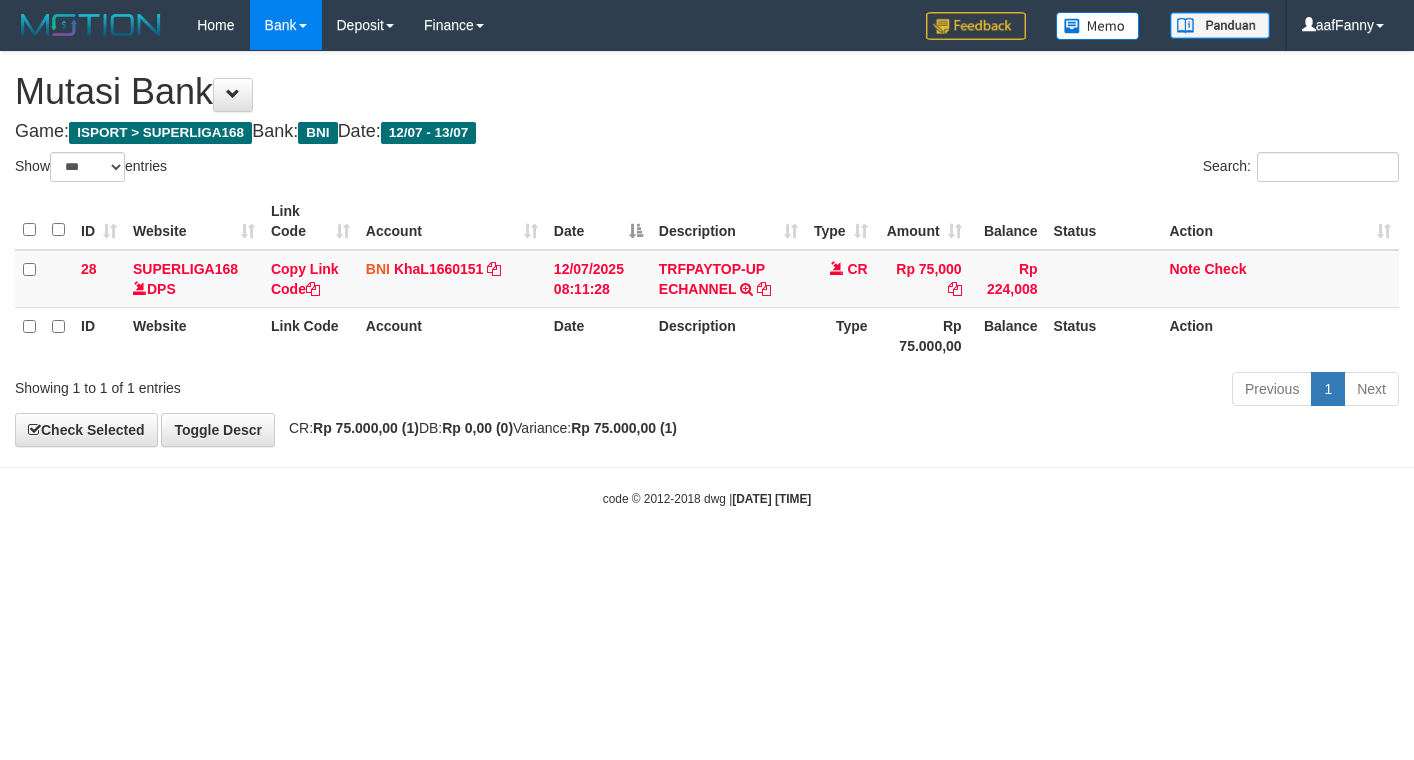 select on "***" 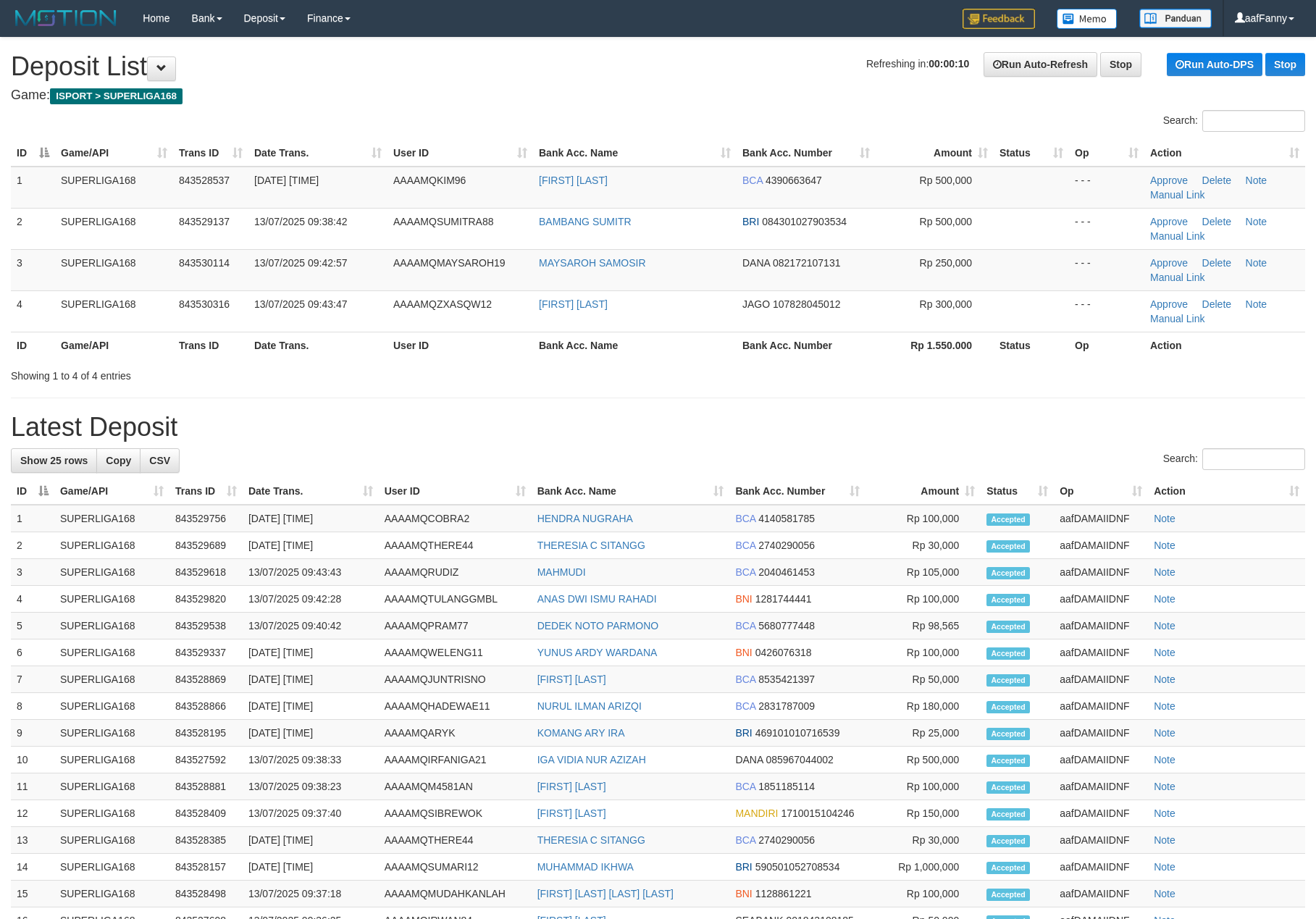 scroll, scrollTop: 0, scrollLeft: 0, axis: both 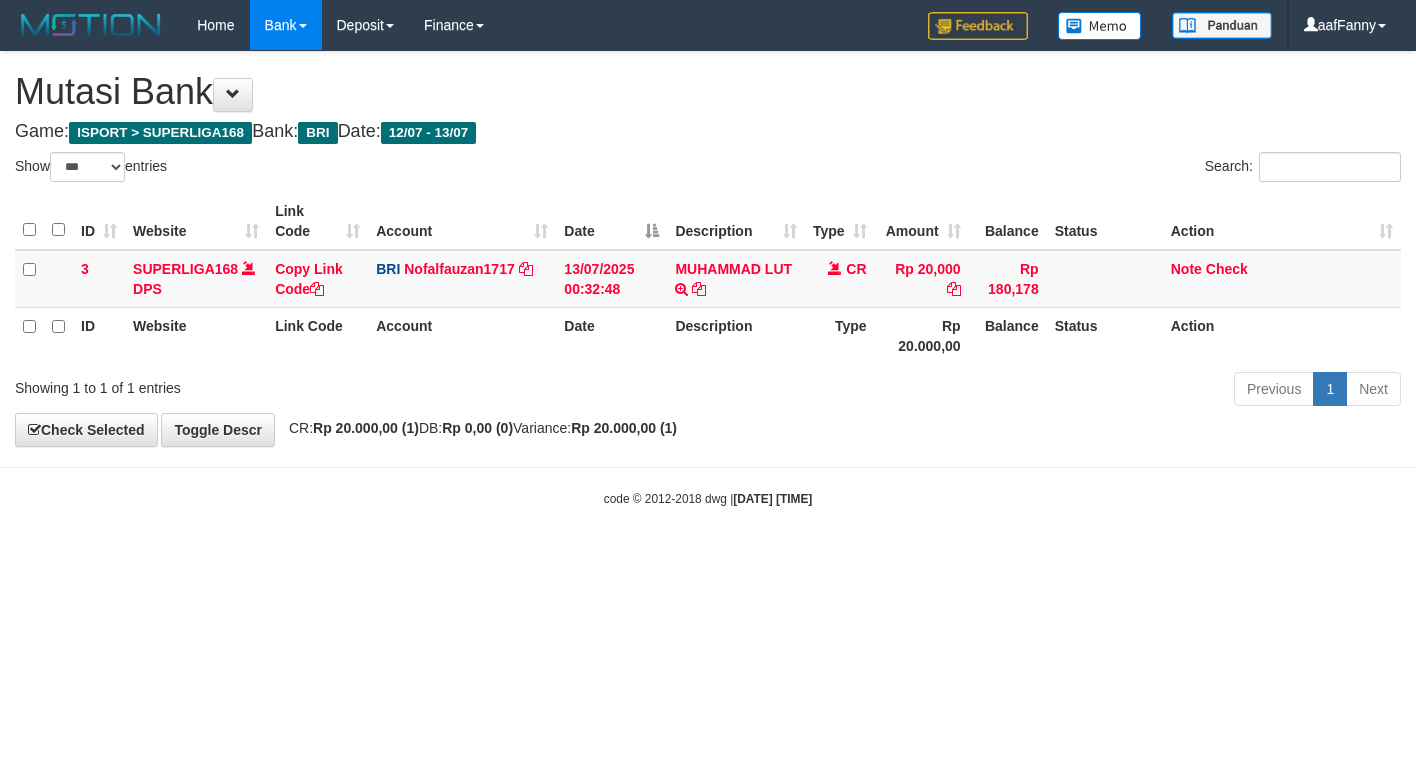 select on "***" 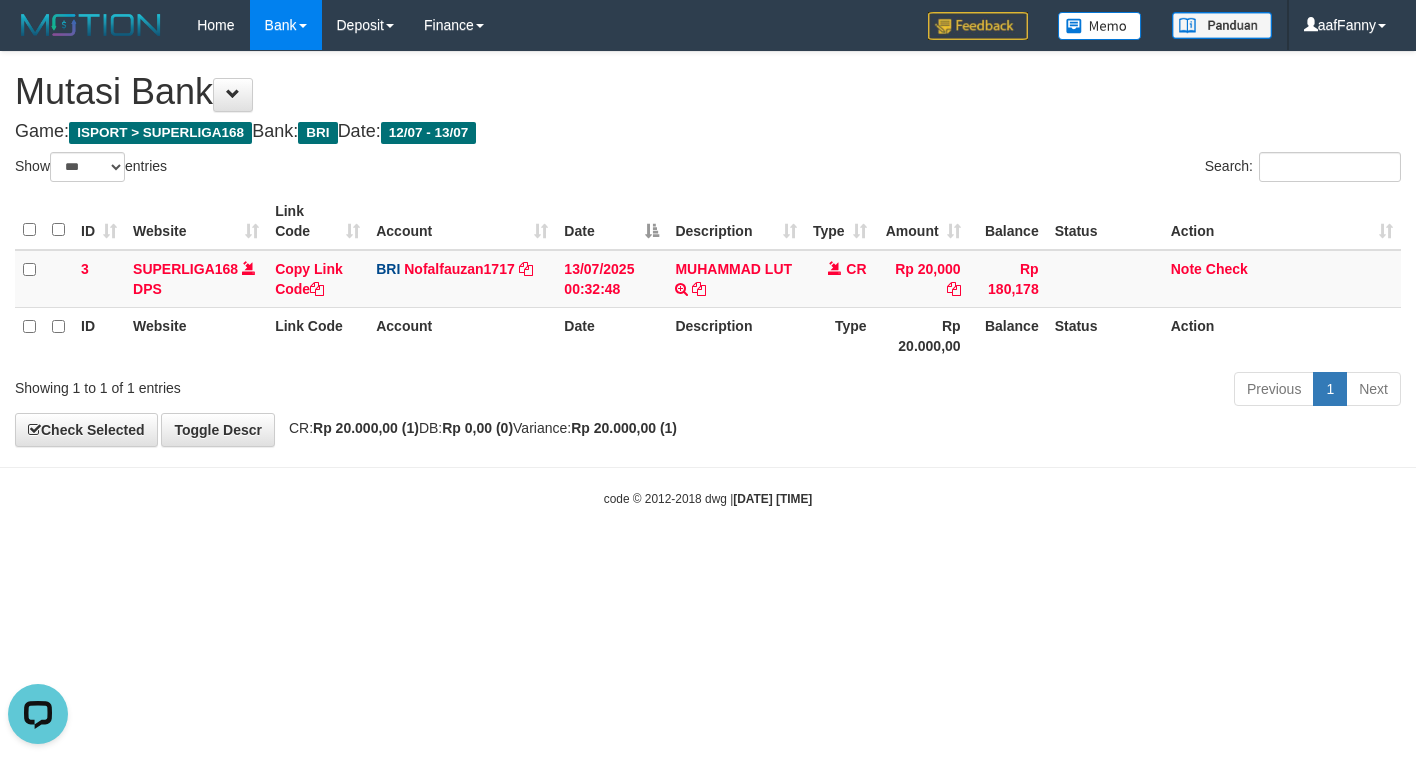 scroll, scrollTop: 0, scrollLeft: 0, axis: both 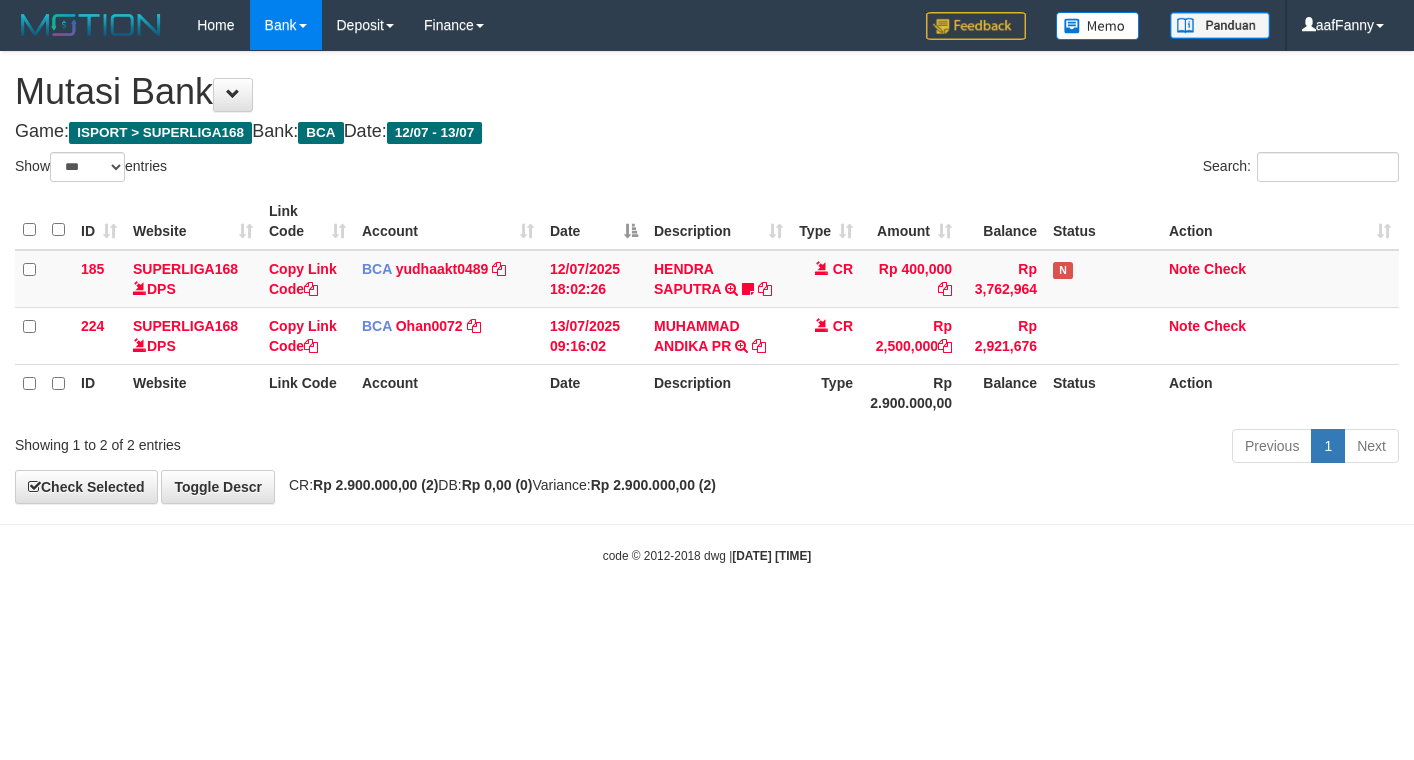 select on "***" 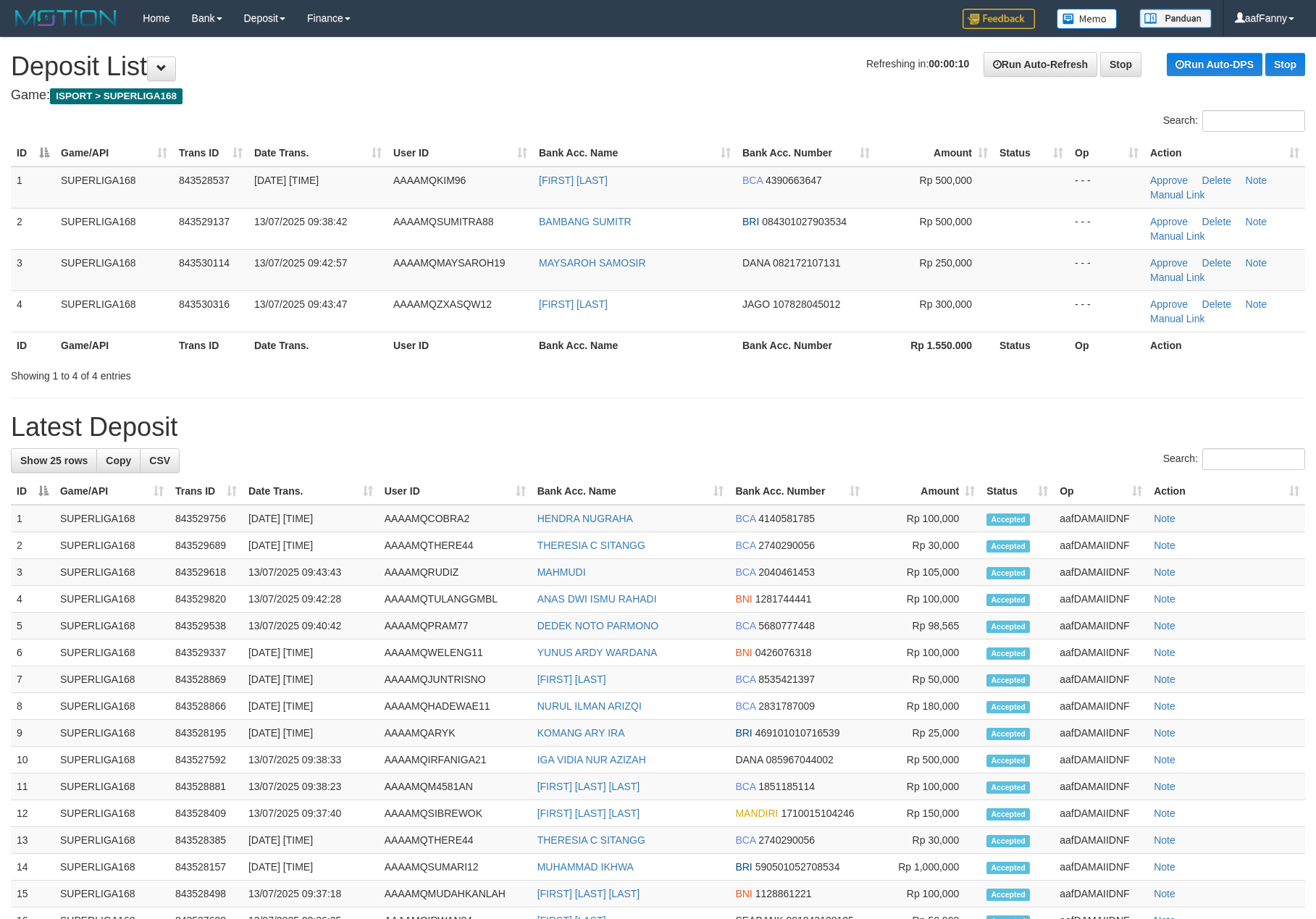 scroll, scrollTop: 0, scrollLeft: 0, axis: both 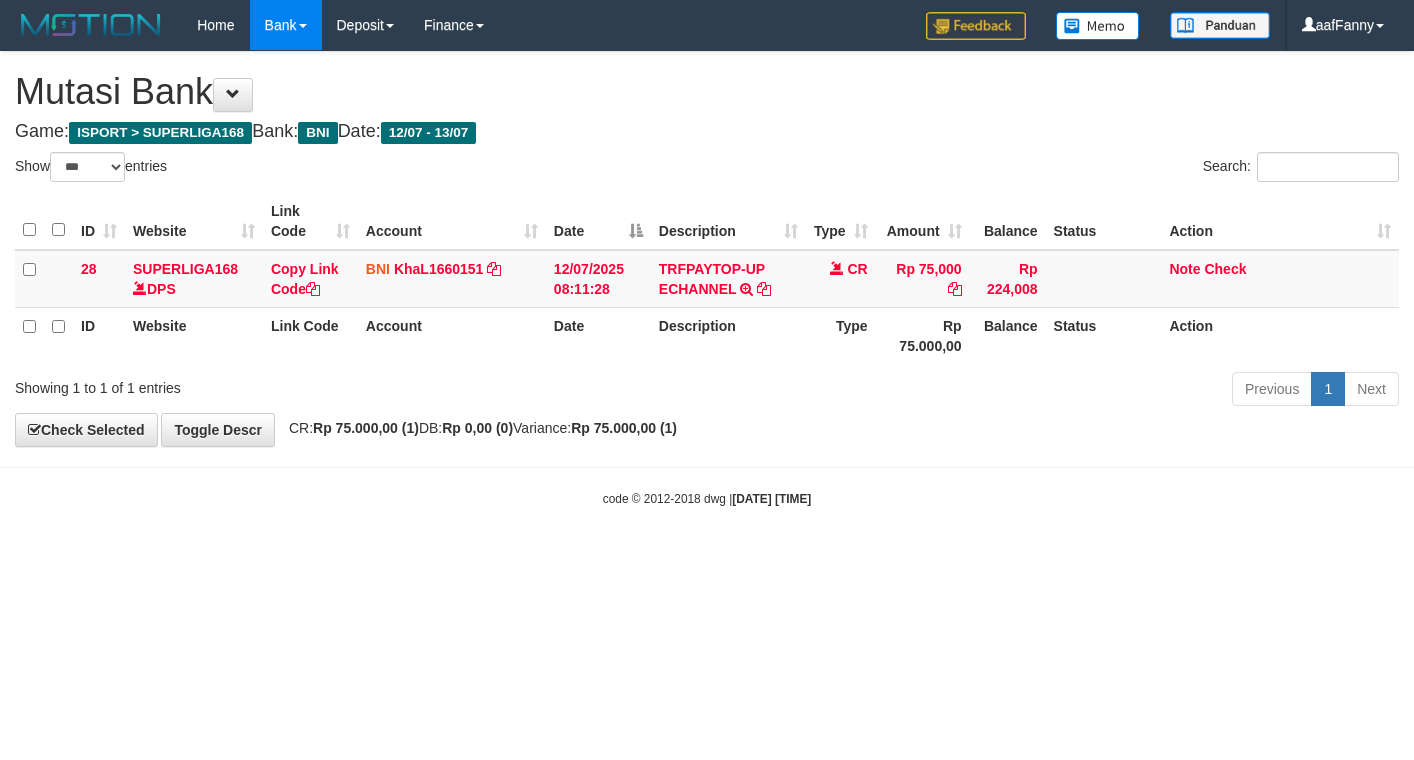 select on "***" 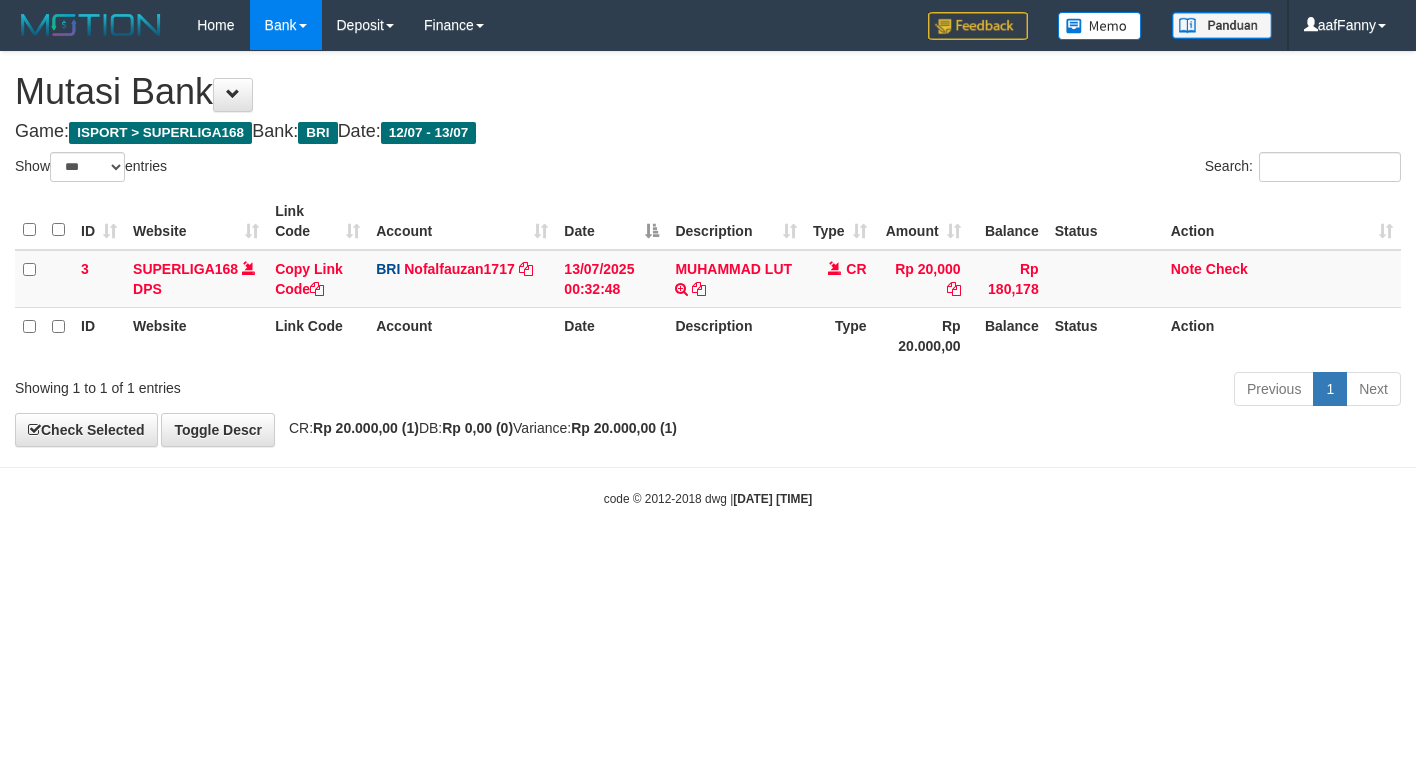 select on "***" 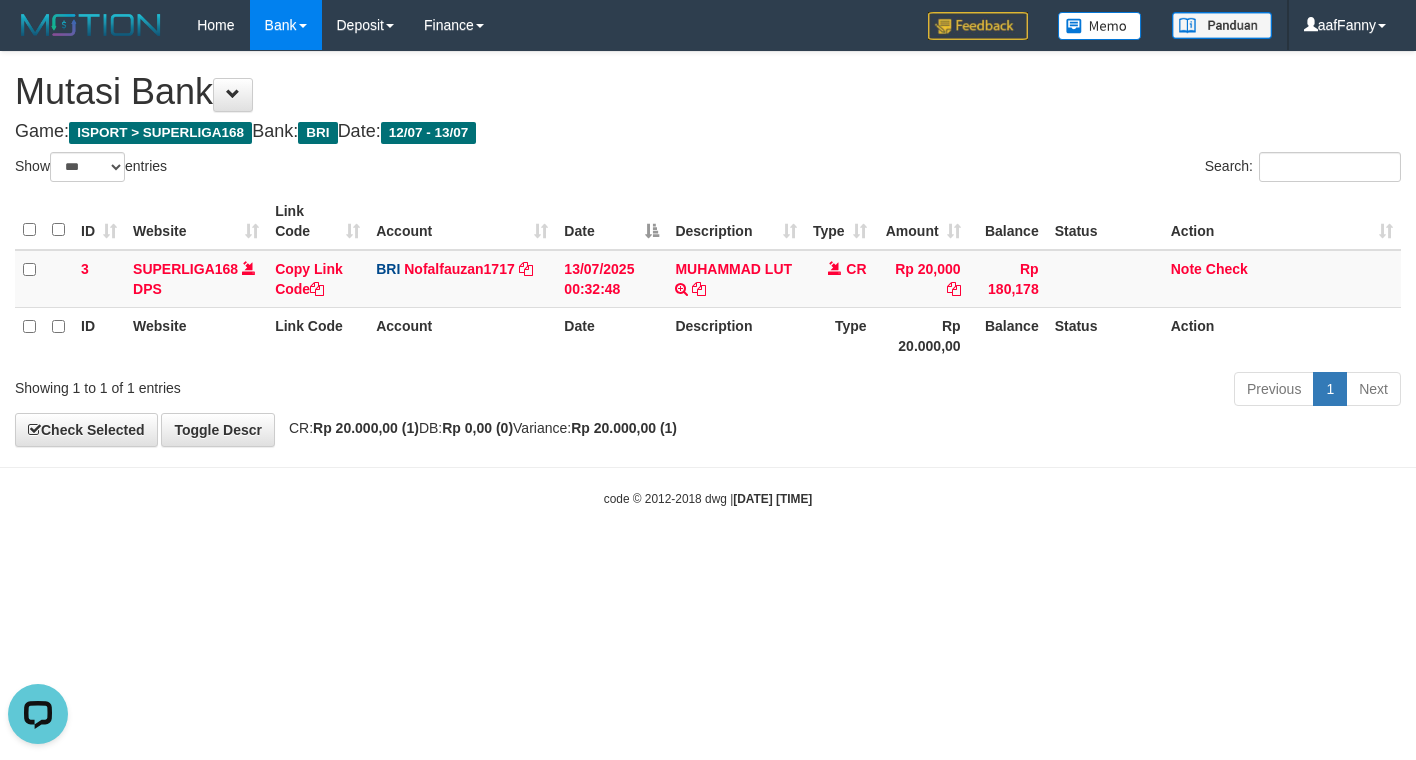 scroll, scrollTop: 0, scrollLeft: 0, axis: both 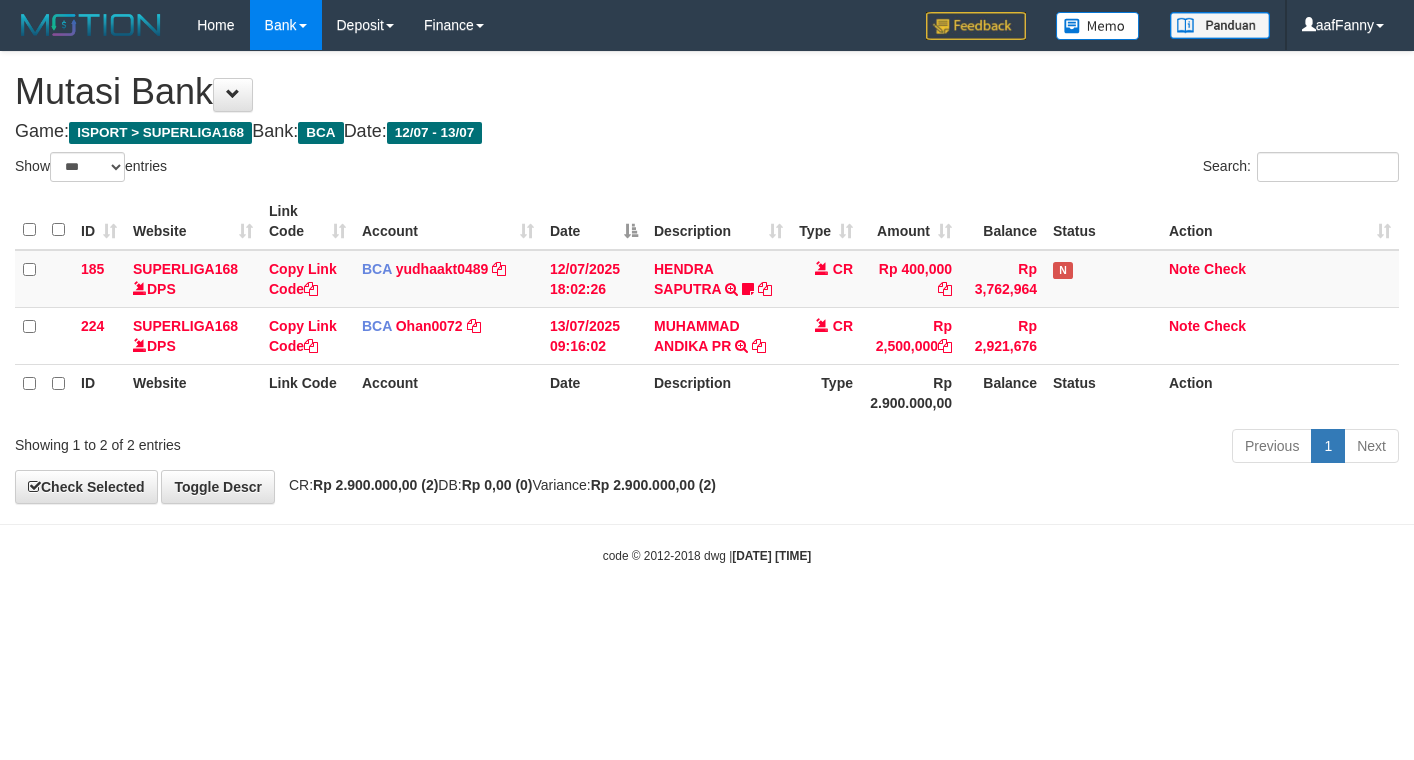 select on "***" 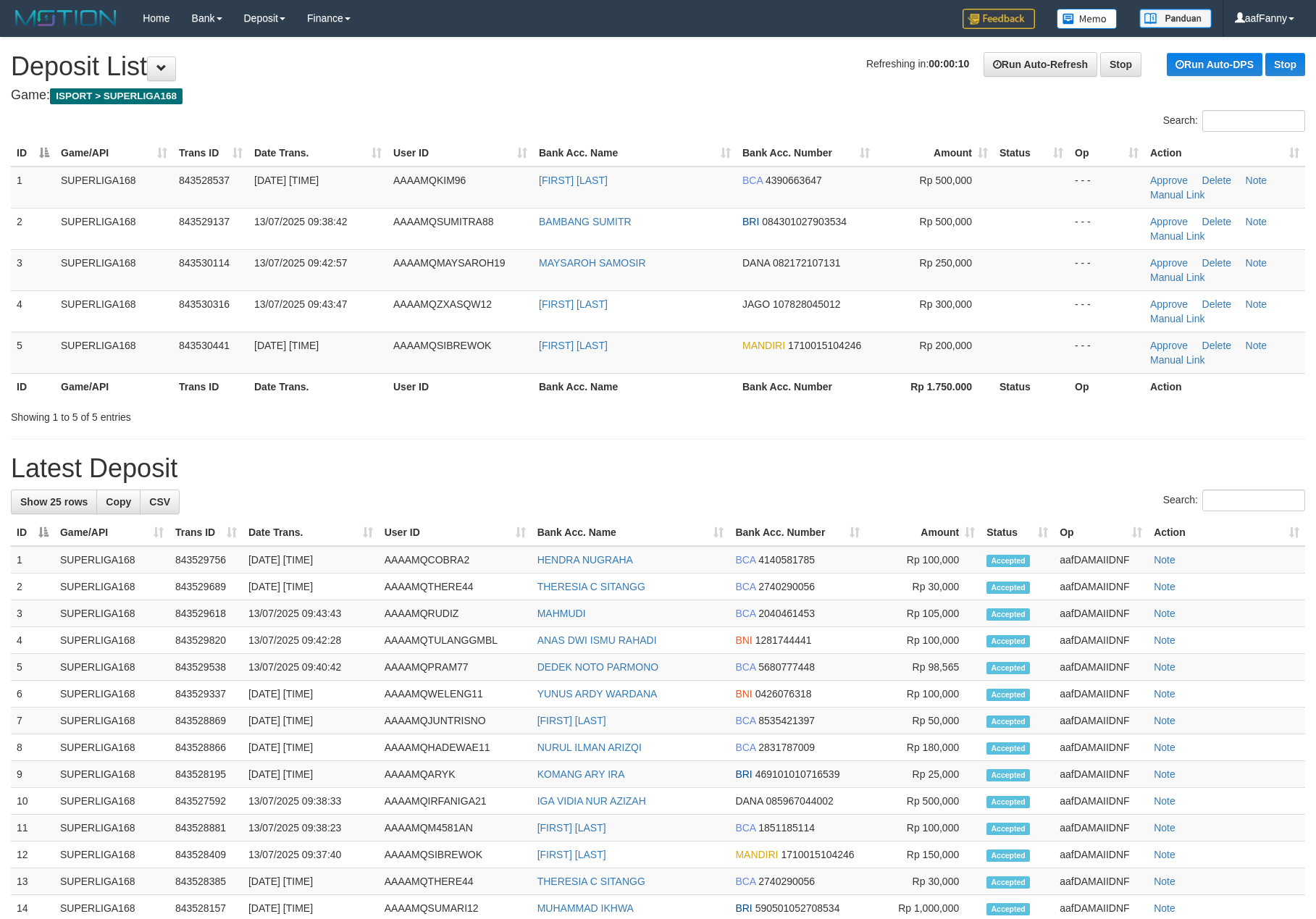 scroll, scrollTop: 0, scrollLeft: 0, axis: both 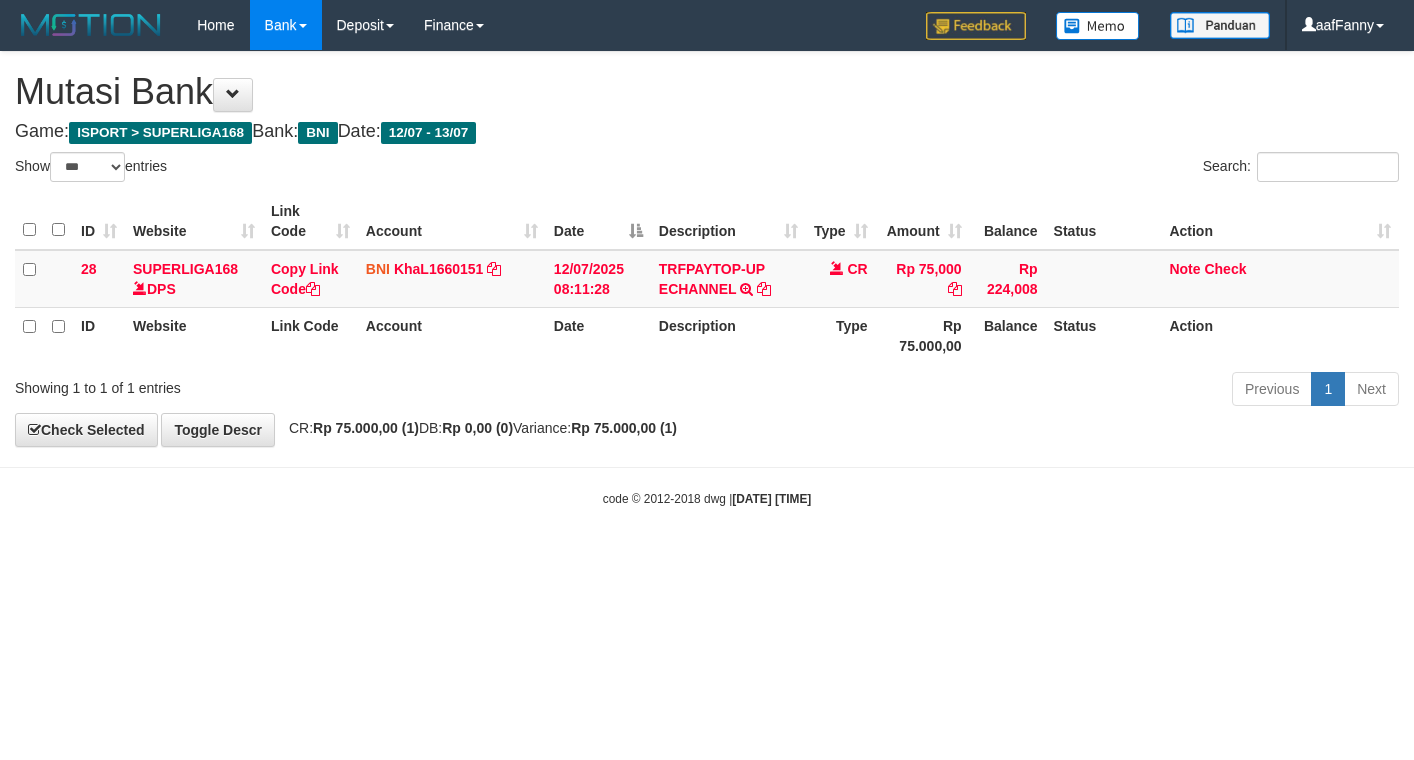 select on "***" 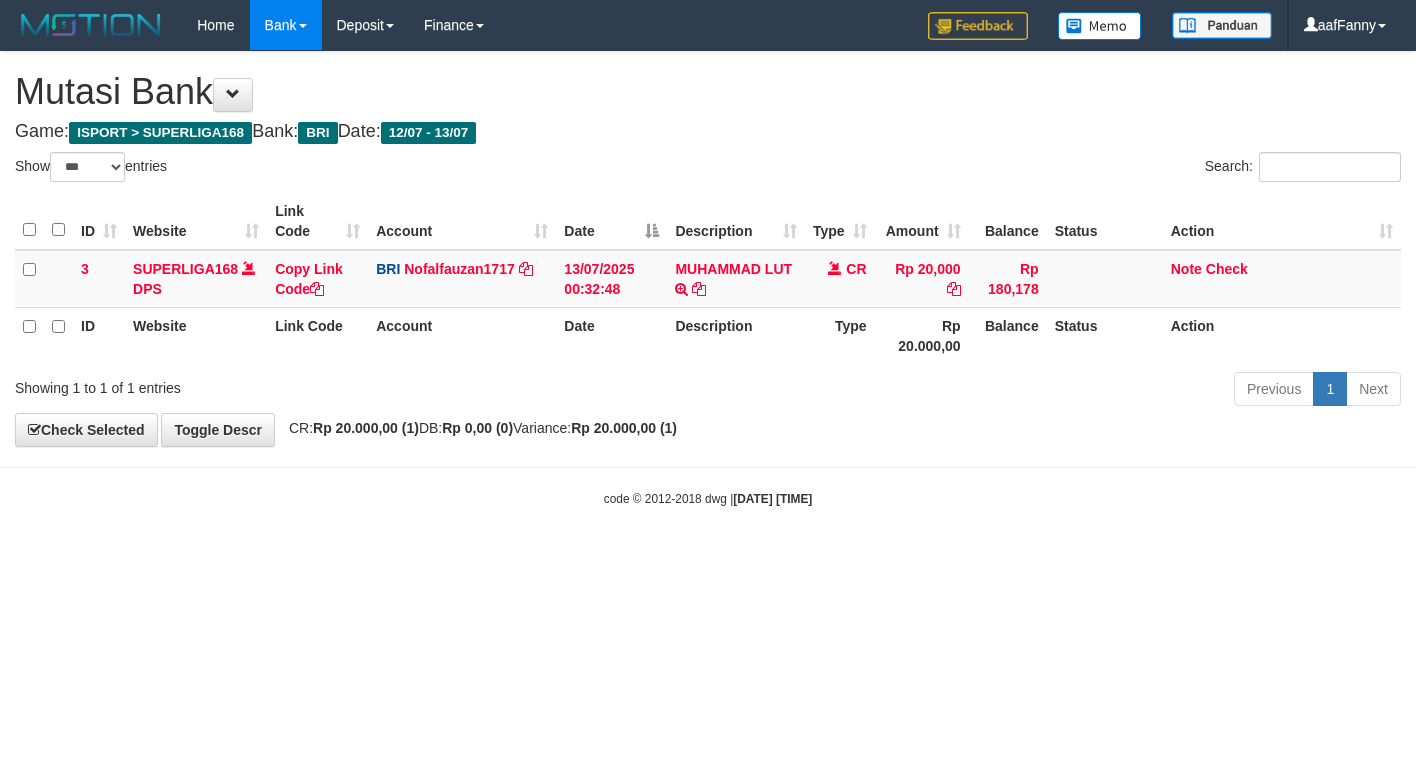 select on "***" 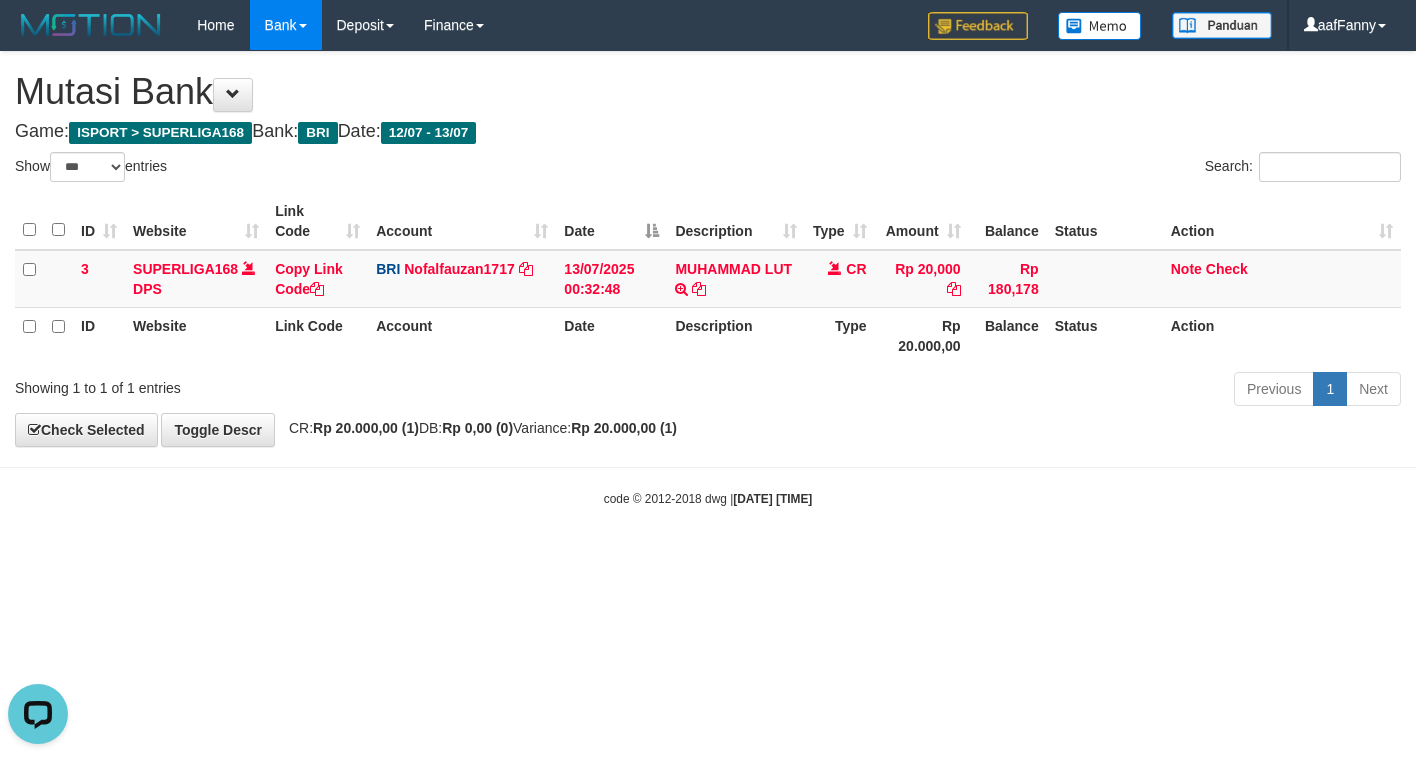 scroll, scrollTop: 0, scrollLeft: 0, axis: both 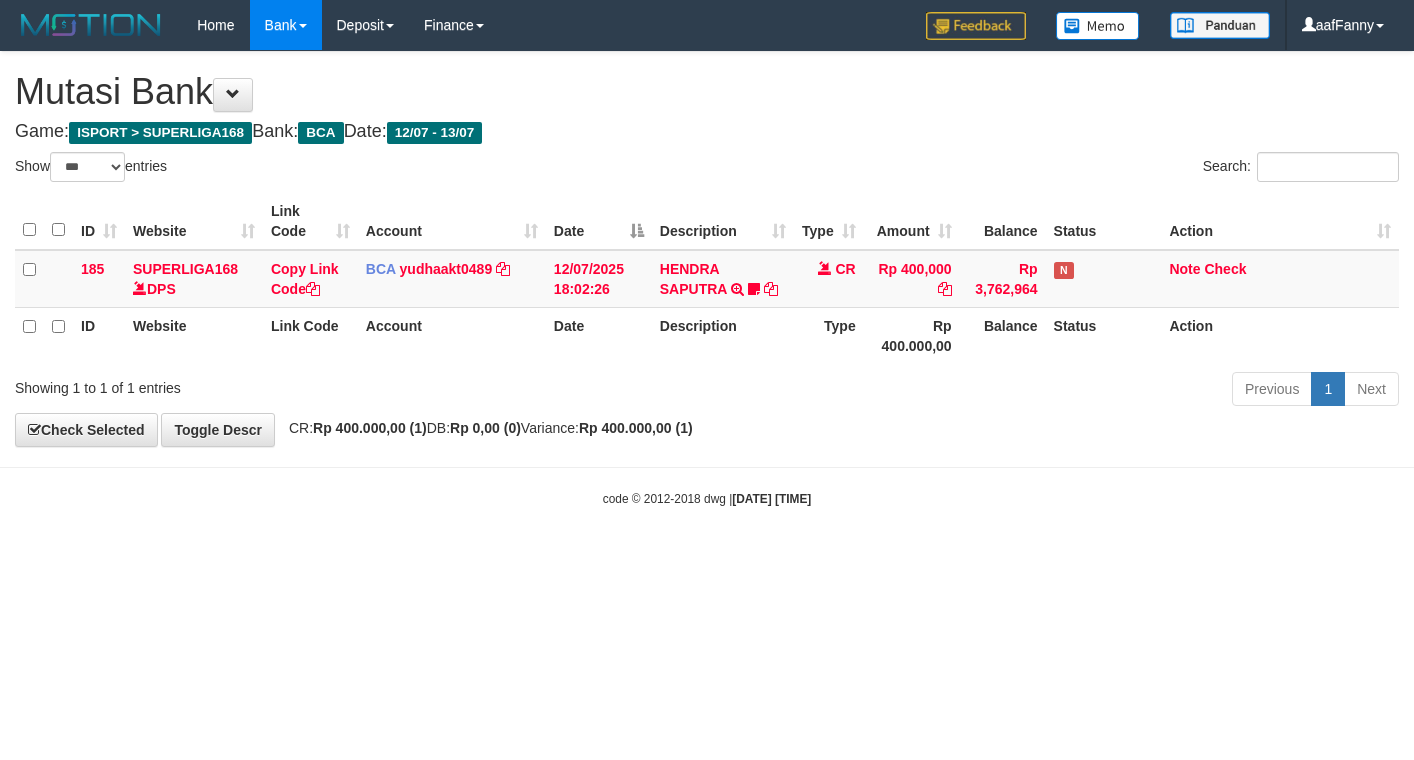 select on "***" 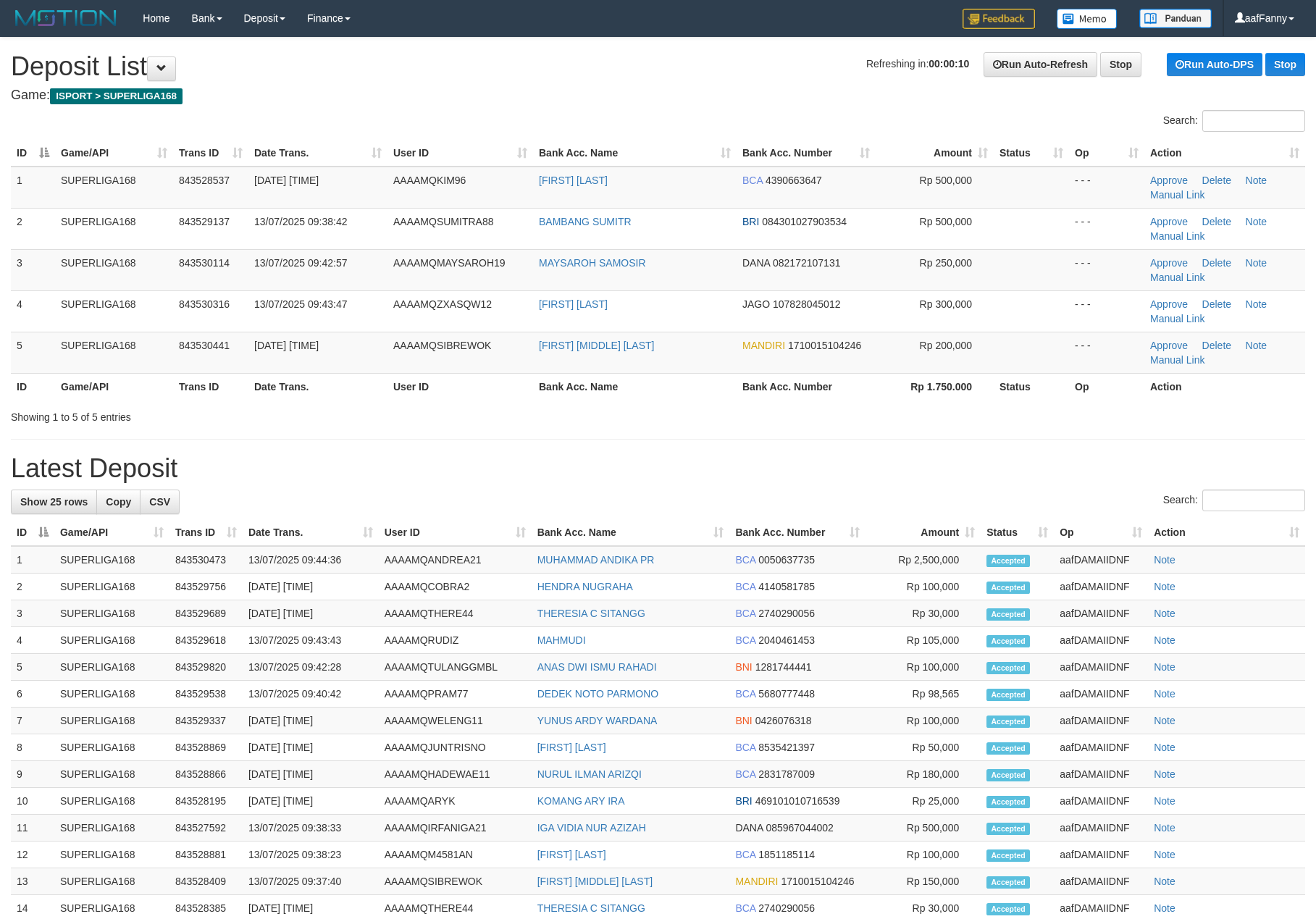 scroll, scrollTop: 0, scrollLeft: 0, axis: both 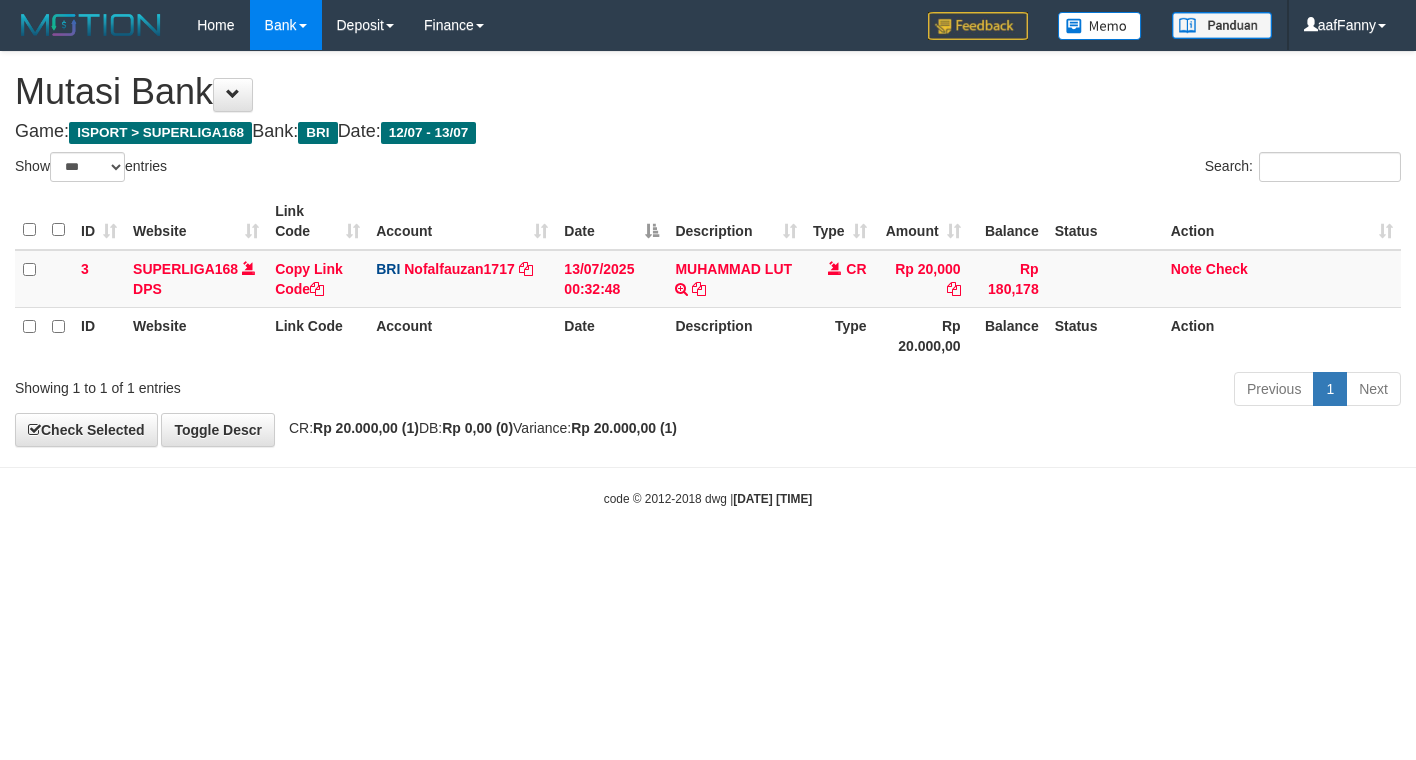select on "***" 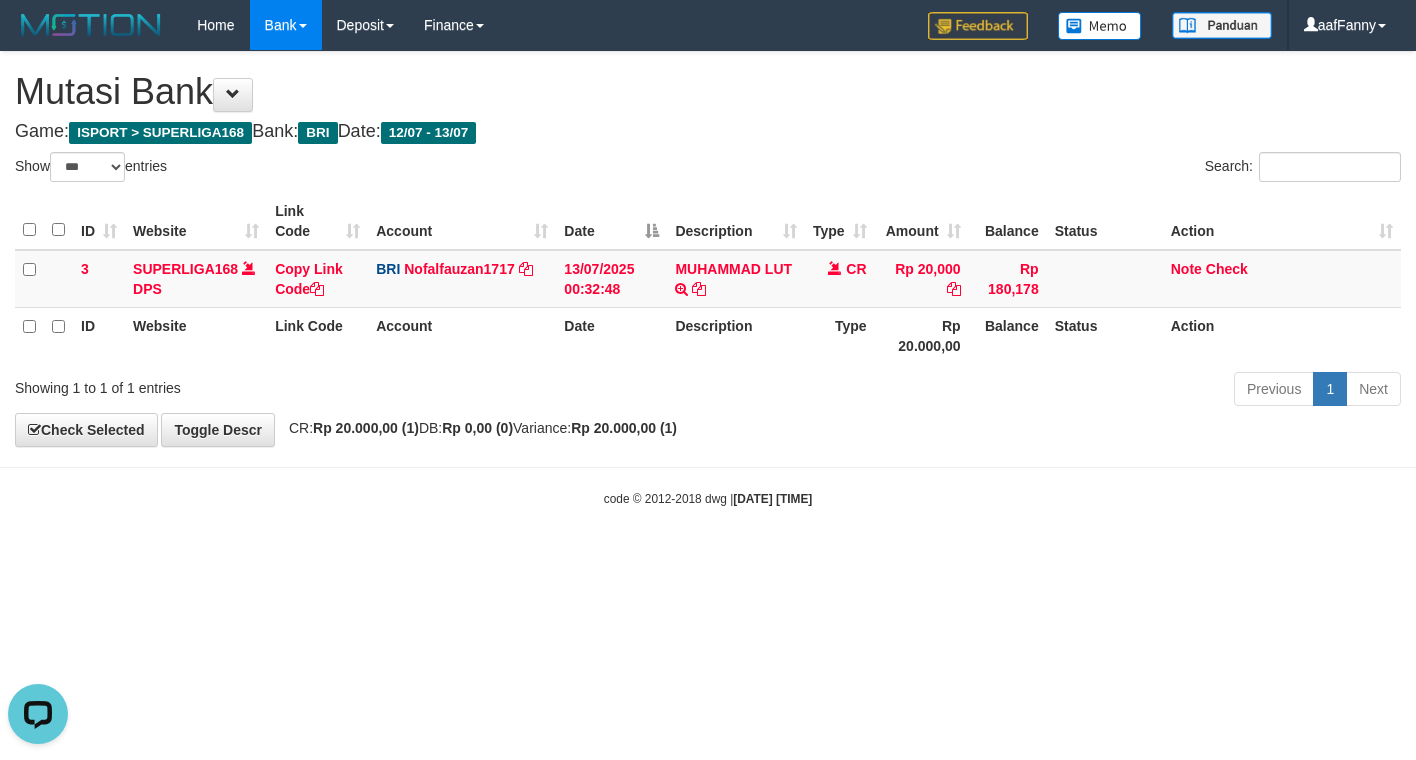 scroll, scrollTop: 0, scrollLeft: 0, axis: both 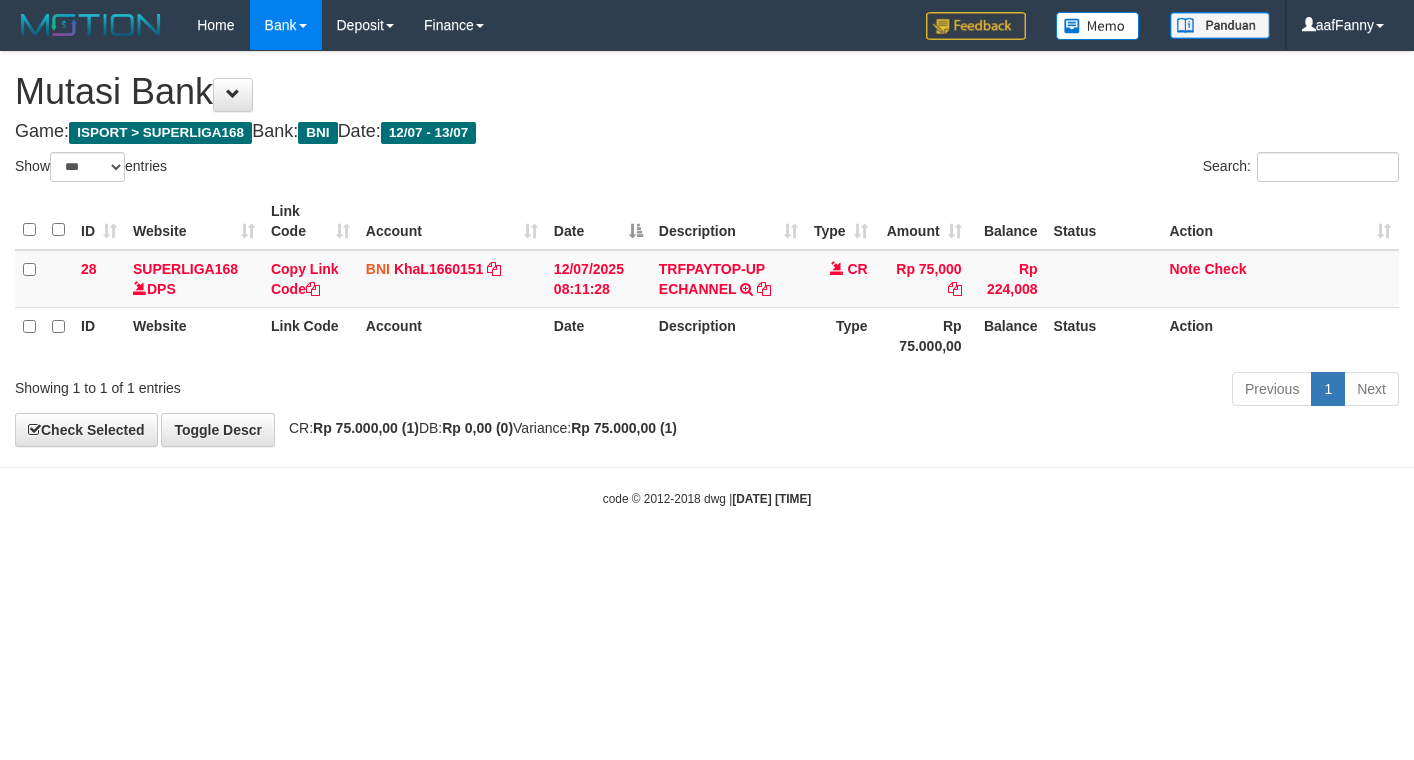 select on "***" 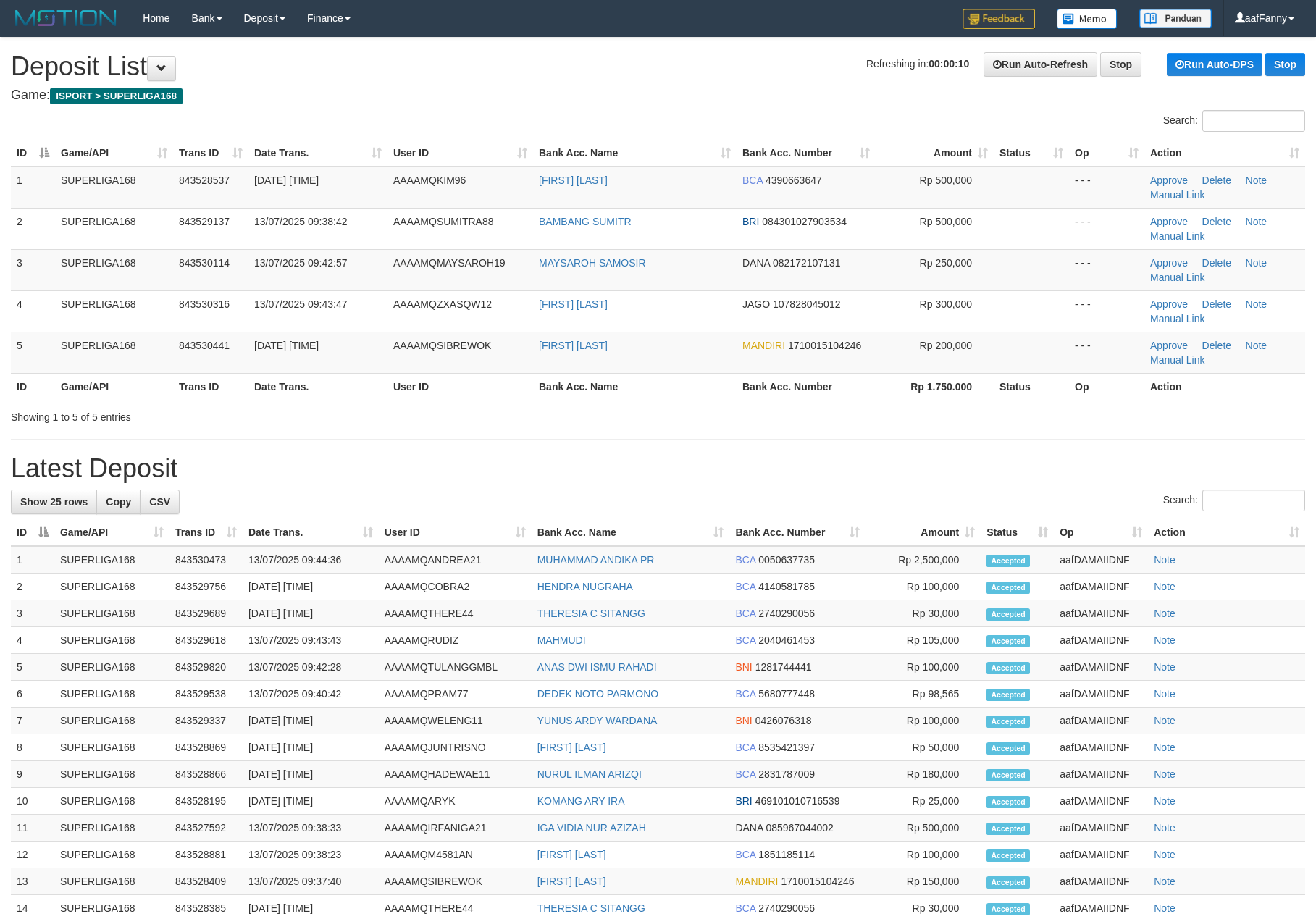 scroll, scrollTop: 0, scrollLeft: 0, axis: both 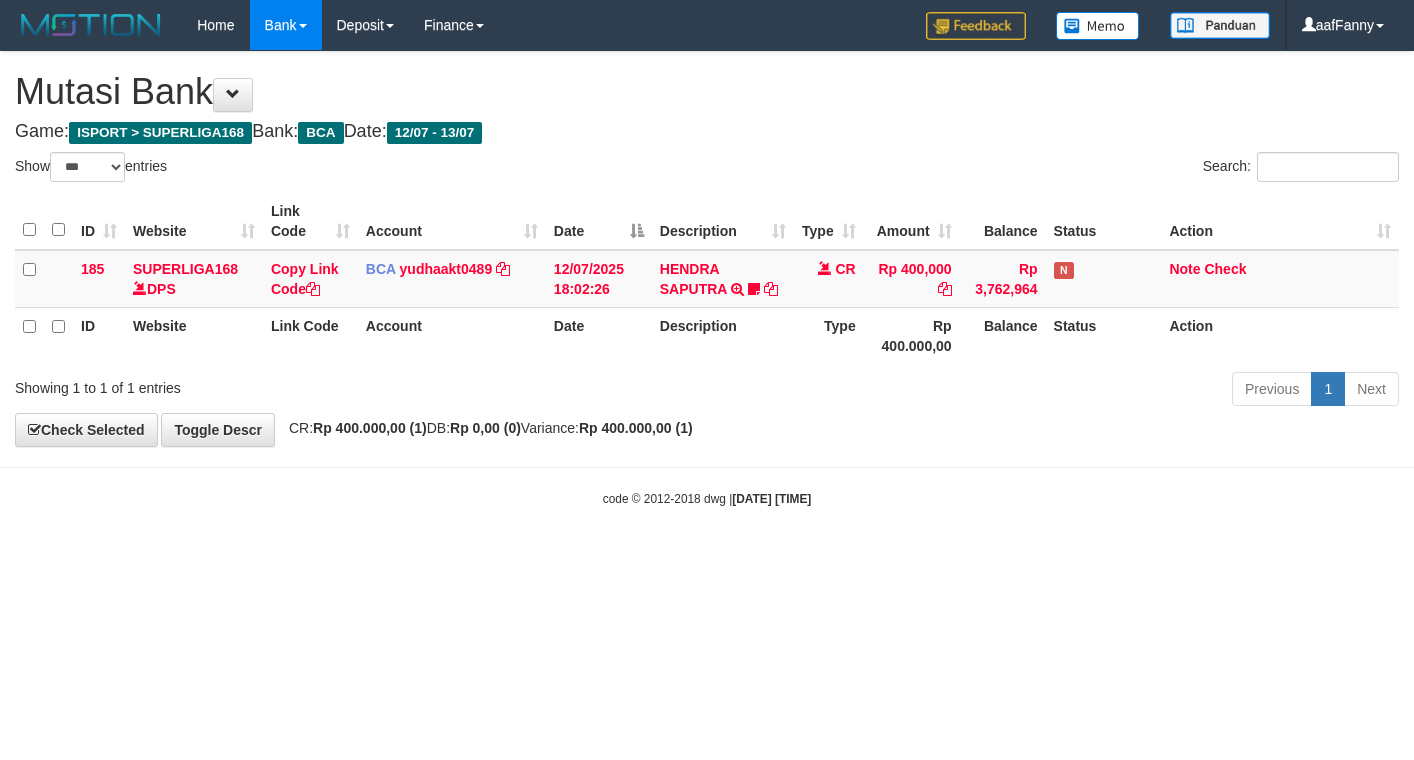 select on "***" 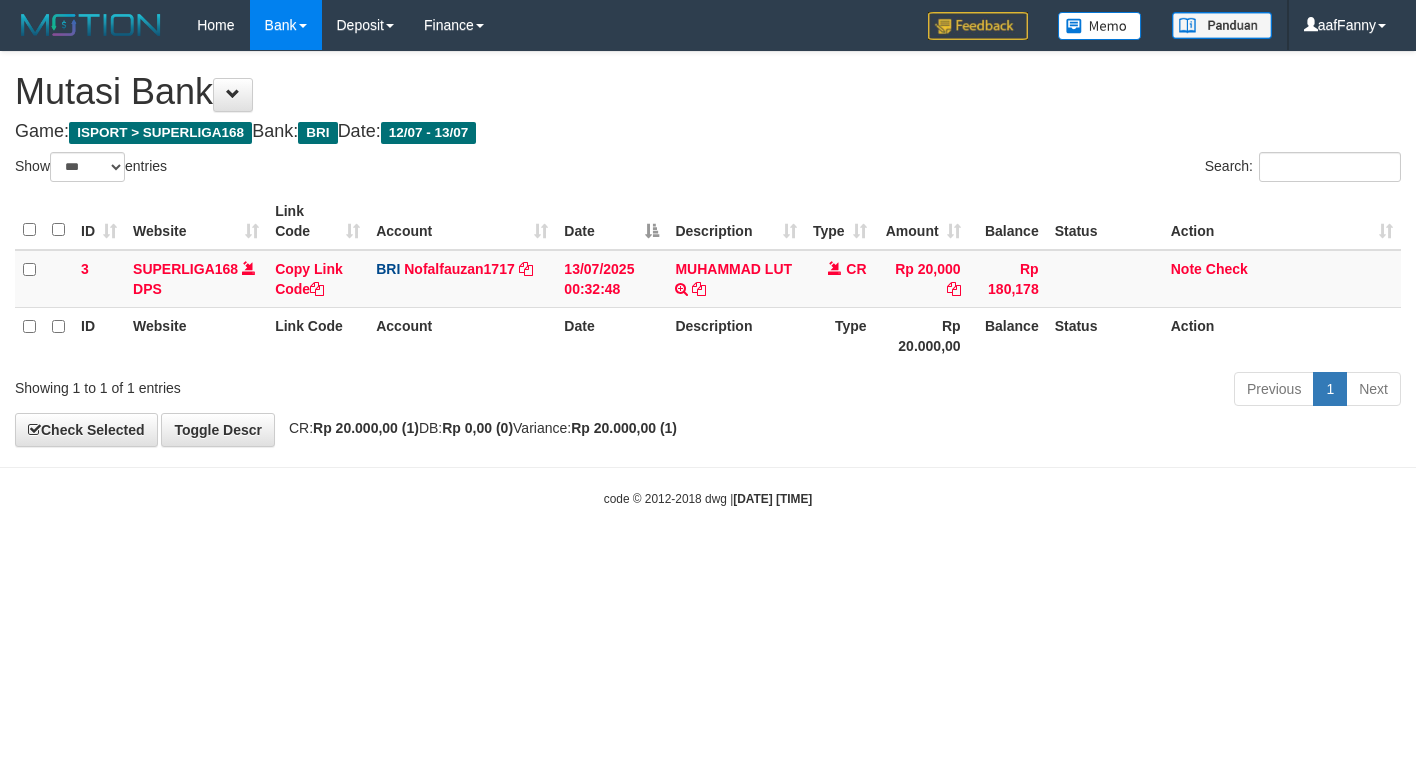 select on "***" 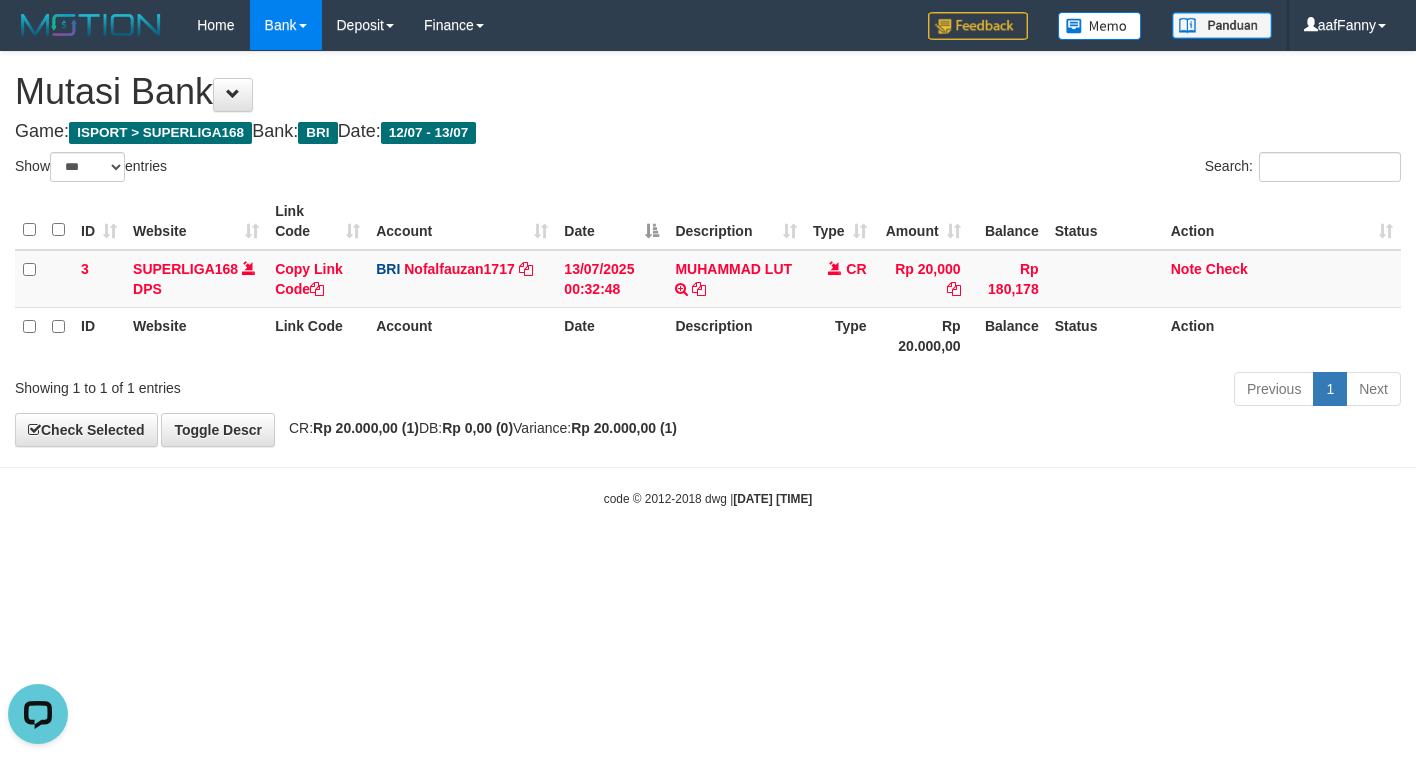 scroll, scrollTop: 0, scrollLeft: 0, axis: both 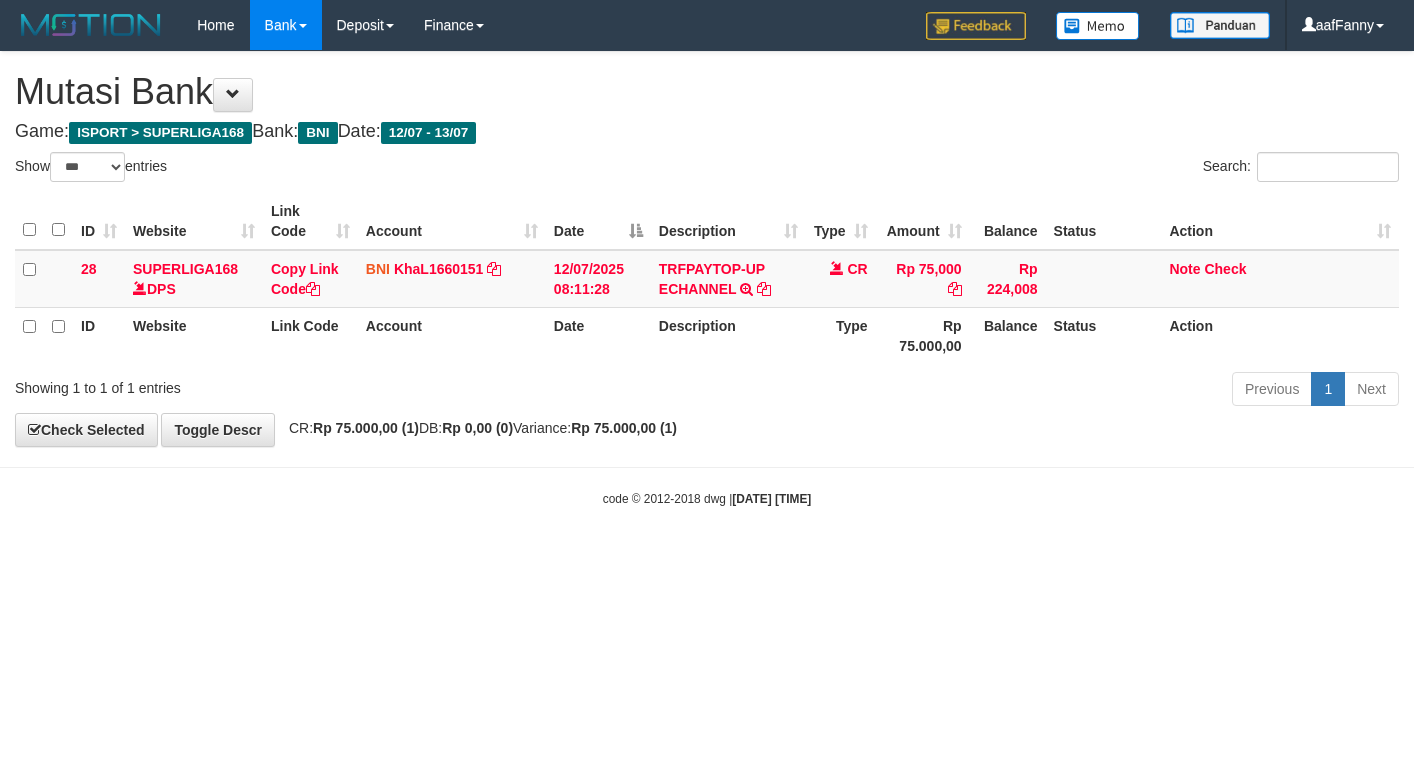 select on "***" 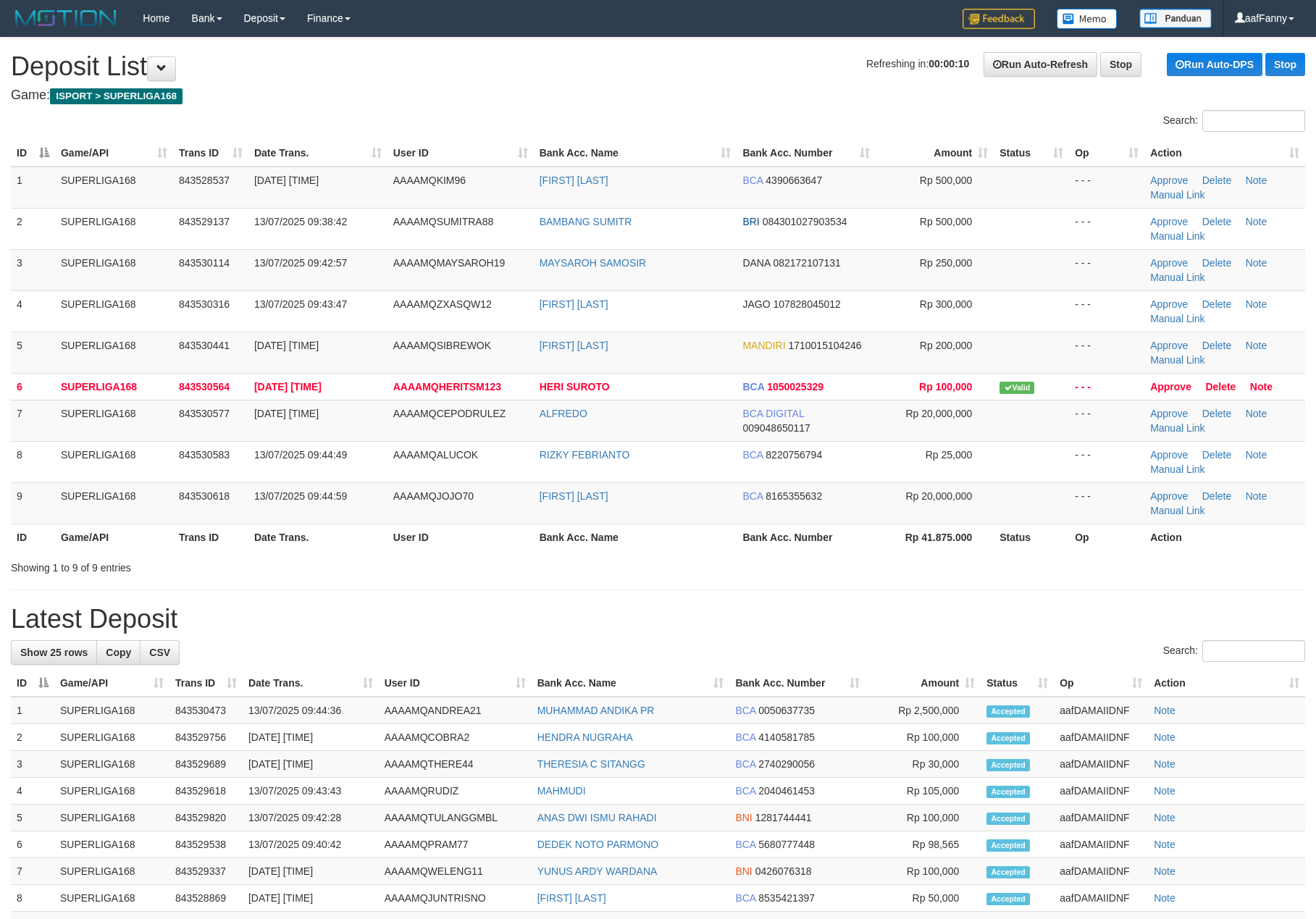 scroll, scrollTop: 0, scrollLeft: 0, axis: both 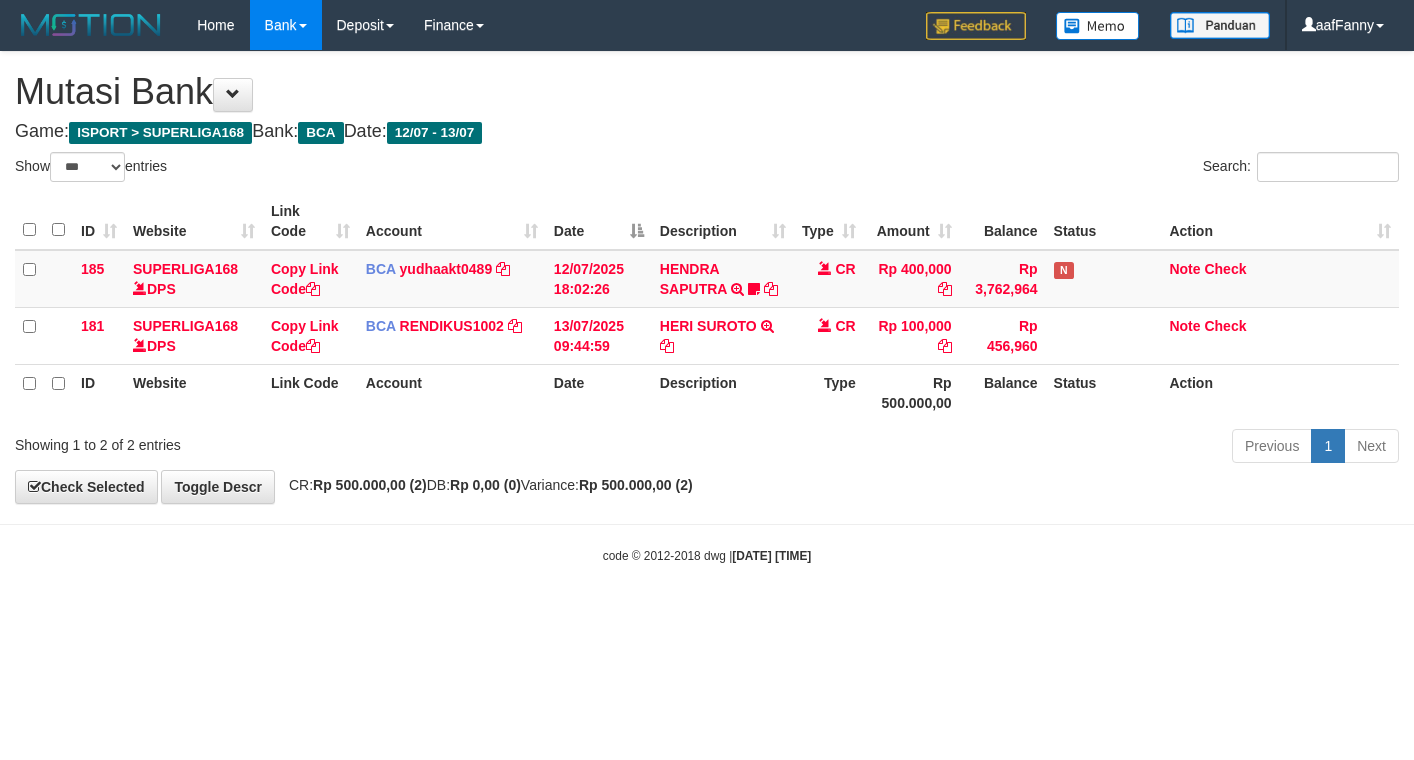 select on "***" 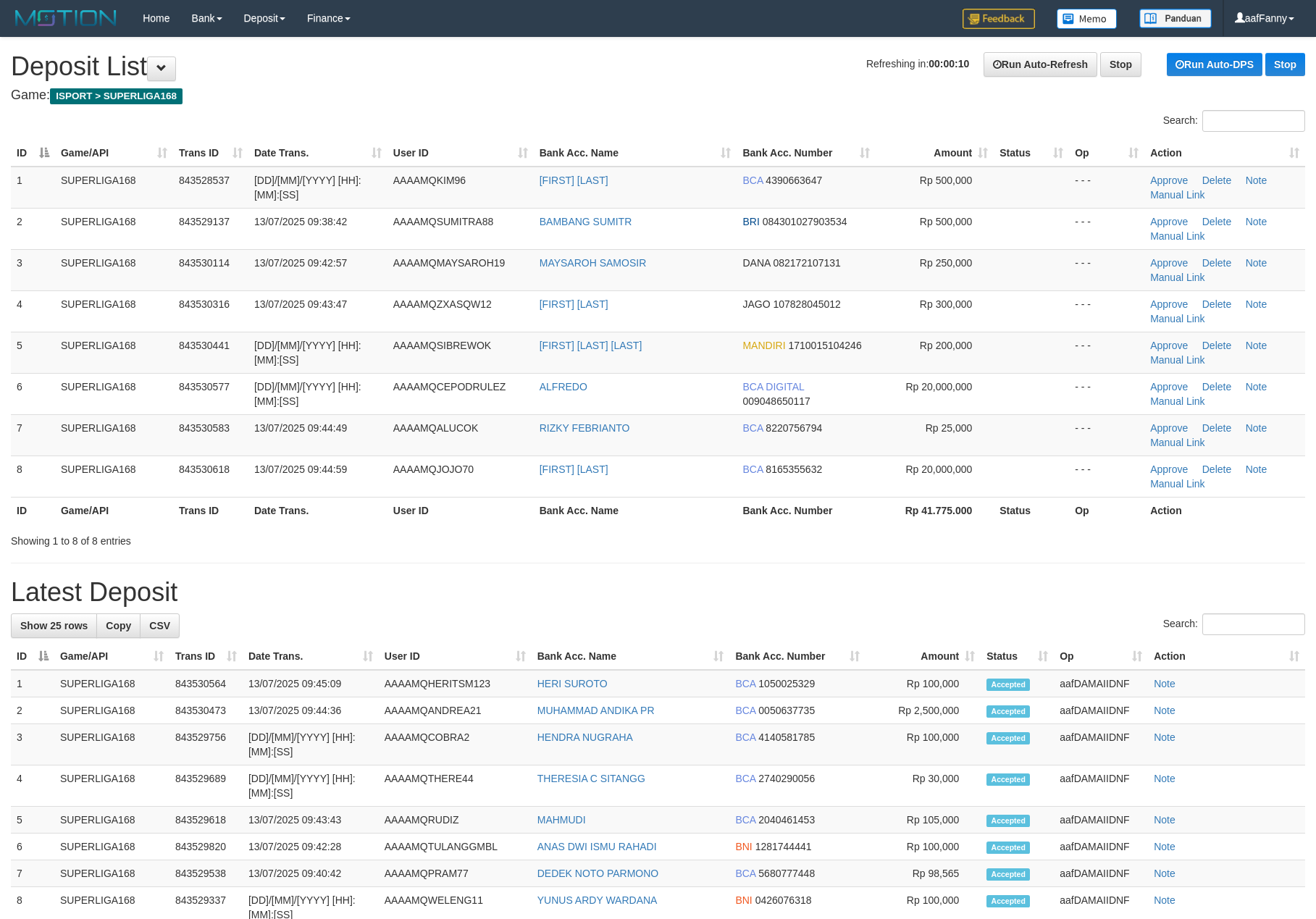 scroll, scrollTop: 0, scrollLeft: 0, axis: both 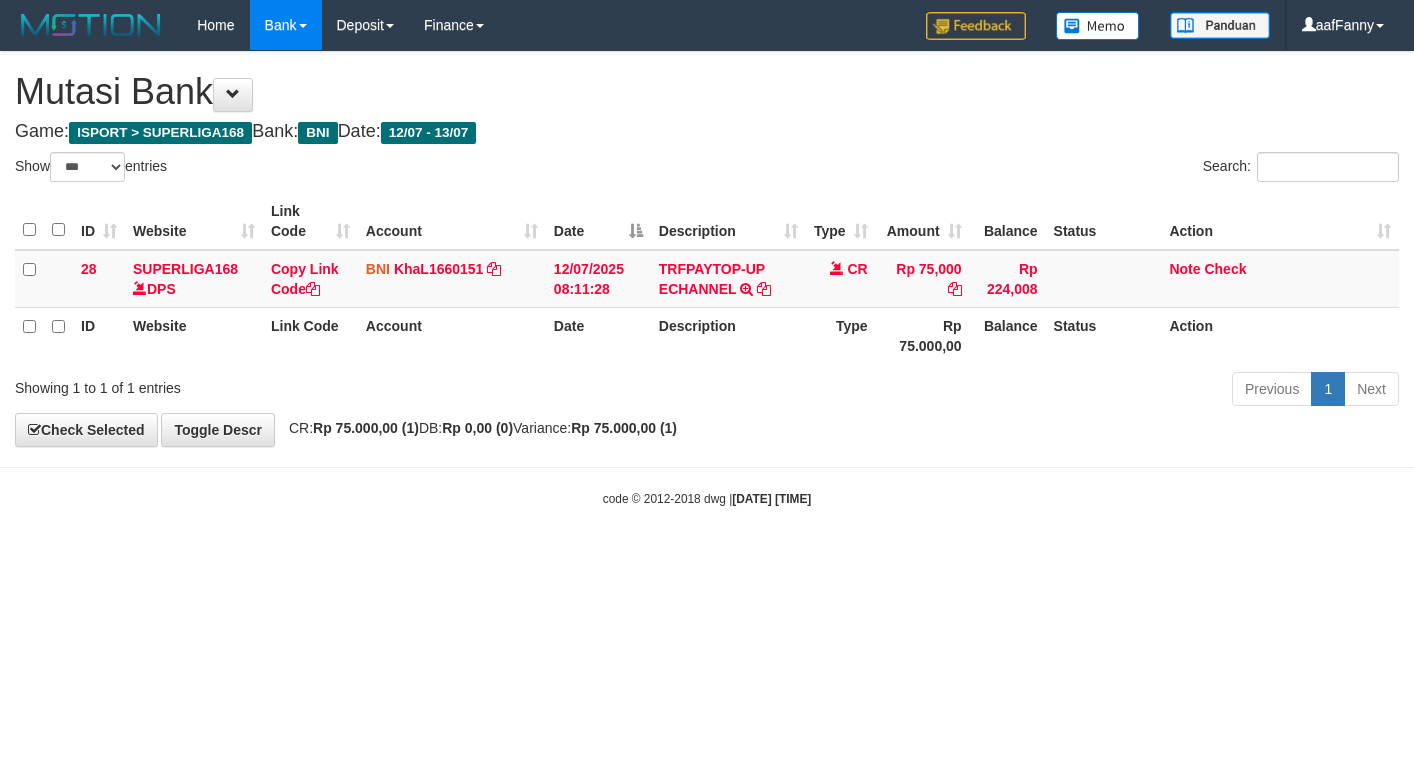 select on "***" 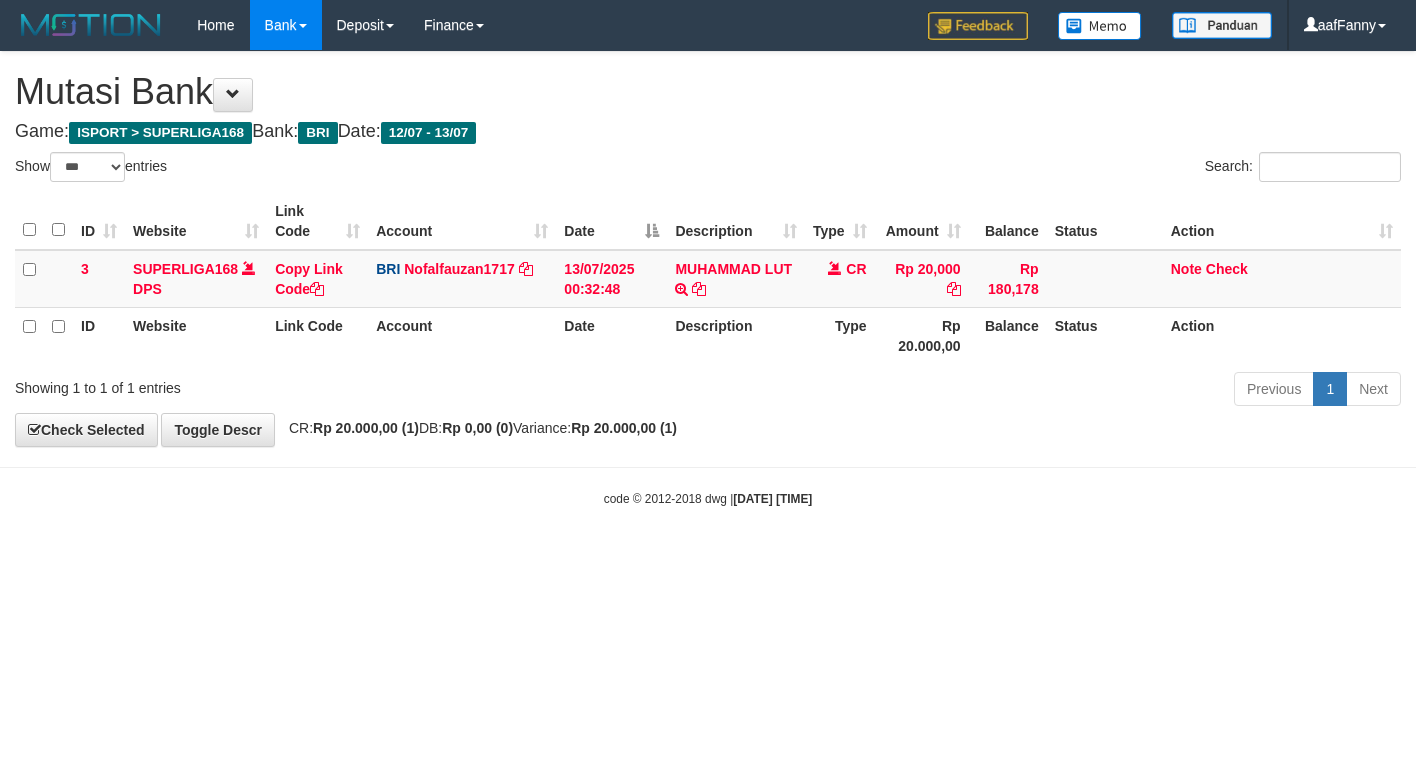 select on "***" 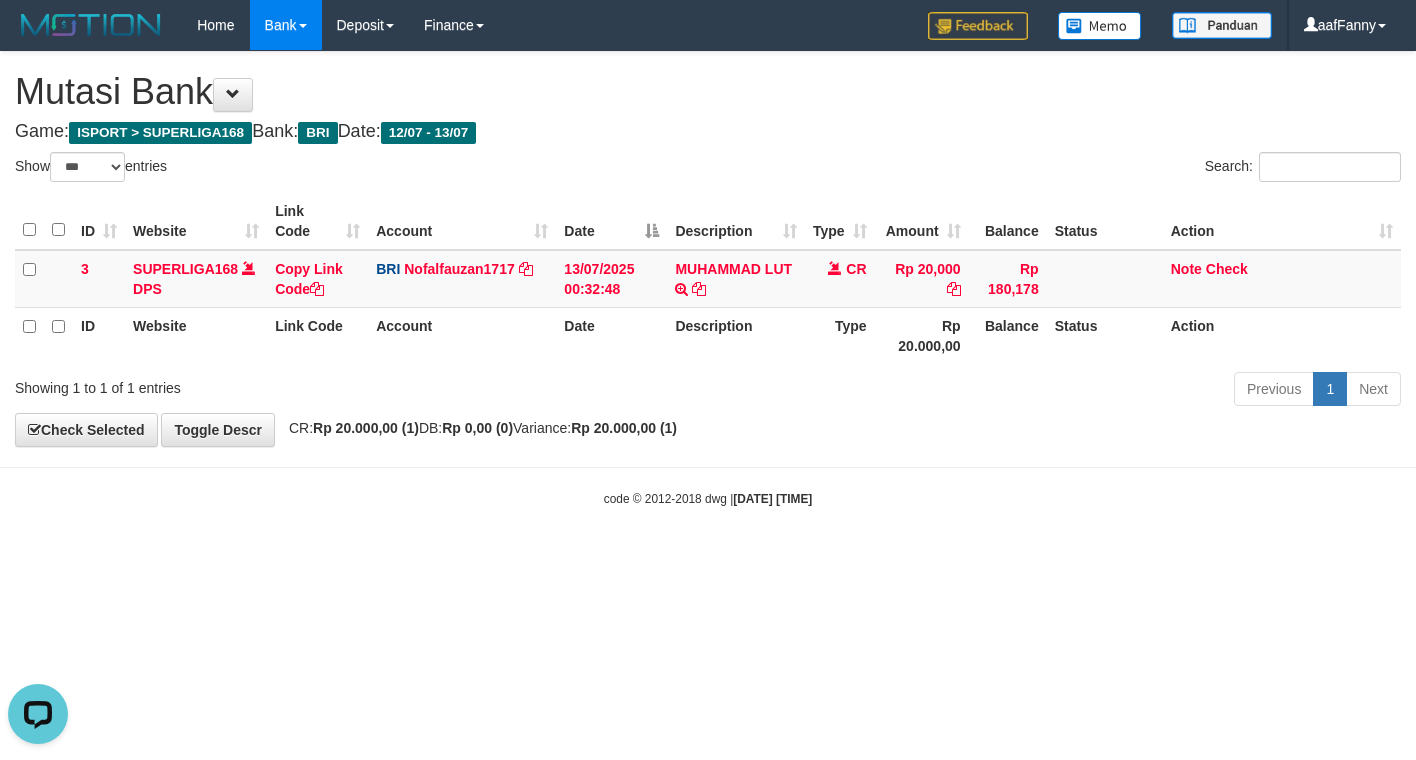 scroll, scrollTop: 0, scrollLeft: 0, axis: both 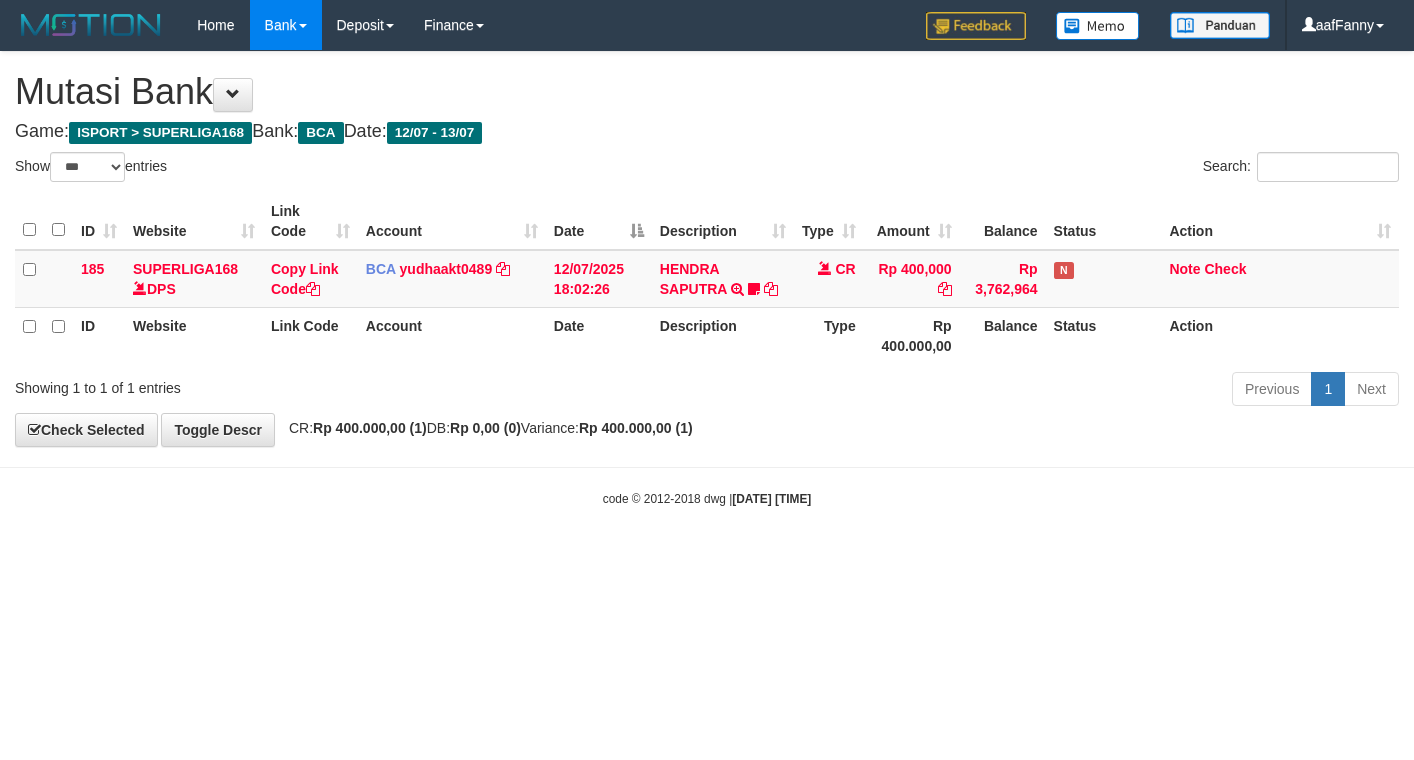 select on "***" 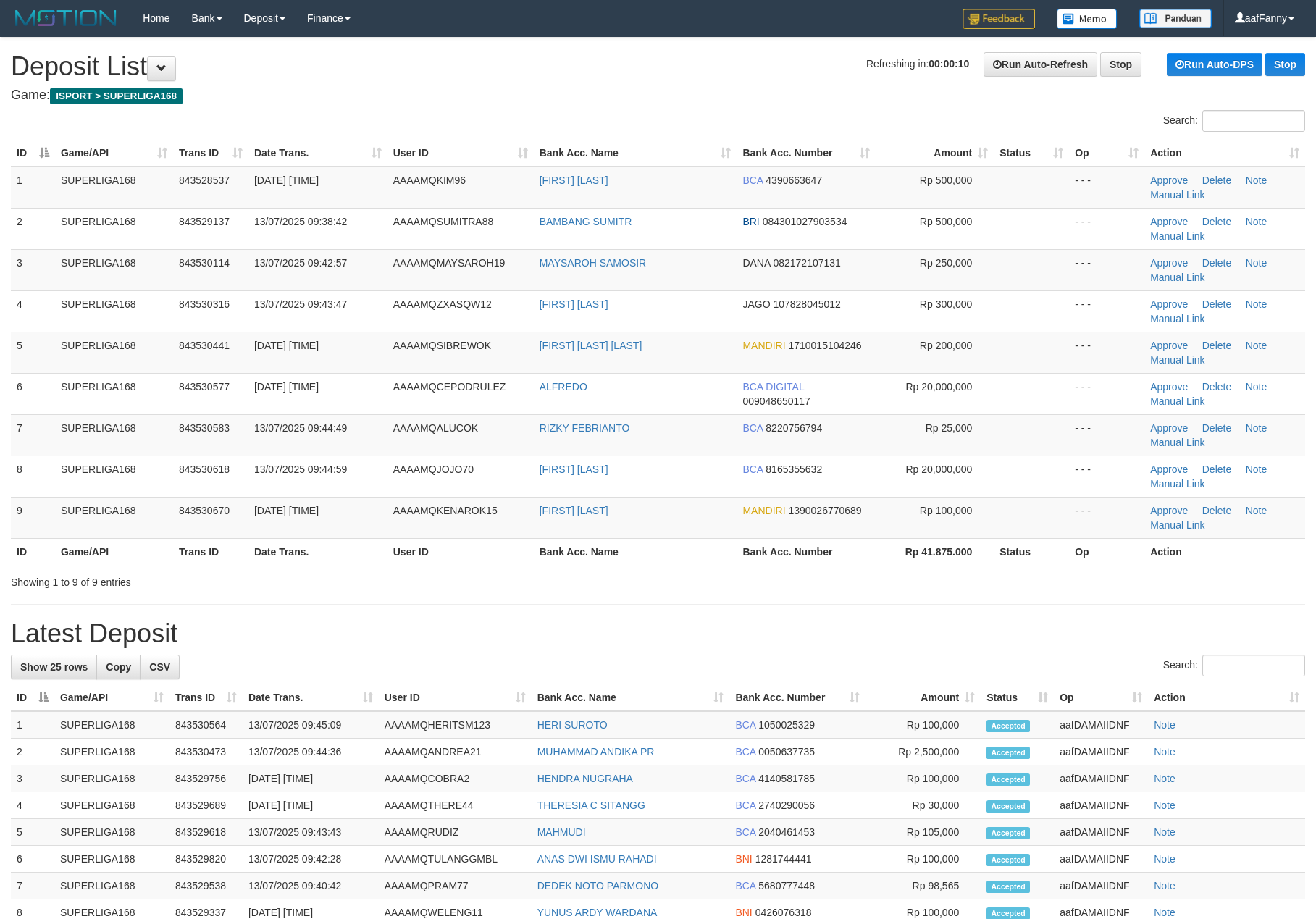 scroll, scrollTop: 0, scrollLeft: 0, axis: both 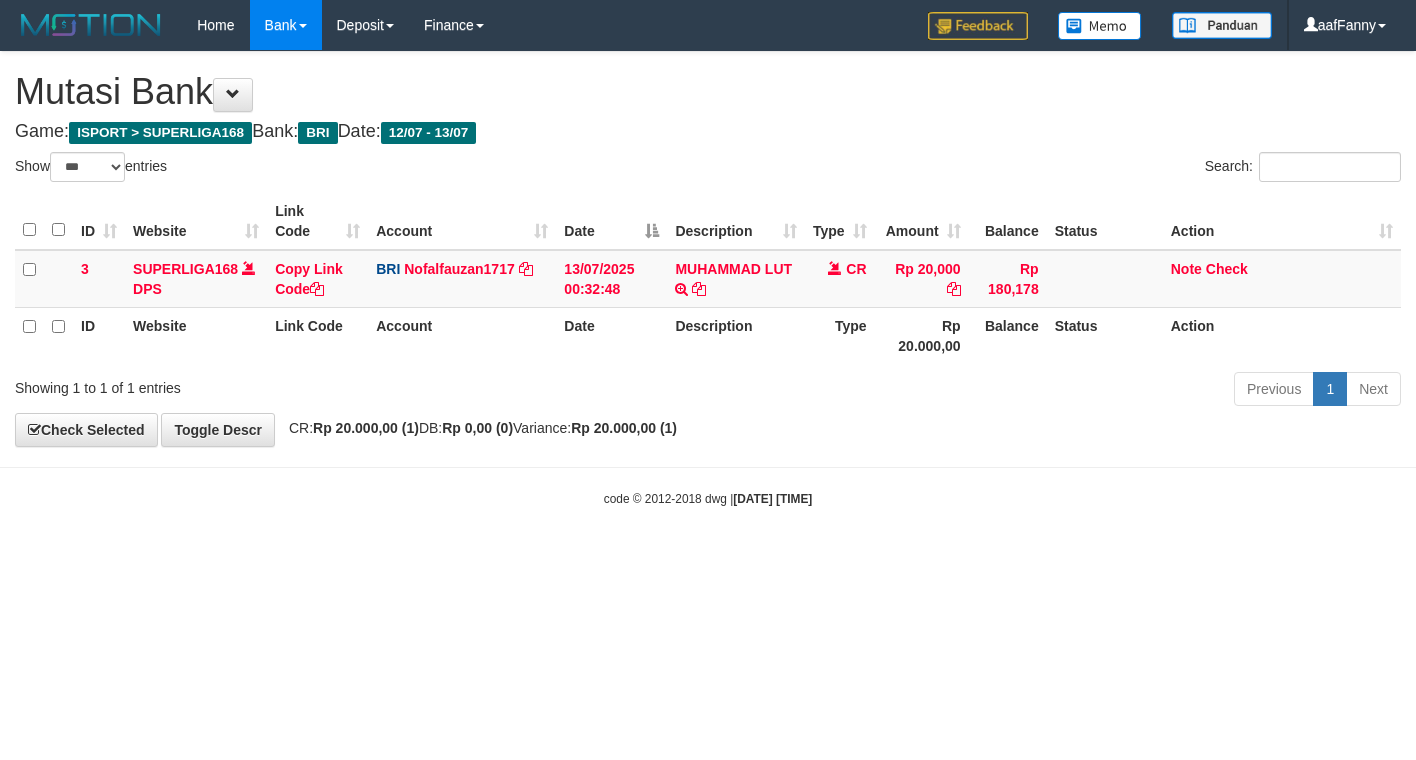 select on "***" 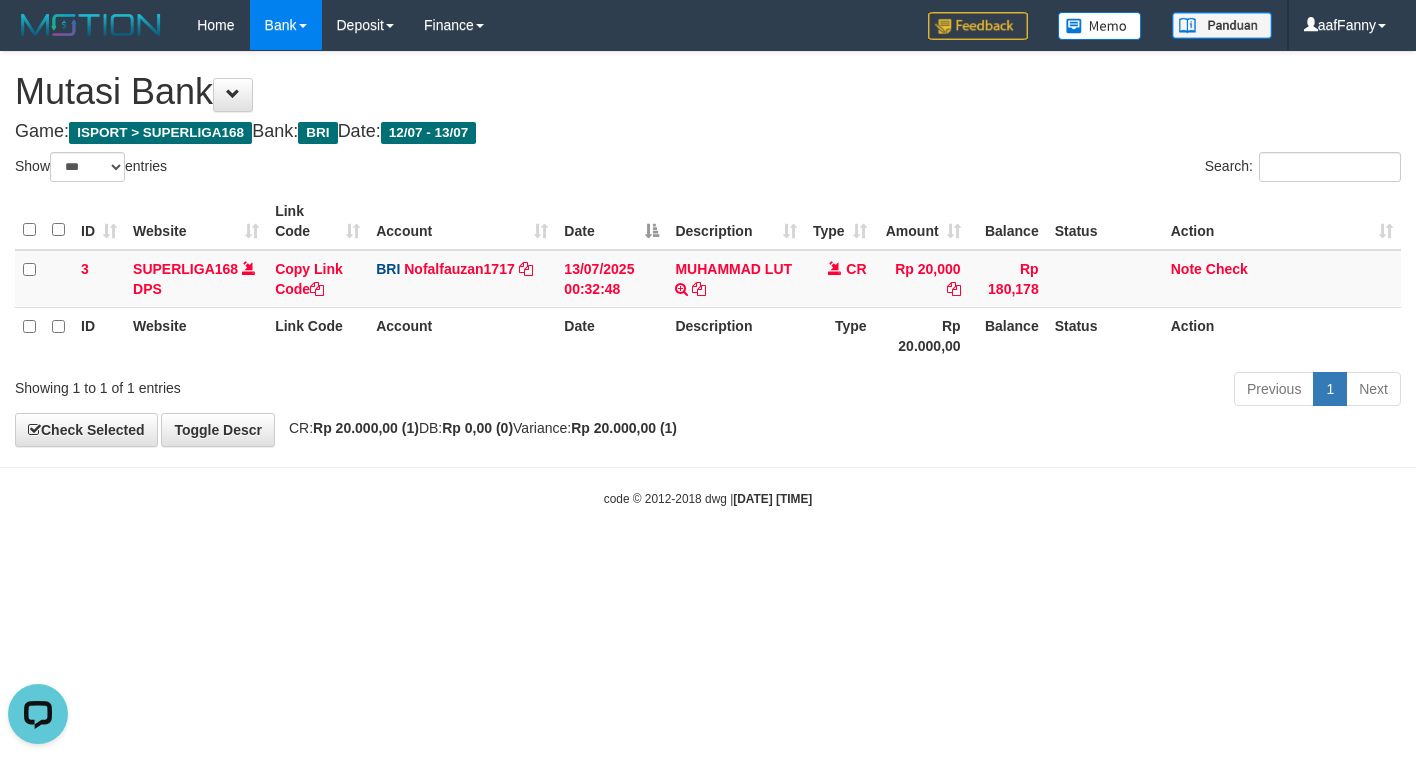scroll, scrollTop: 0, scrollLeft: 0, axis: both 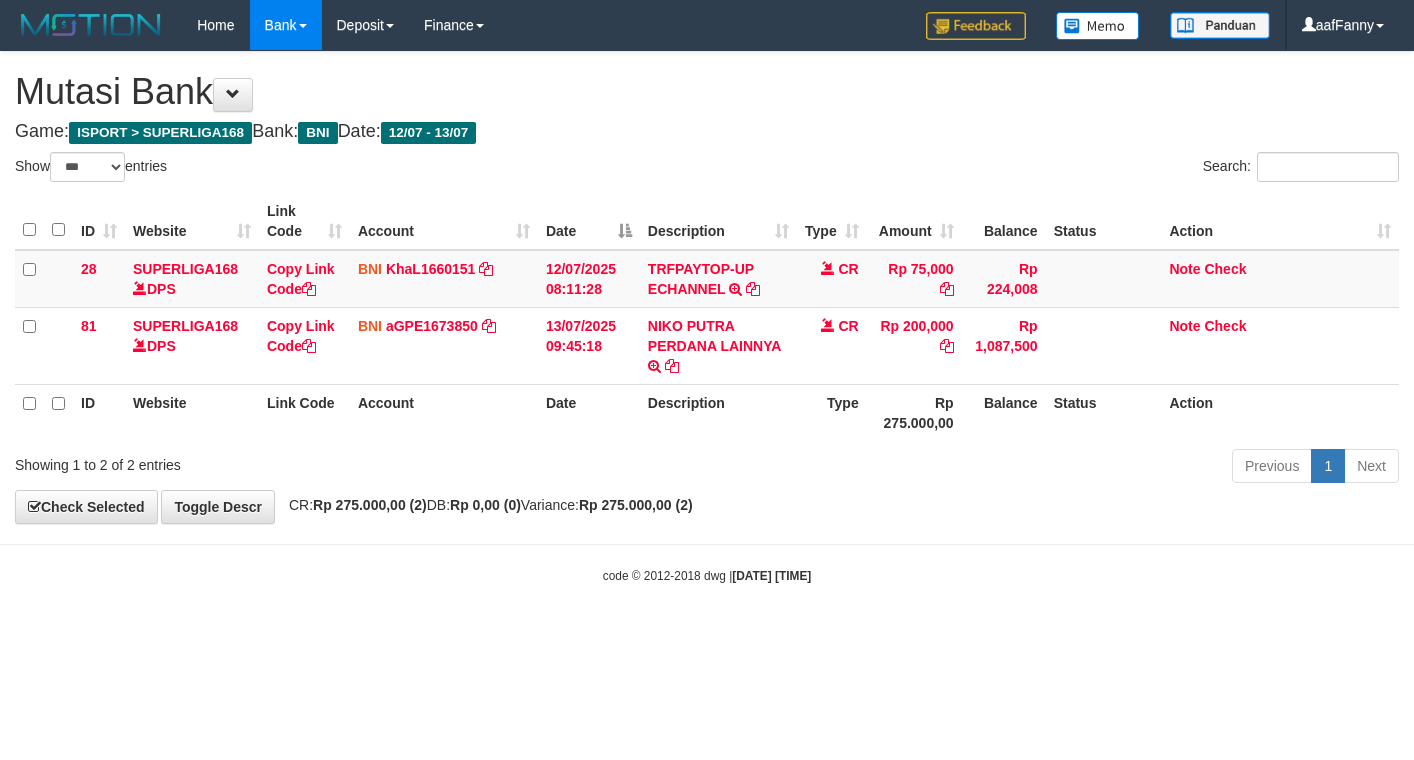 select on "***" 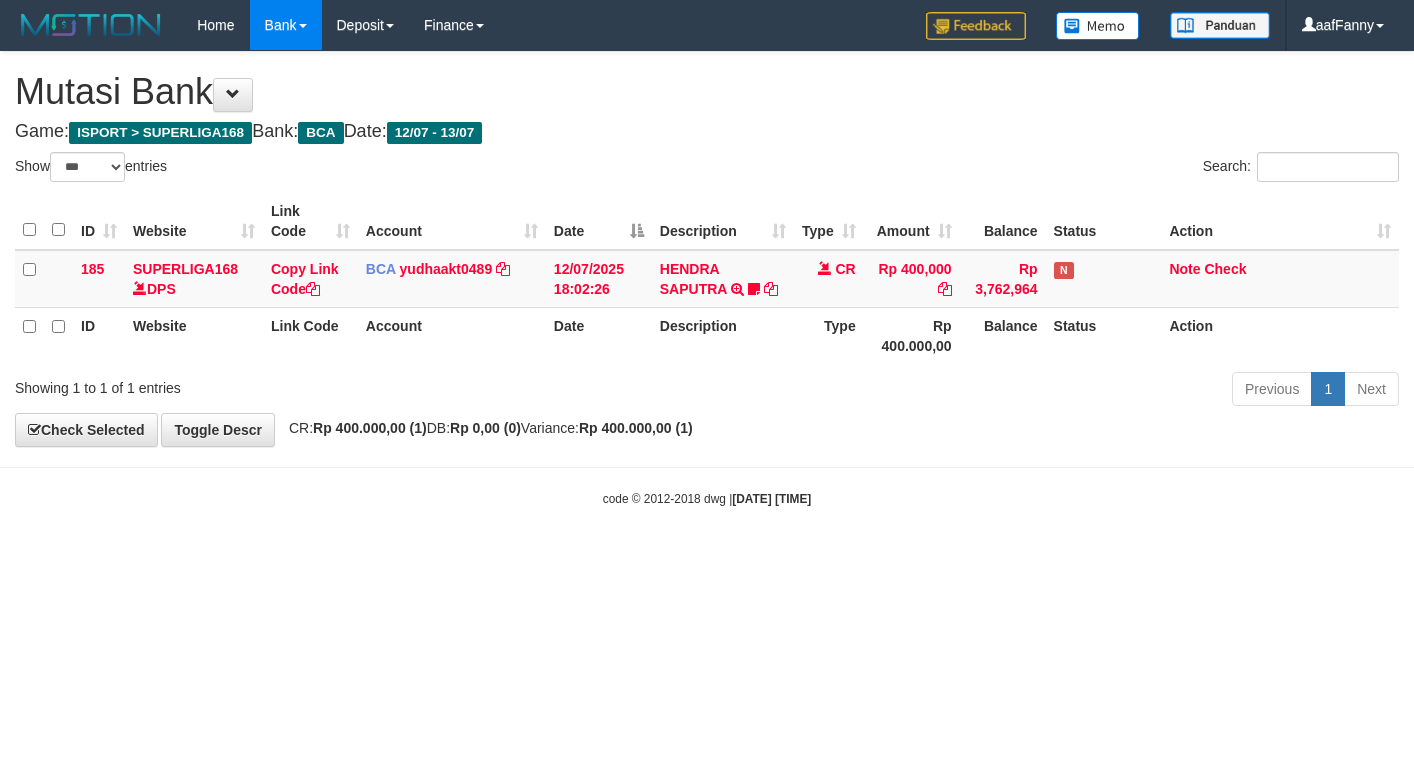 select on "***" 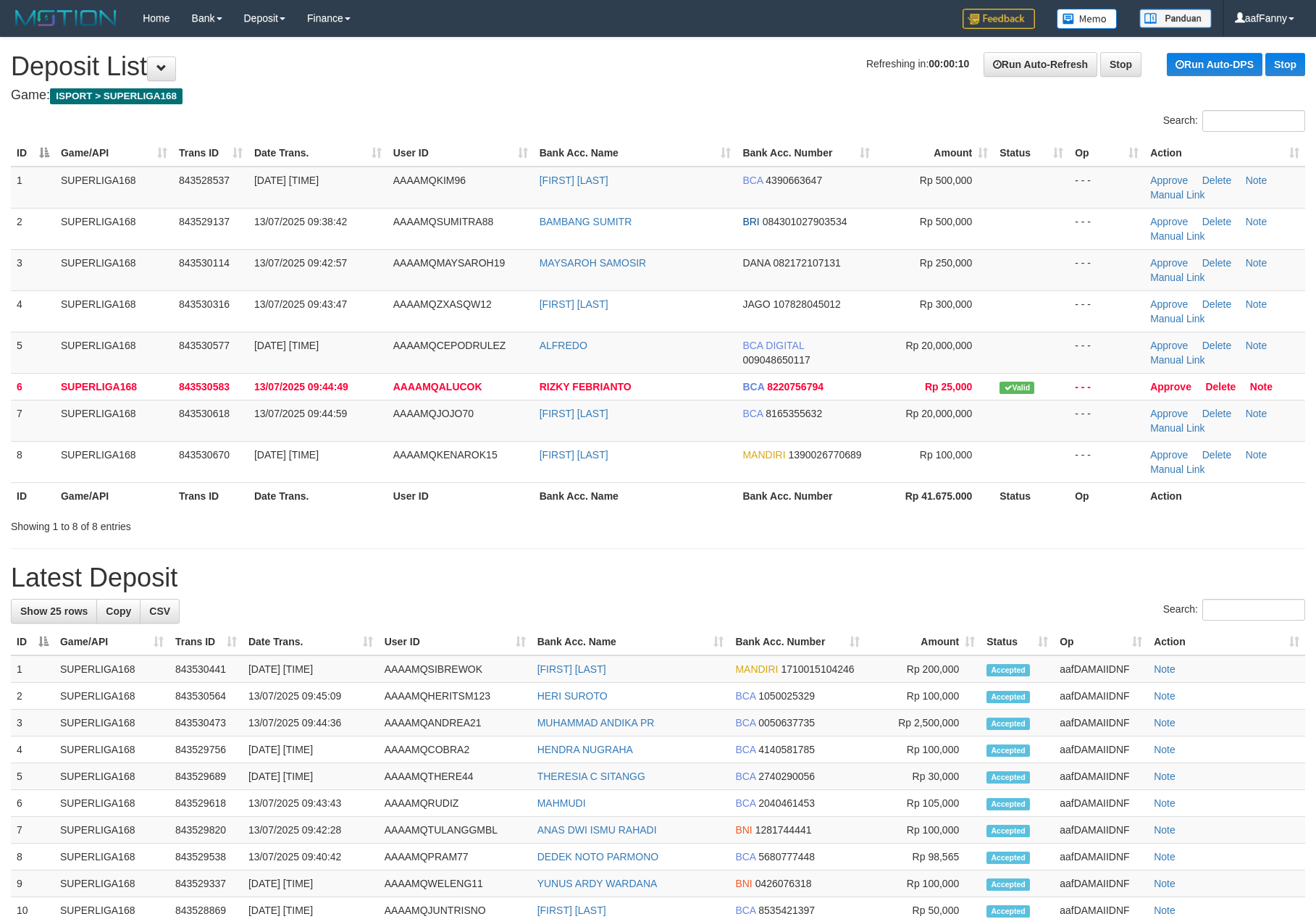 scroll, scrollTop: 0, scrollLeft: 0, axis: both 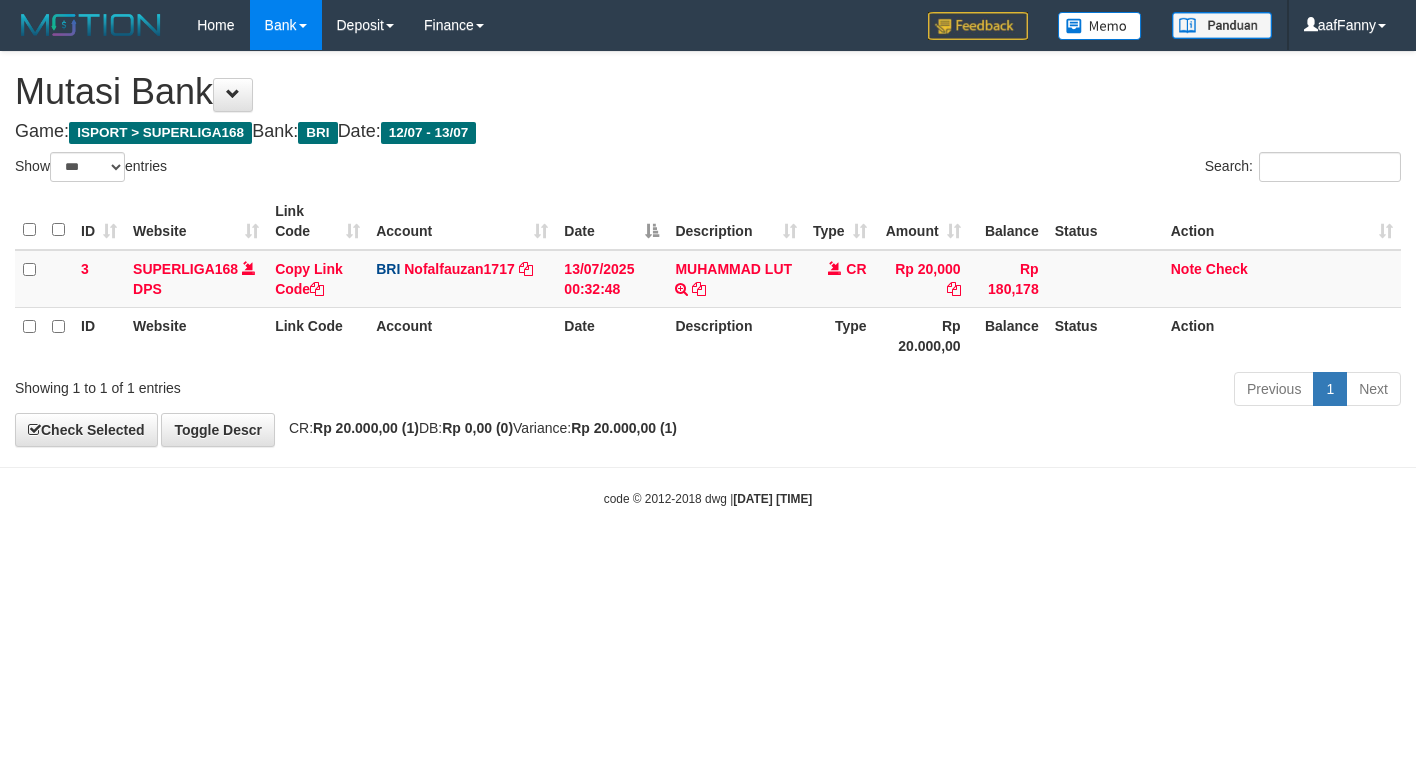 select on "***" 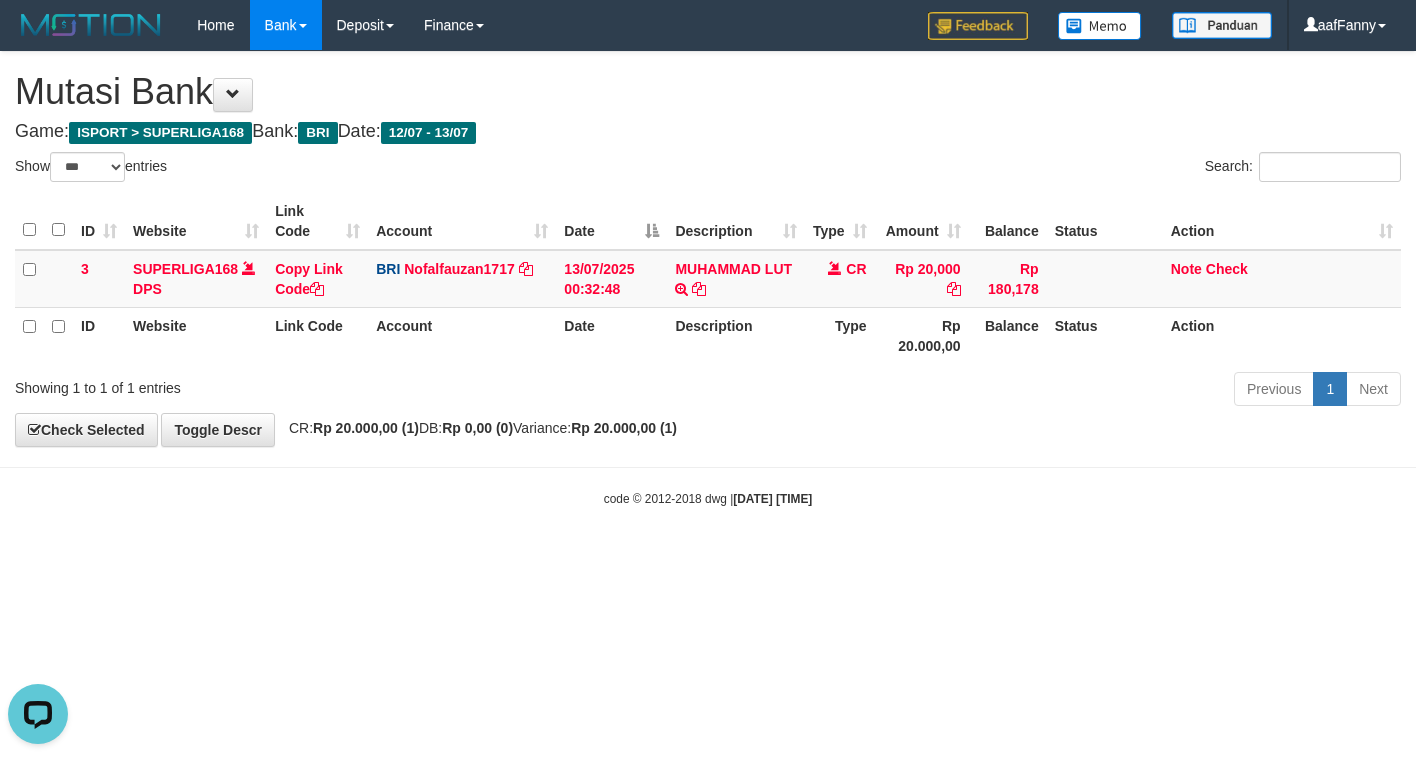 scroll, scrollTop: 0, scrollLeft: 0, axis: both 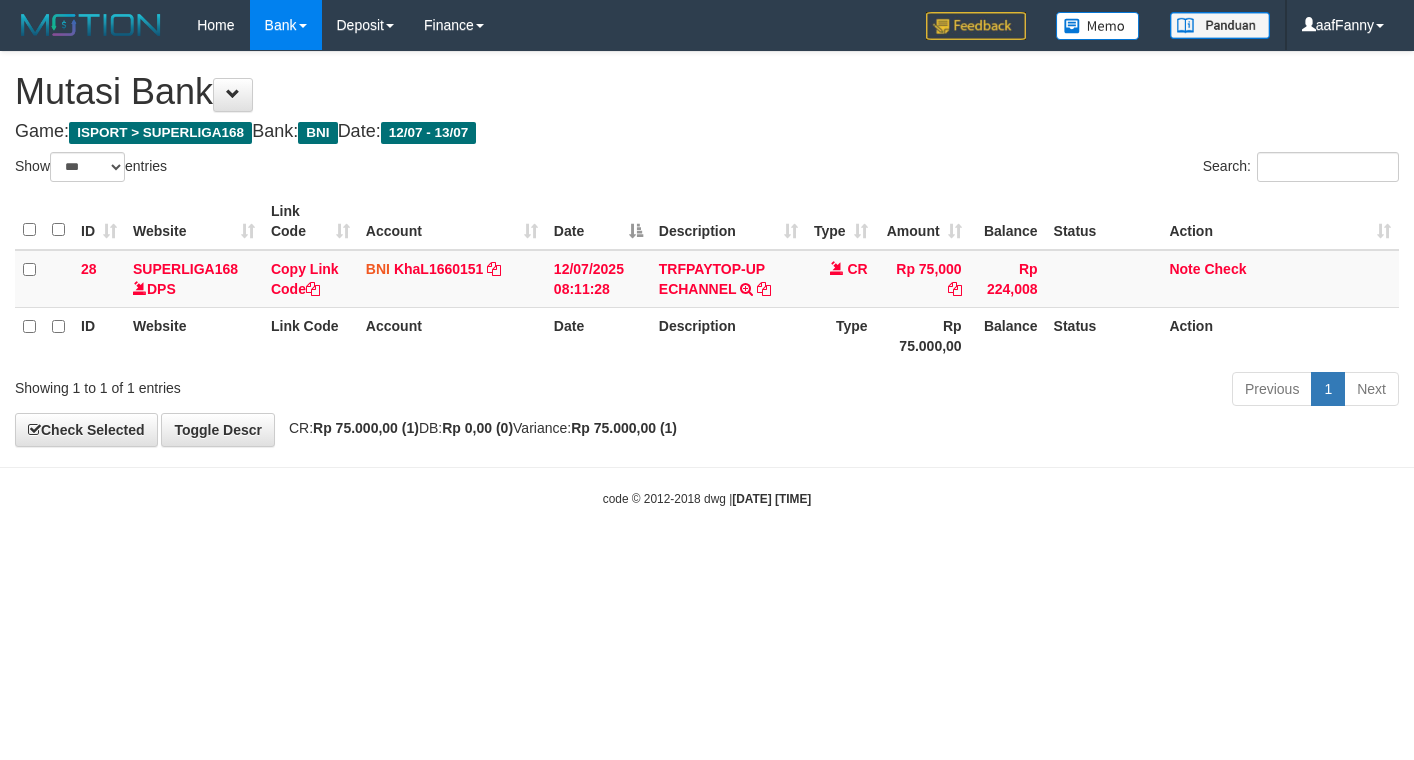 select on "***" 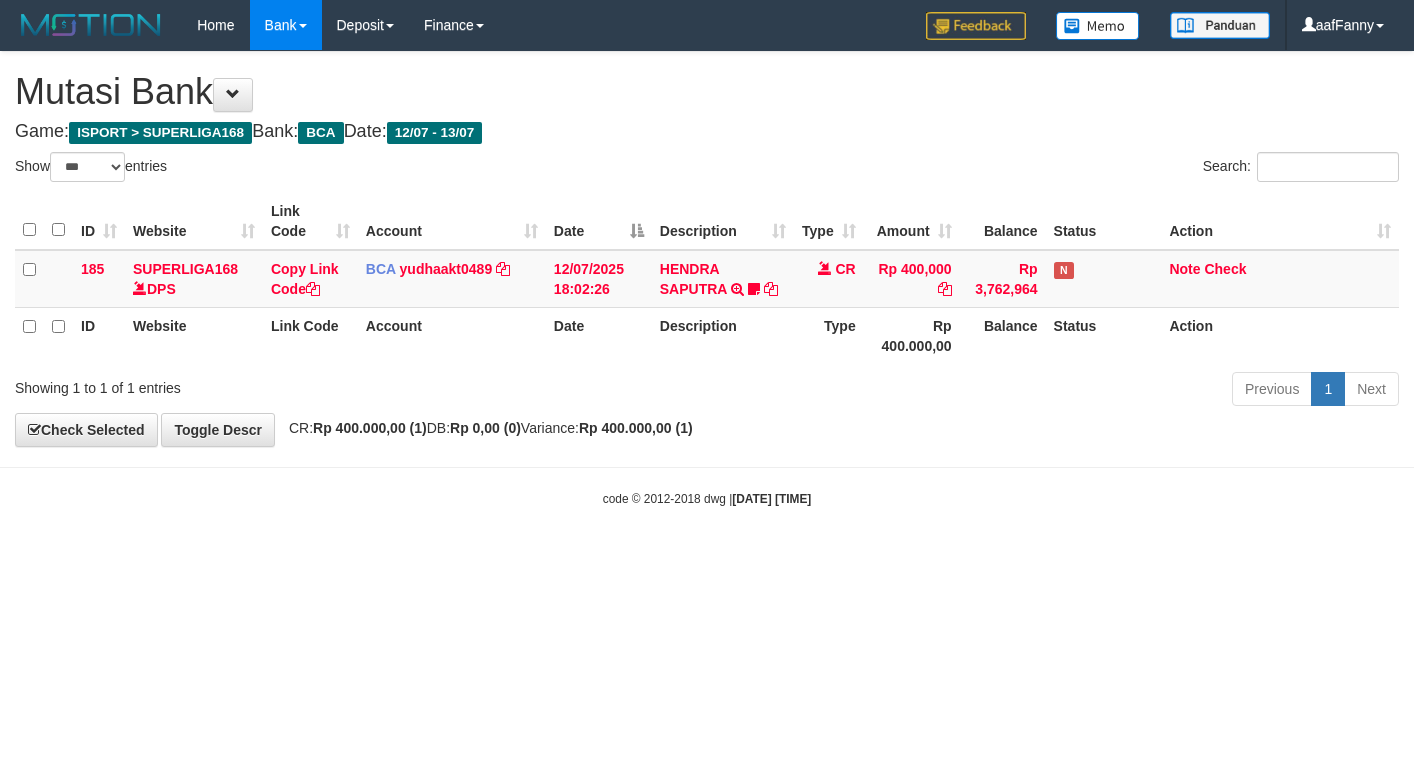 select on "***" 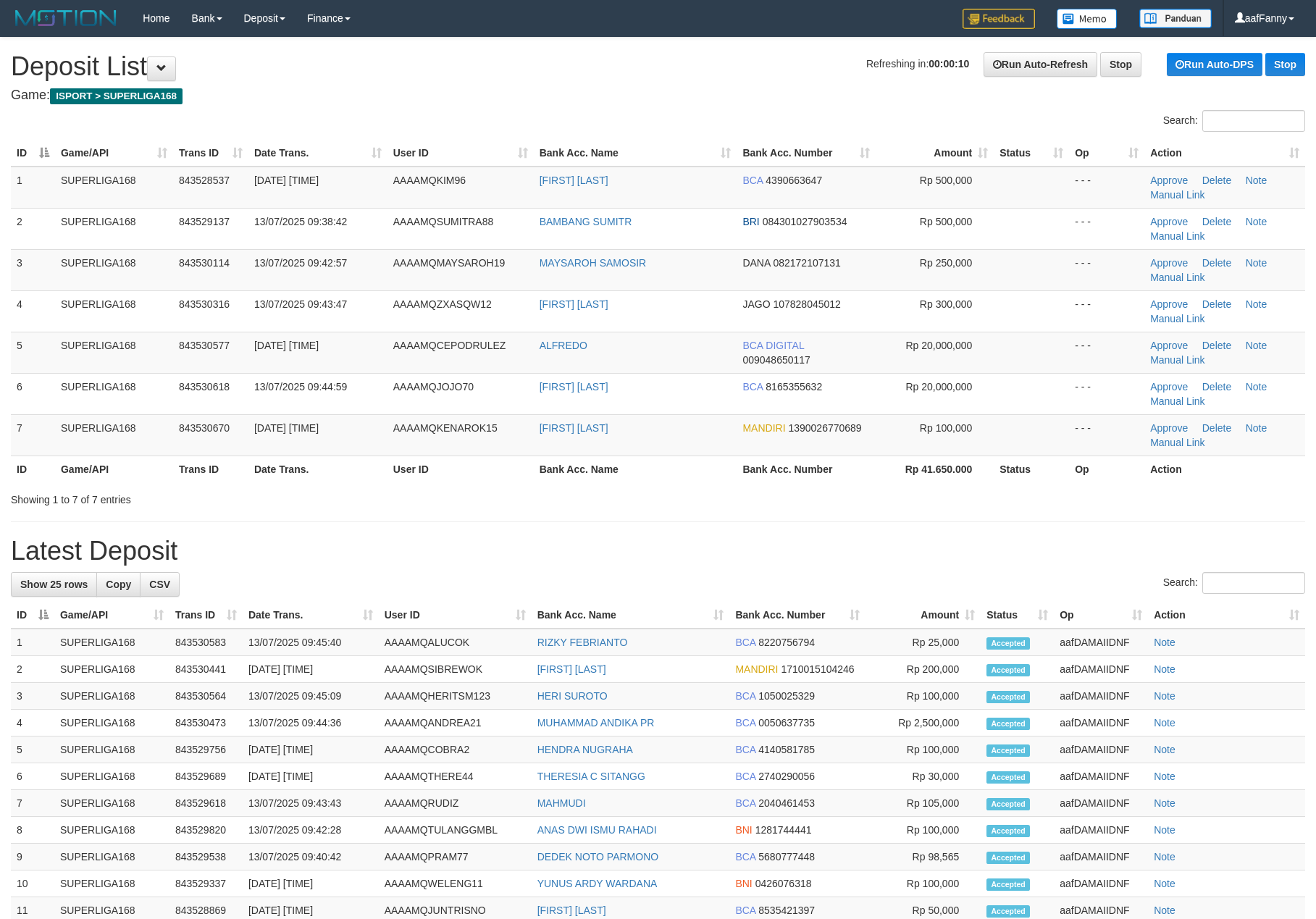 scroll, scrollTop: 0, scrollLeft: 0, axis: both 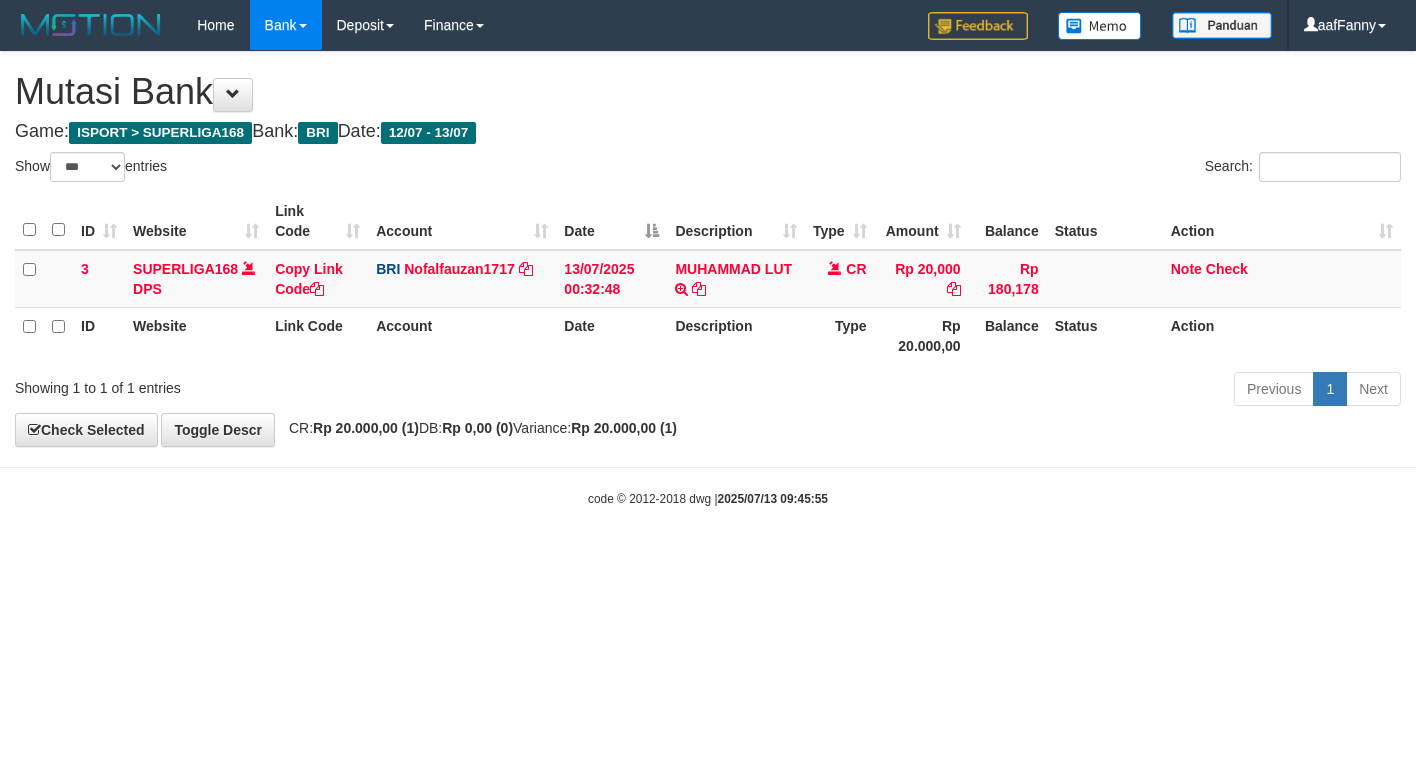 select on "***" 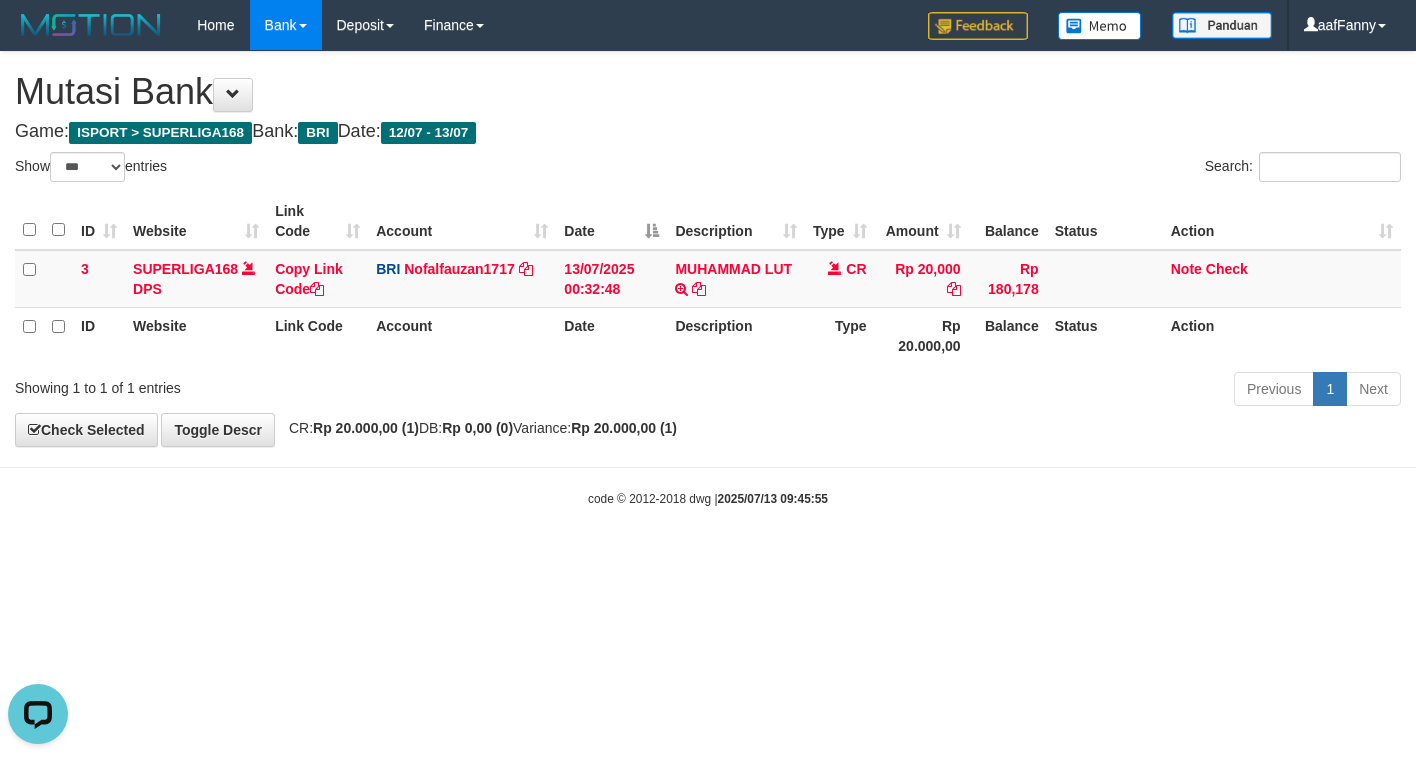 scroll, scrollTop: 0, scrollLeft: 0, axis: both 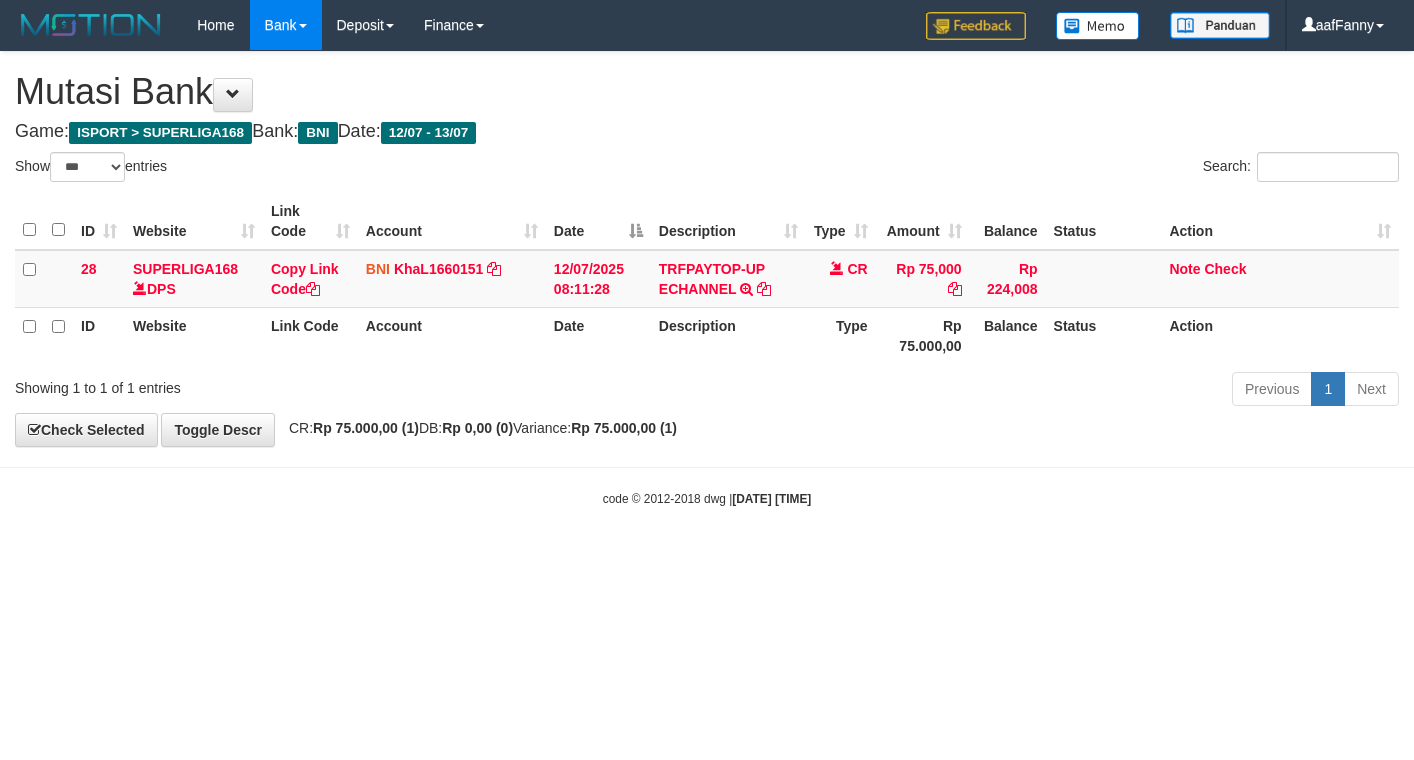 select on "***" 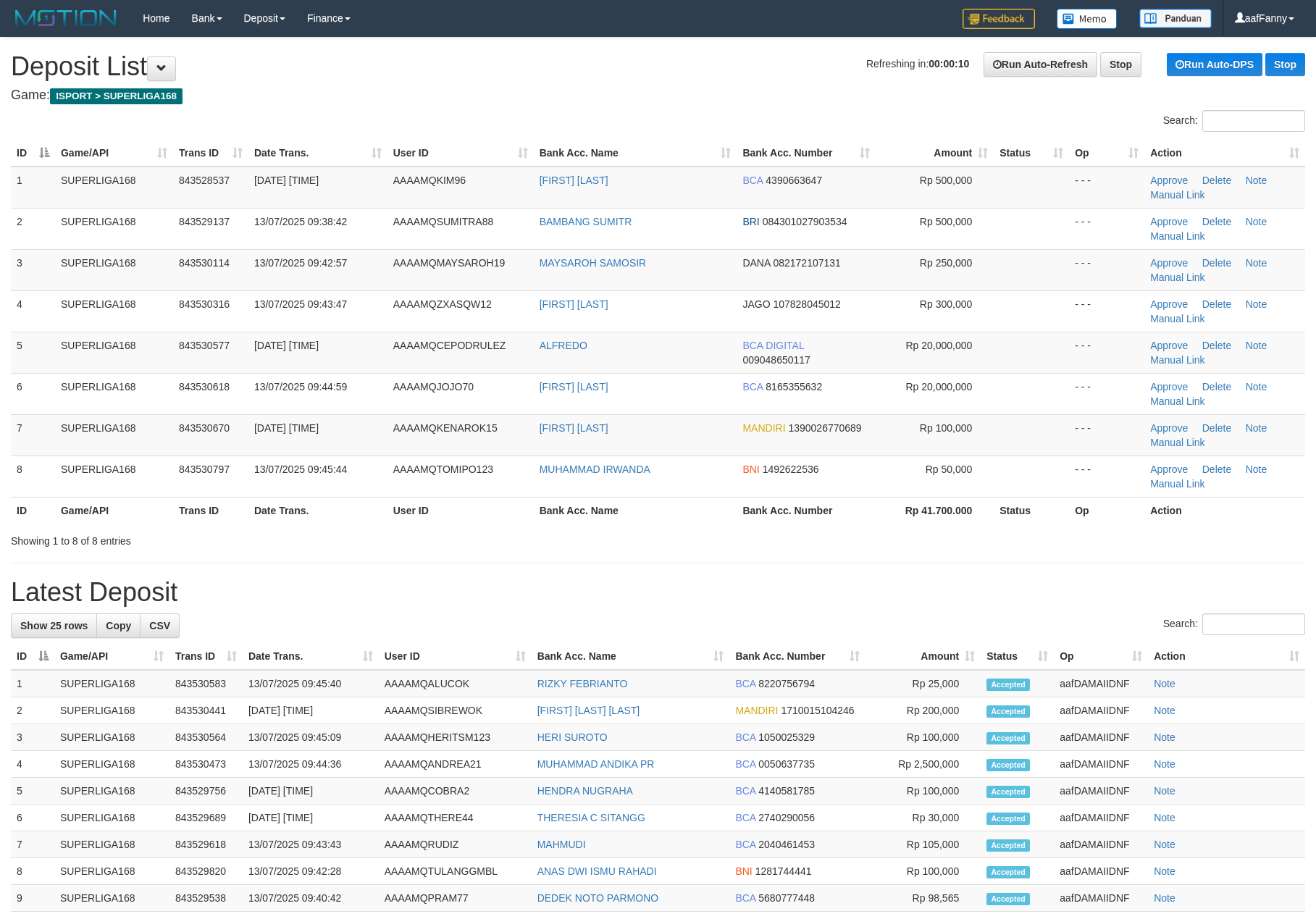 scroll, scrollTop: 0, scrollLeft: 0, axis: both 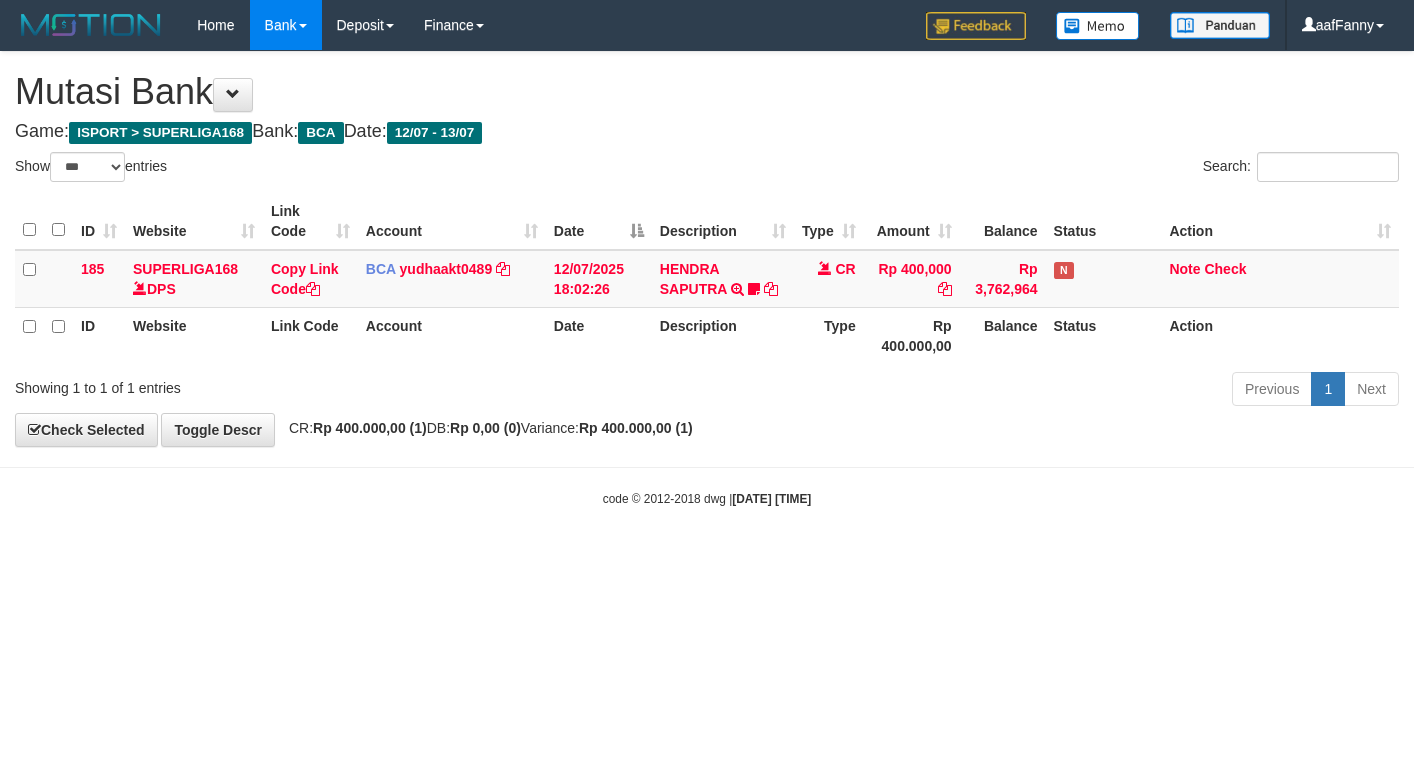 select on "***" 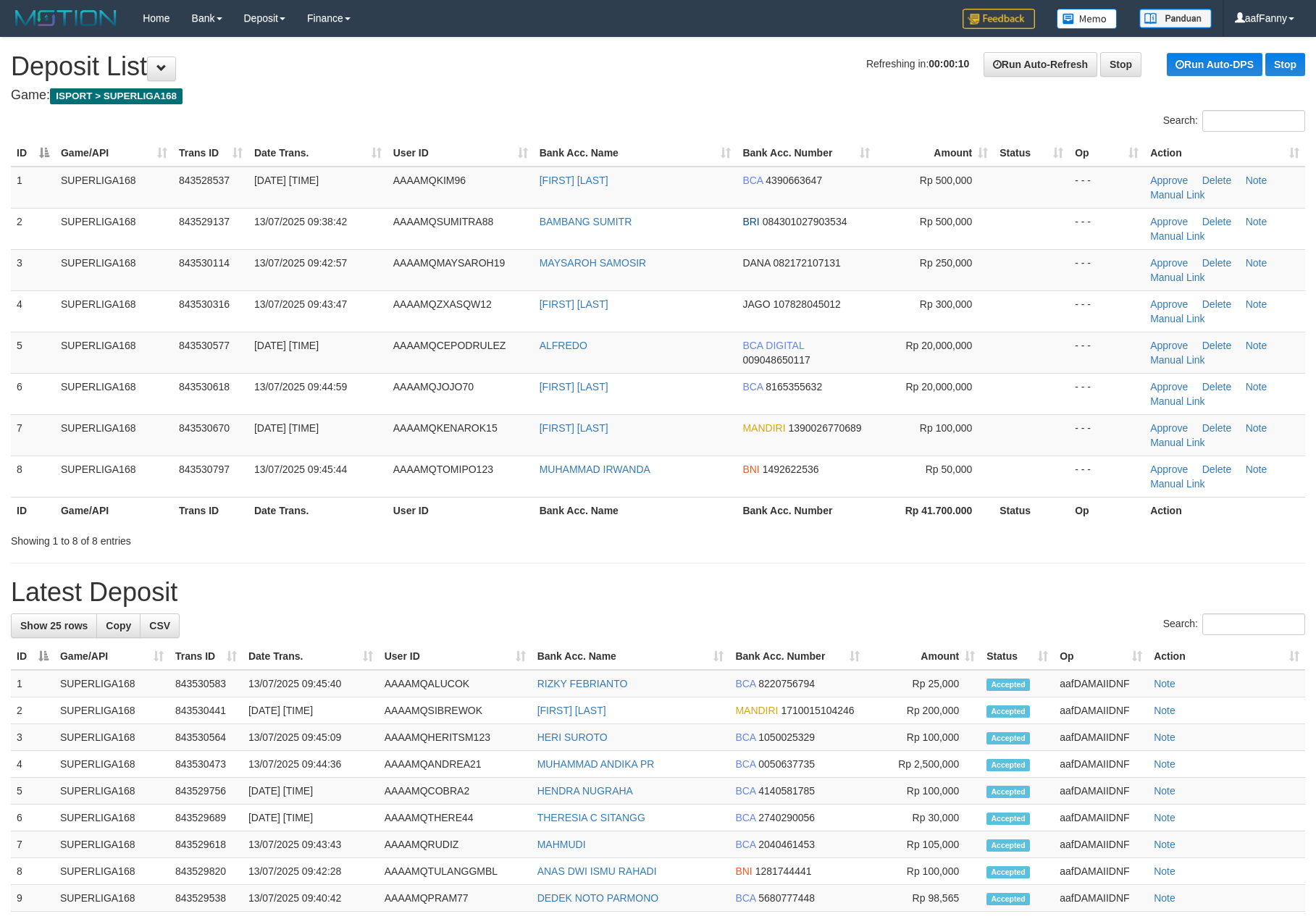scroll, scrollTop: 0, scrollLeft: 0, axis: both 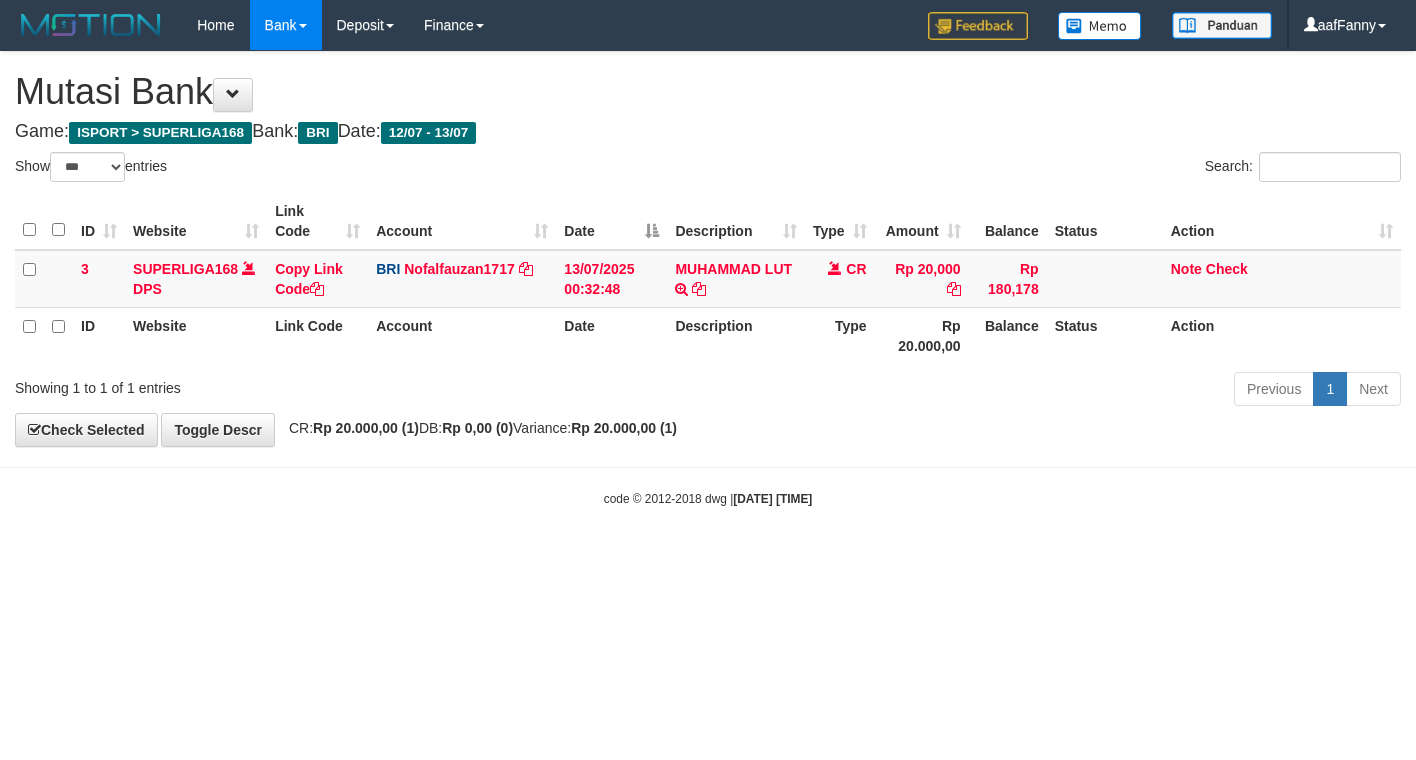 select on "***" 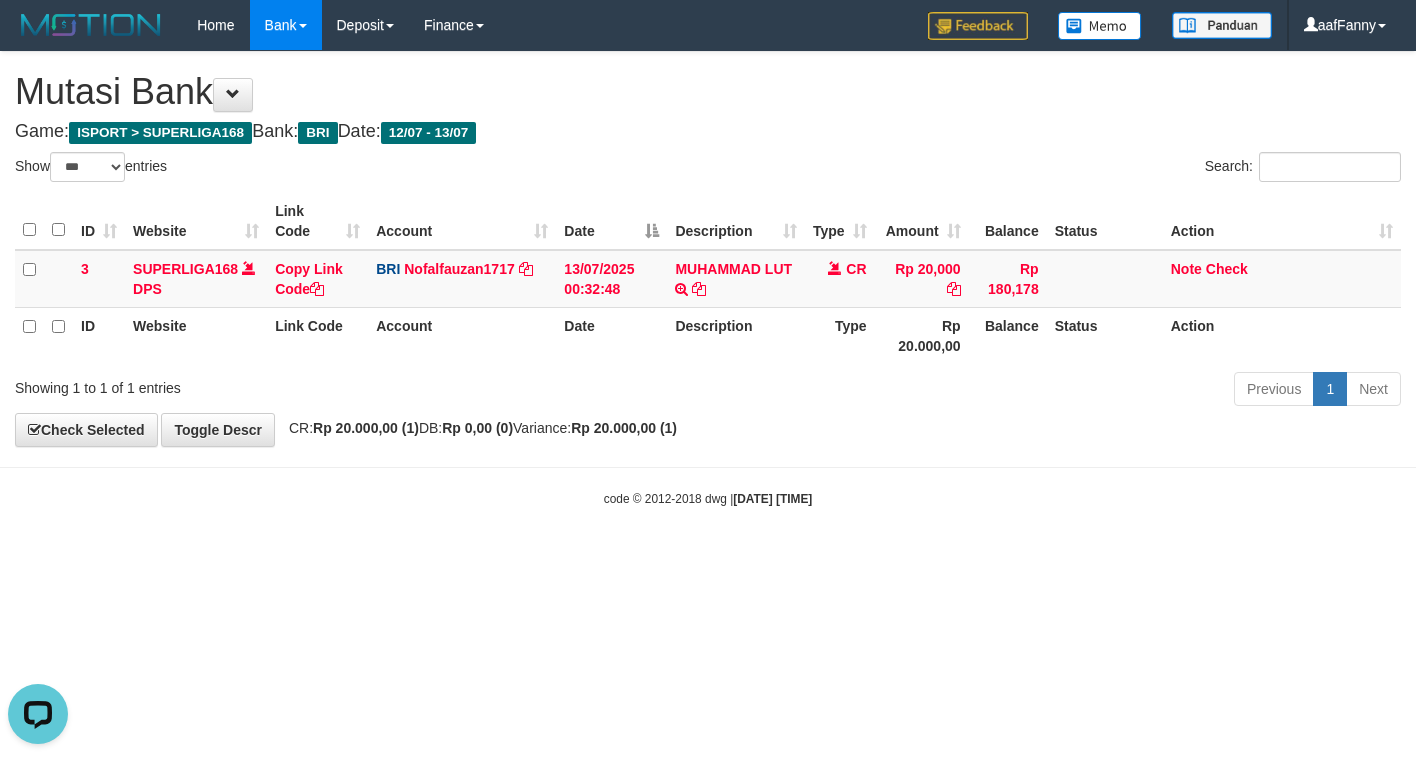 scroll, scrollTop: 0, scrollLeft: 0, axis: both 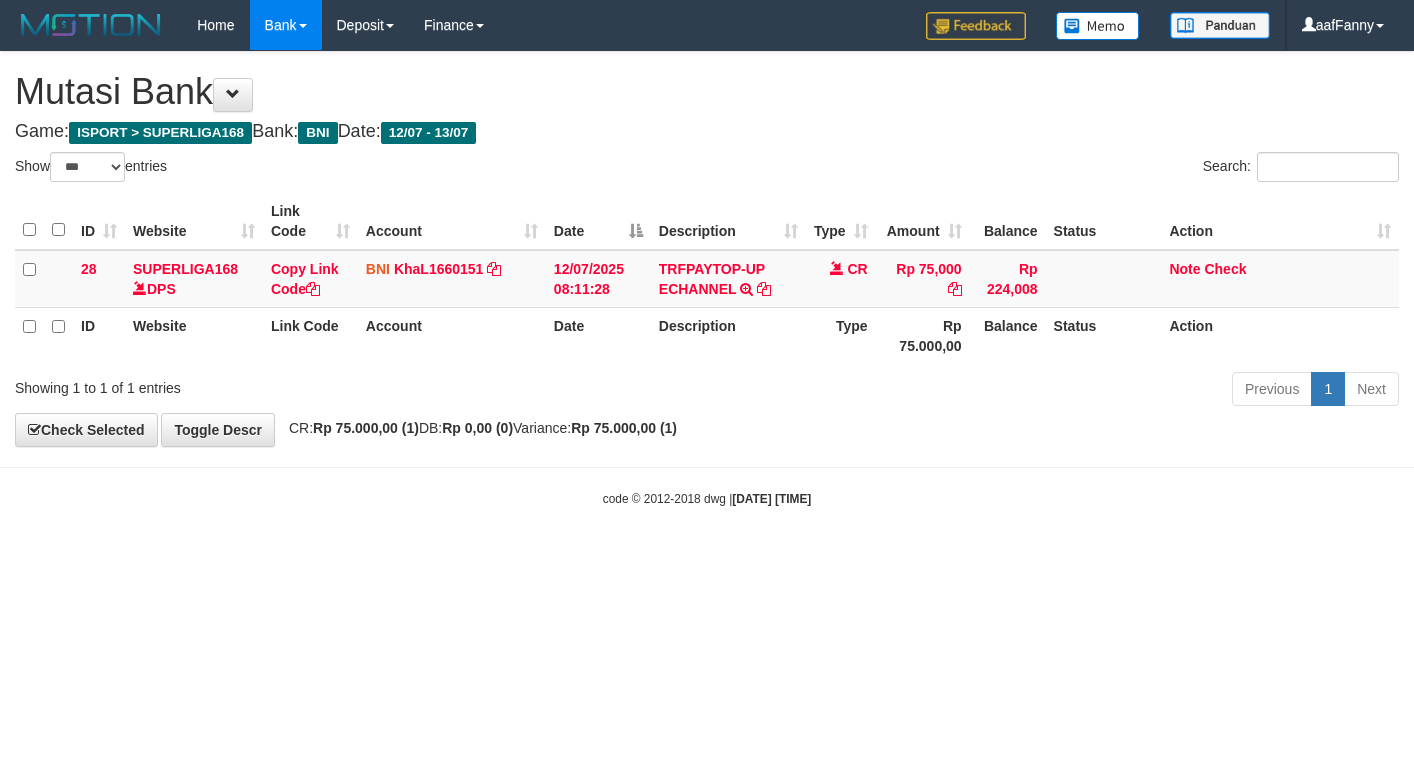 select on "***" 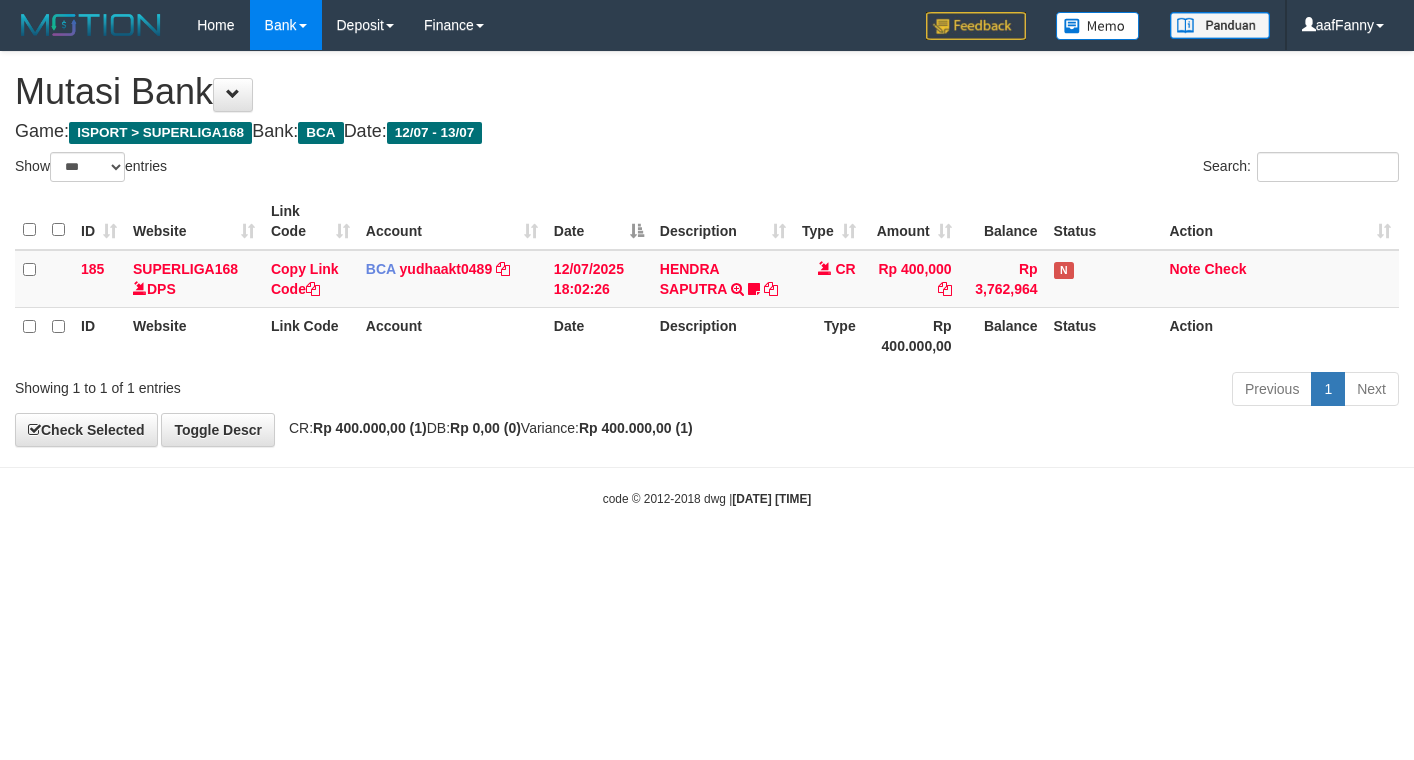select on "***" 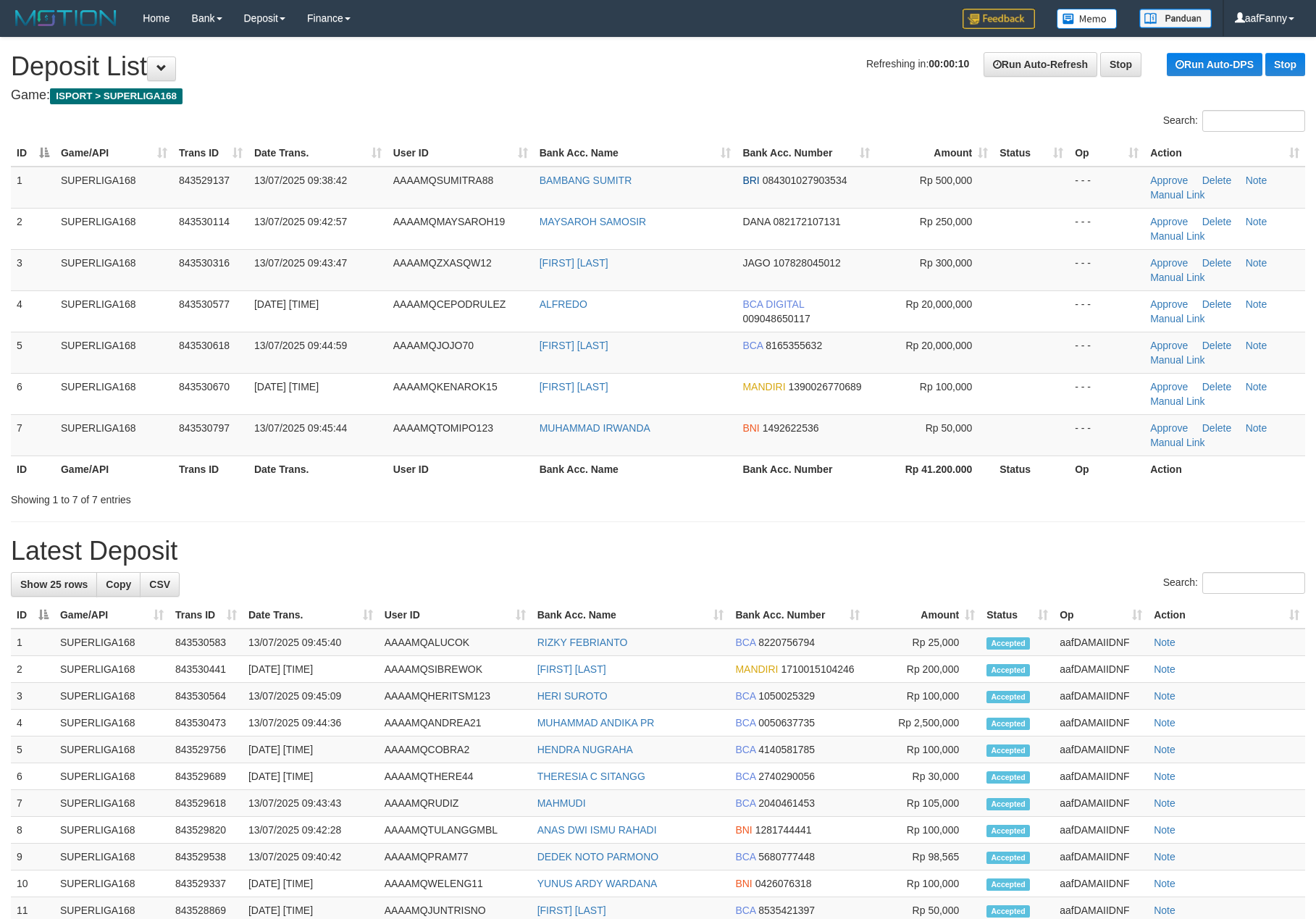 scroll, scrollTop: 0, scrollLeft: 0, axis: both 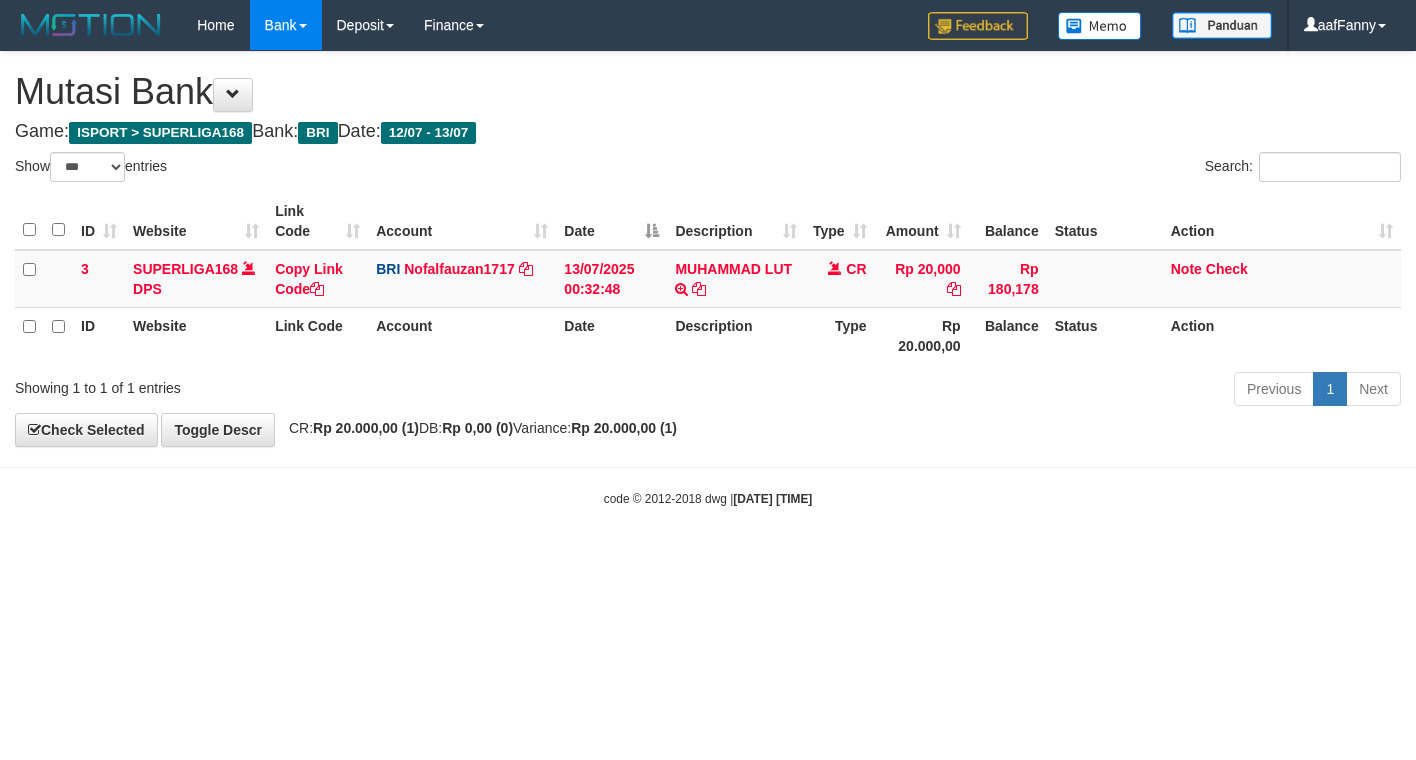 select on "***" 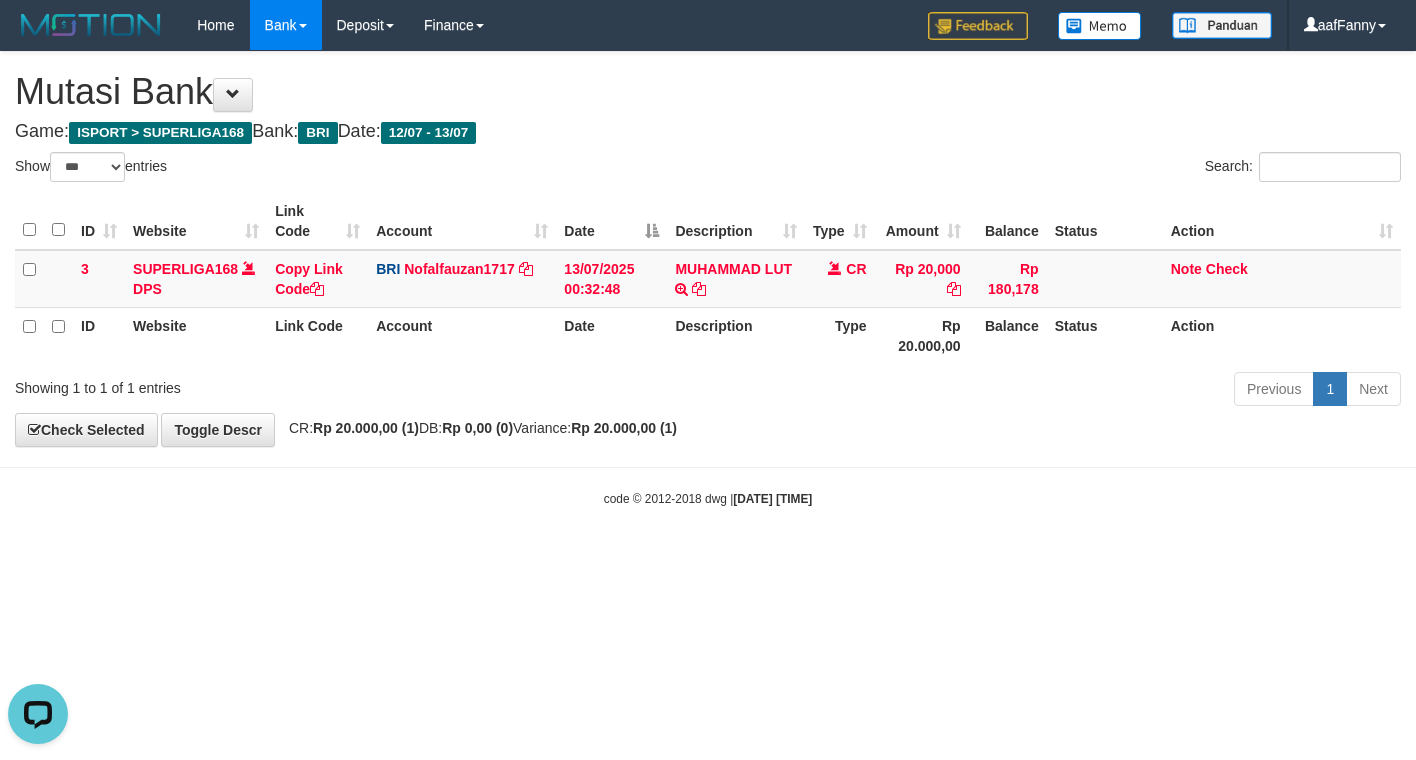 scroll, scrollTop: 0, scrollLeft: 0, axis: both 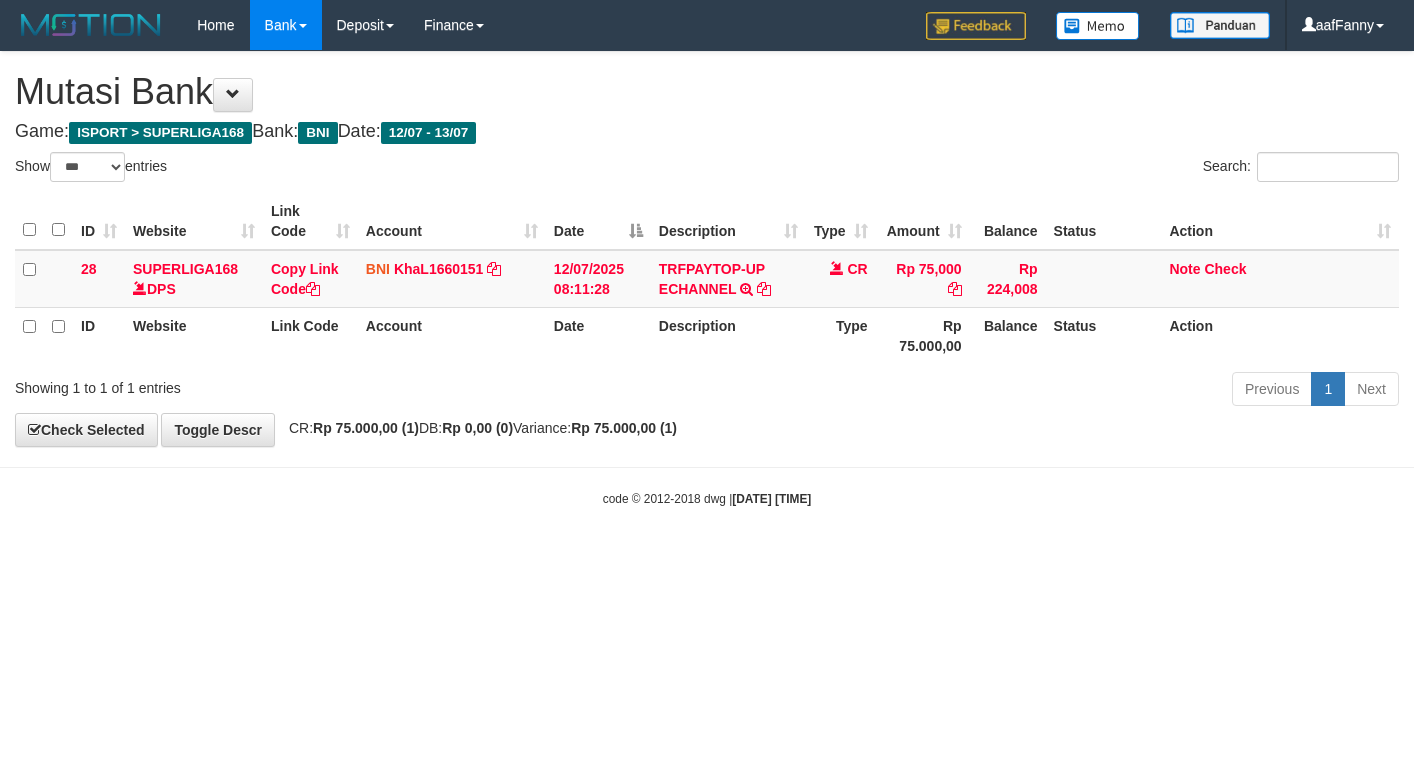 select on "***" 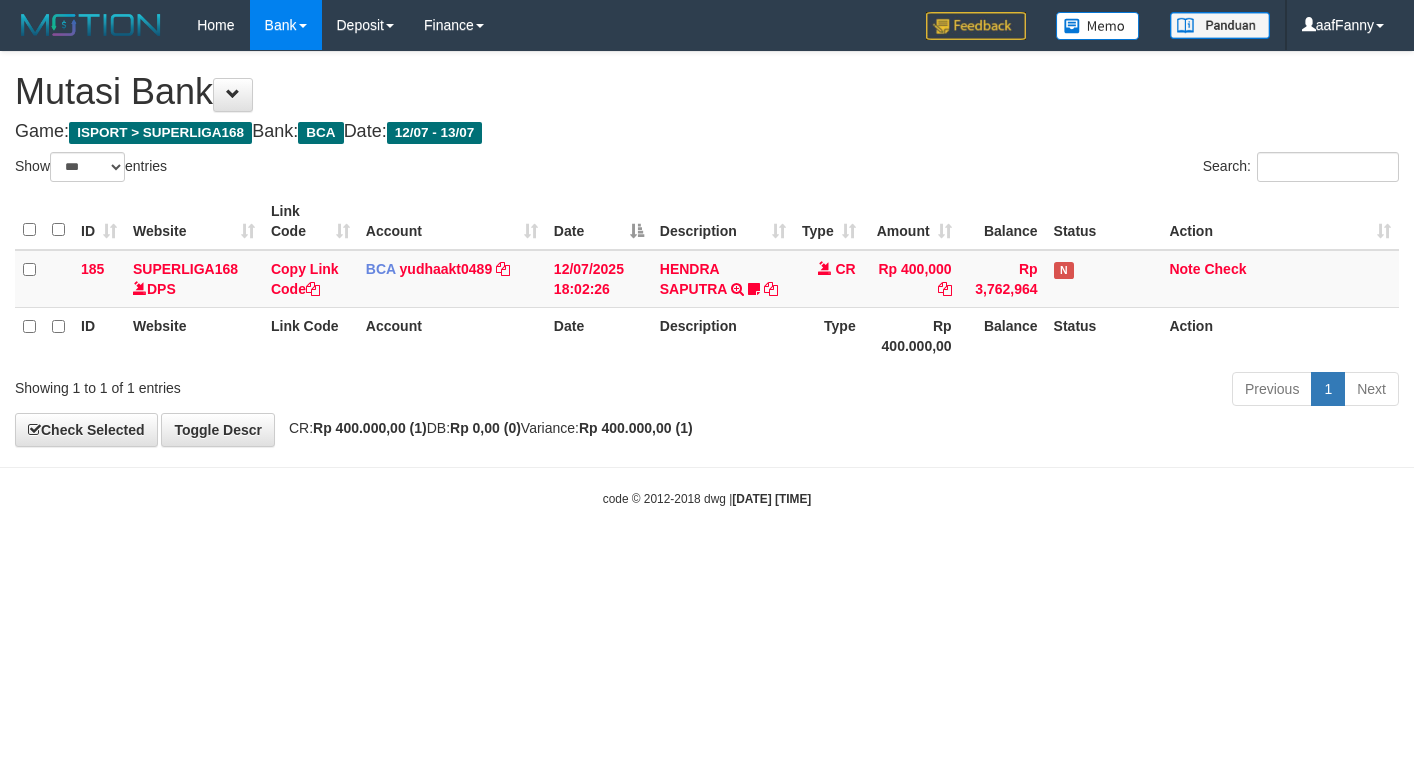 select on "***" 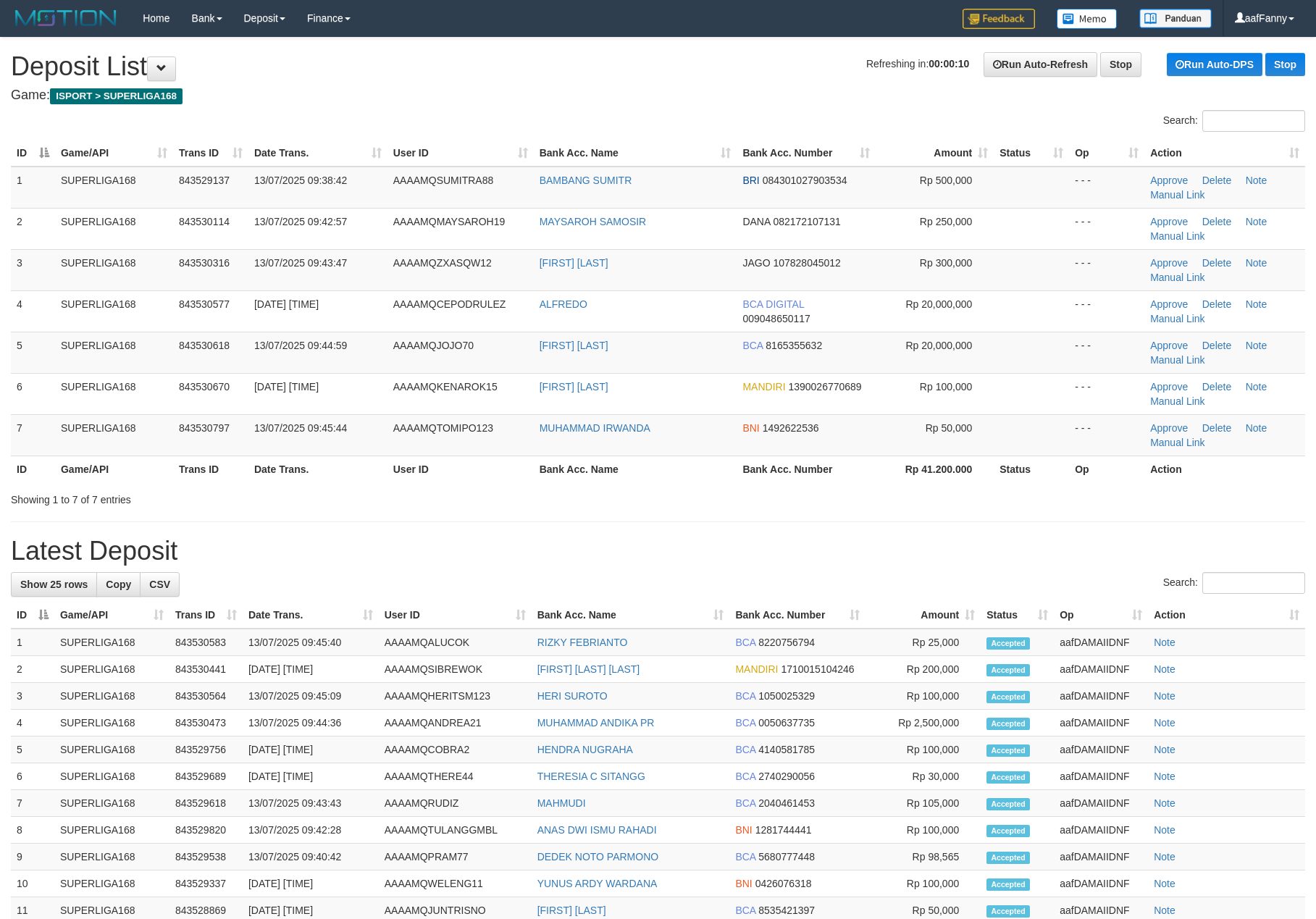 scroll, scrollTop: 0, scrollLeft: 0, axis: both 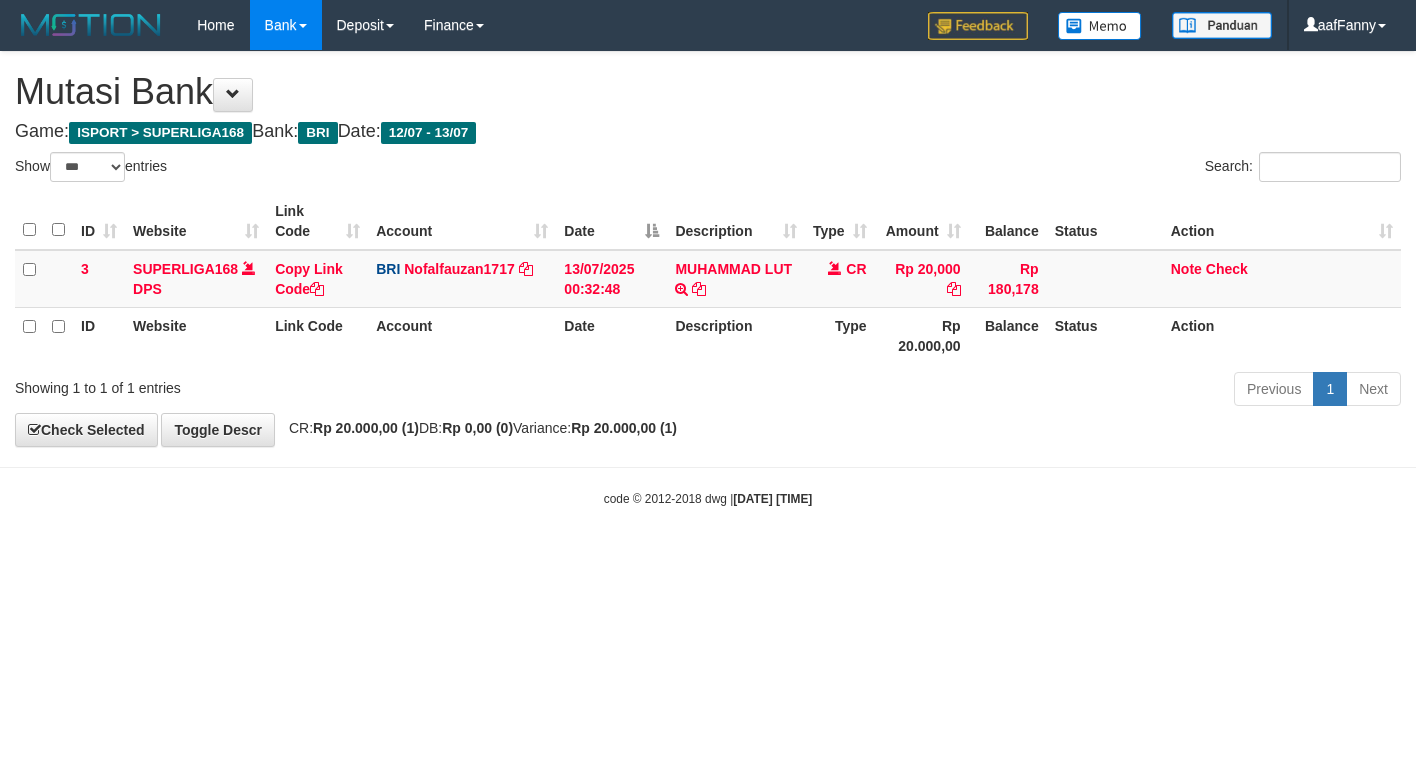 select on "***" 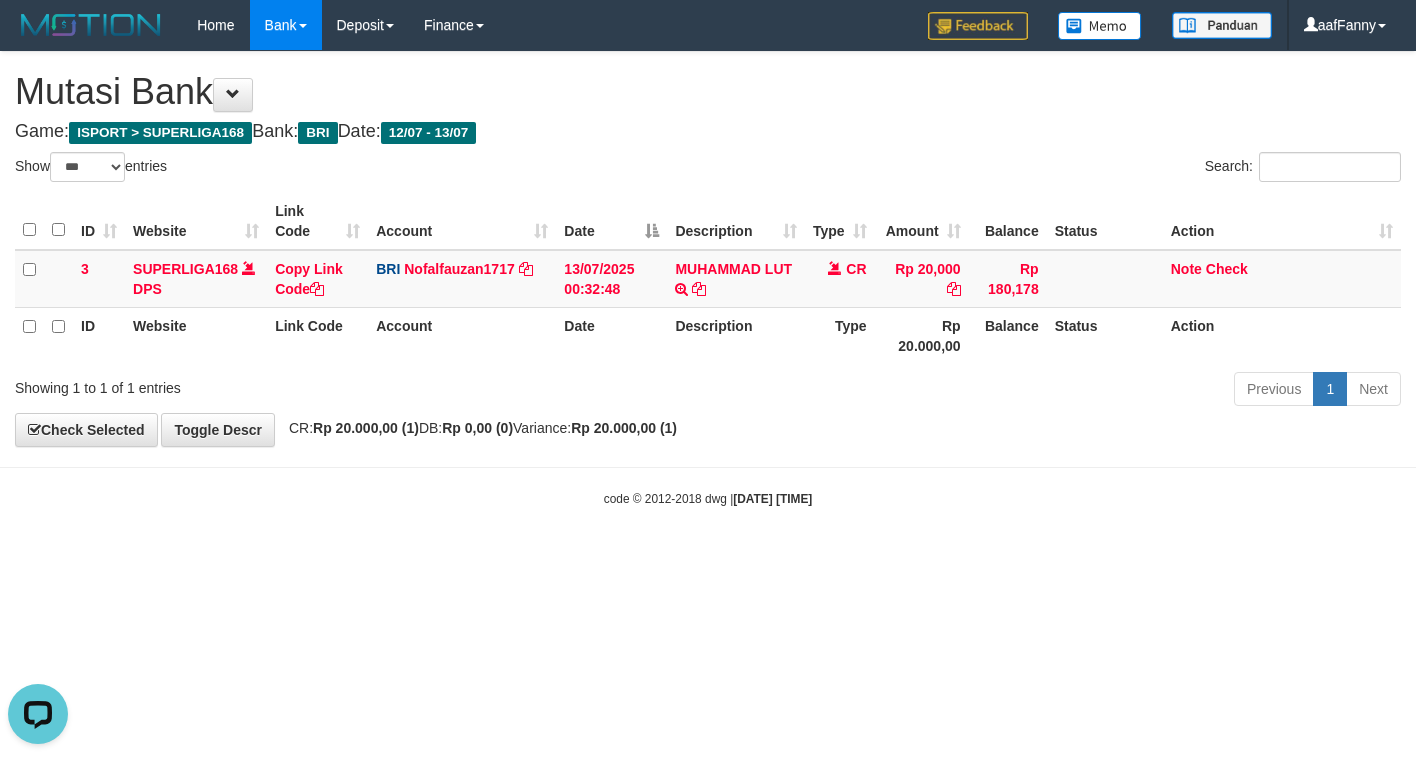 scroll, scrollTop: 0, scrollLeft: 0, axis: both 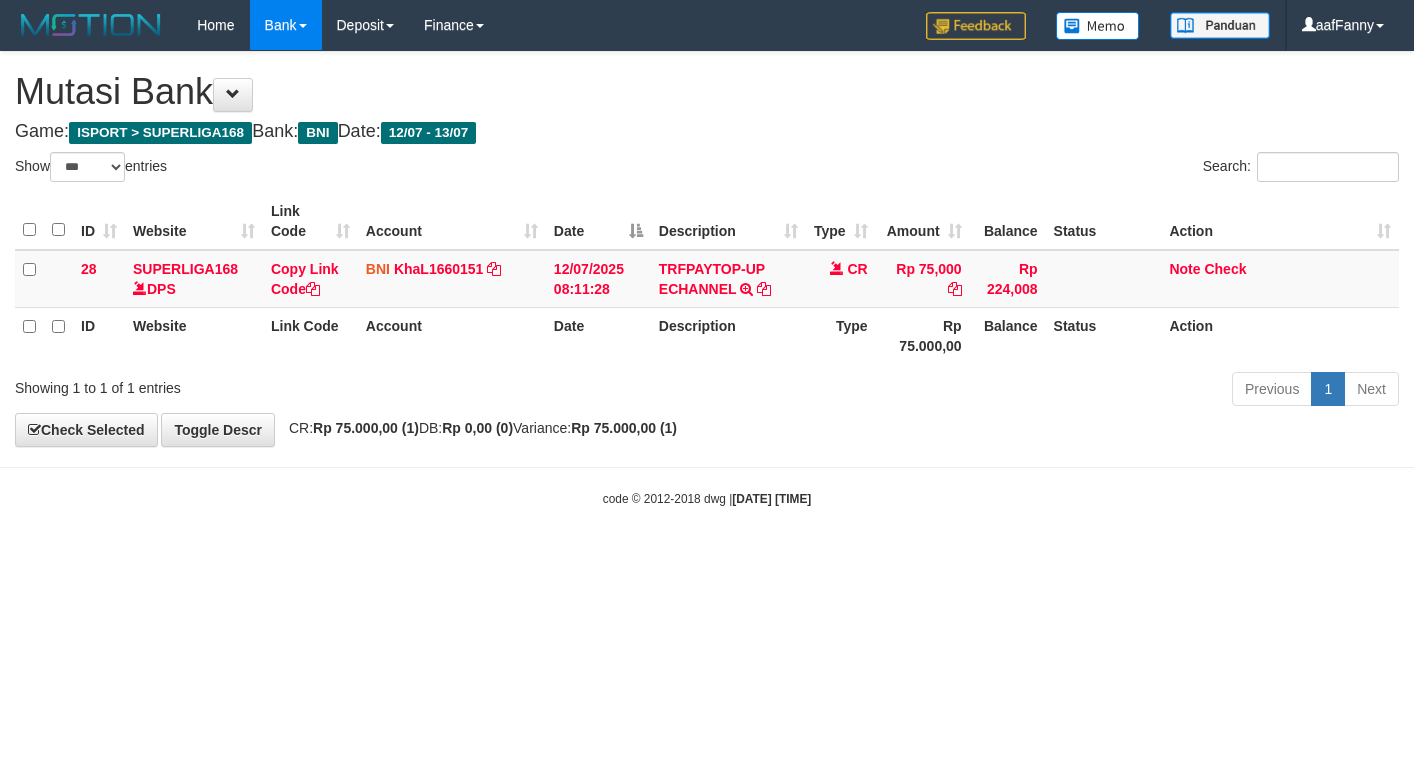 select on "***" 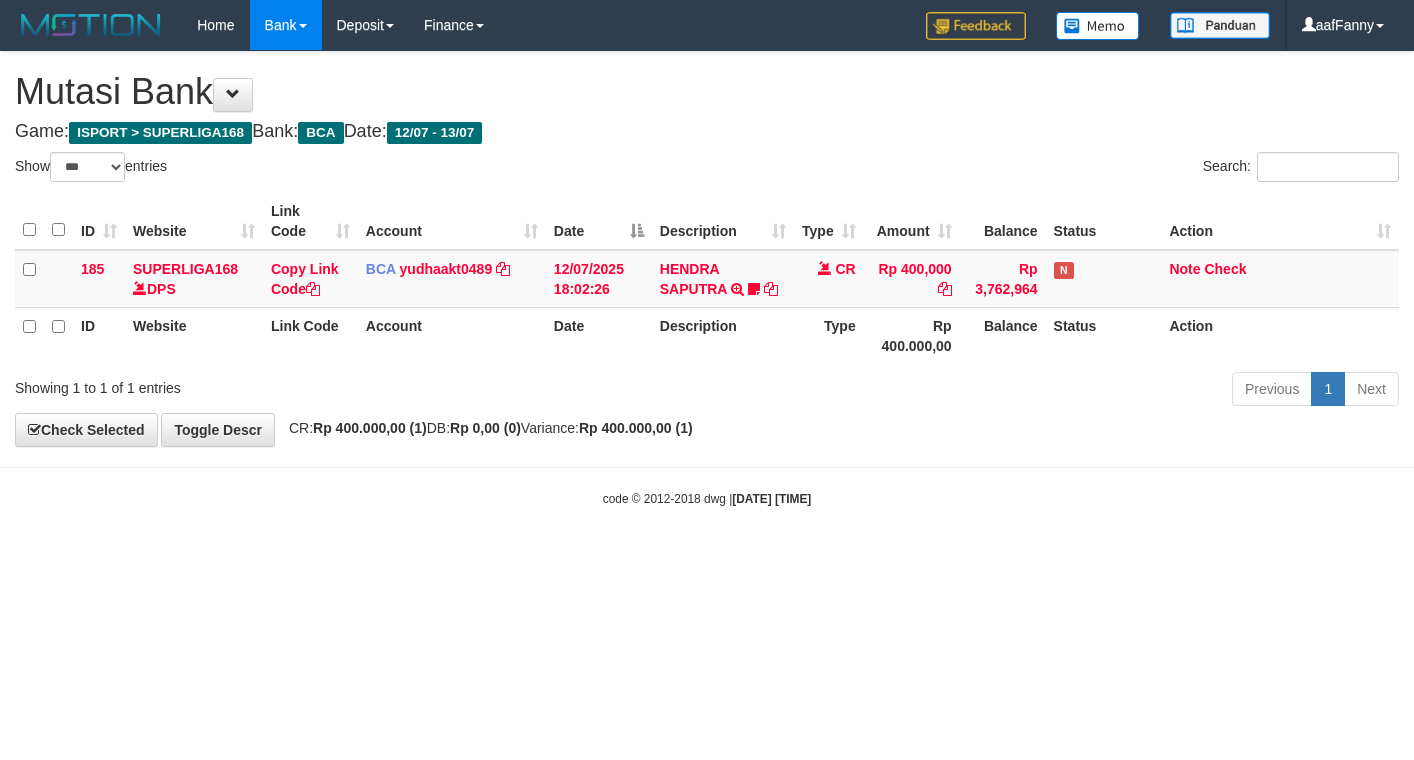 select on "***" 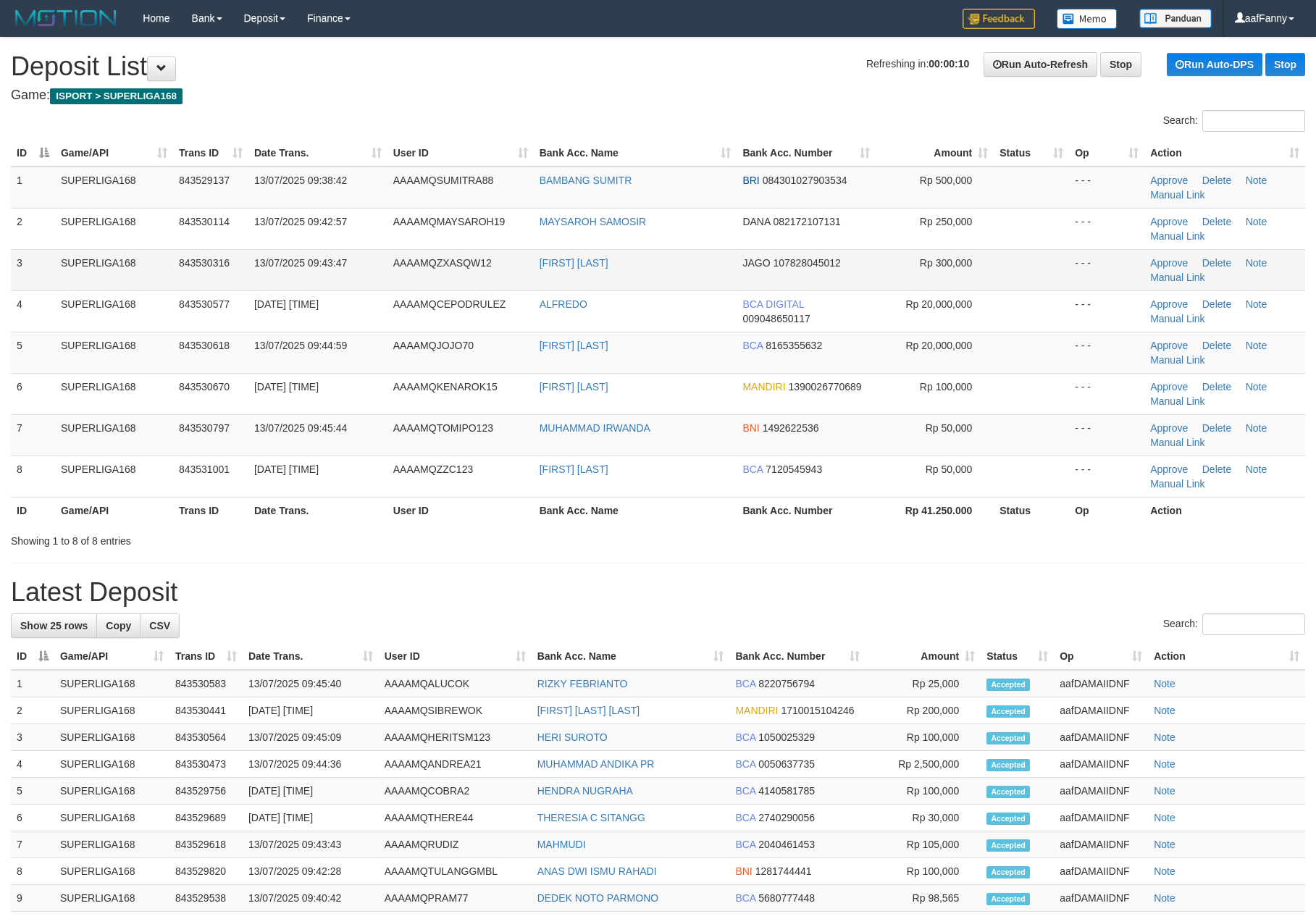 scroll, scrollTop: 0, scrollLeft: 0, axis: both 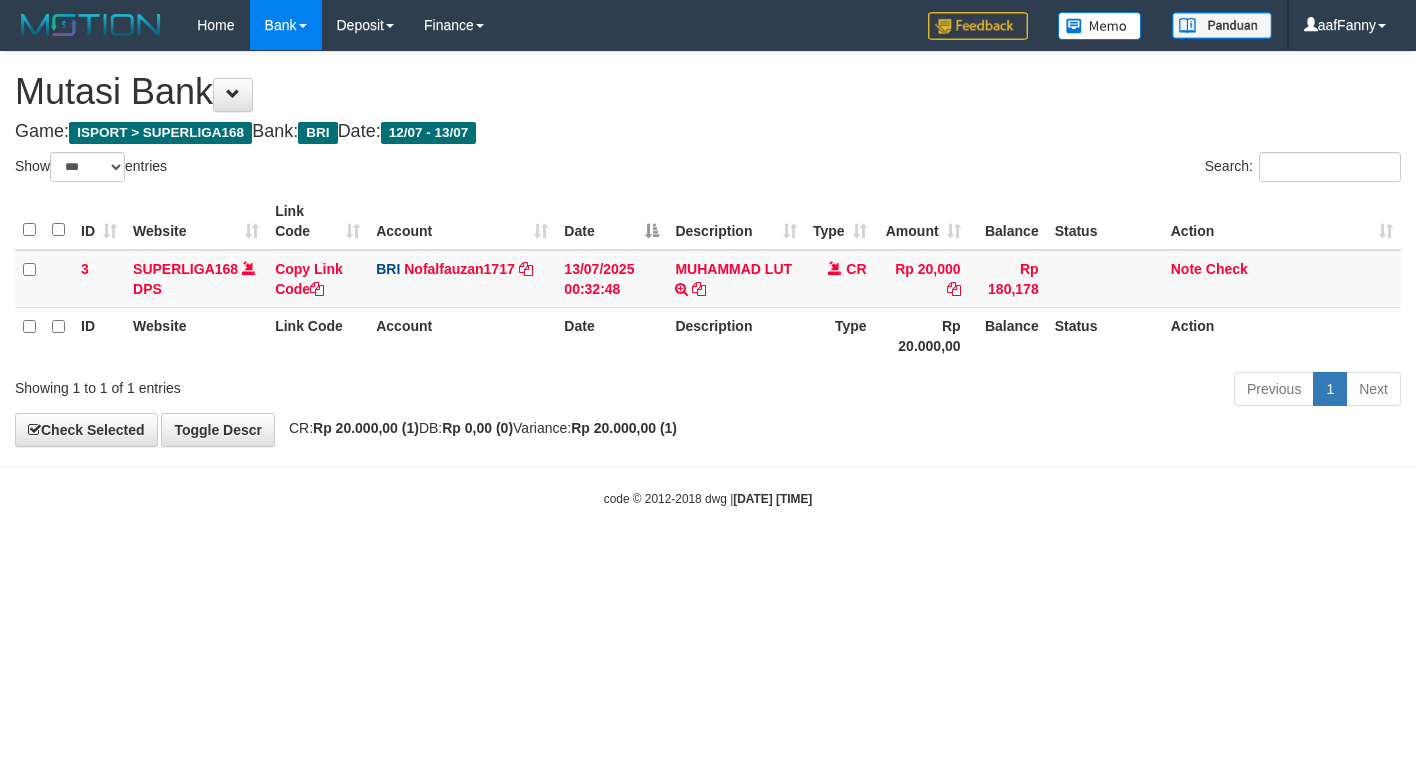 select on "***" 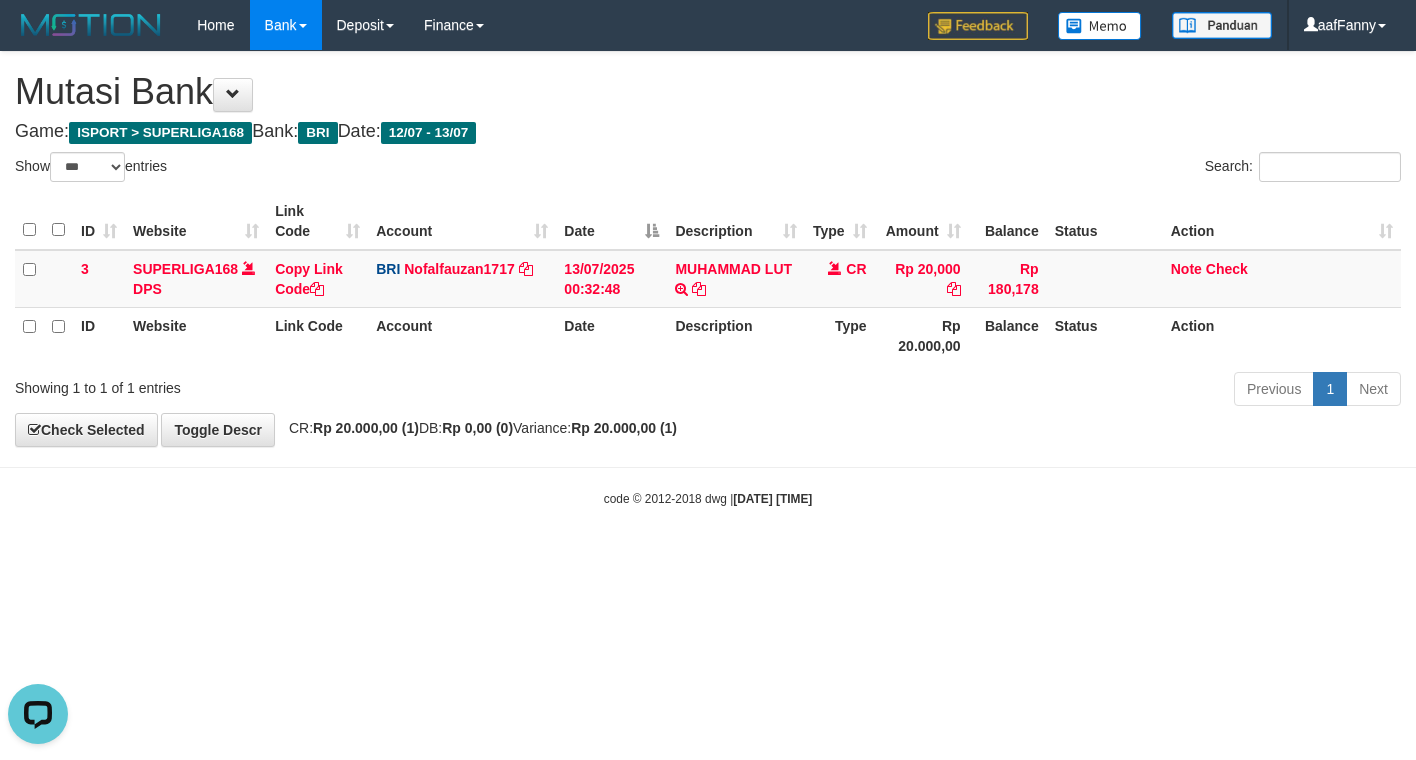scroll, scrollTop: 0, scrollLeft: 0, axis: both 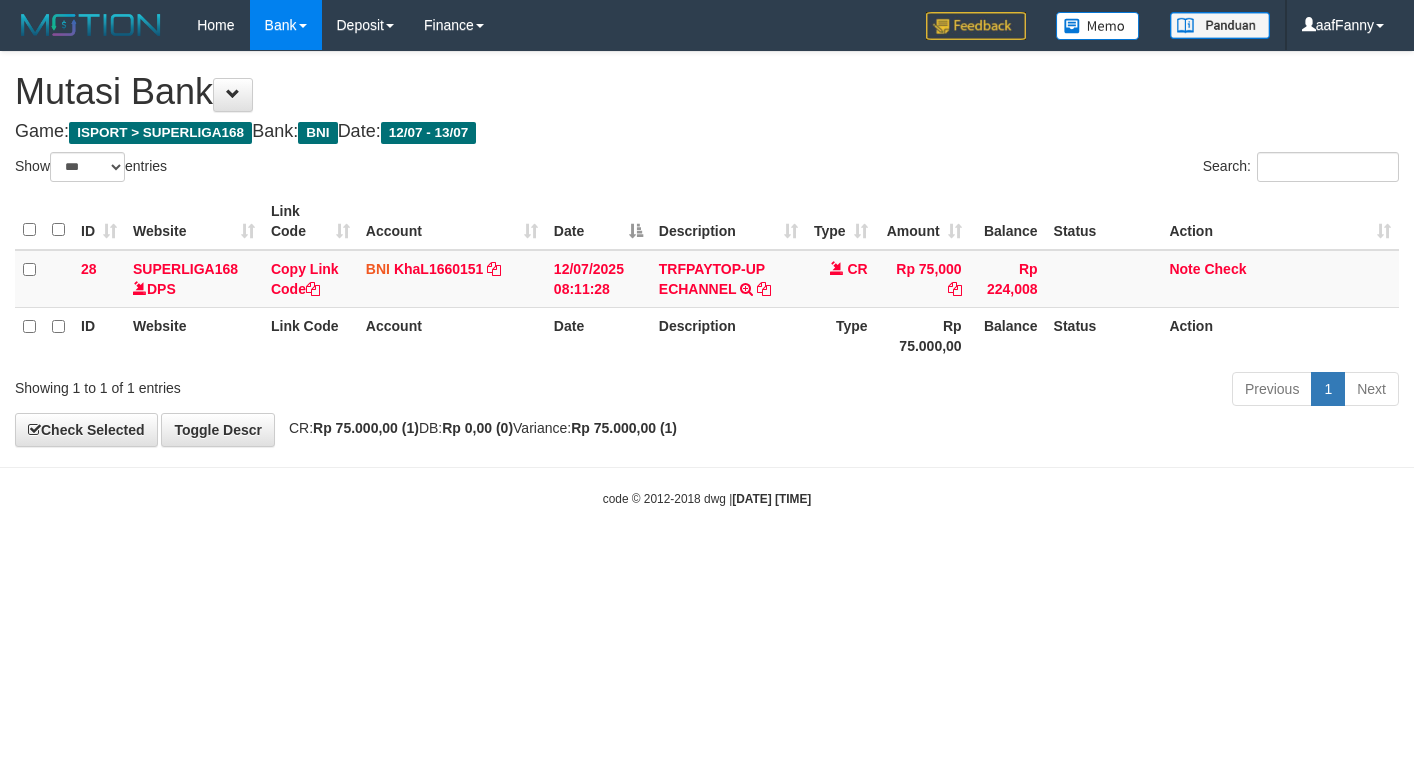 select on "***" 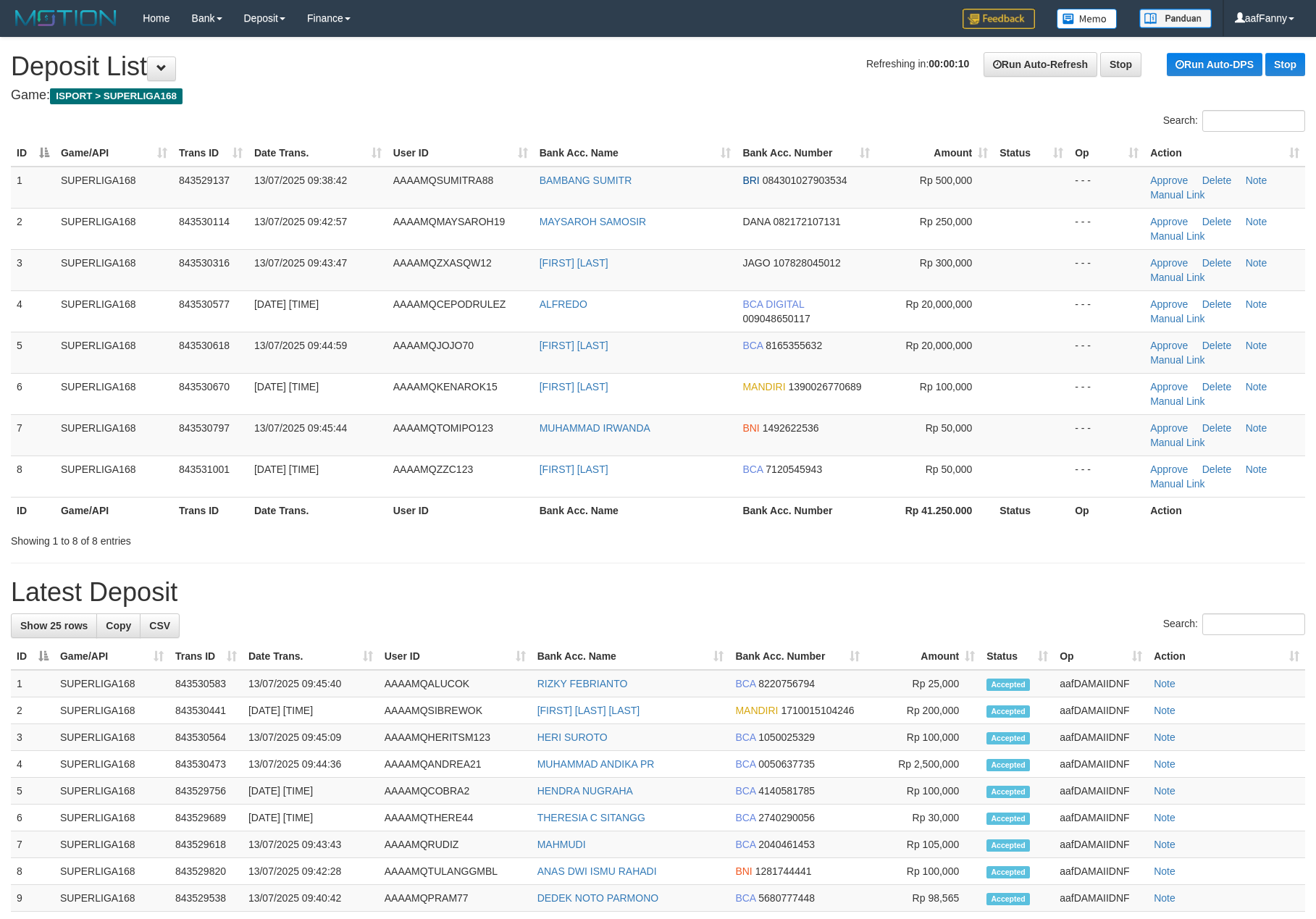 scroll, scrollTop: 0, scrollLeft: 0, axis: both 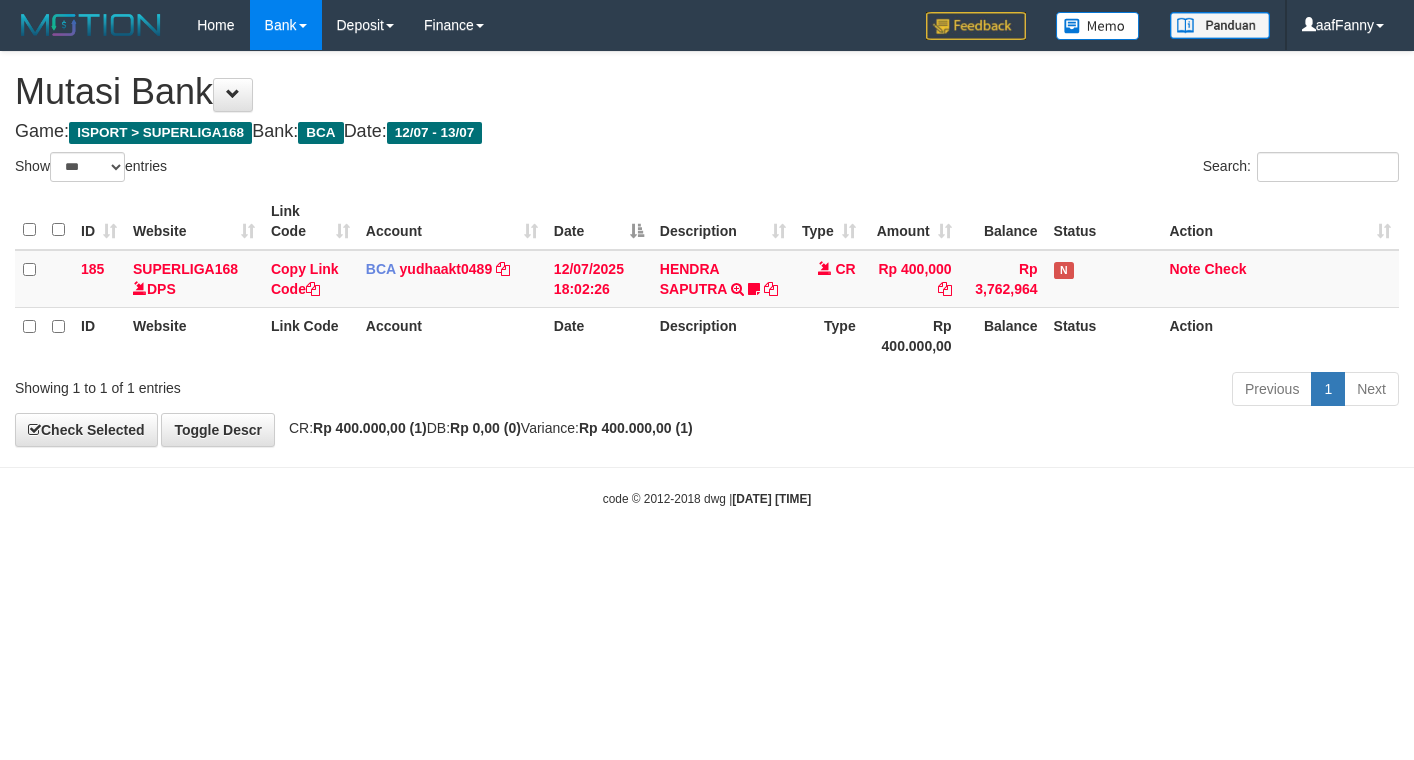 select on "***" 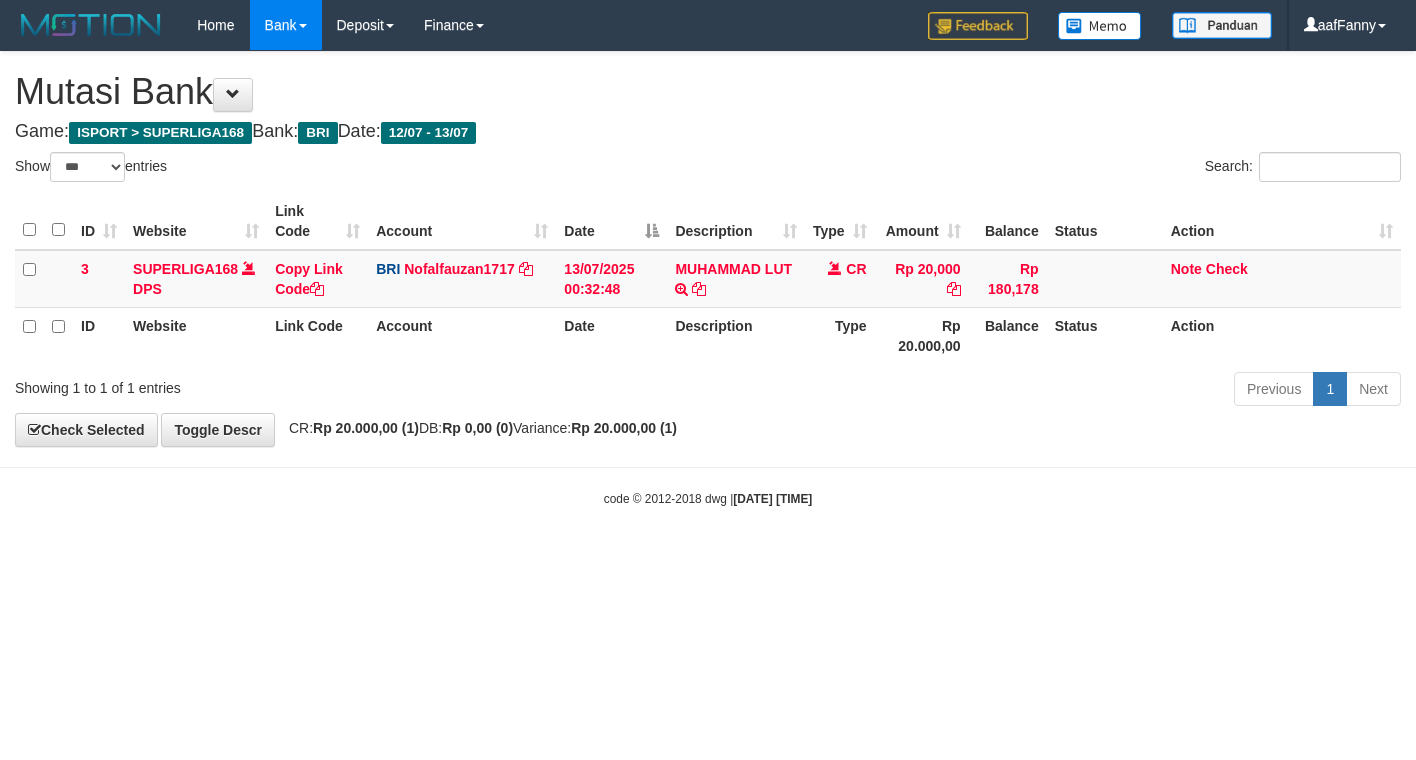 select on "***" 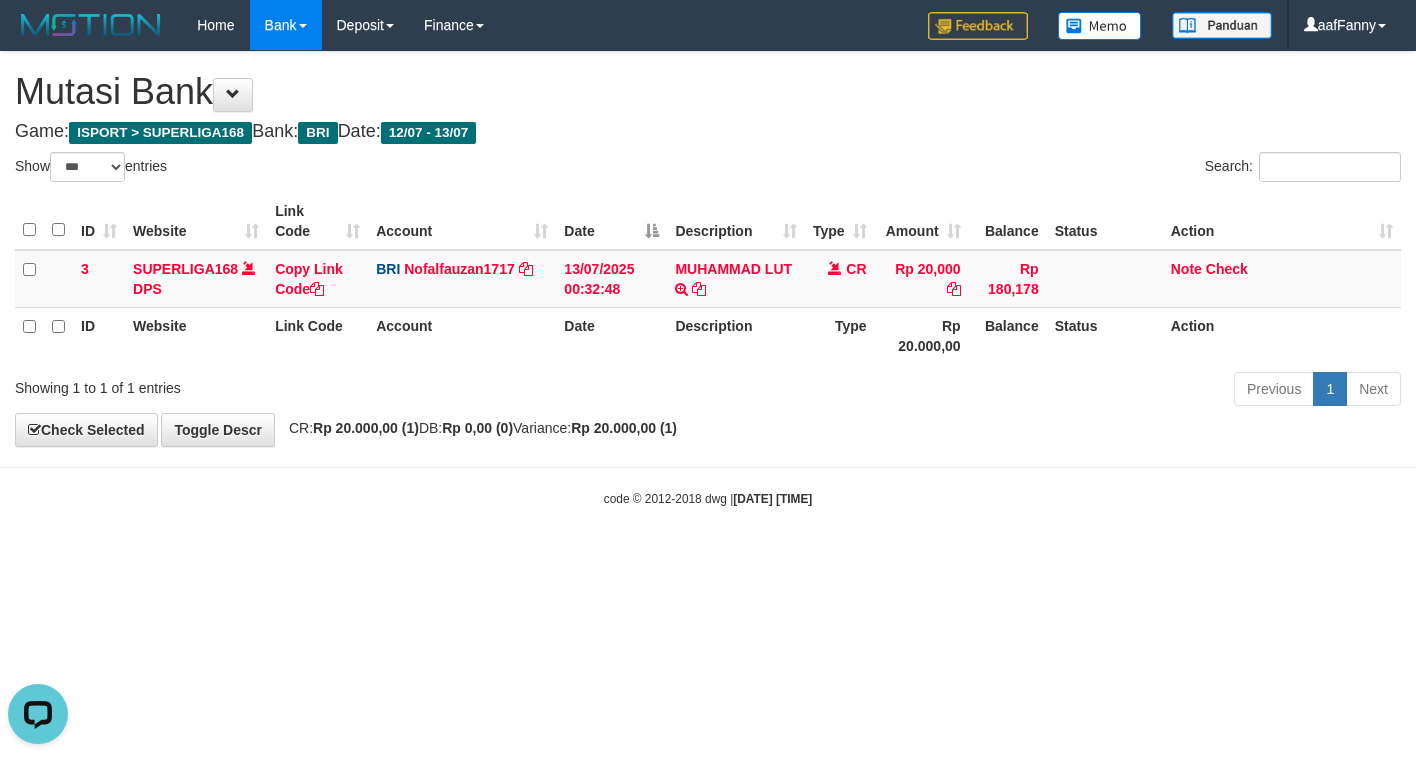 scroll, scrollTop: 0, scrollLeft: 0, axis: both 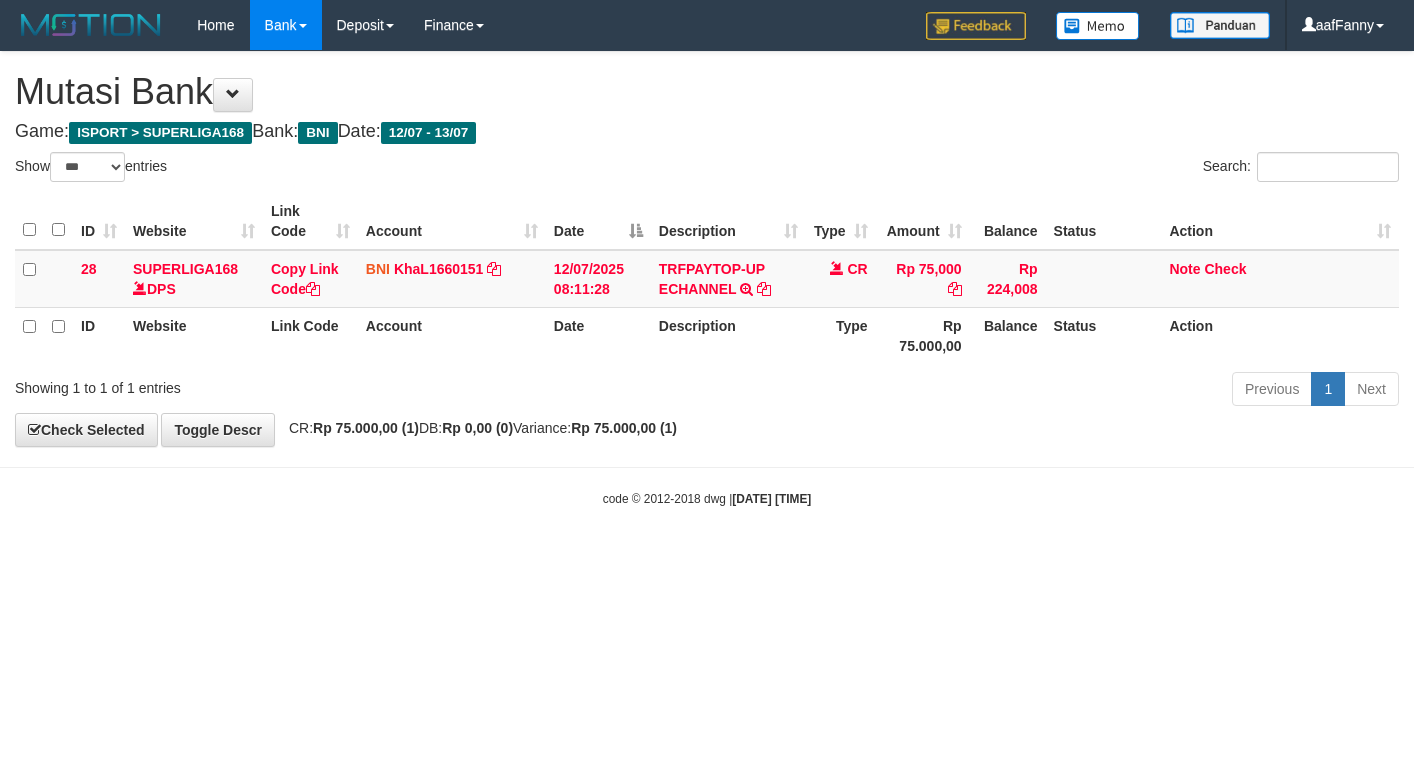select on "***" 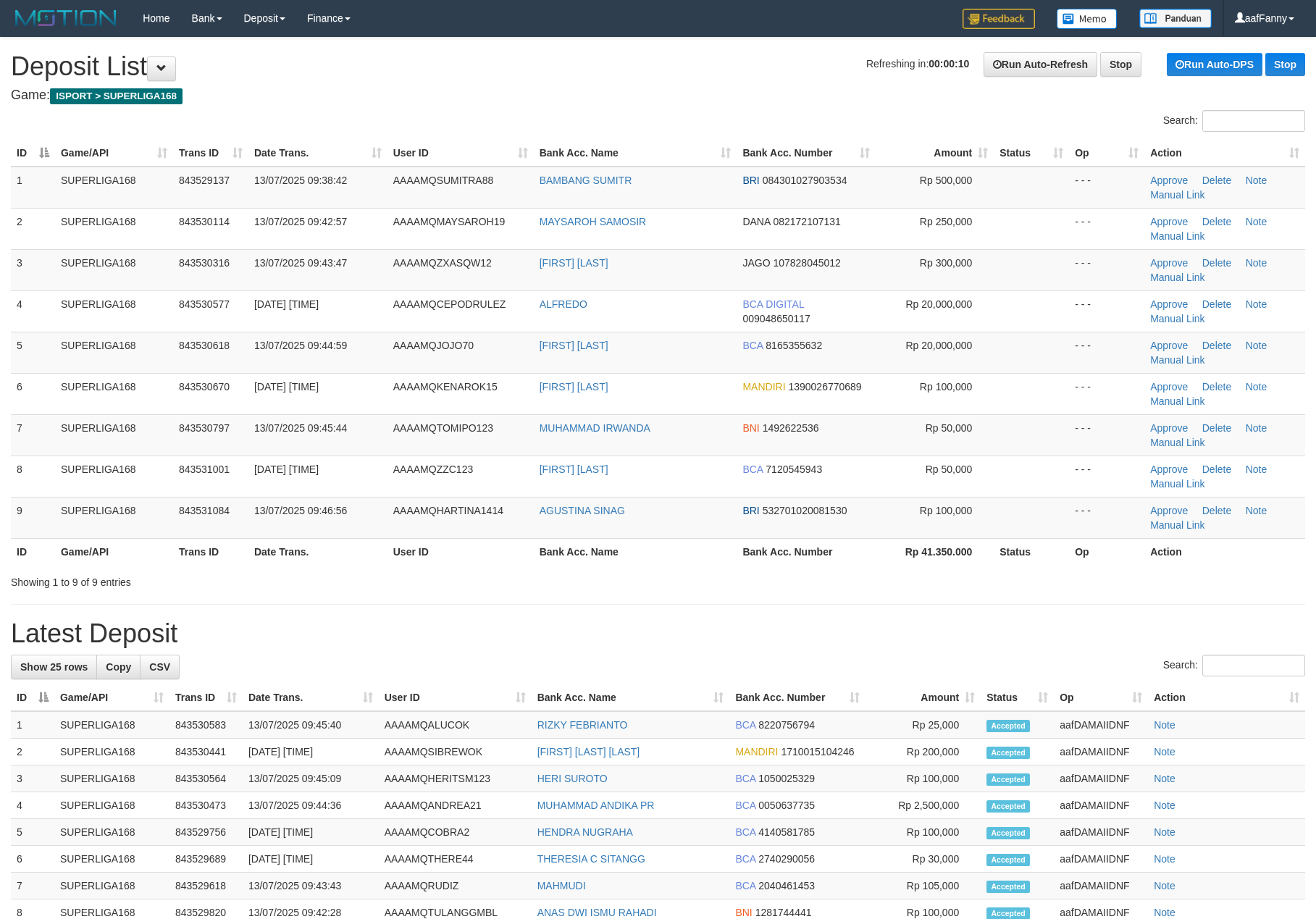 scroll, scrollTop: 0, scrollLeft: 0, axis: both 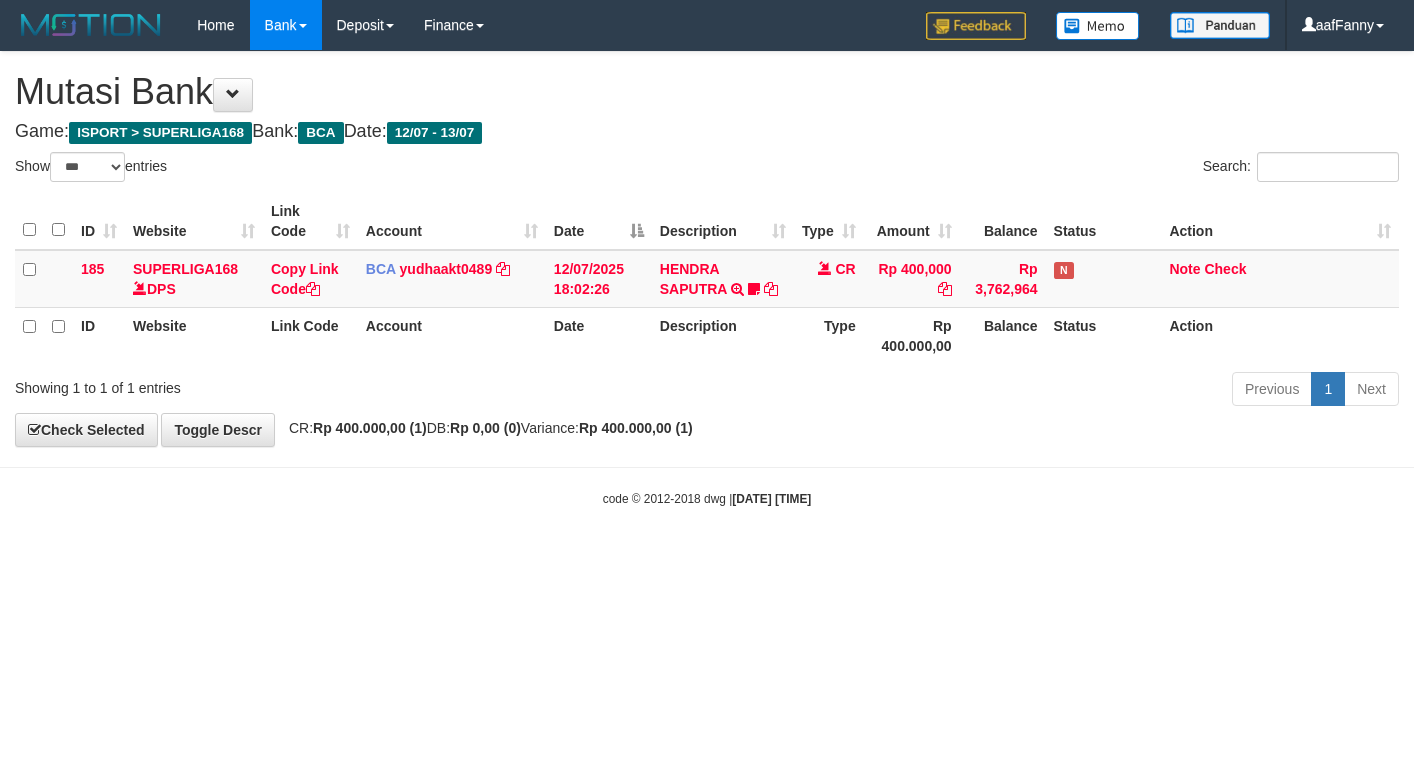 select on "***" 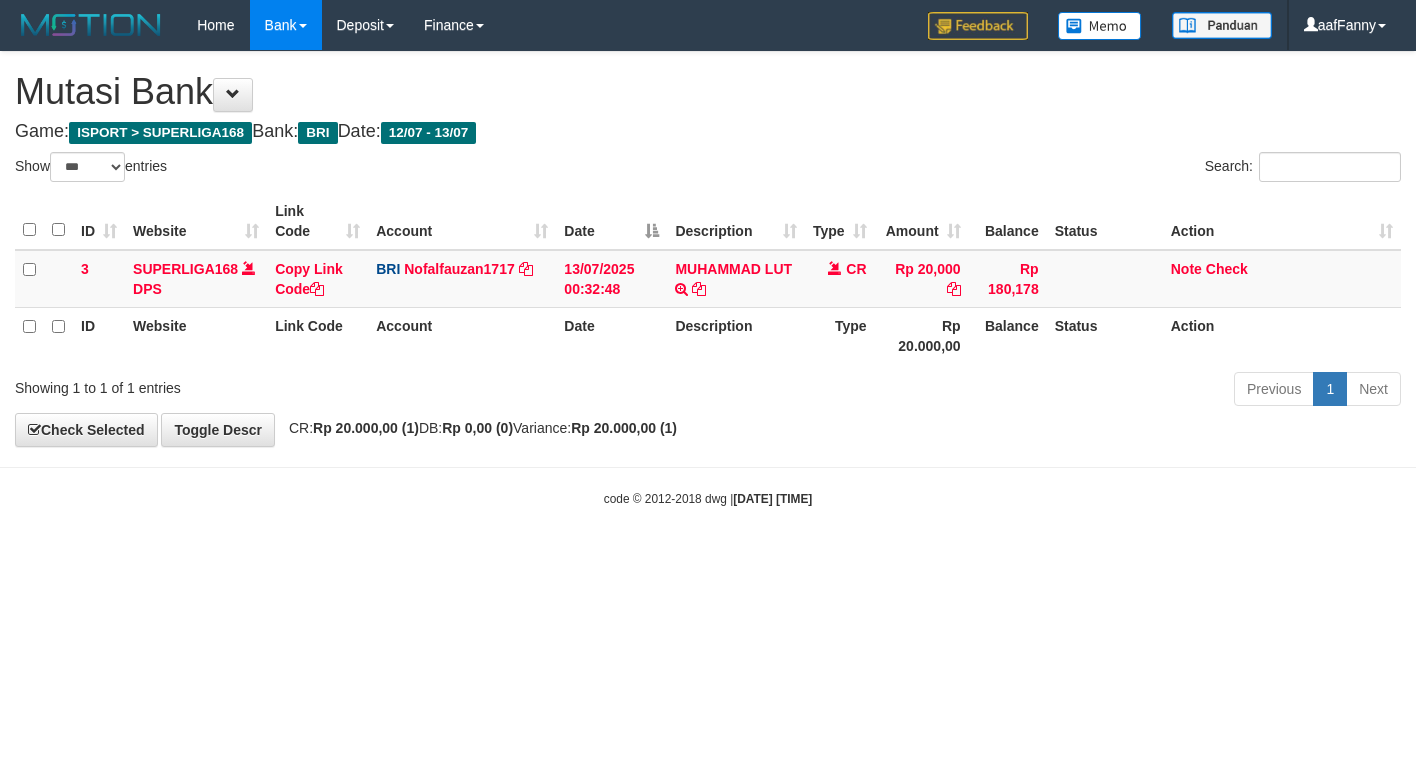 select on "***" 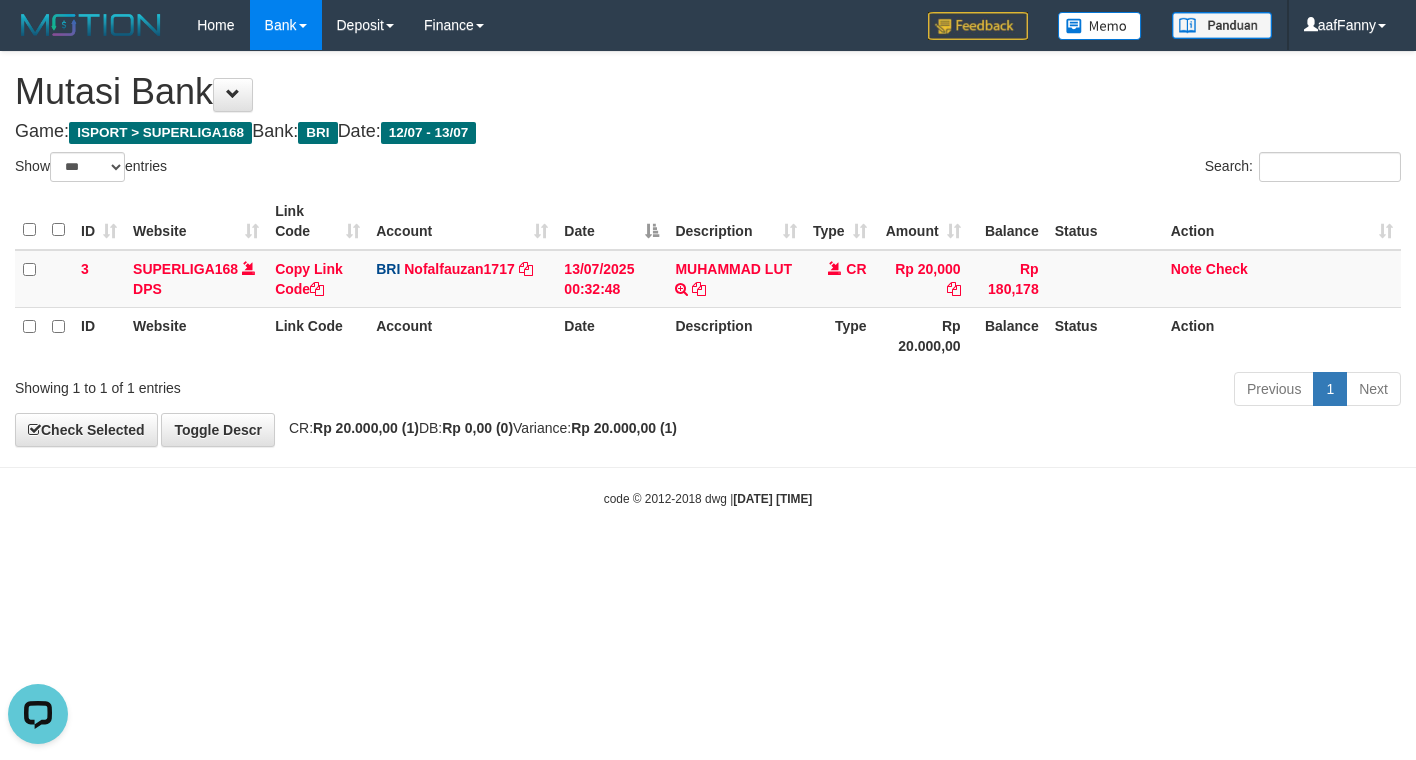 scroll, scrollTop: 0, scrollLeft: 0, axis: both 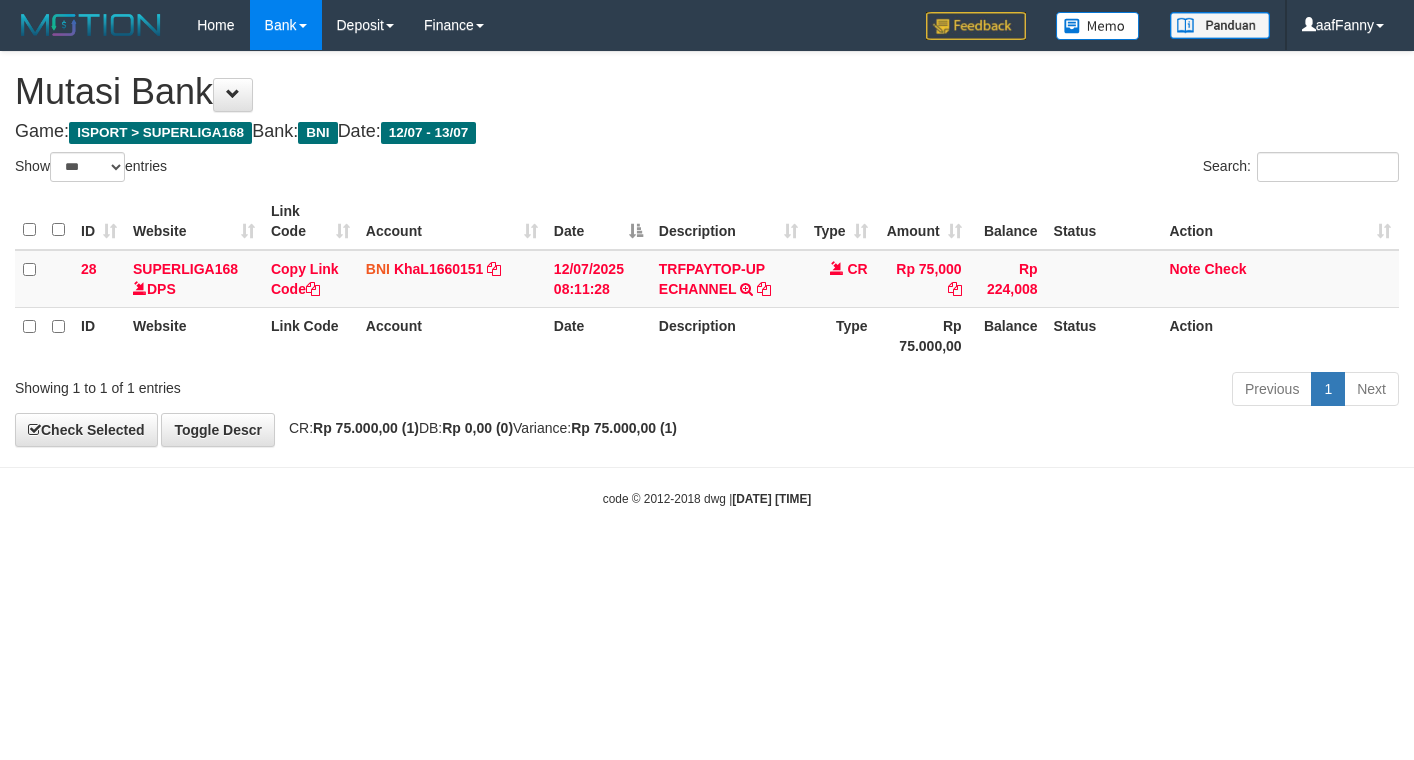 select on "***" 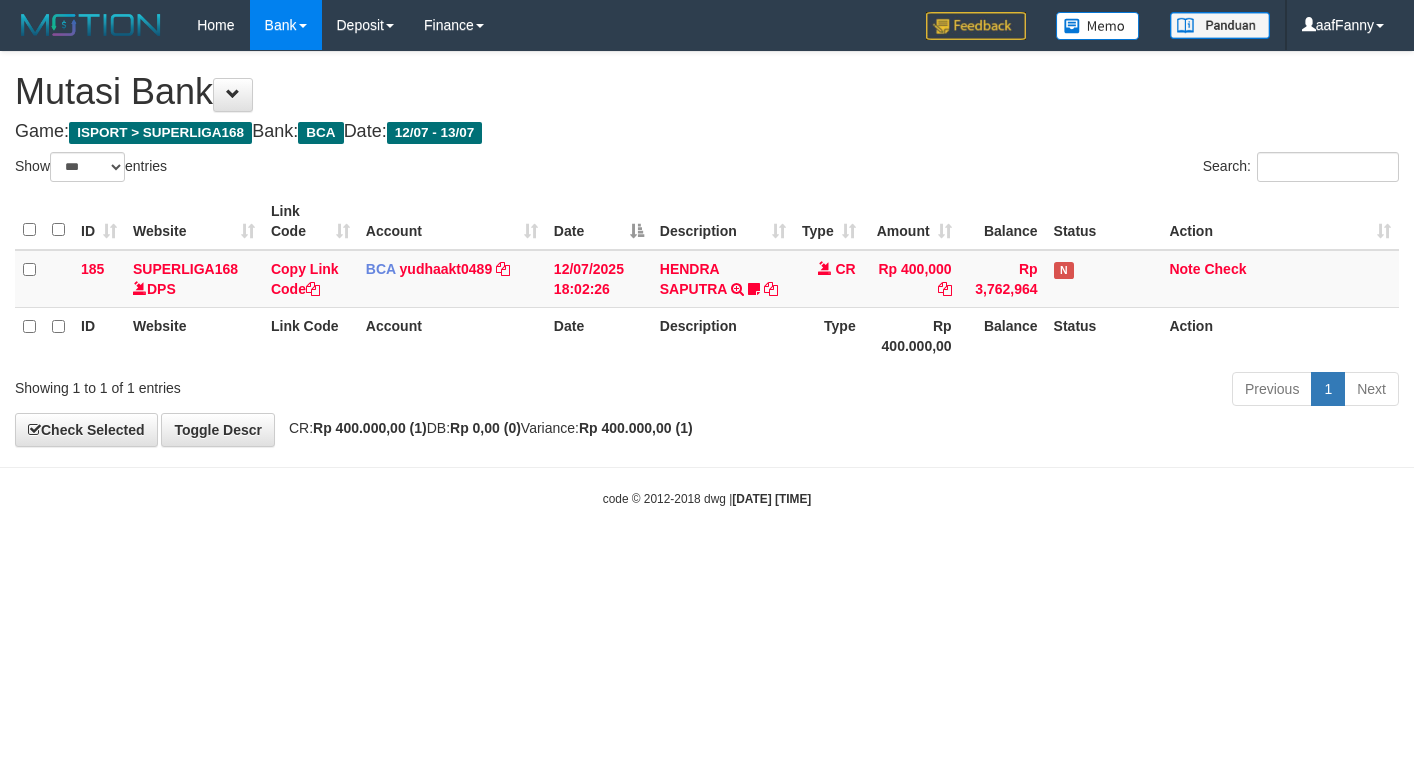 select on "***" 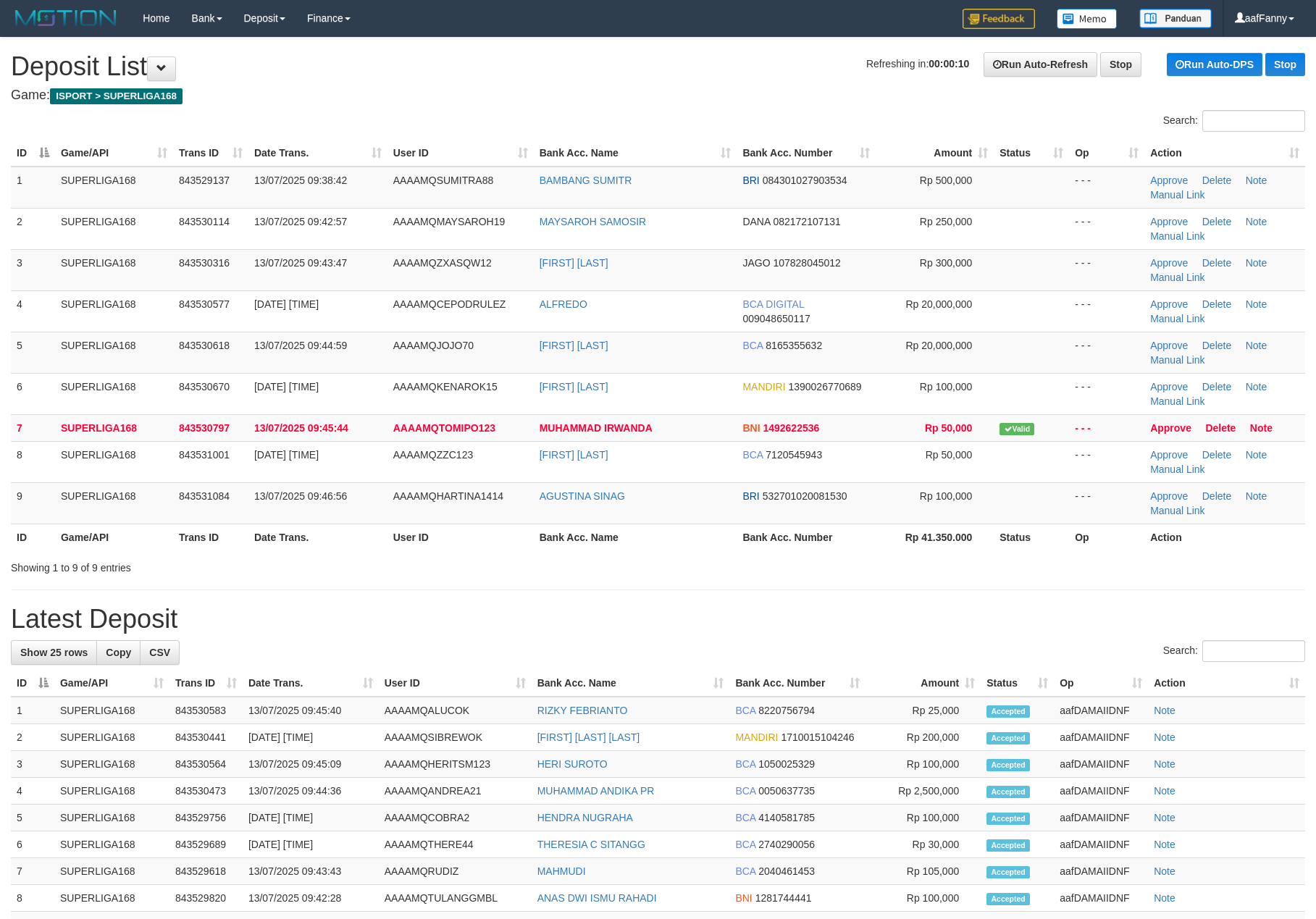 scroll, scrollTop: 0, scrollLeft: 0, axis: both 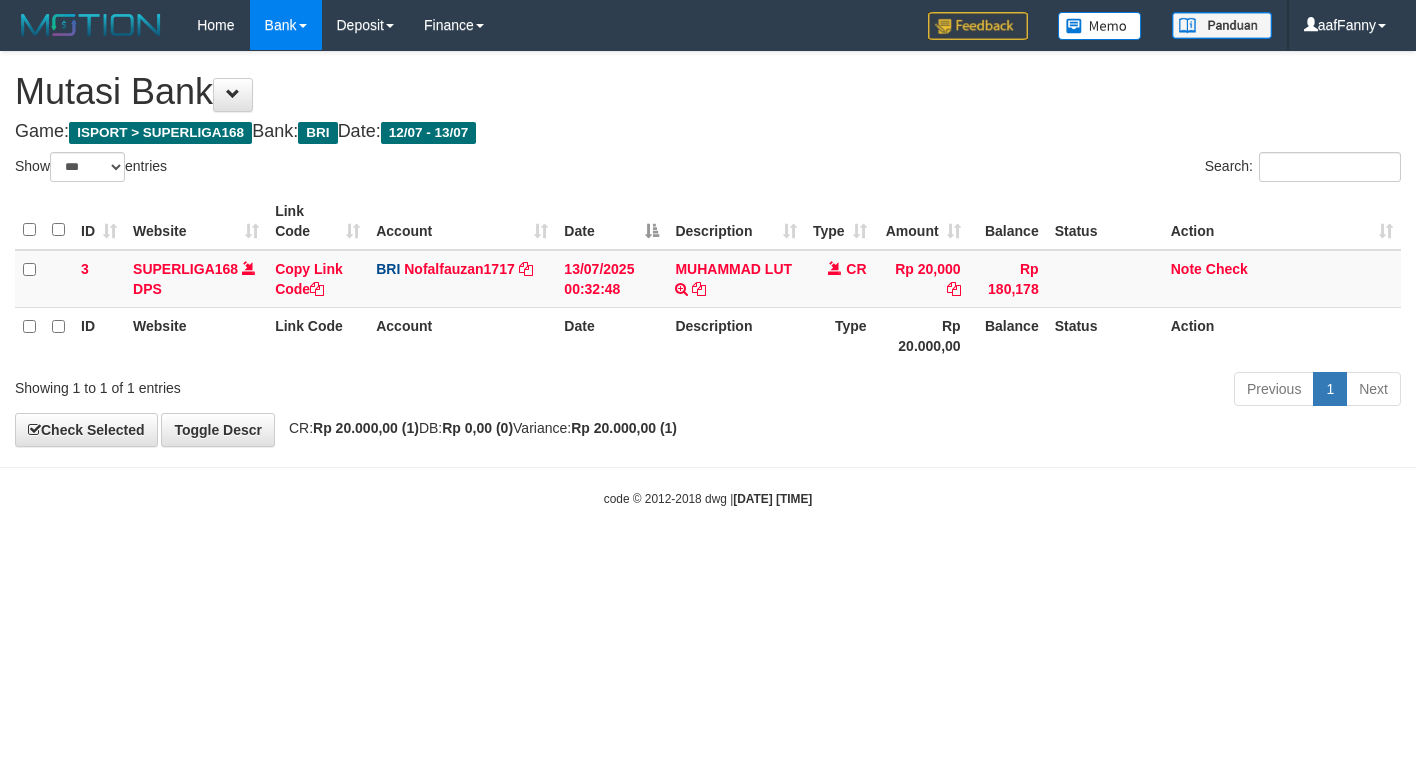 select on "***" 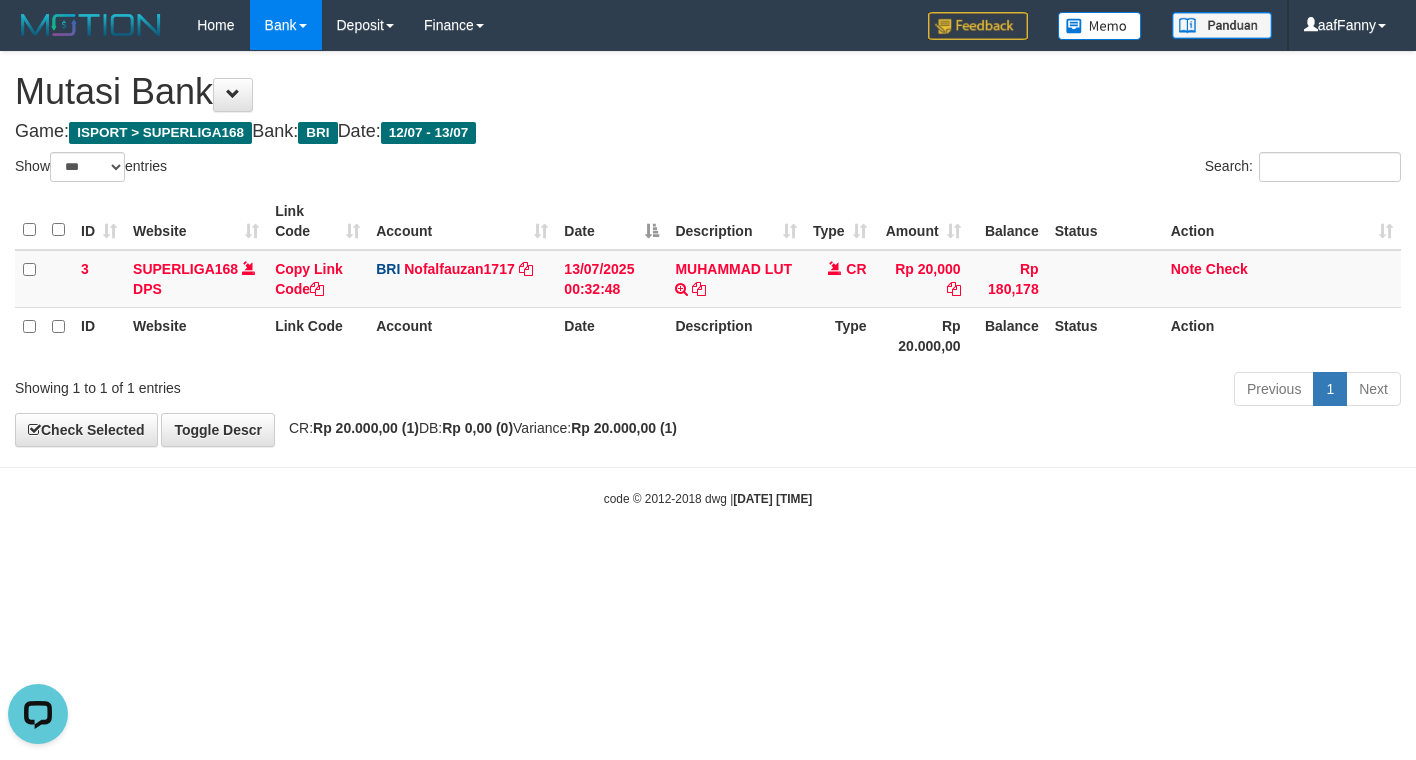 scroll, scrollTop: 0, scrollLeft: 0, axis: both 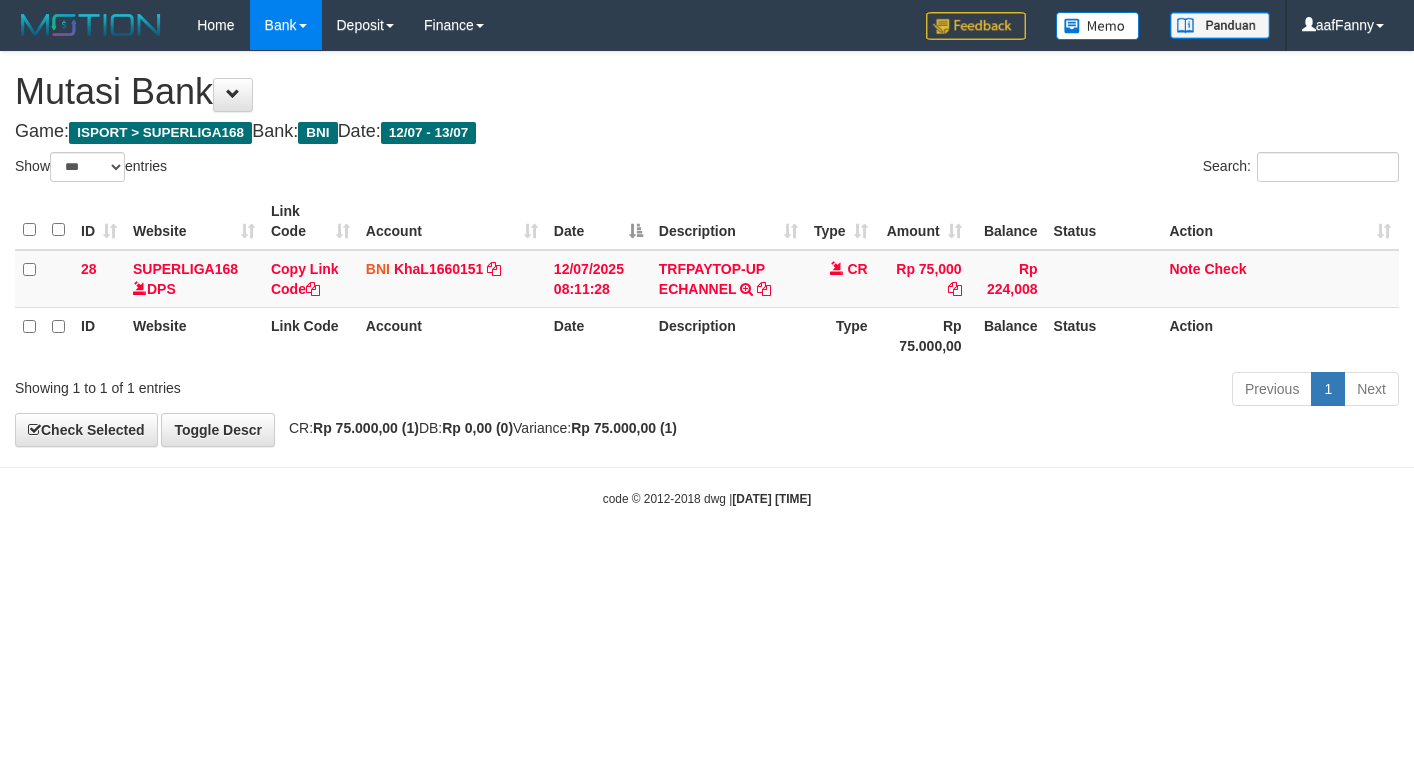 select on "***" 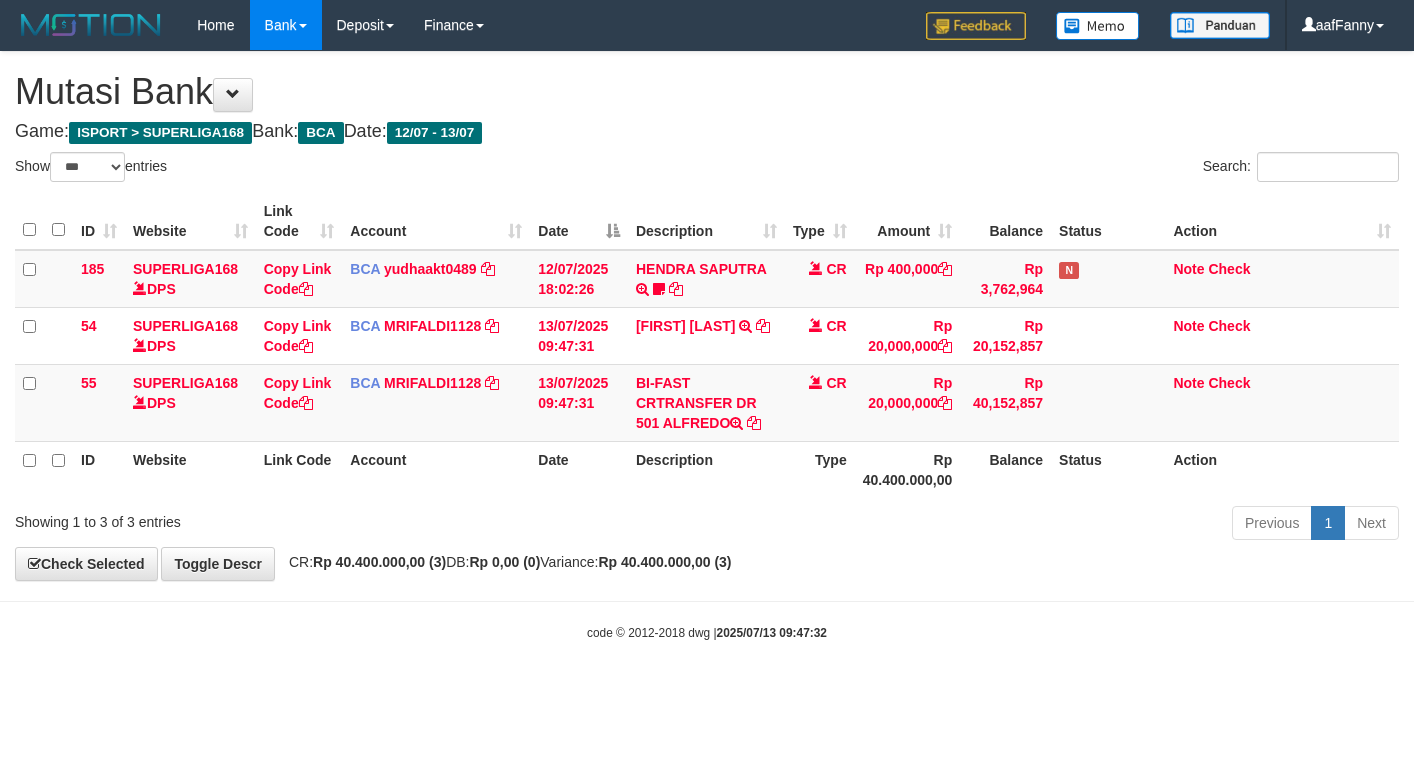 select on "***" 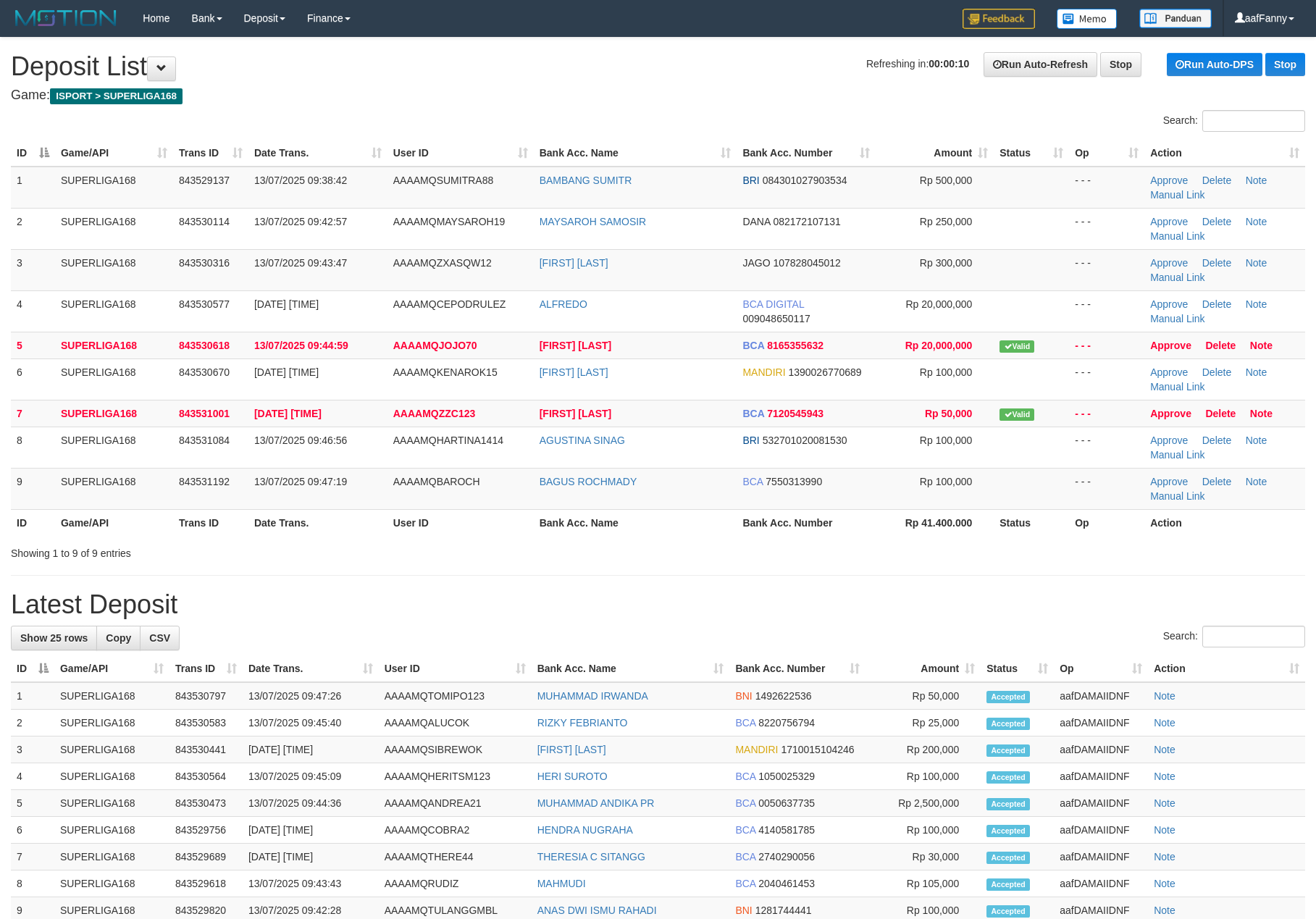 scroll, scrollTop: 0, scrollLeft: 0, axis: both 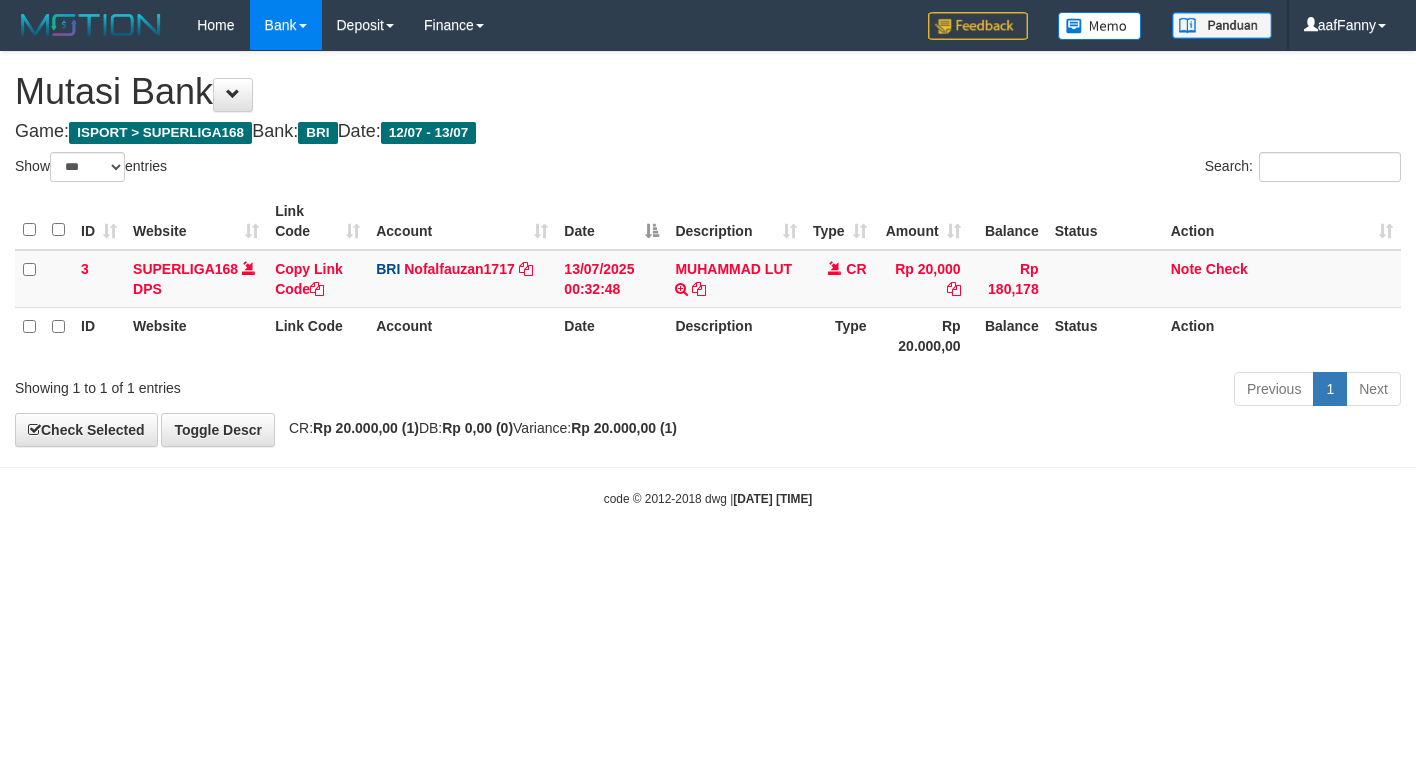 select on "***" 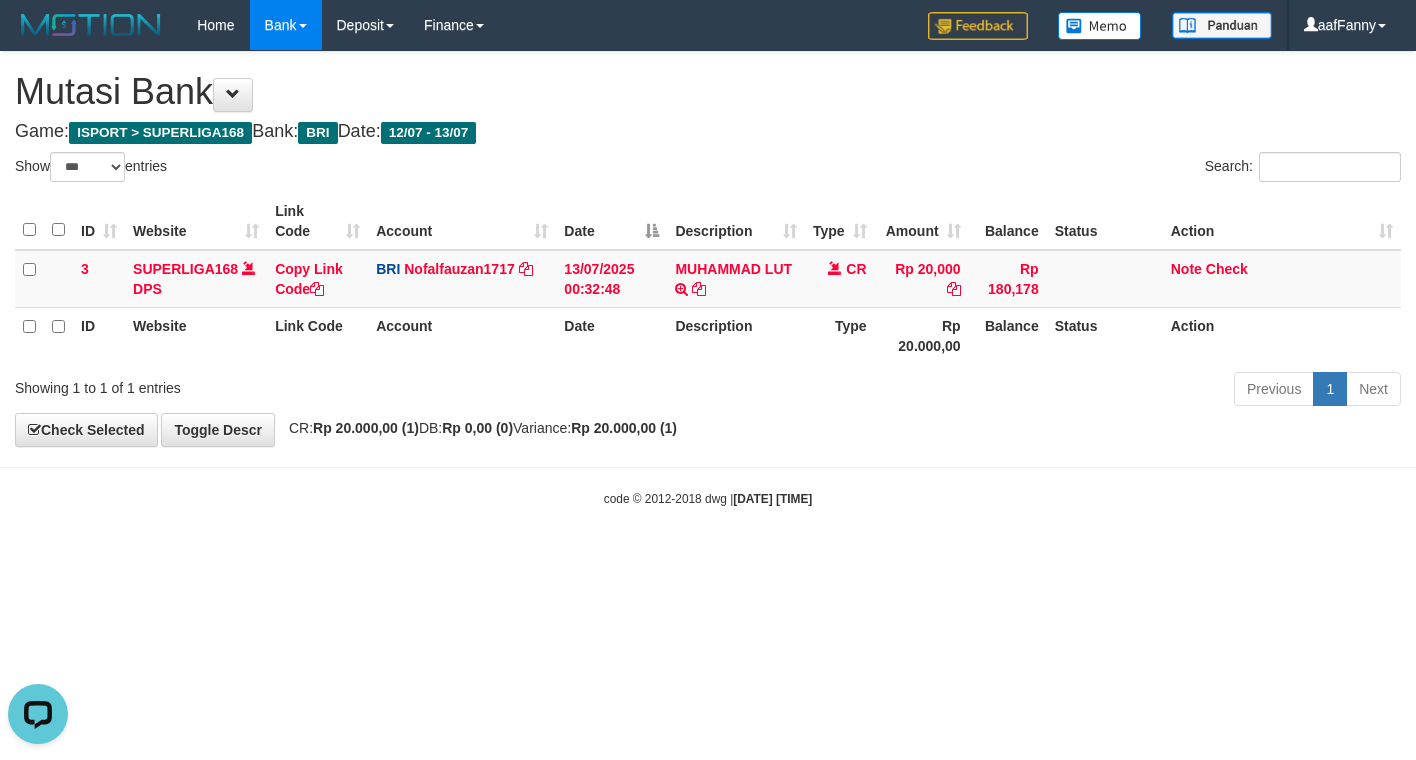 scroll, scrollTop: 0, scrollLeft: 0, axis: both 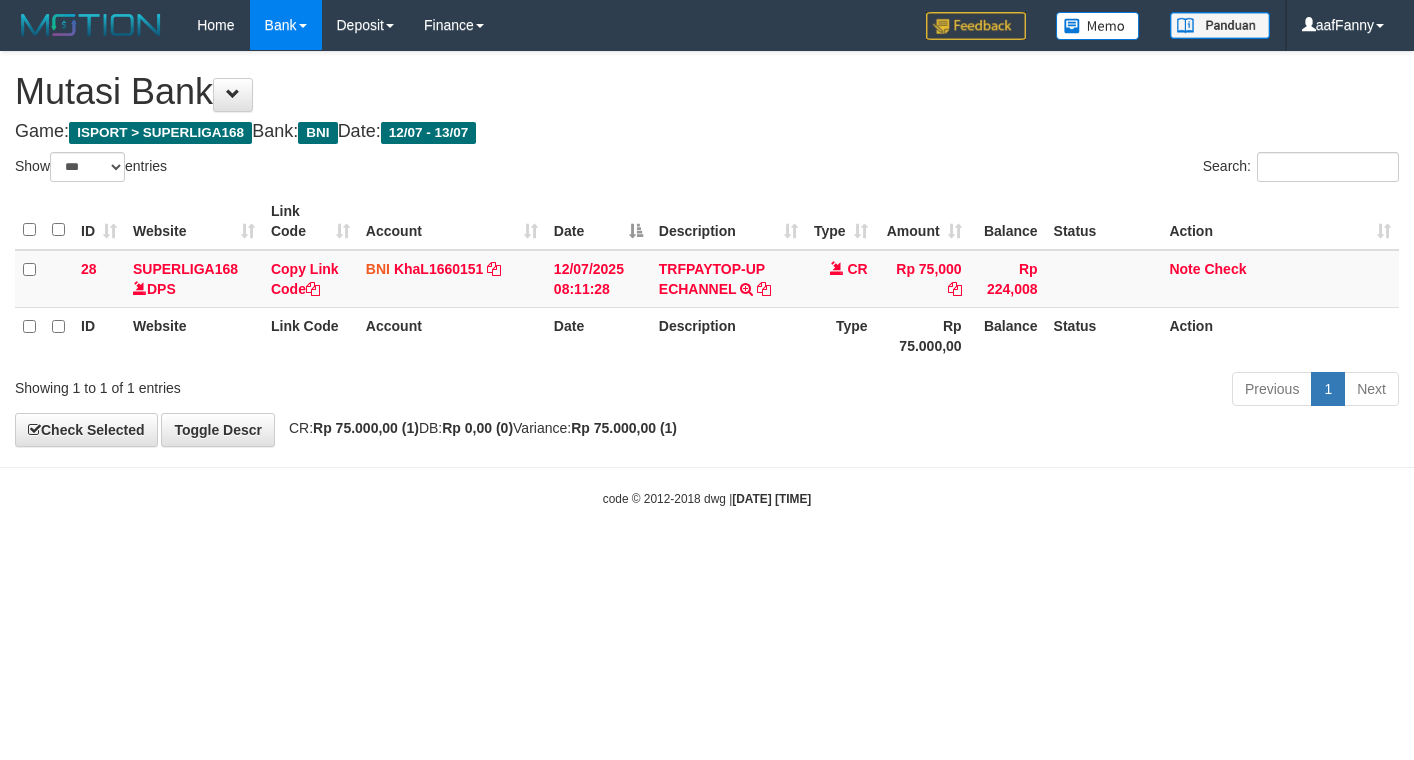 select on "***" 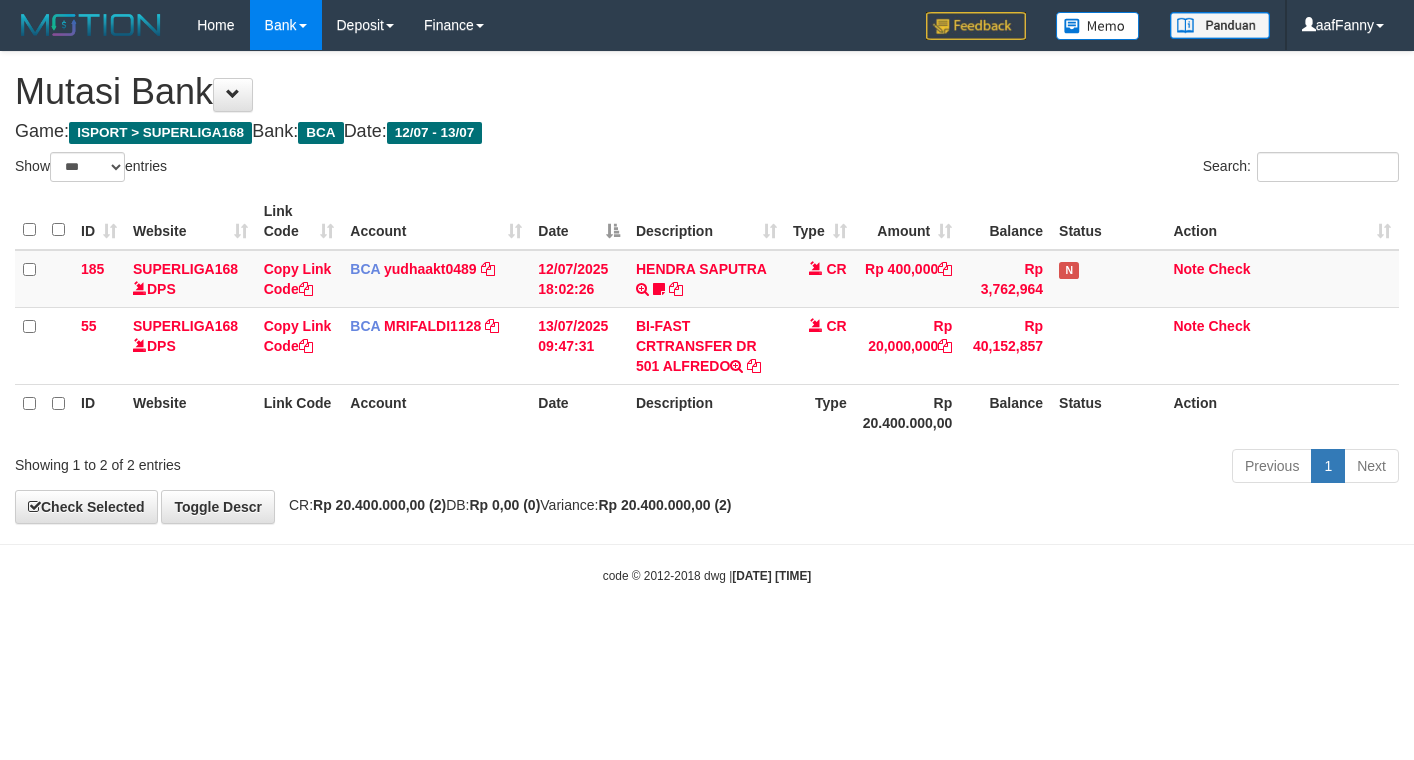 select on "***" 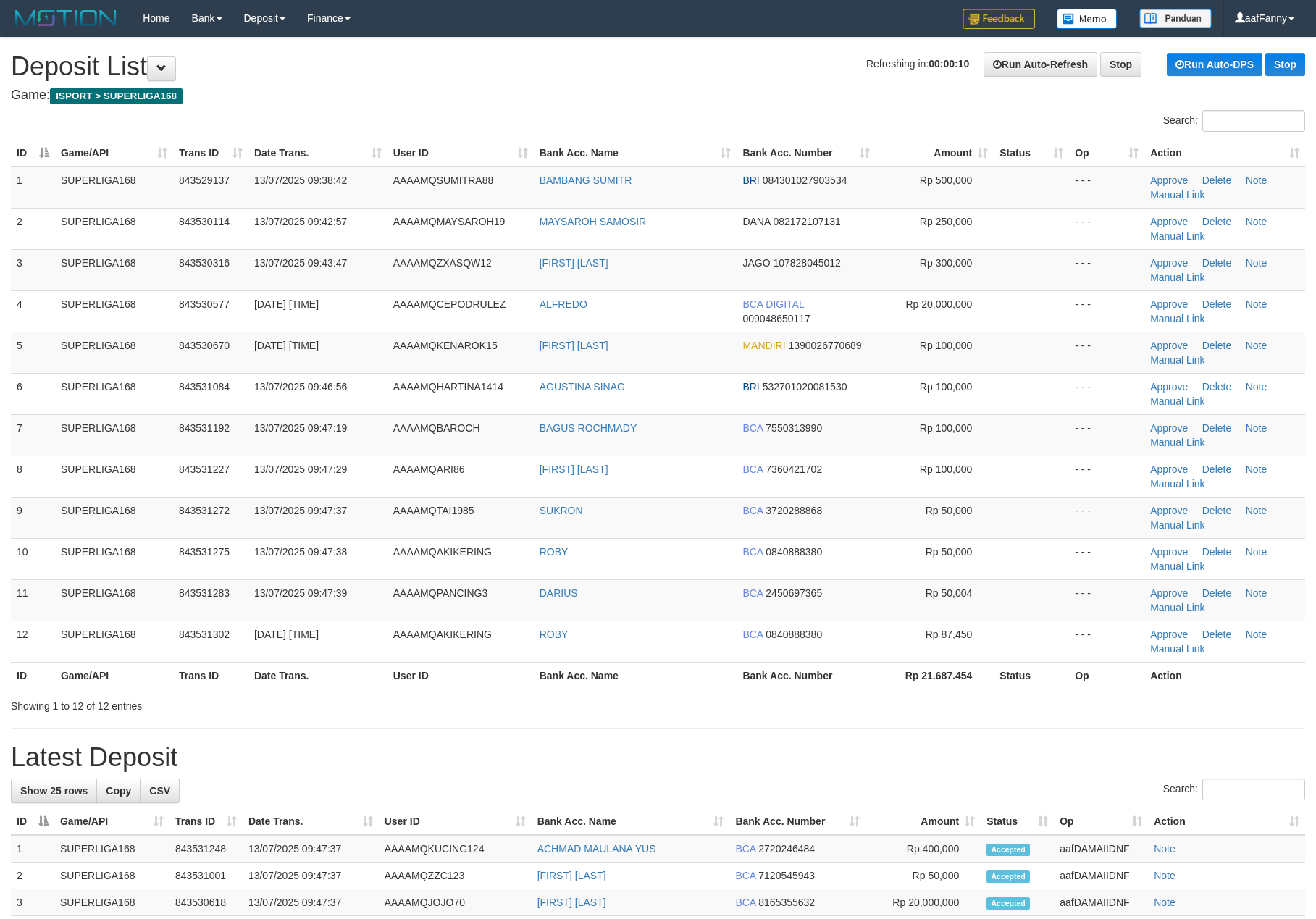 scroll, scrollTop: 0, scrollLeft: 0, axis: both 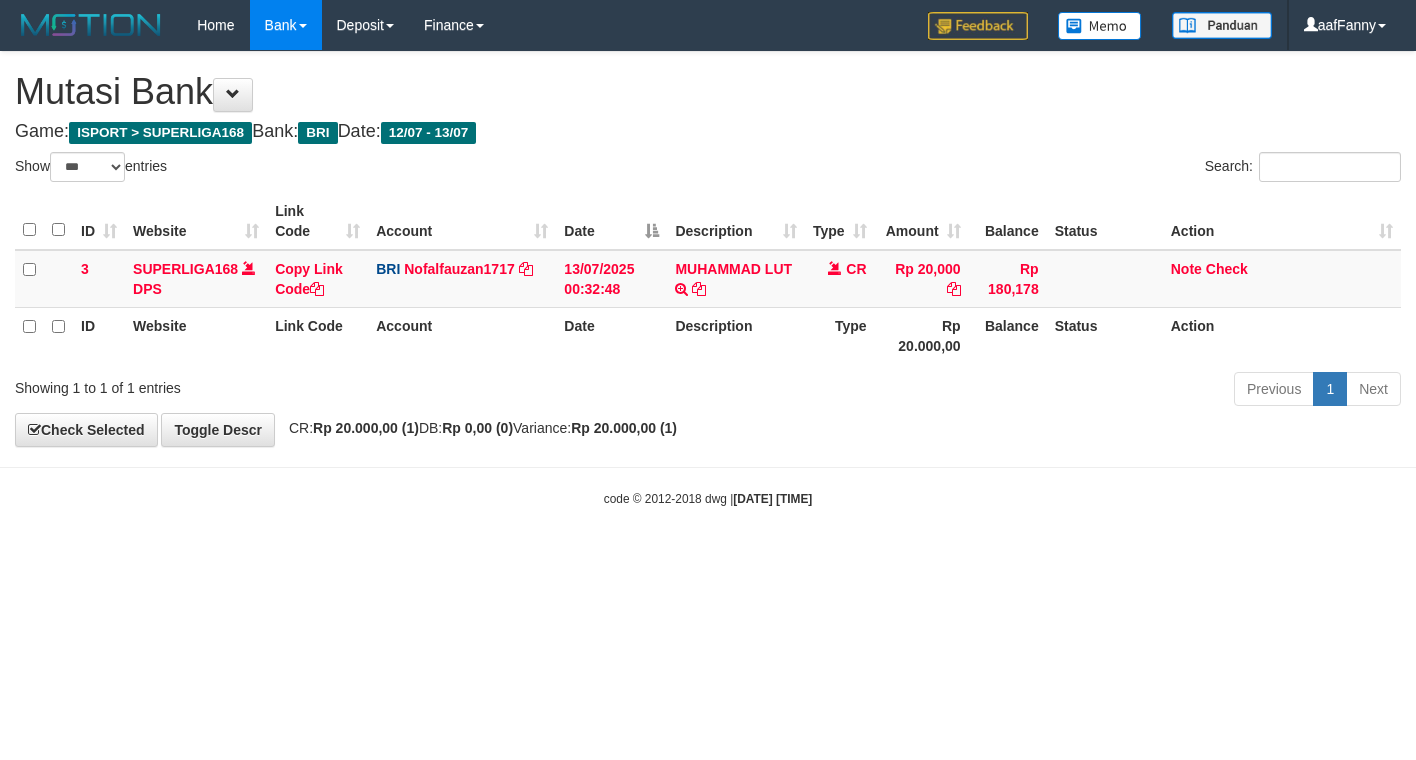 select on "***" 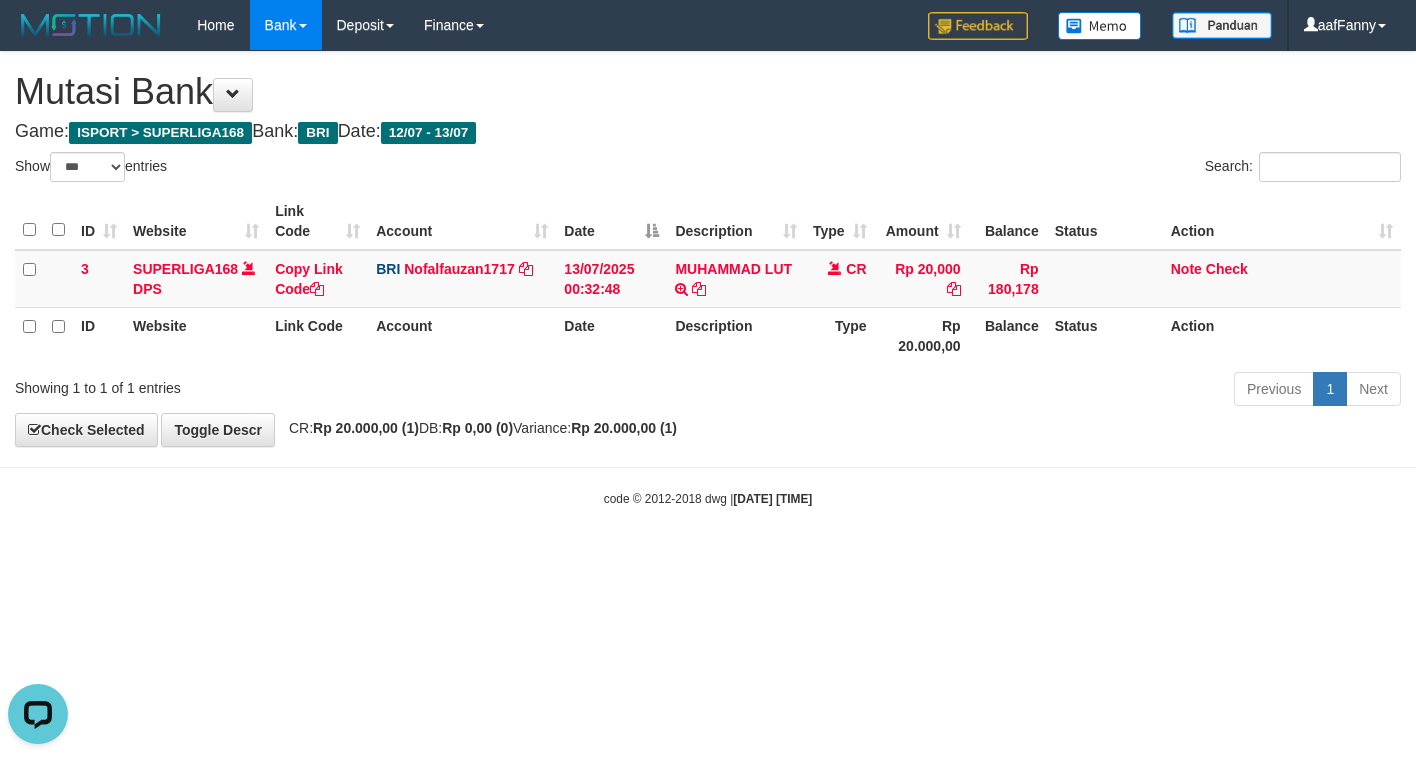 scroll, scrollTop: 0, scrollLeft: 0, axis: both 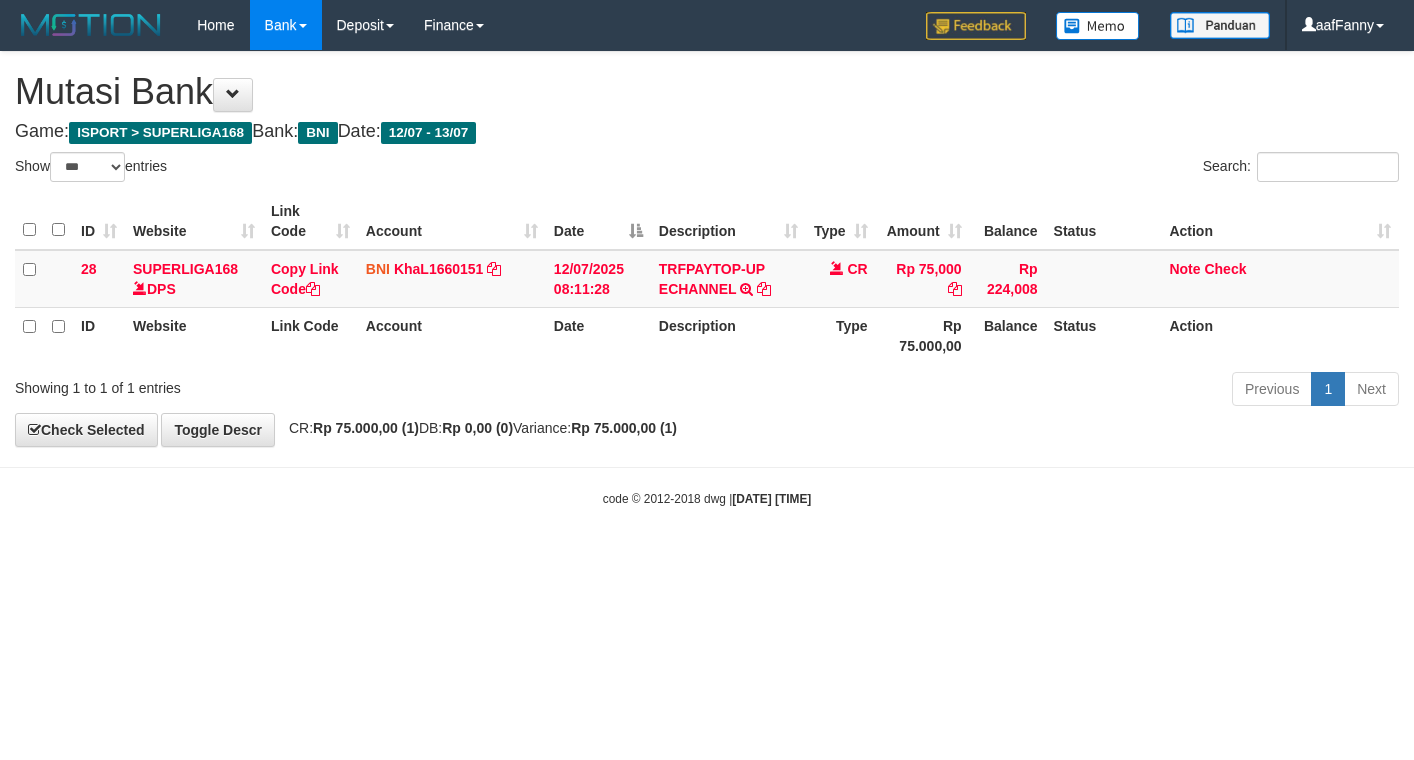 select on "***" 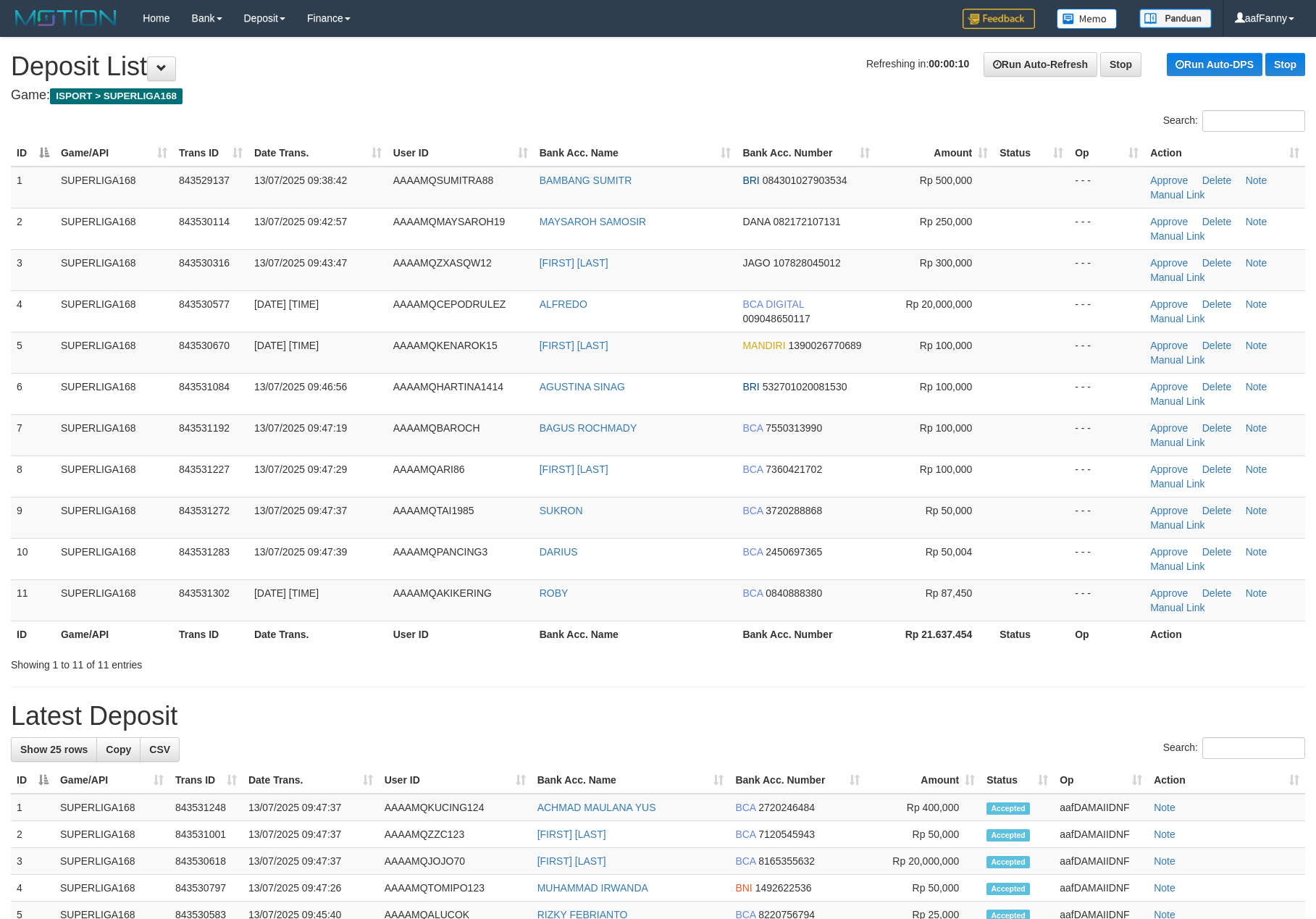 scroll, scrollTop: 0, scrollLeft: 0, axis: both 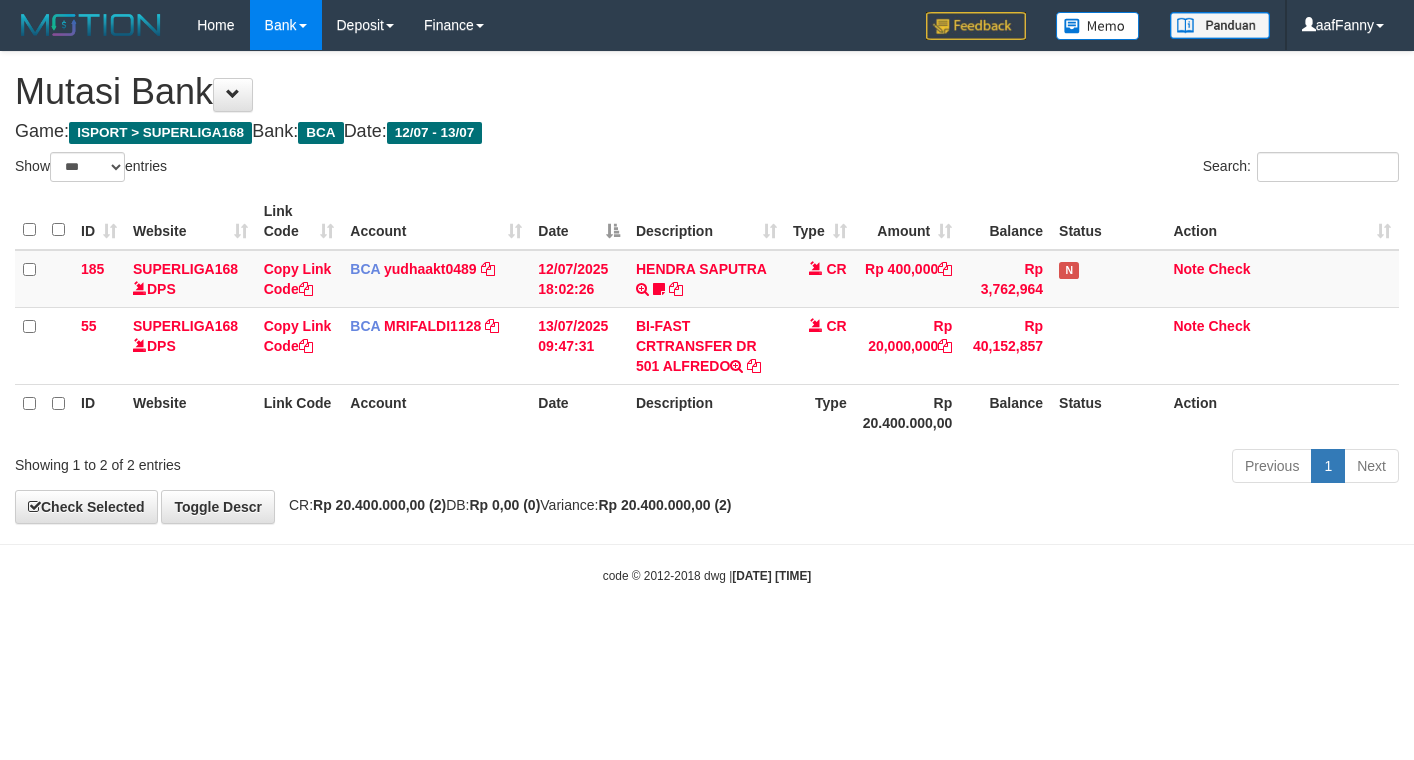 select on "***" 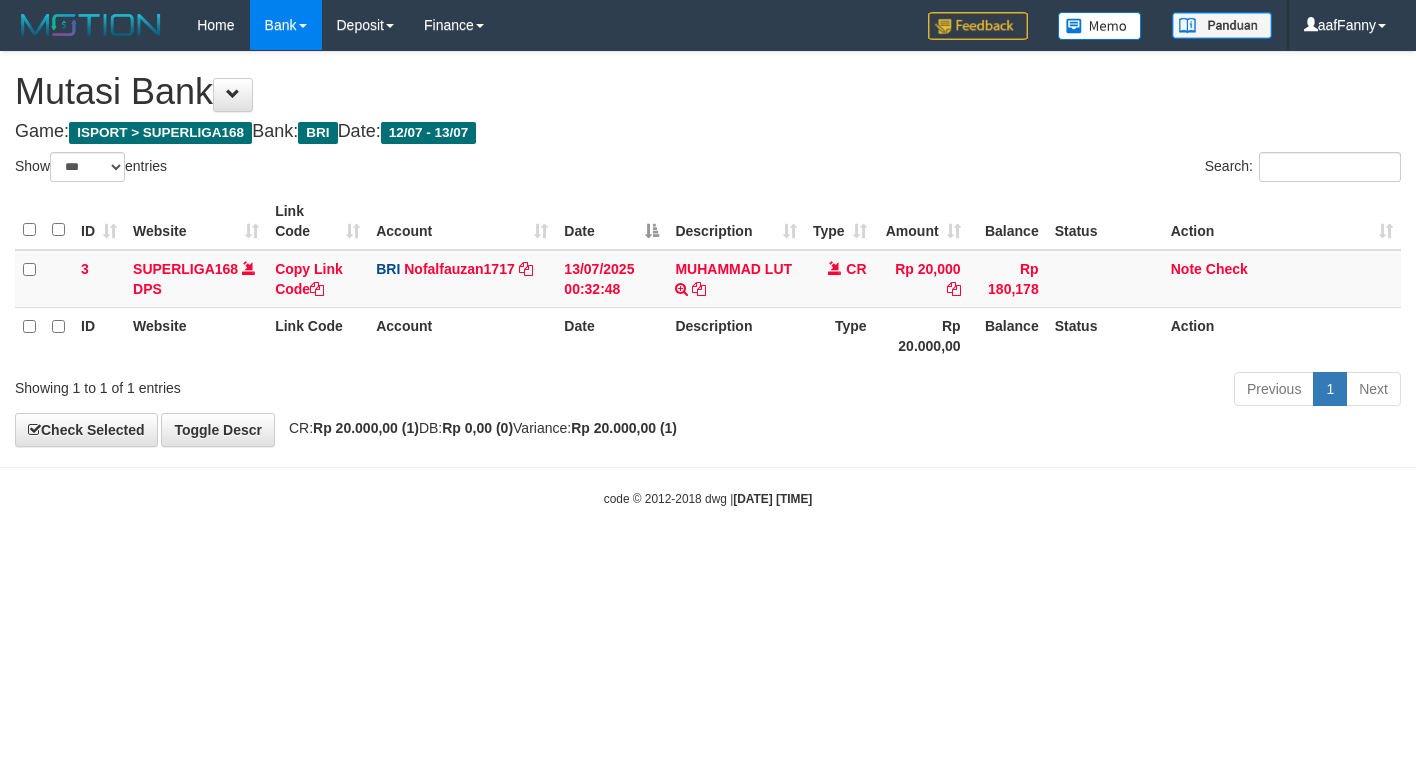 select on "***" 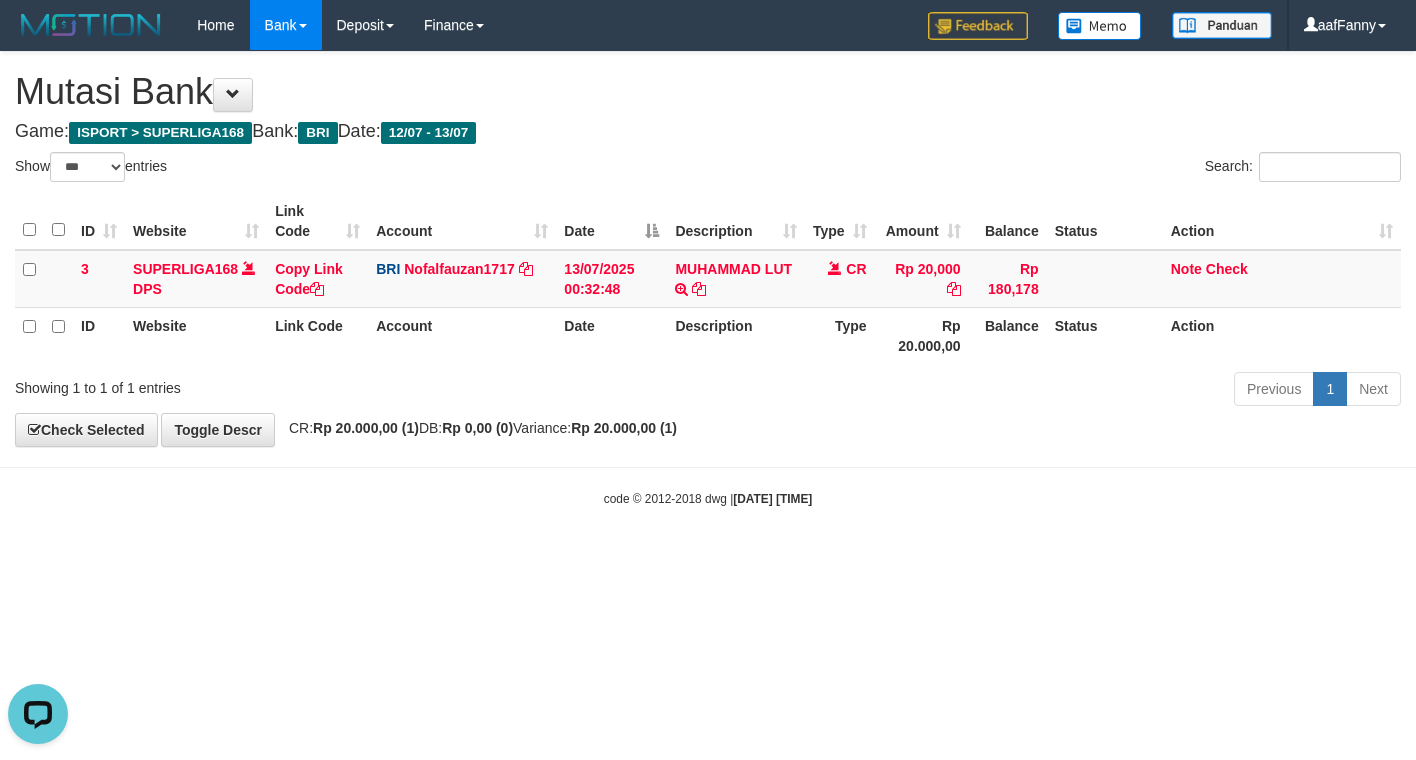 scroll, scrollTop: 0, scrollLeft: 0, axis: both 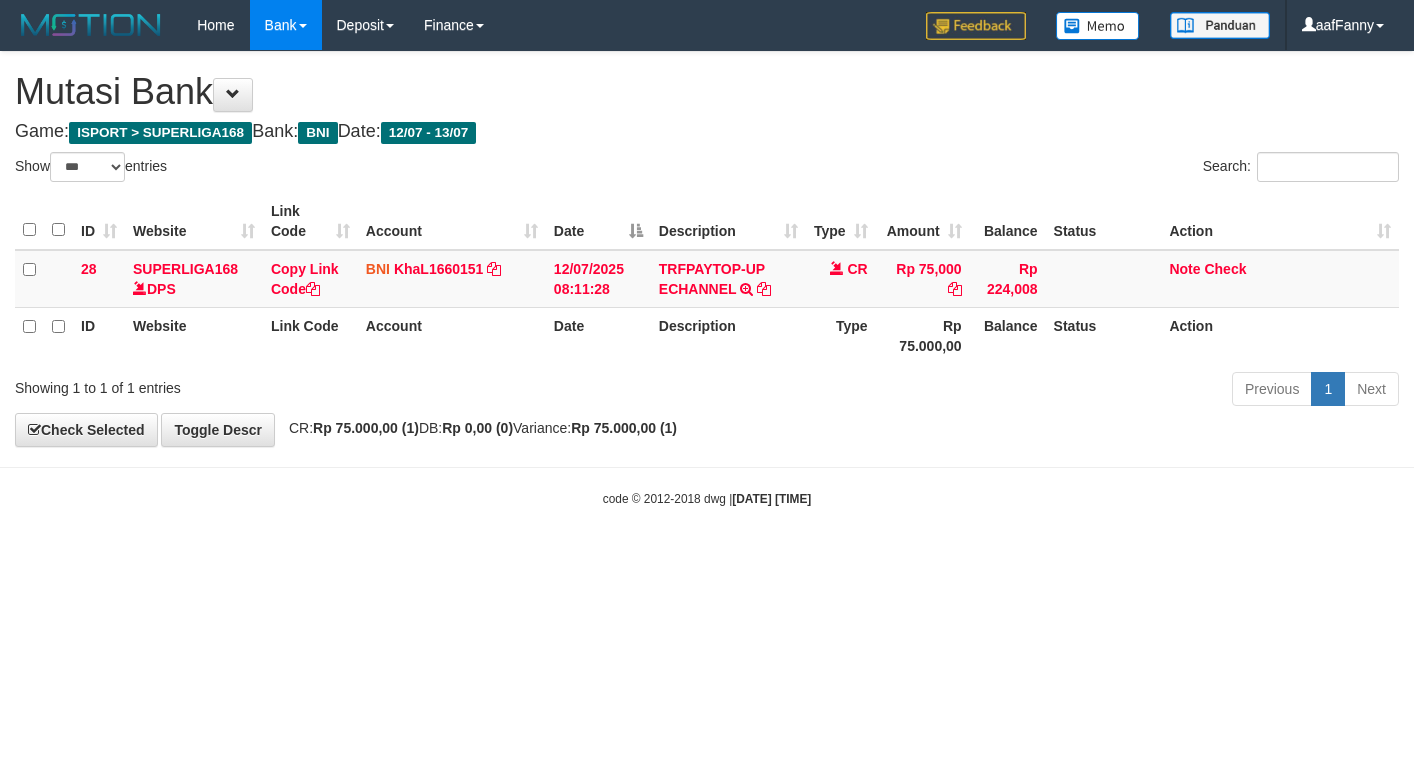 select on "***" 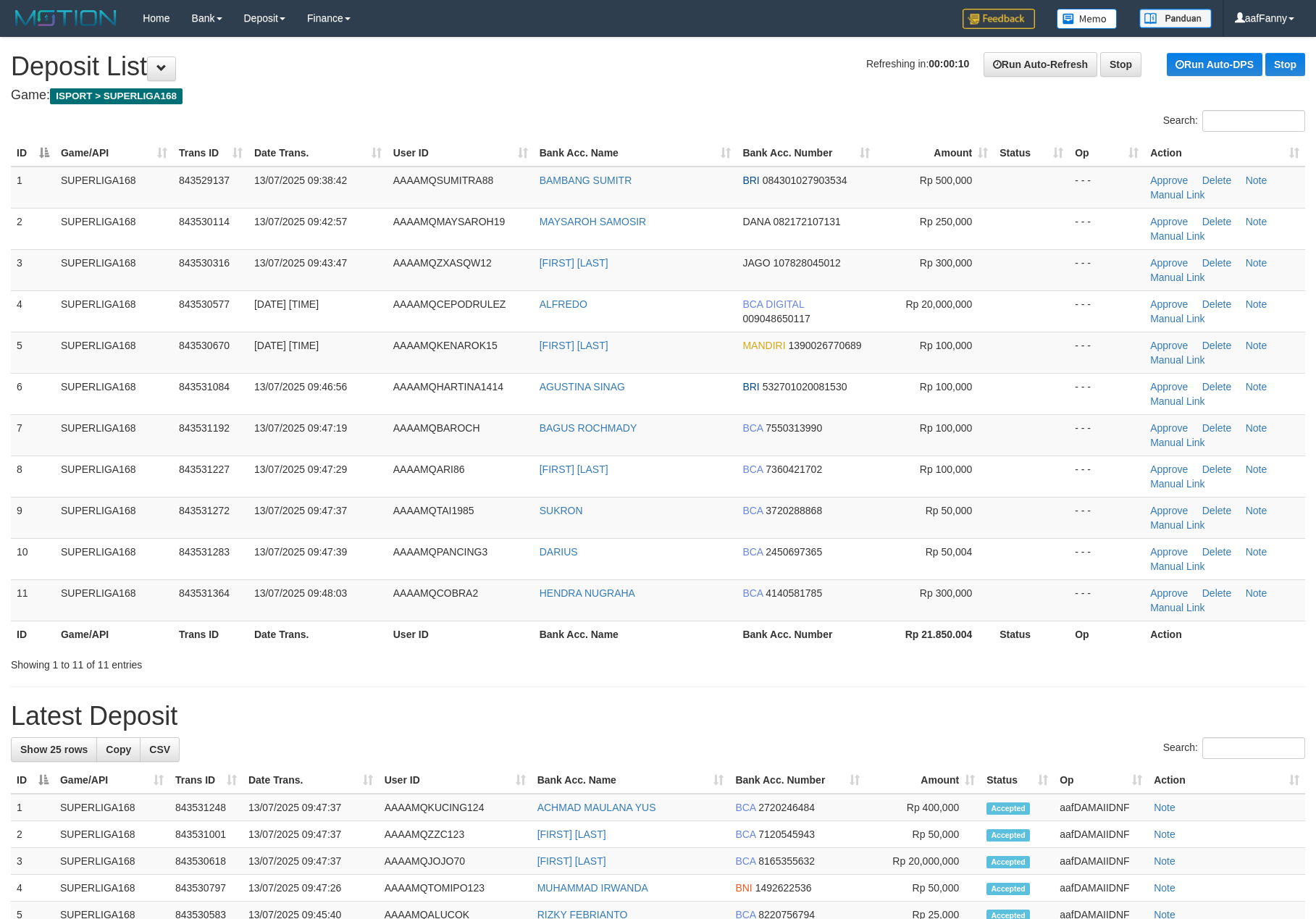 scroll, scrollTop: 0, scrollLeft: 0, axis: both 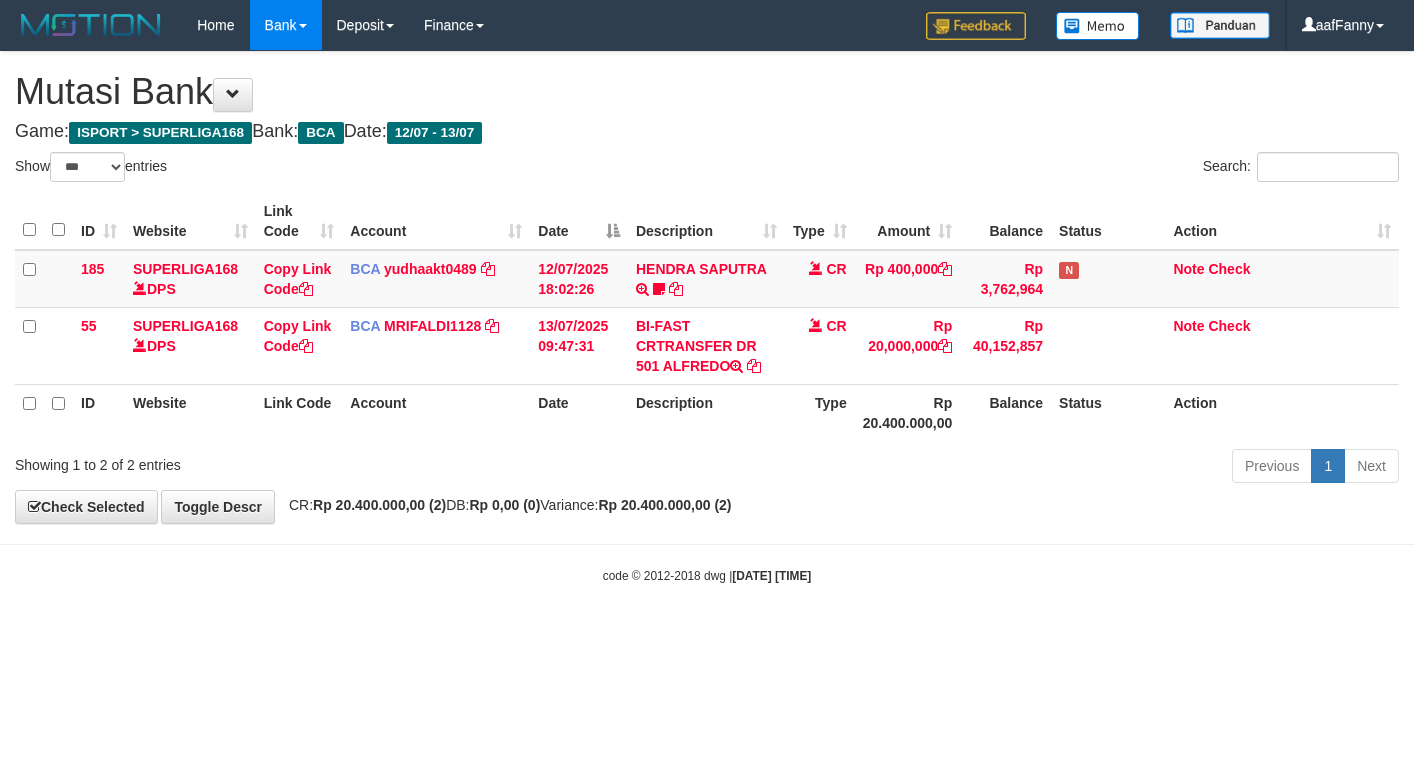 select on "***" 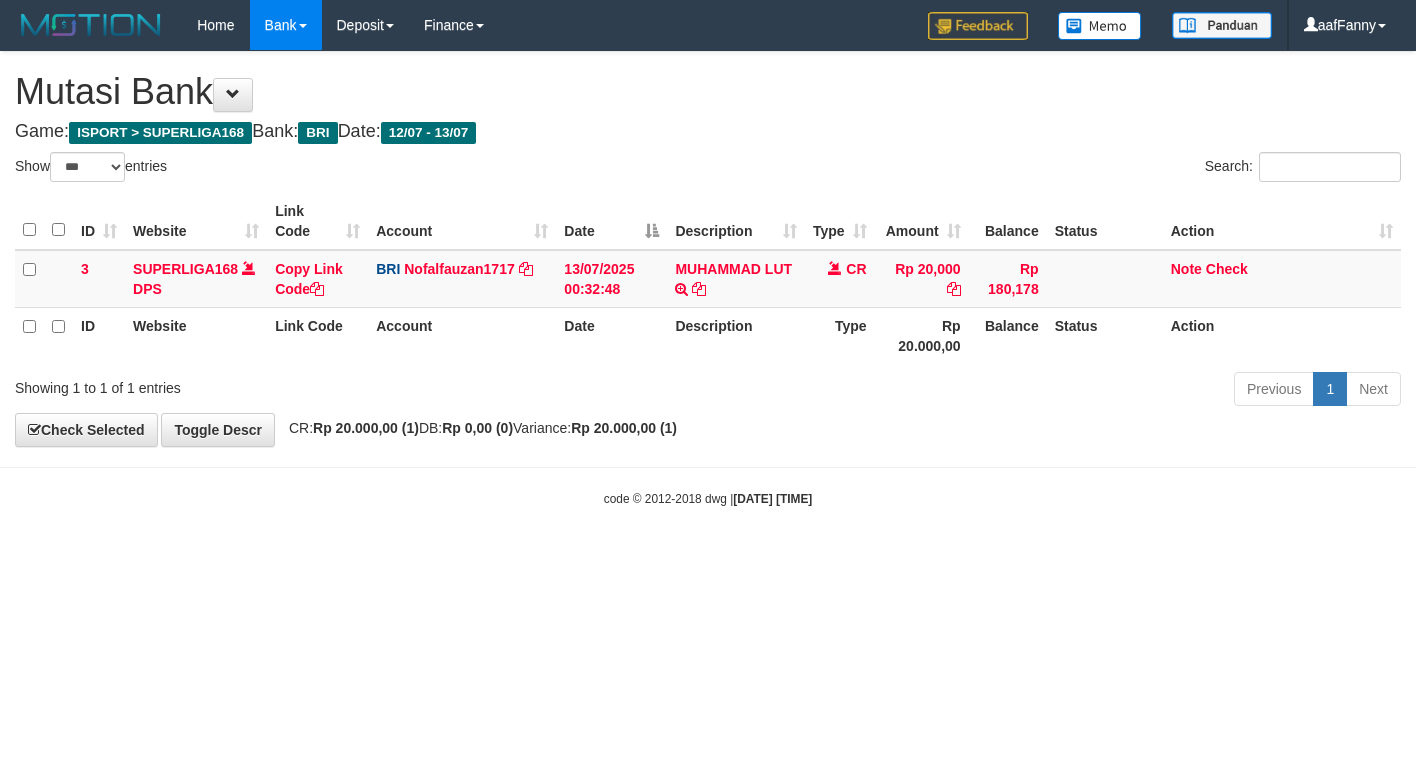 select on "***" 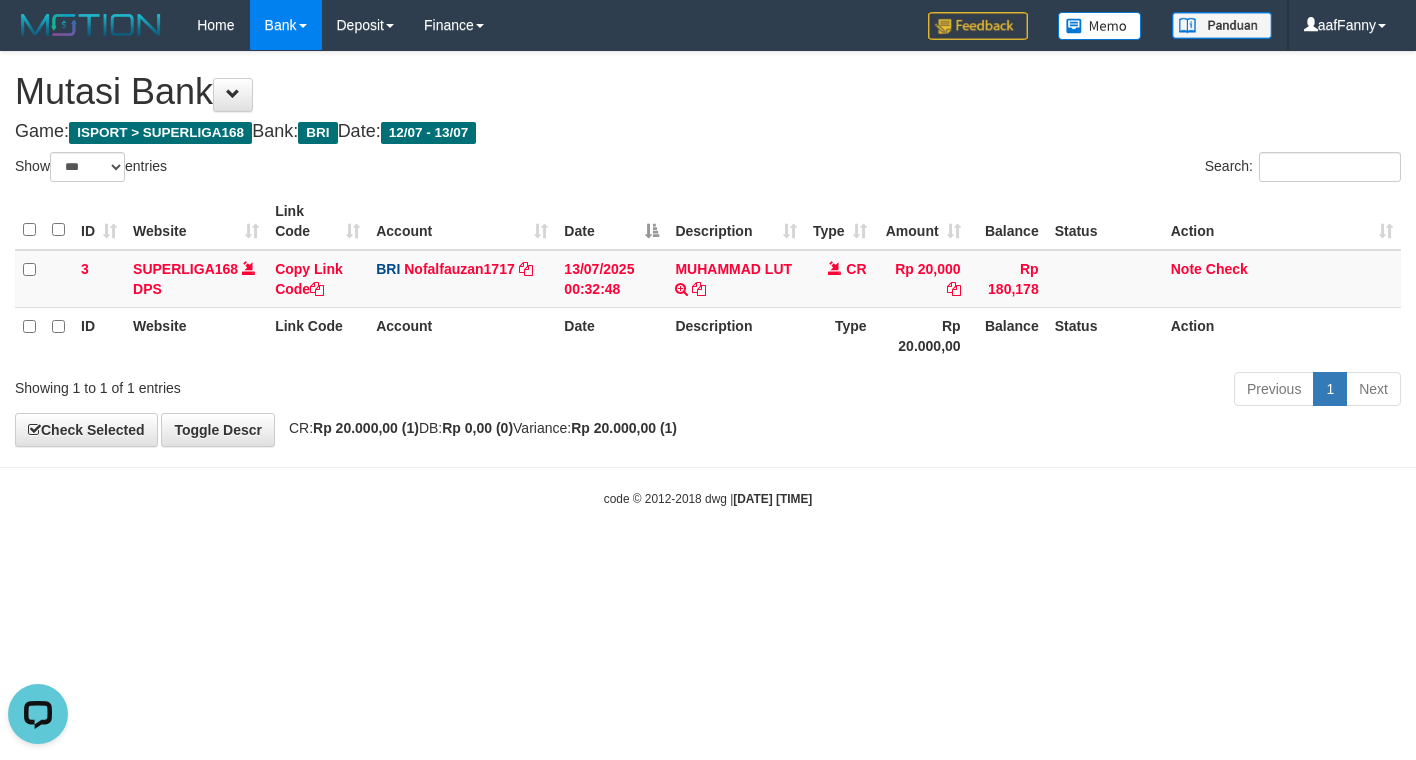 scroll, scrollTop: 0, scrollLeft: 0, axis: both 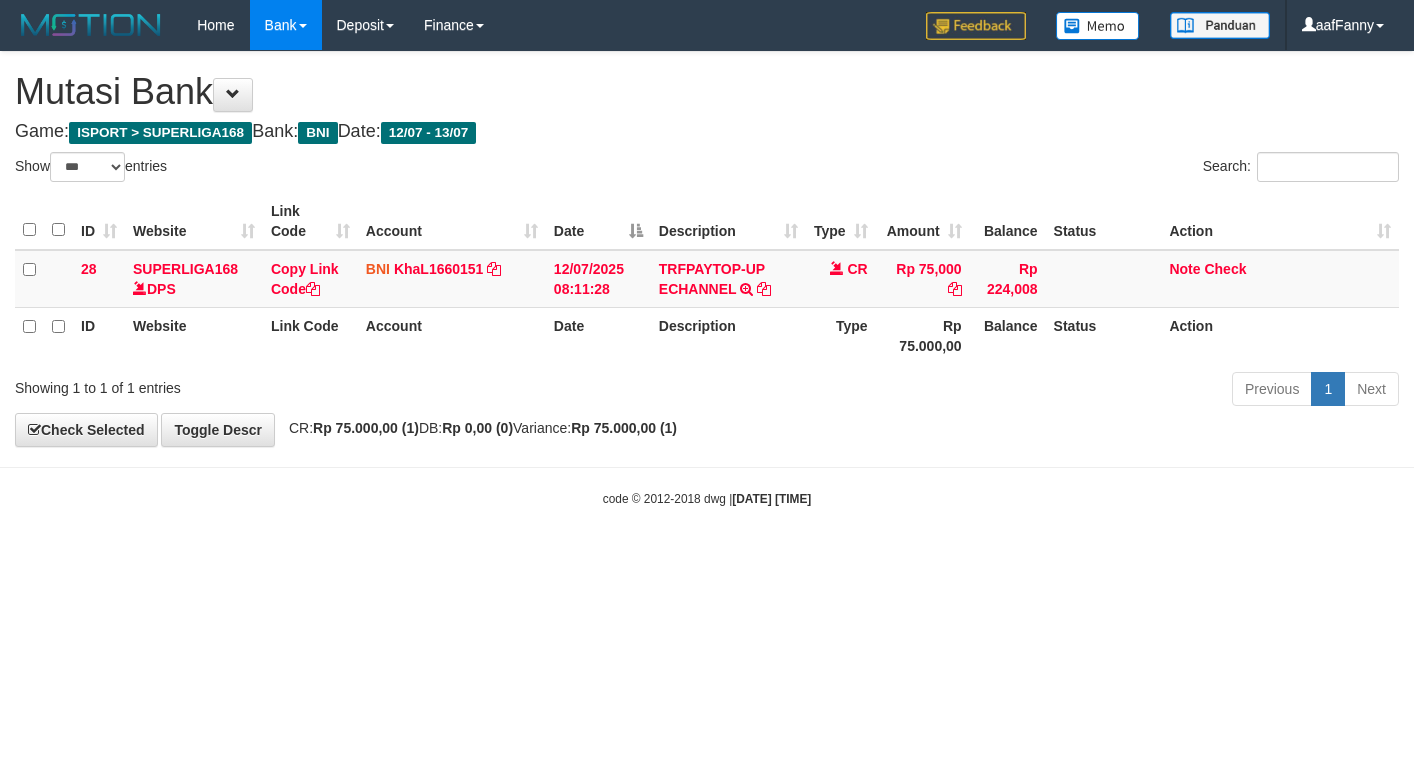 select on "***" 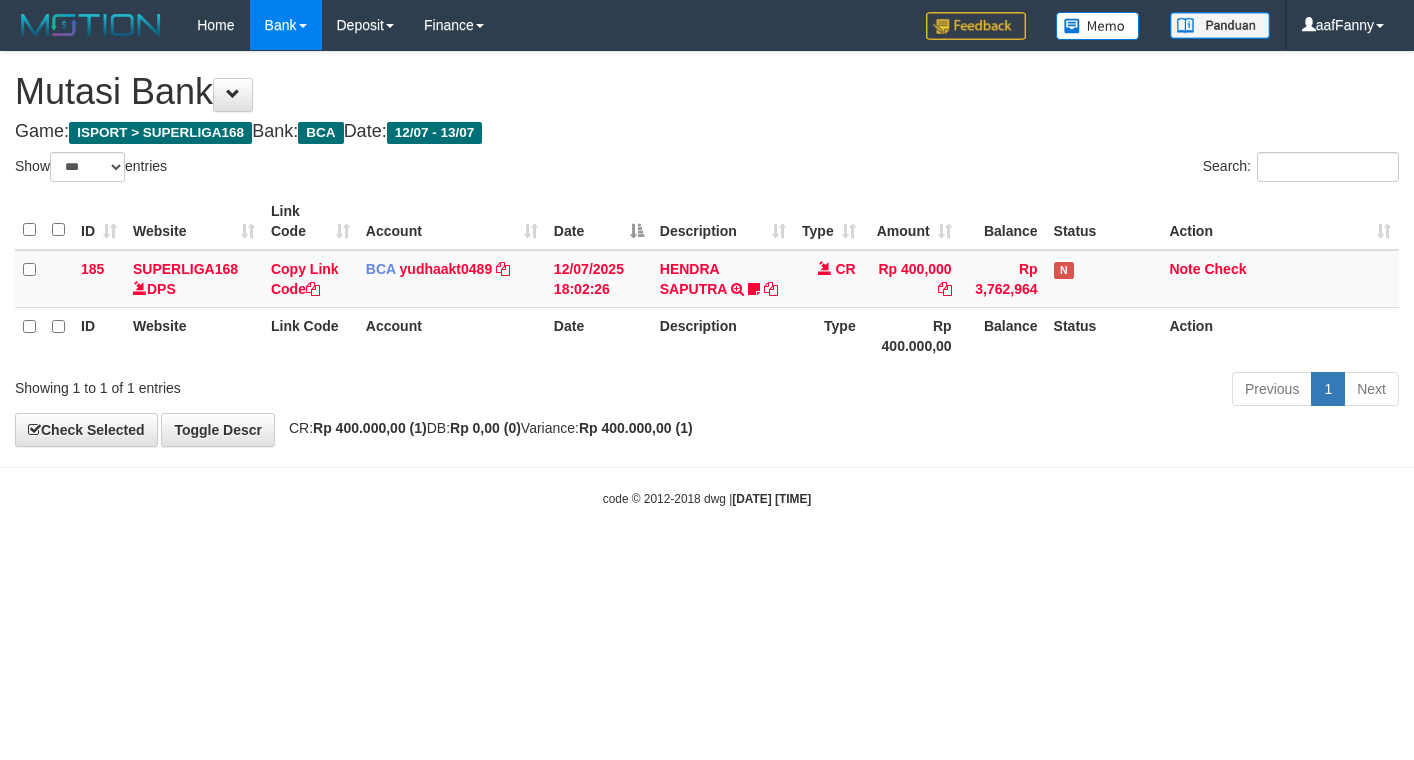 select on "***" 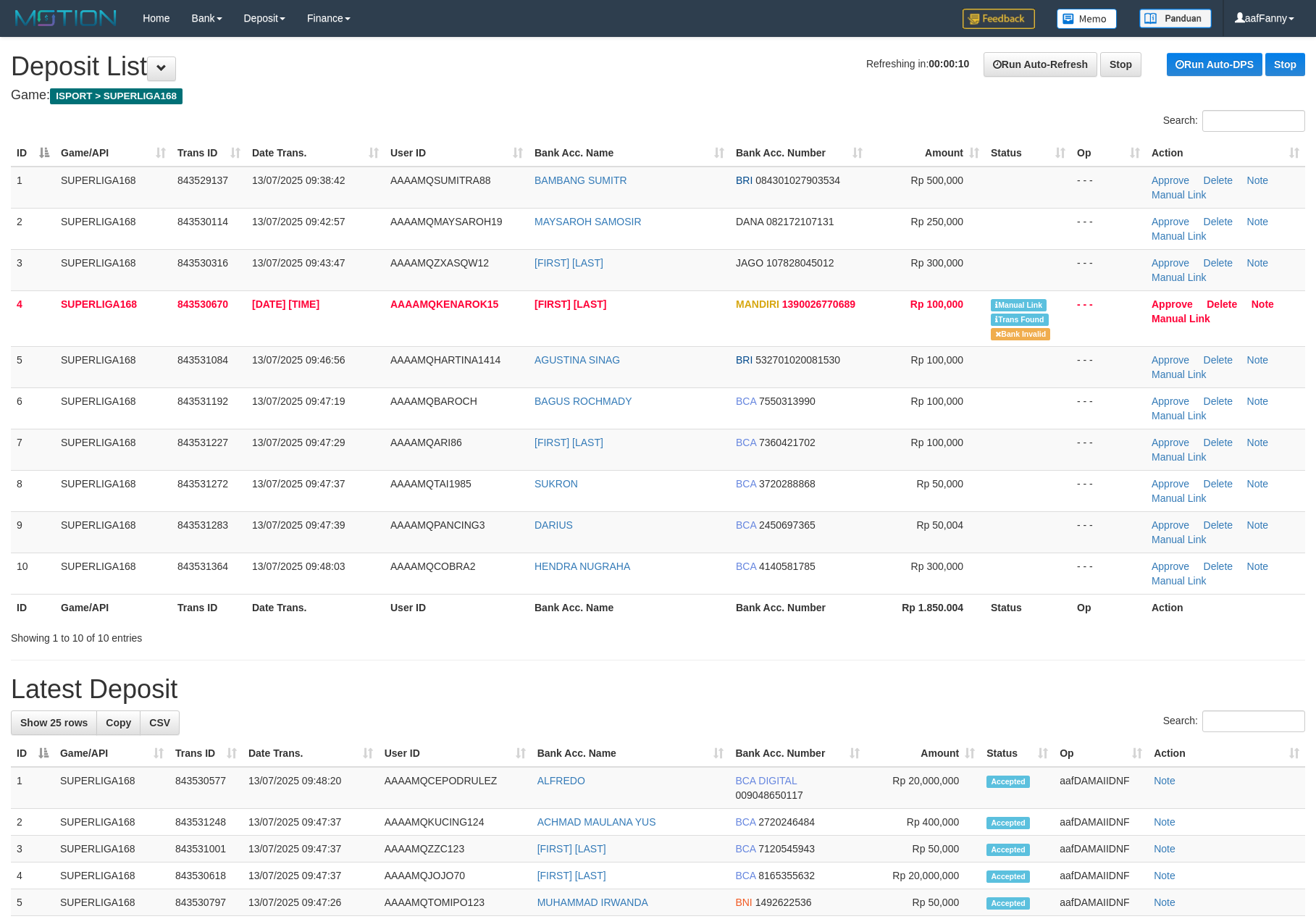 scroll, scrollTop: 0, scrollLeft: 0, axis: both 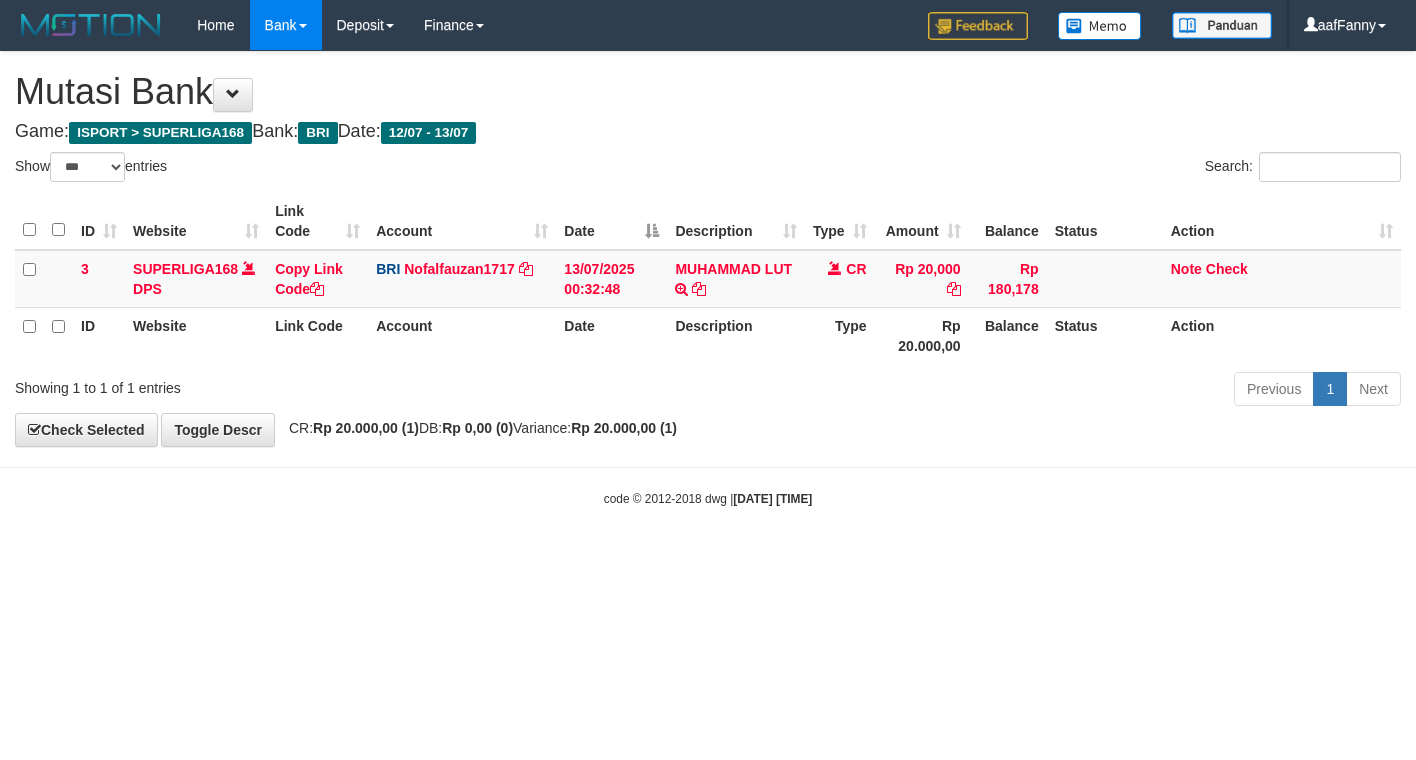 select on "***" 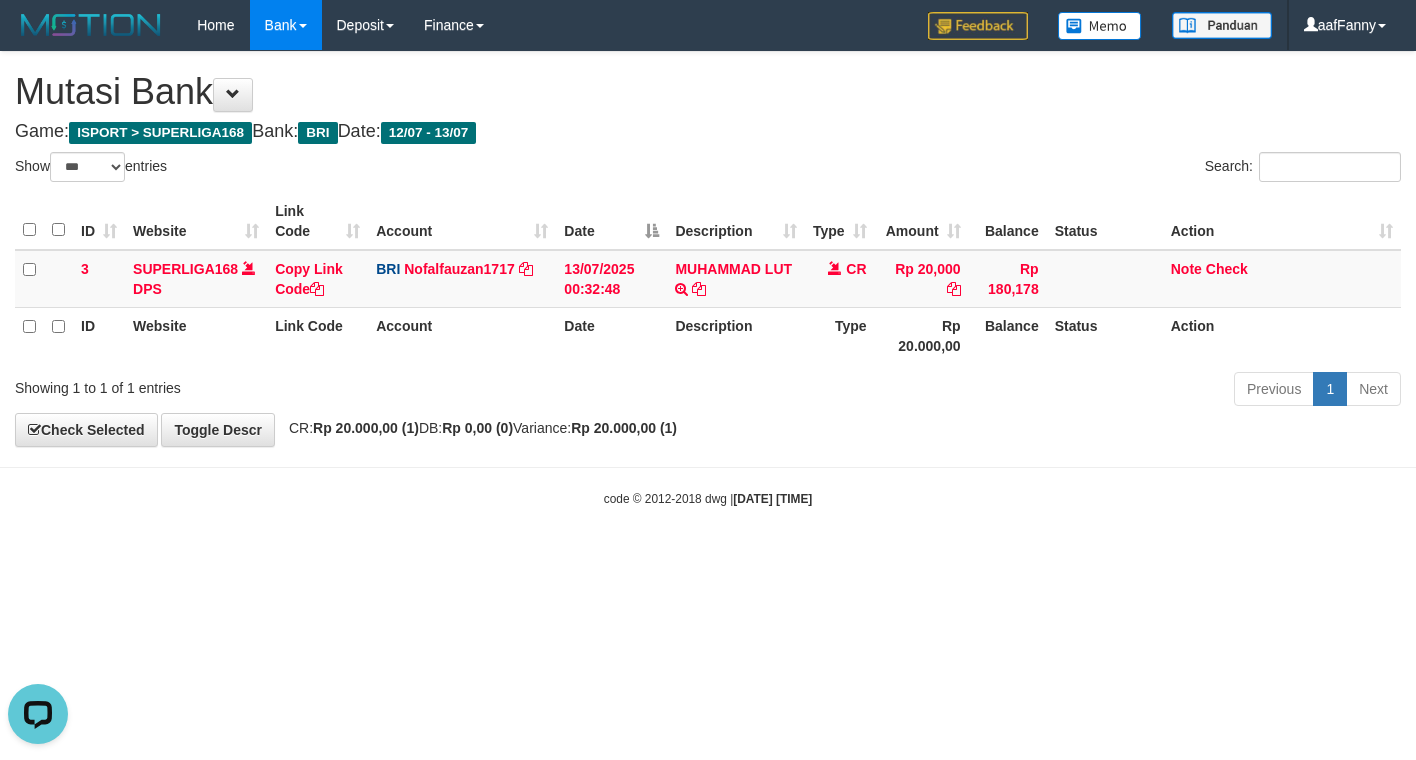 scroll, scrollTop: 0, scrollLeft: 0, axis: both 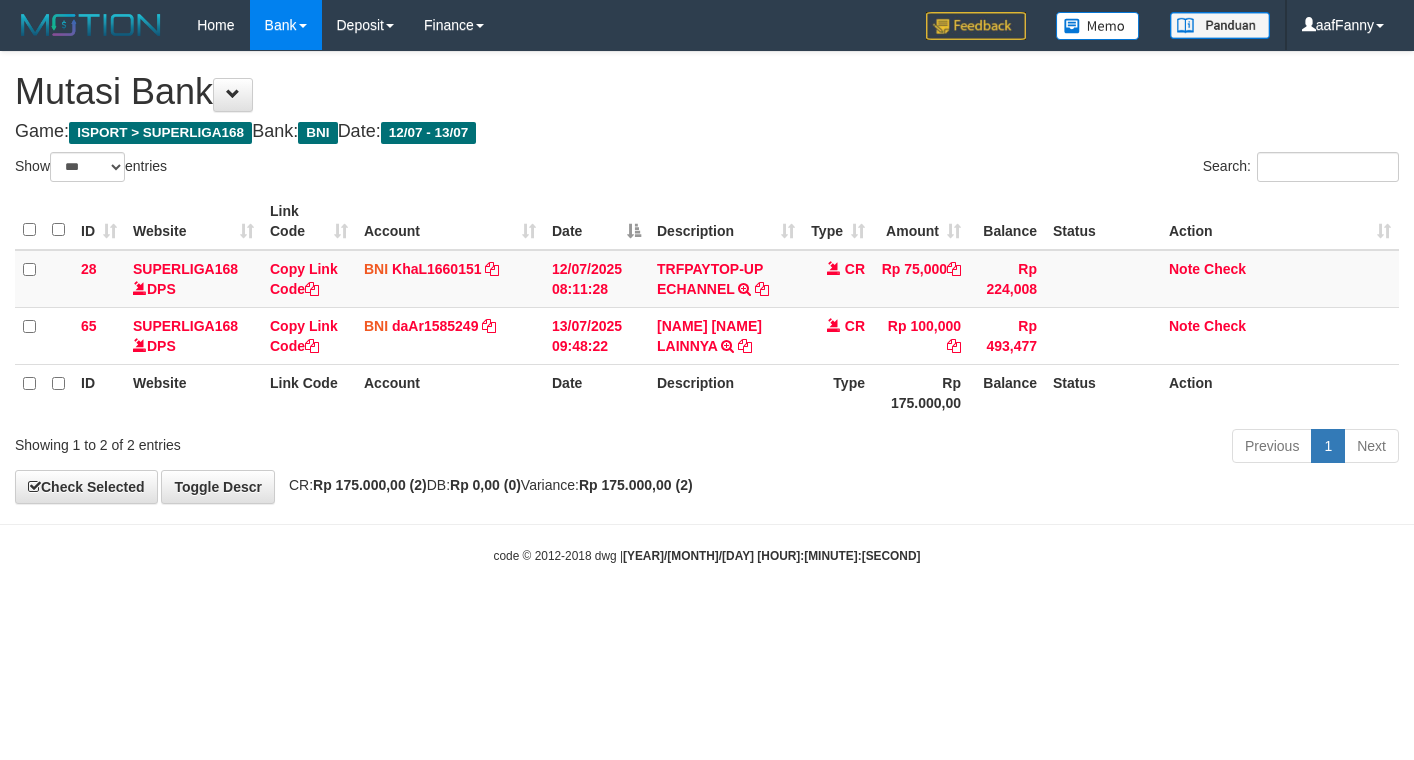 select on "***" 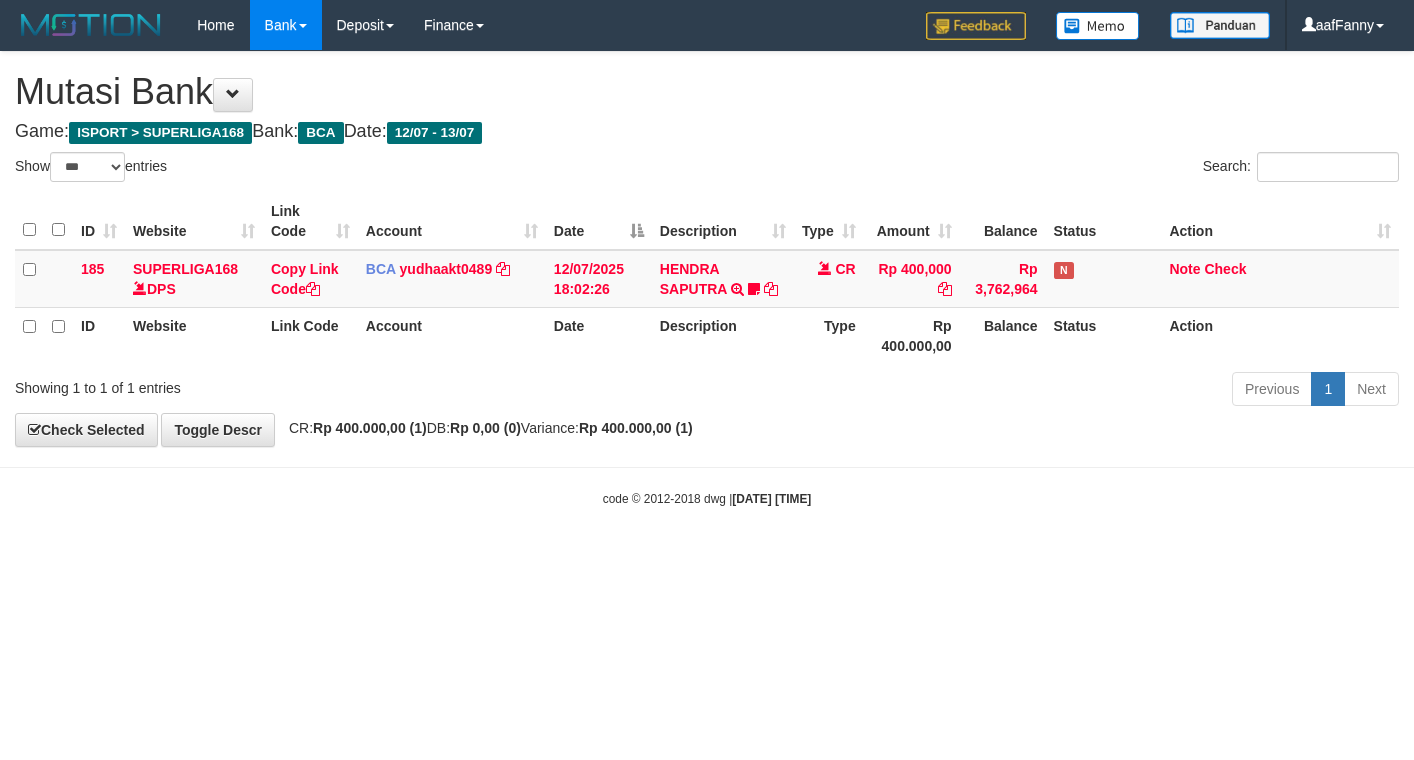 select on "***" 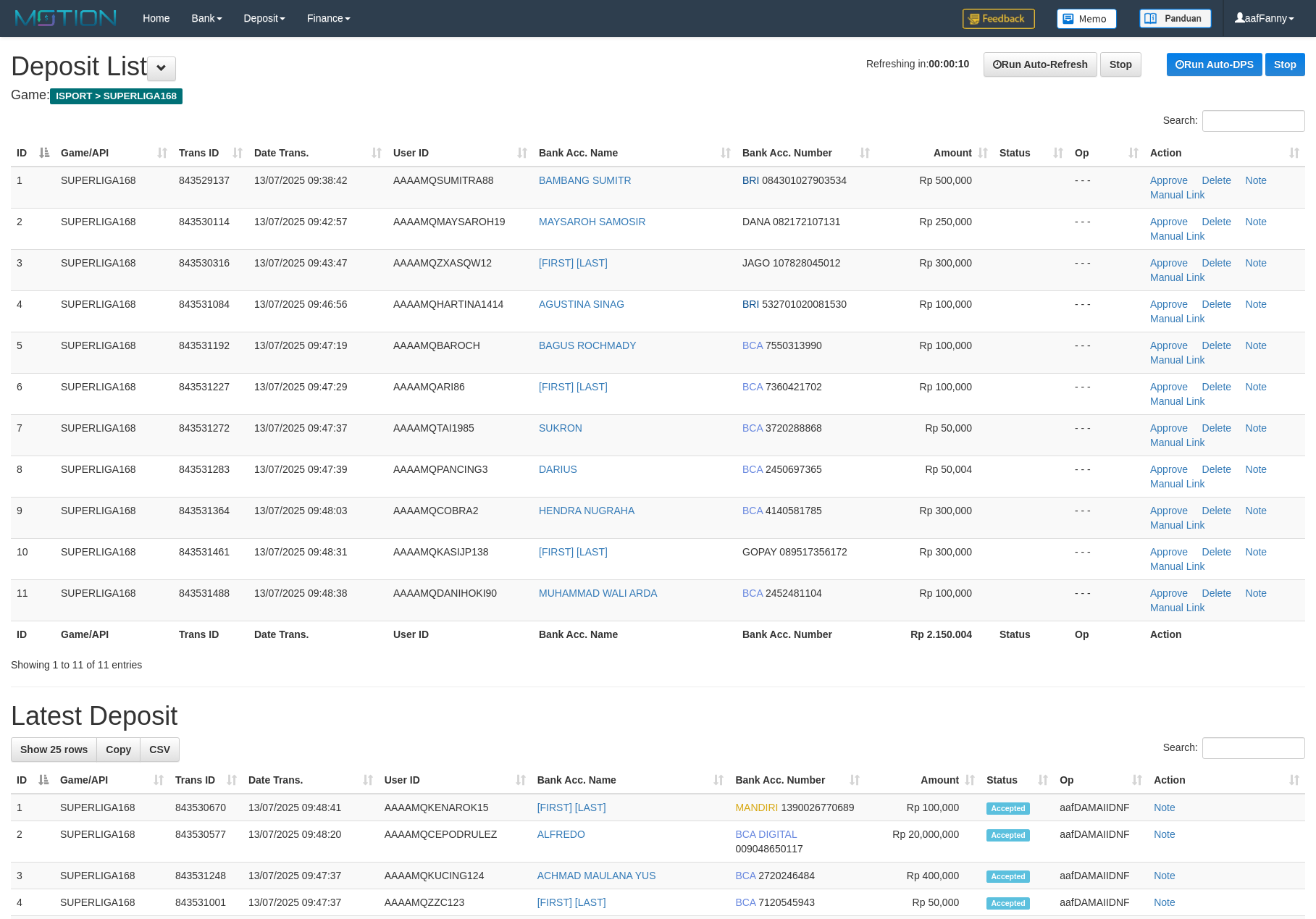 scroll, scrollTop: 0, scrollLeft: 0, axis: both 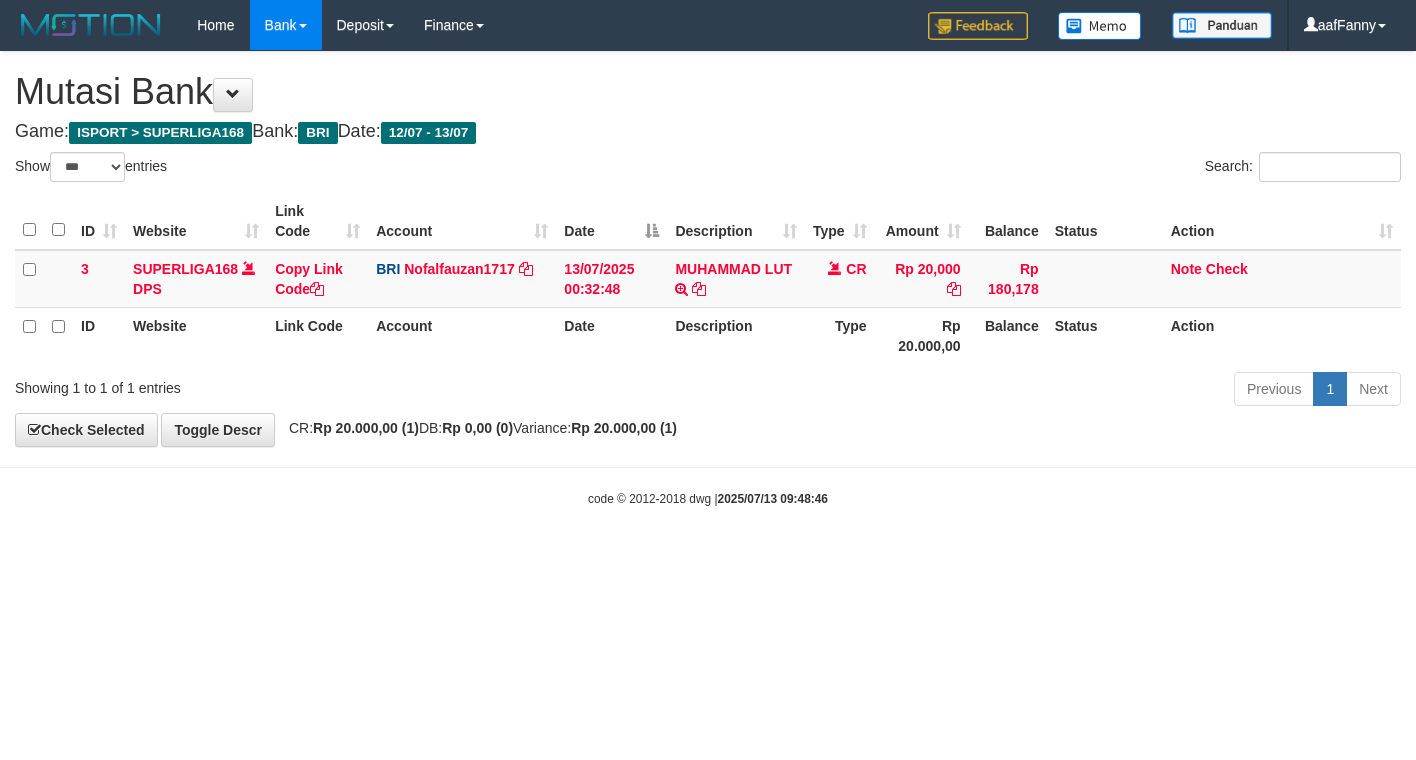 select on "***" 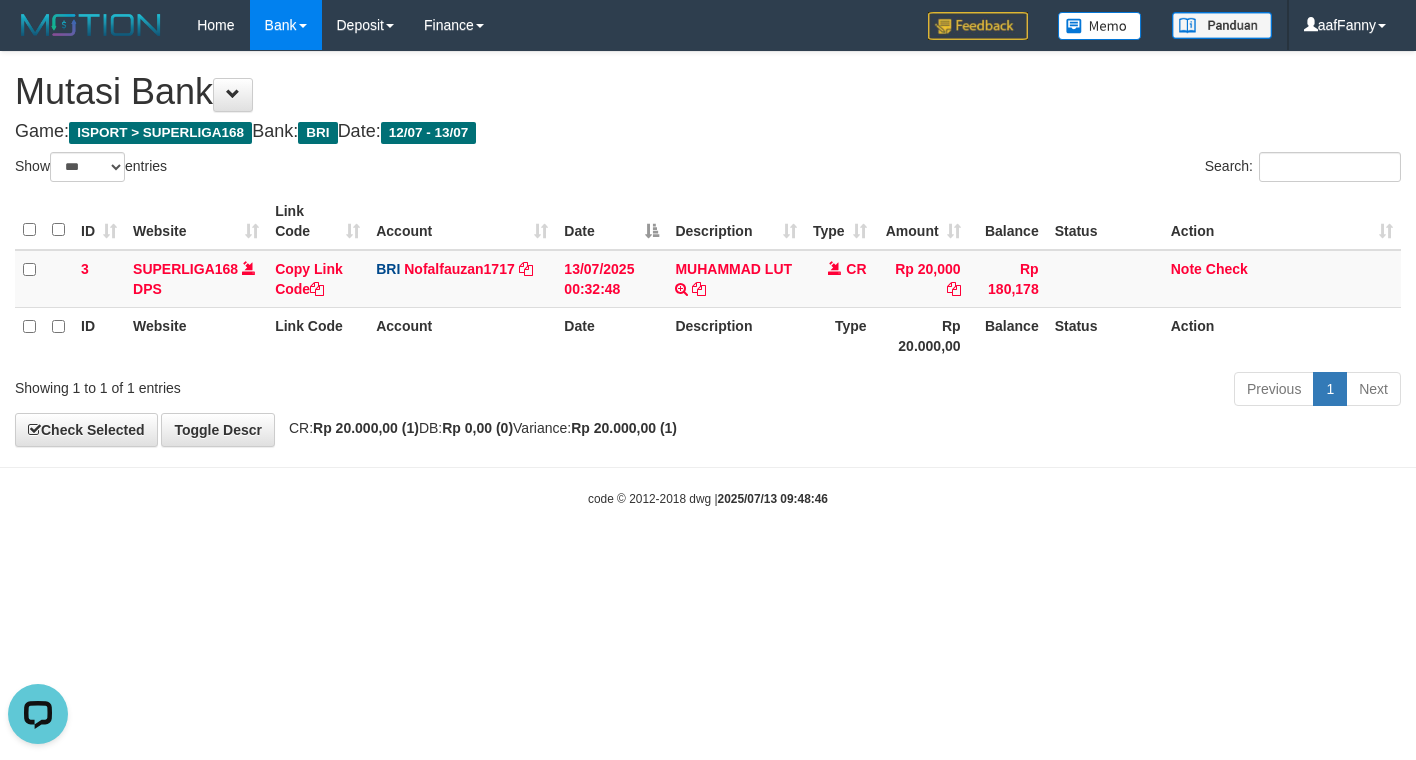 scroll, scrollTop: 0, scrollLeft: 0, axis: both 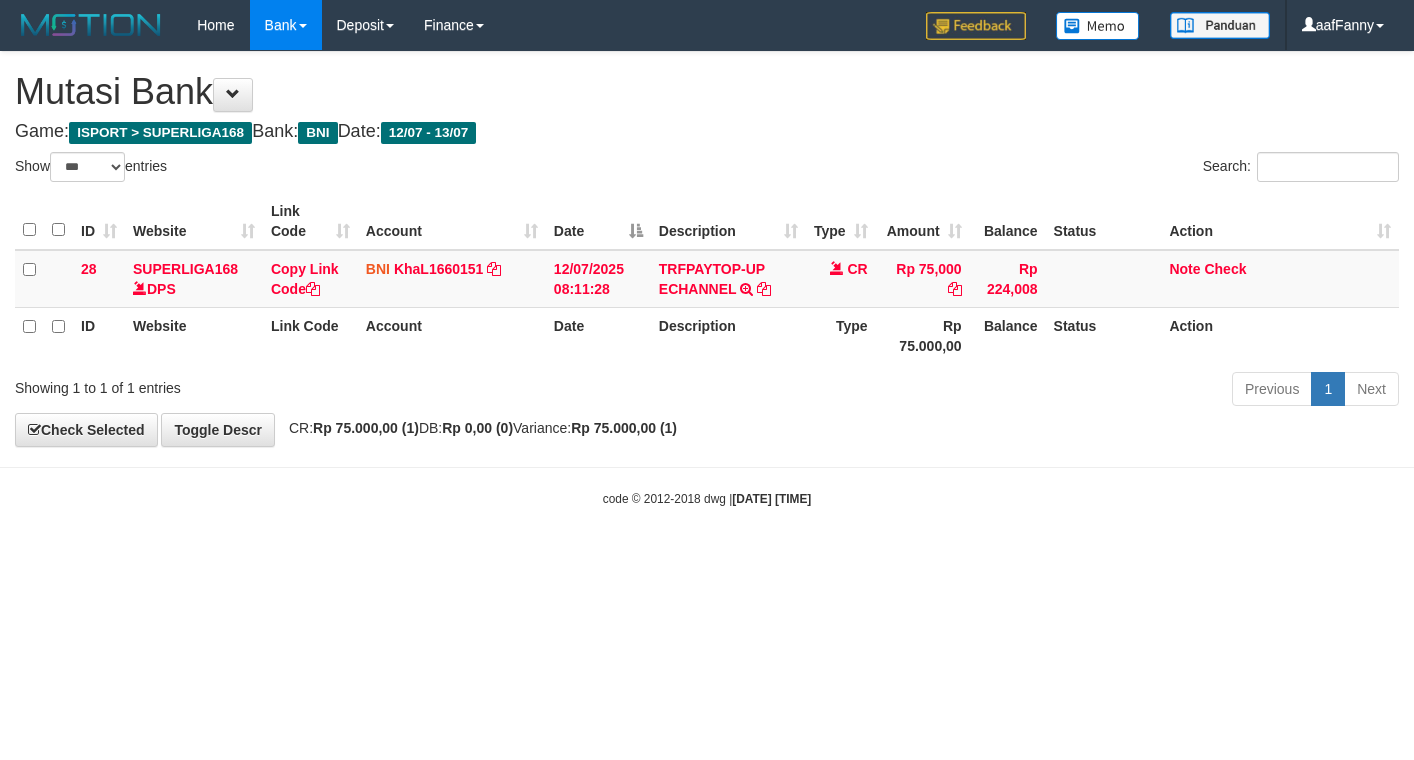 select on "***" 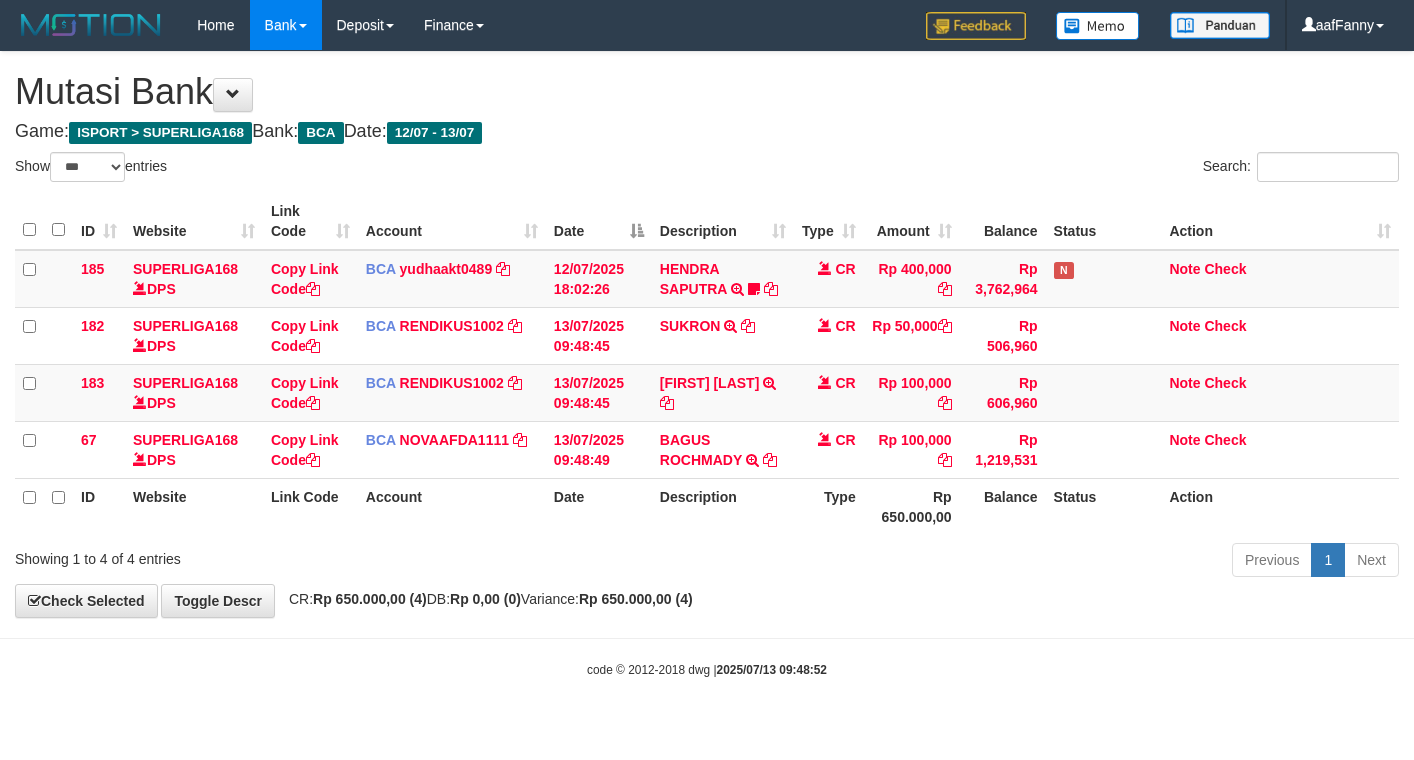 select on "***" 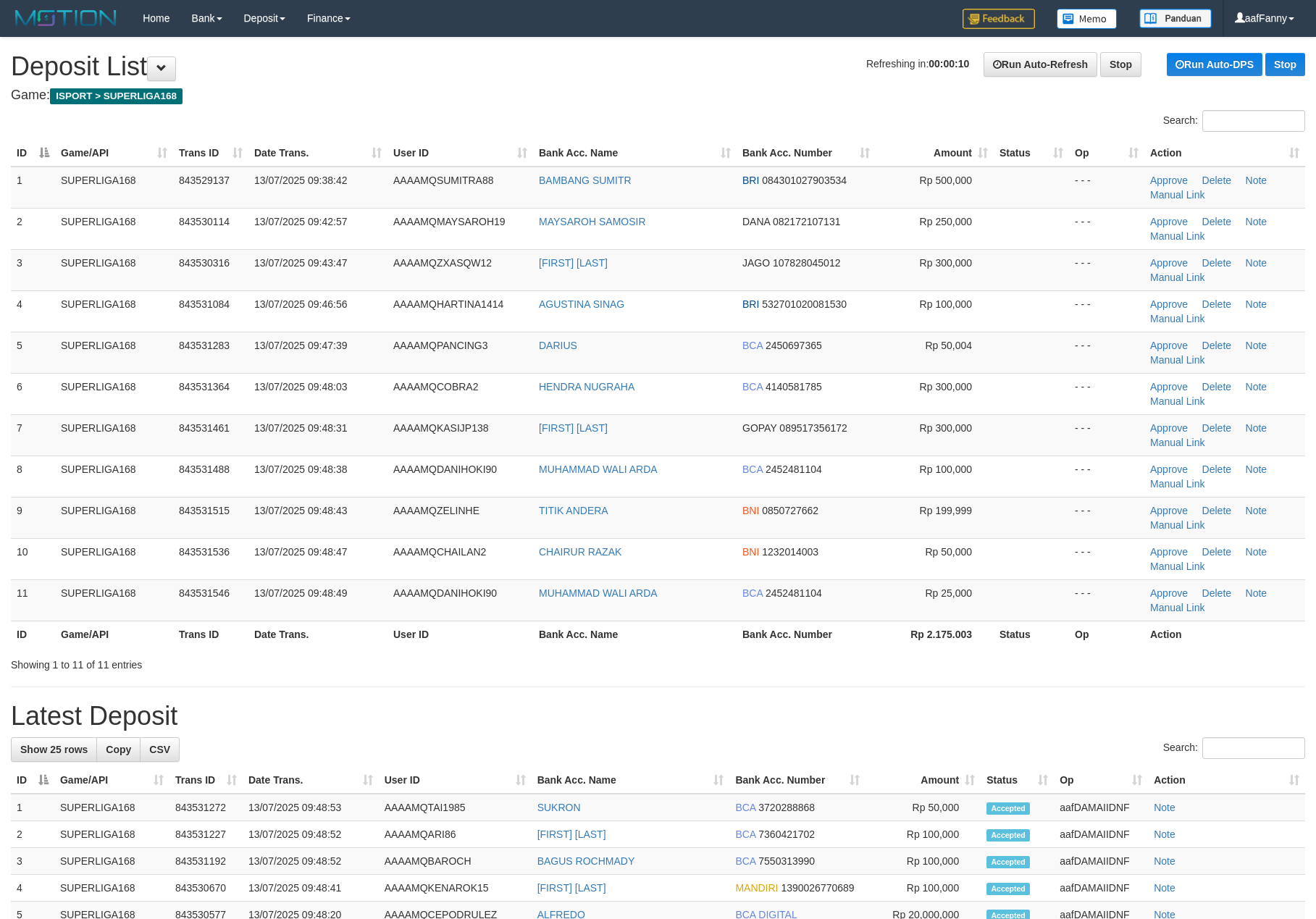 scroll, scrollTop: 0, scrollLeft: 0, axis: both 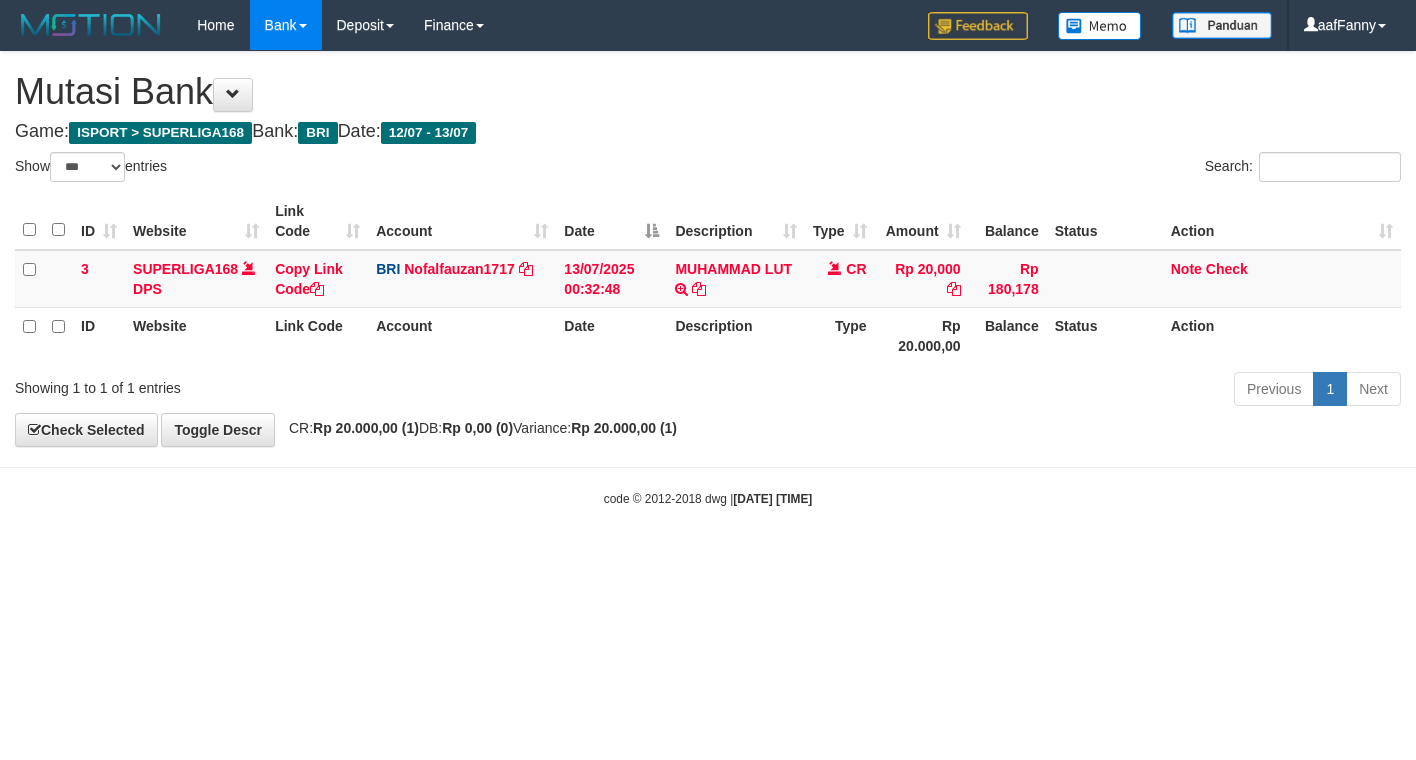select on "***" 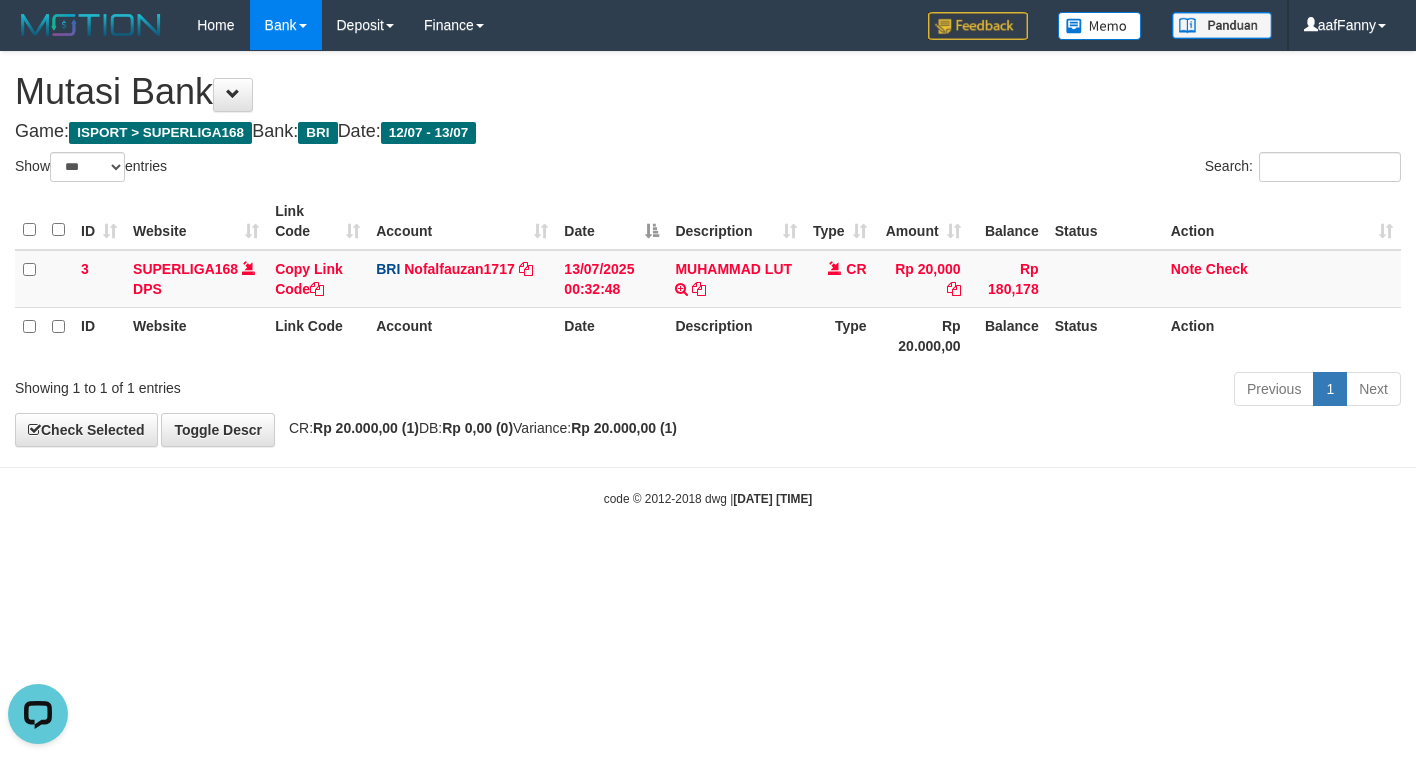 scroll, scrollTop: 0, scrollLeft: 0, axis: both 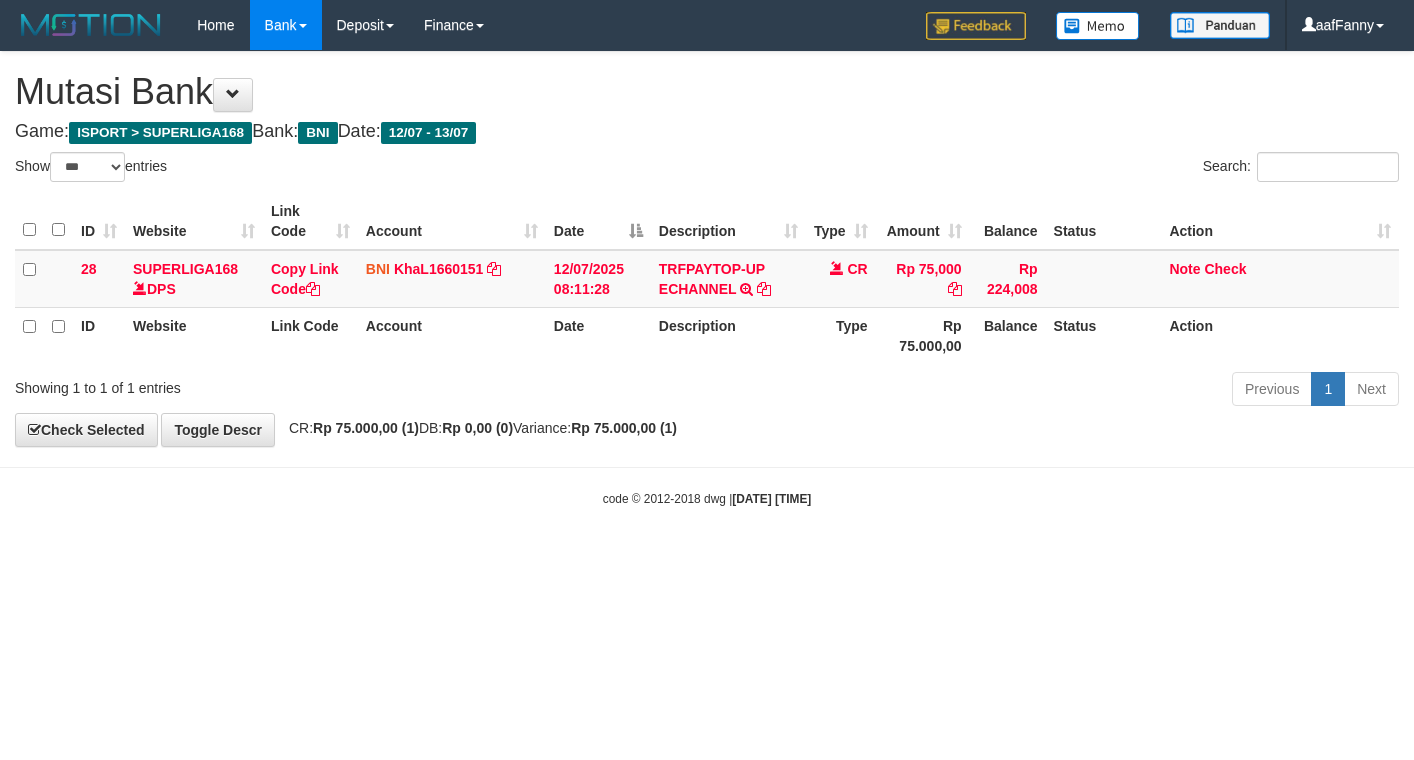 select on "***" 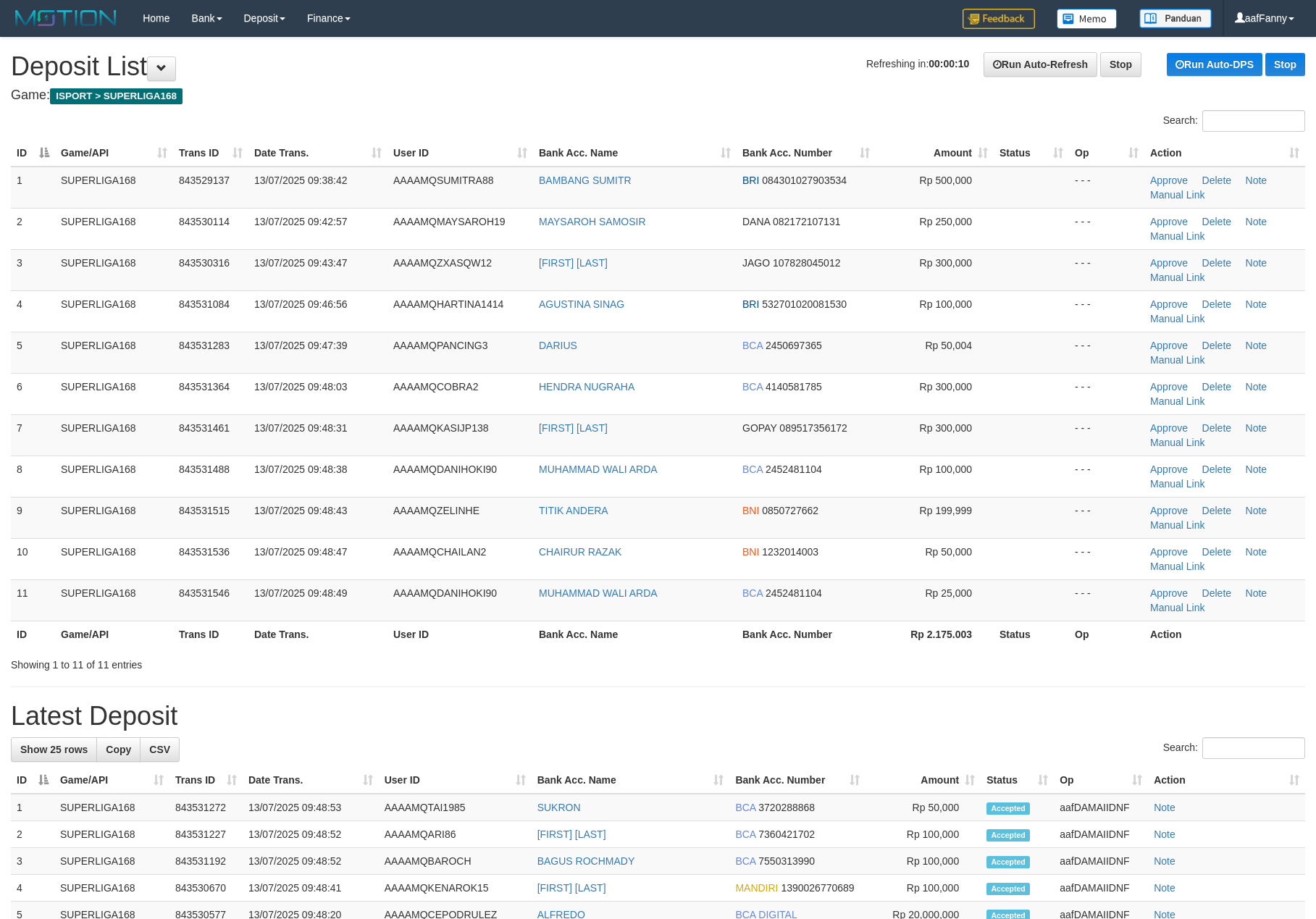 scroll, scrollTop: 0, scrollLeft: 0, axis: both 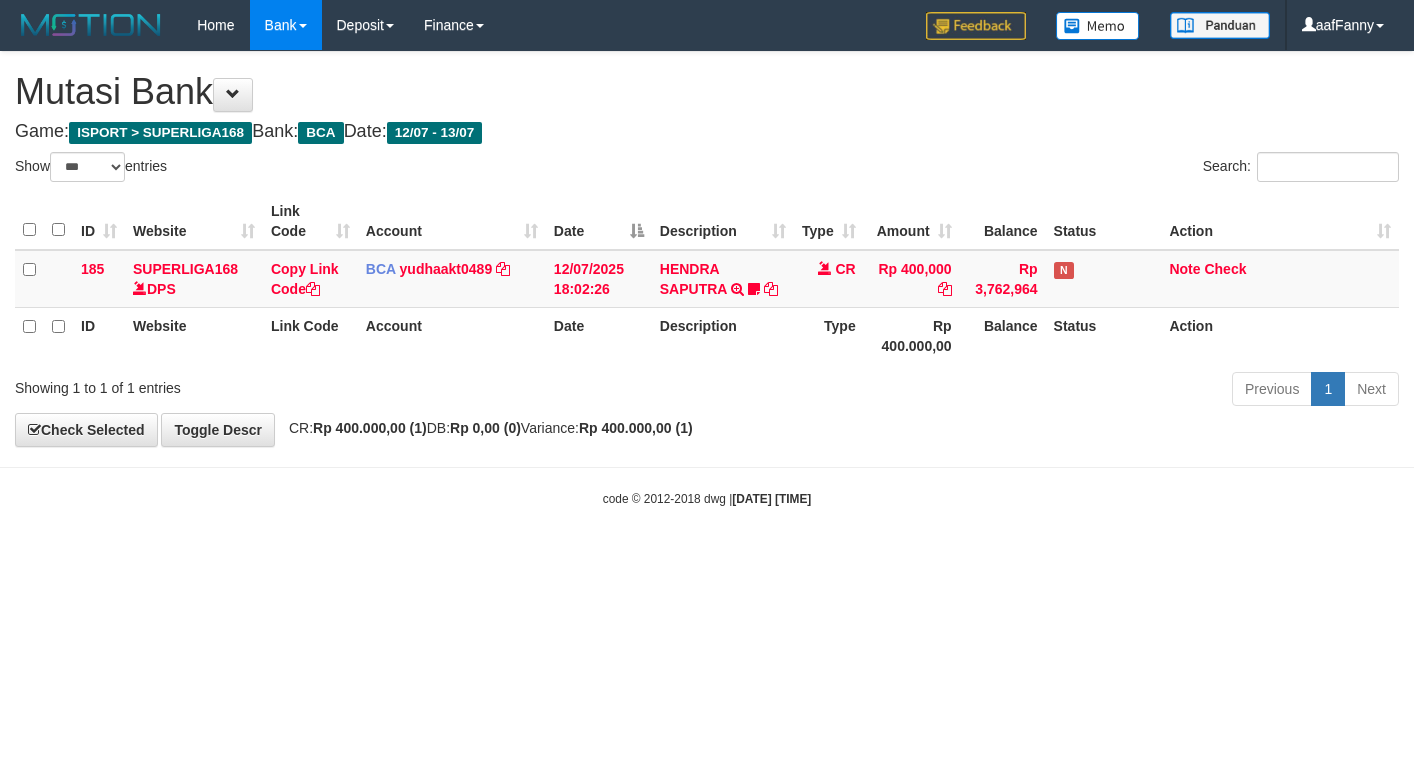 select on "***" 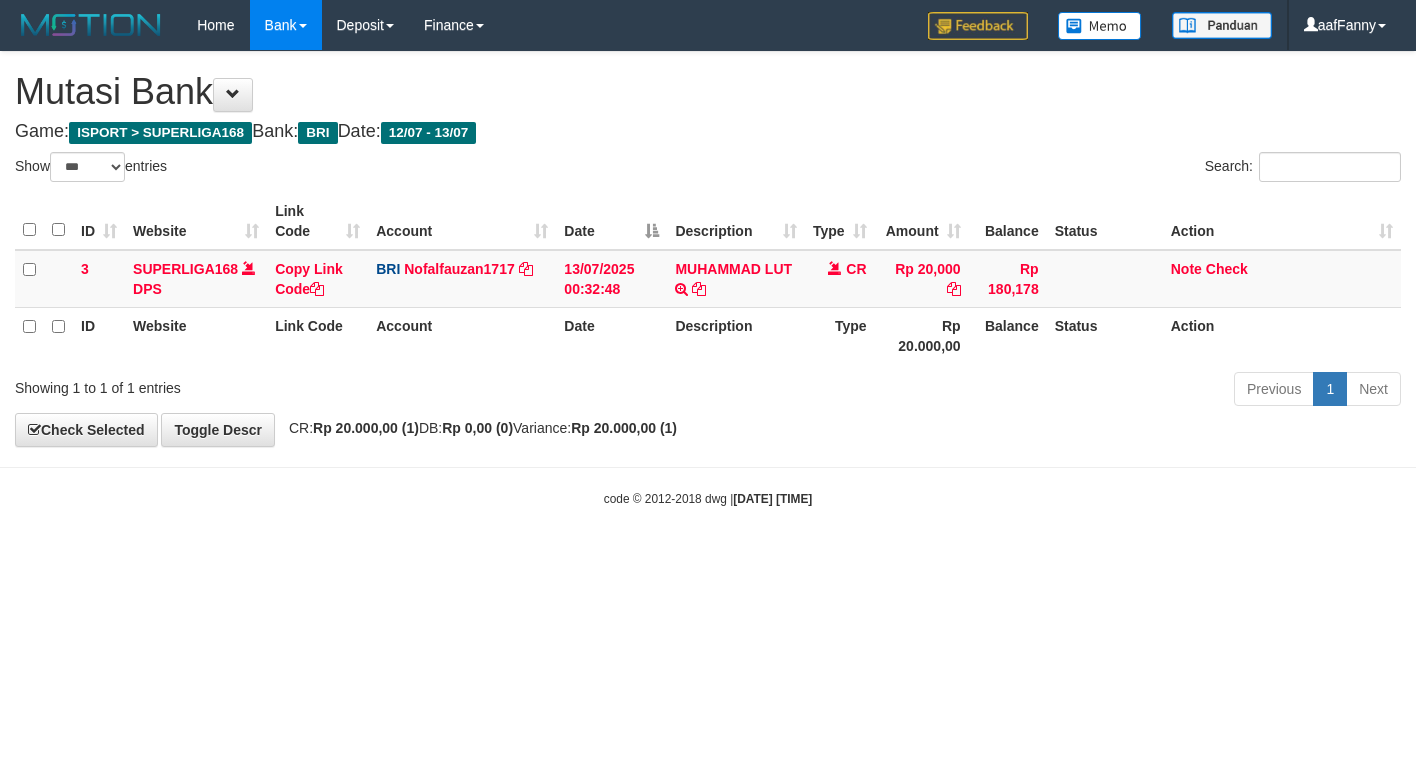 select on "***" 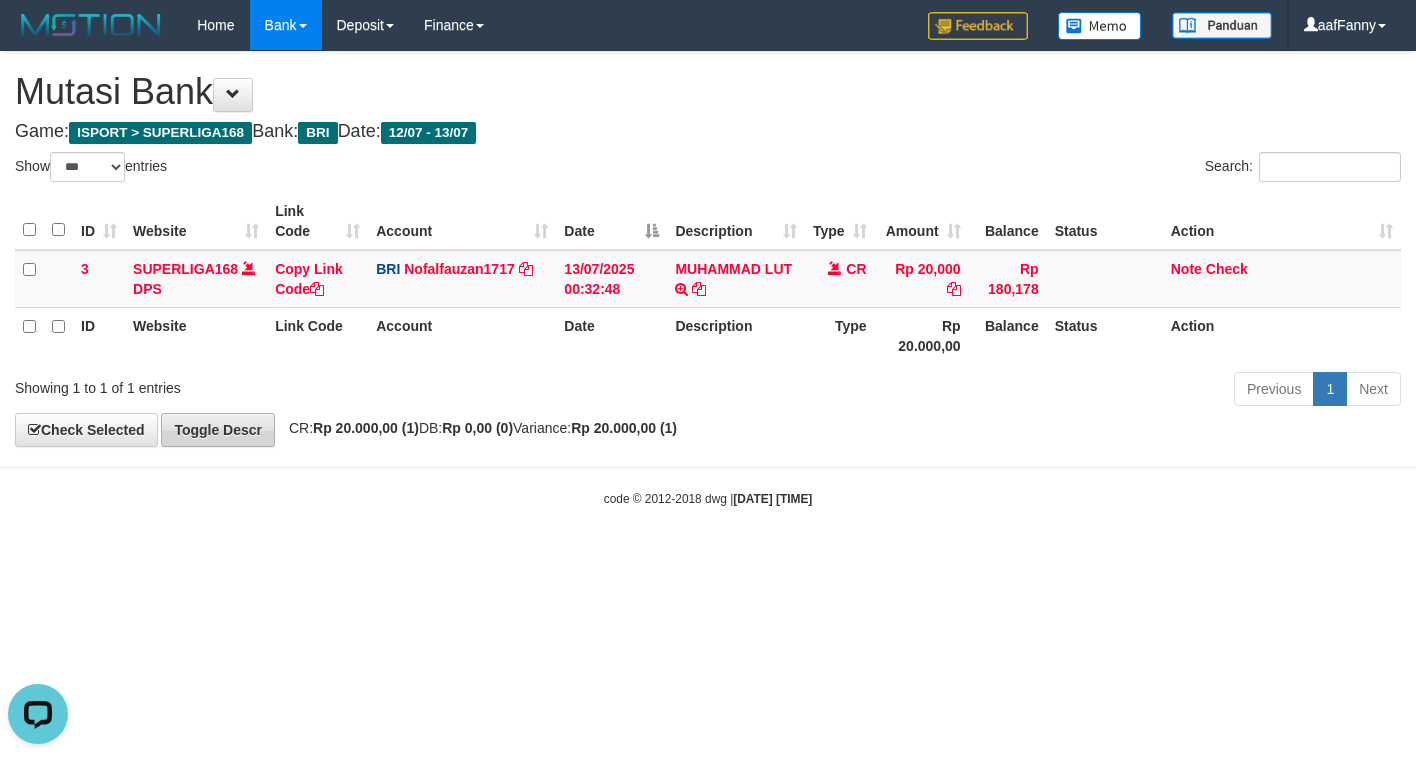 scroll, scrollTop: 0, scrollLeft: 0, axis: both 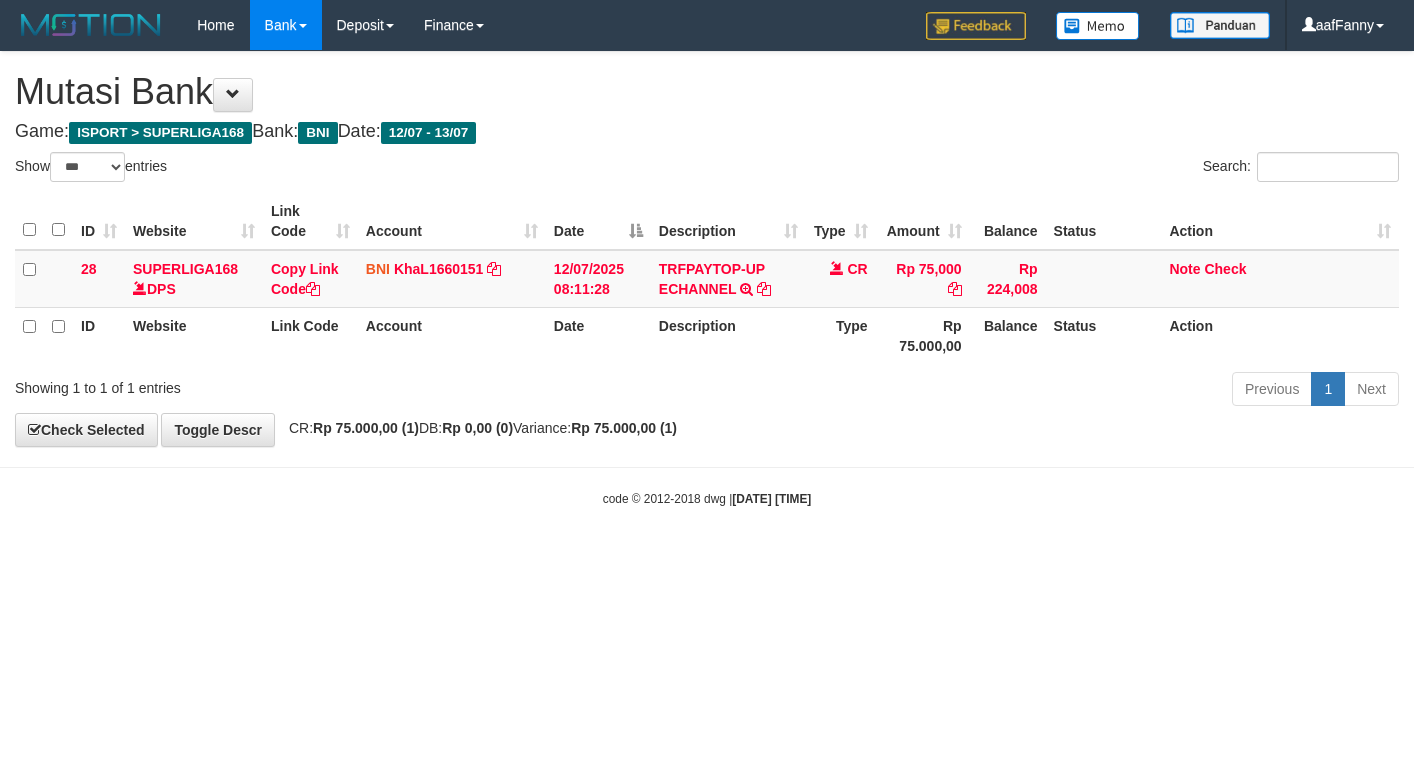 select on "***" 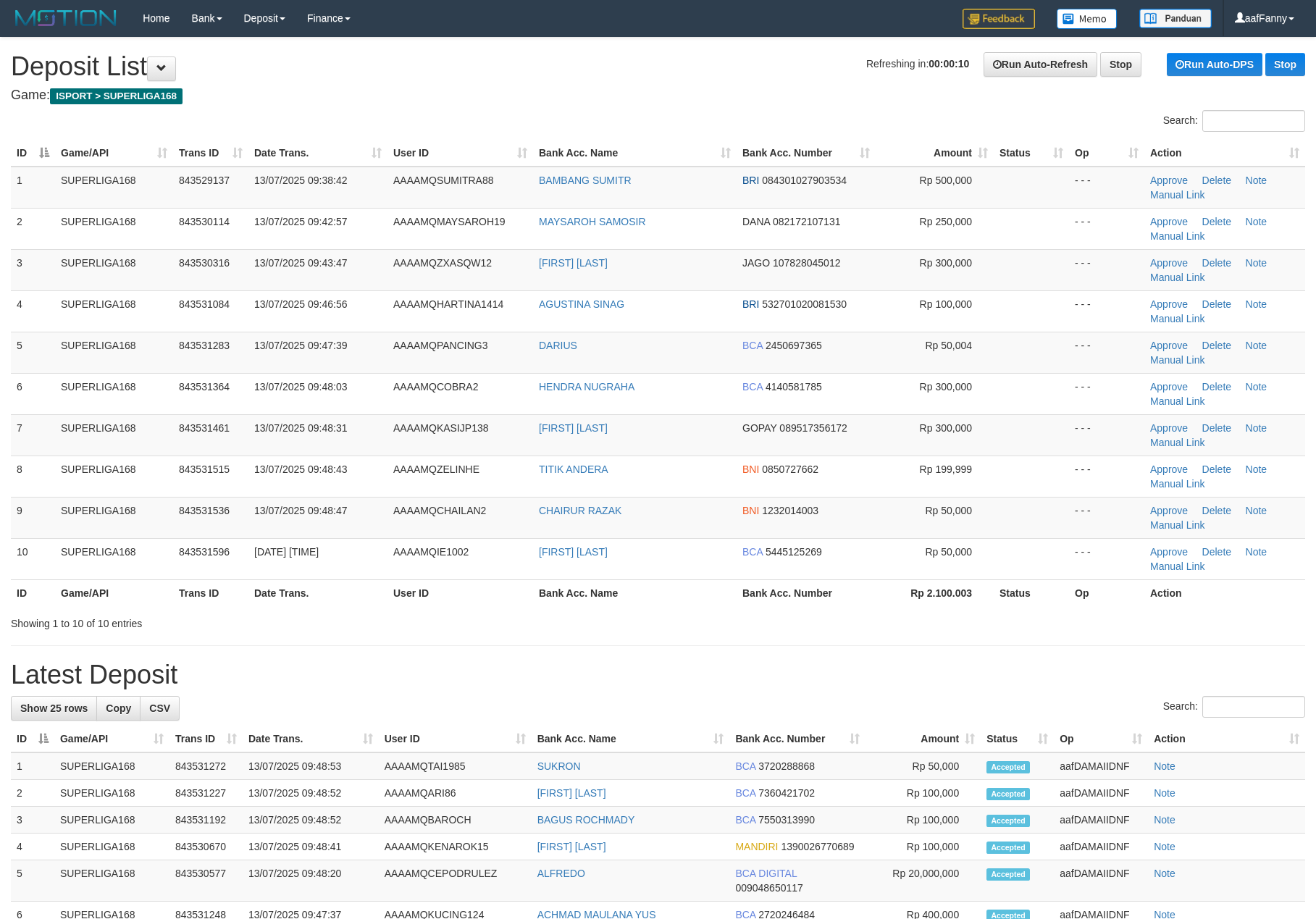scroll, scrollTop: 0, scrollLeft: 0, axis: both 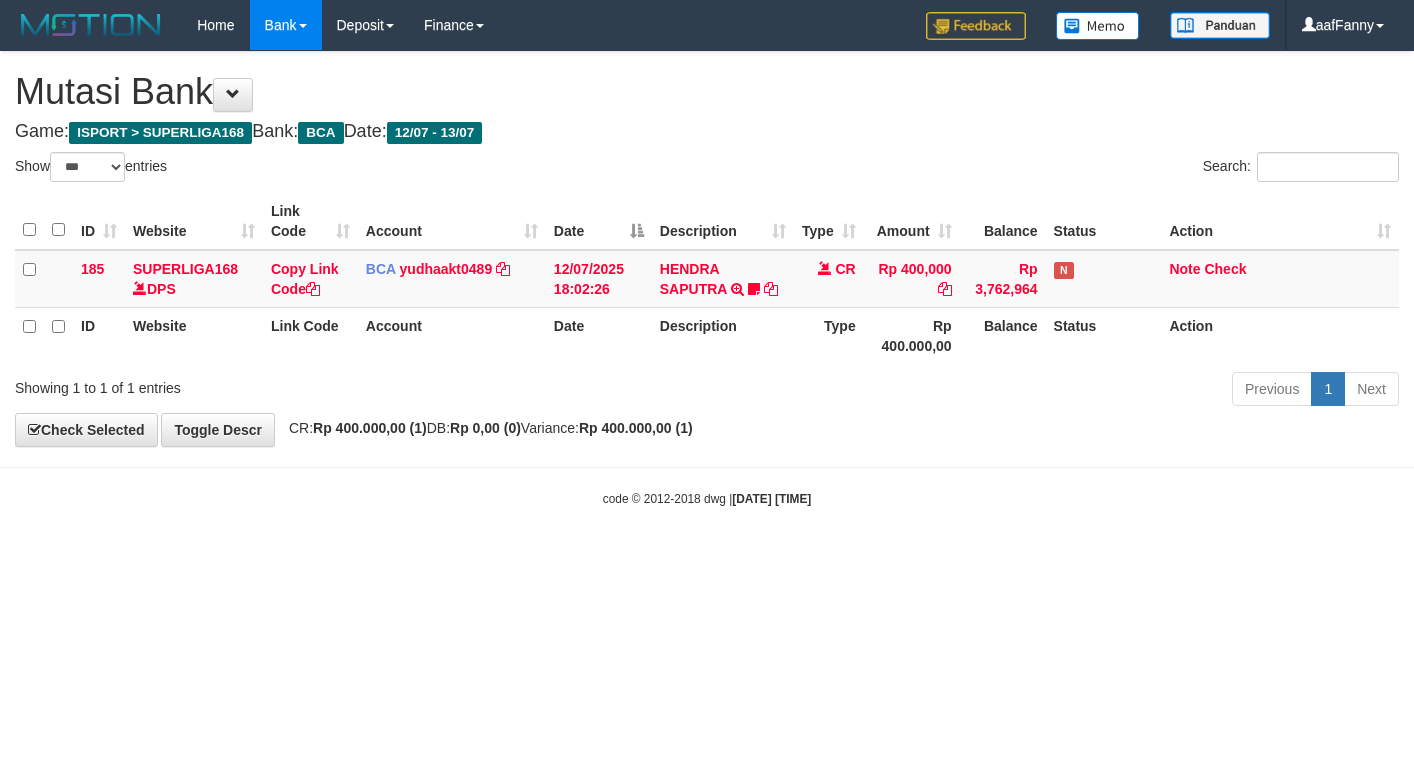 select on "***" 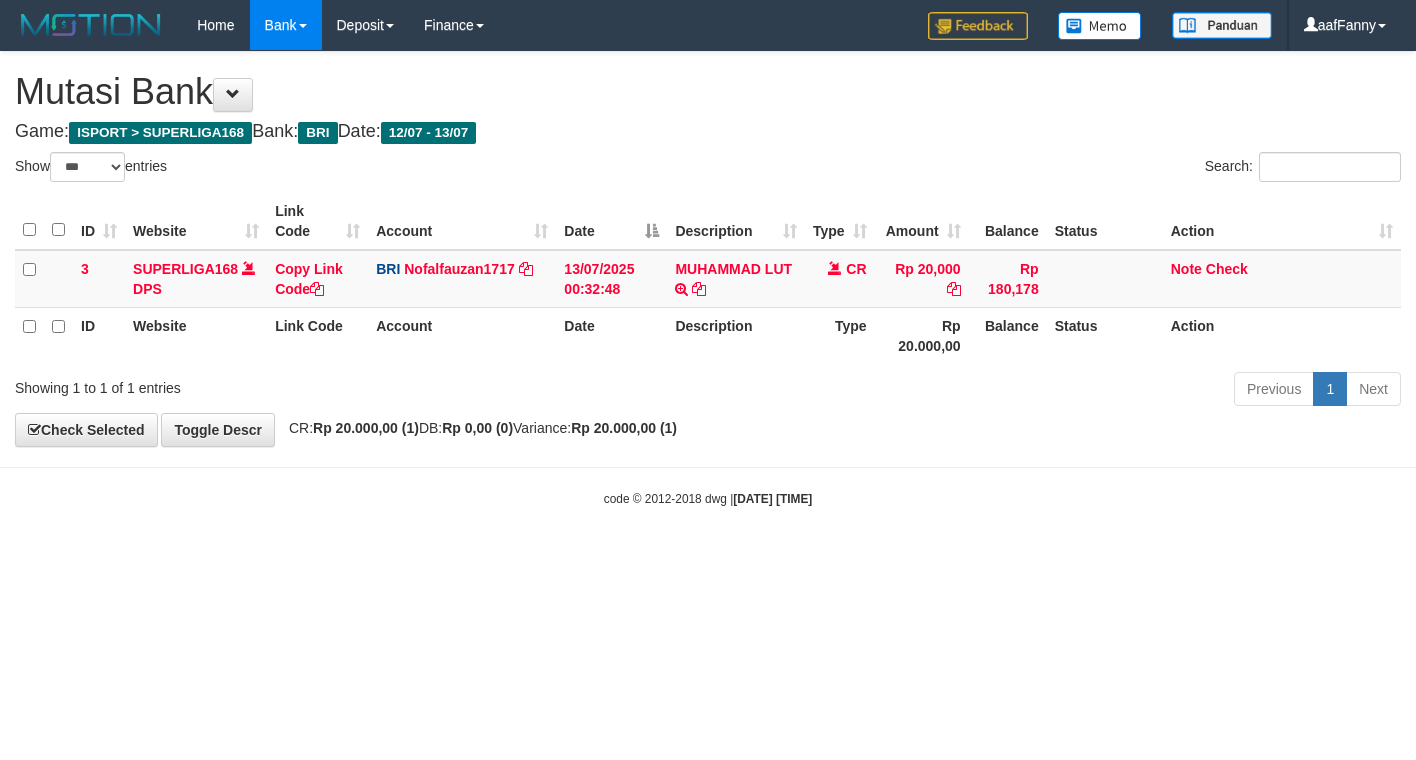 select on "***" 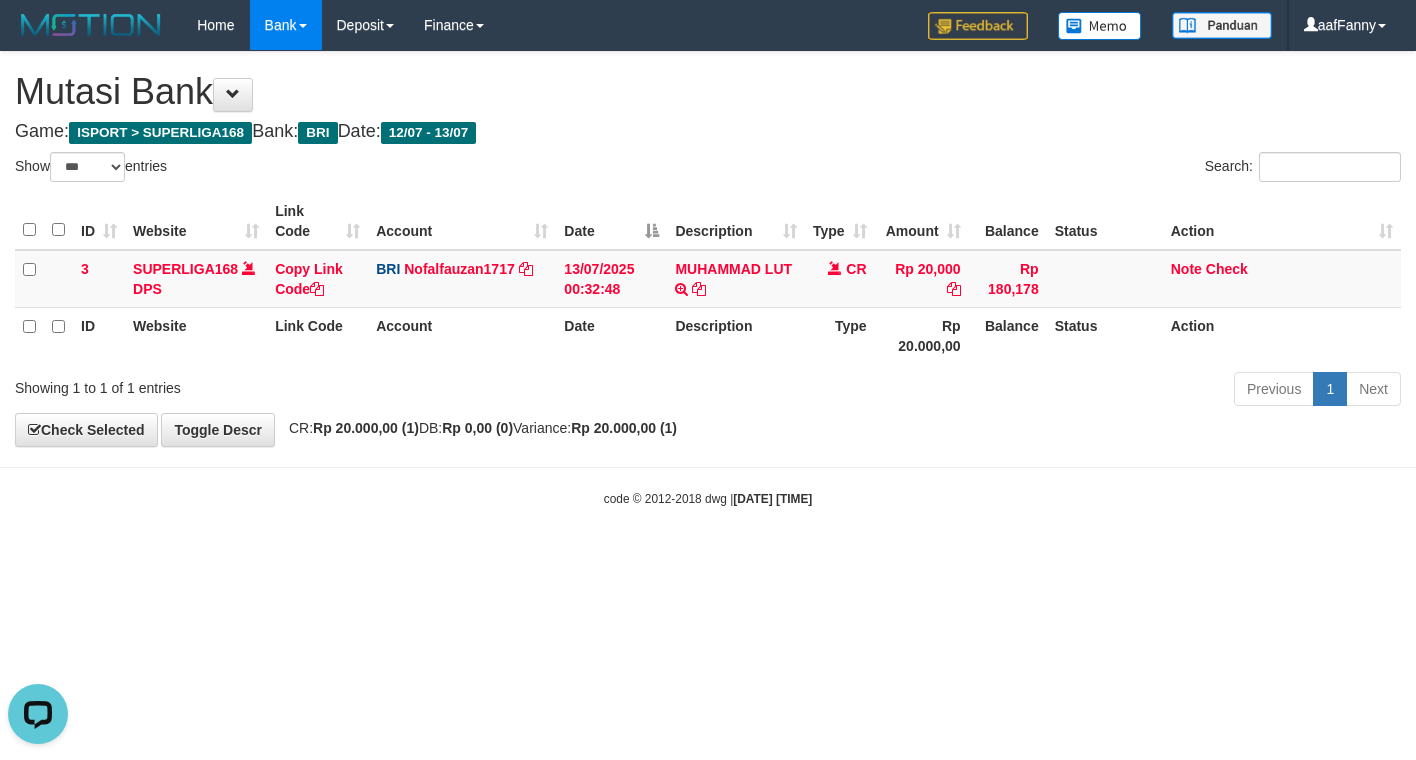 scroll, scrollTop: 0, scrollLeft: 0, axis: both 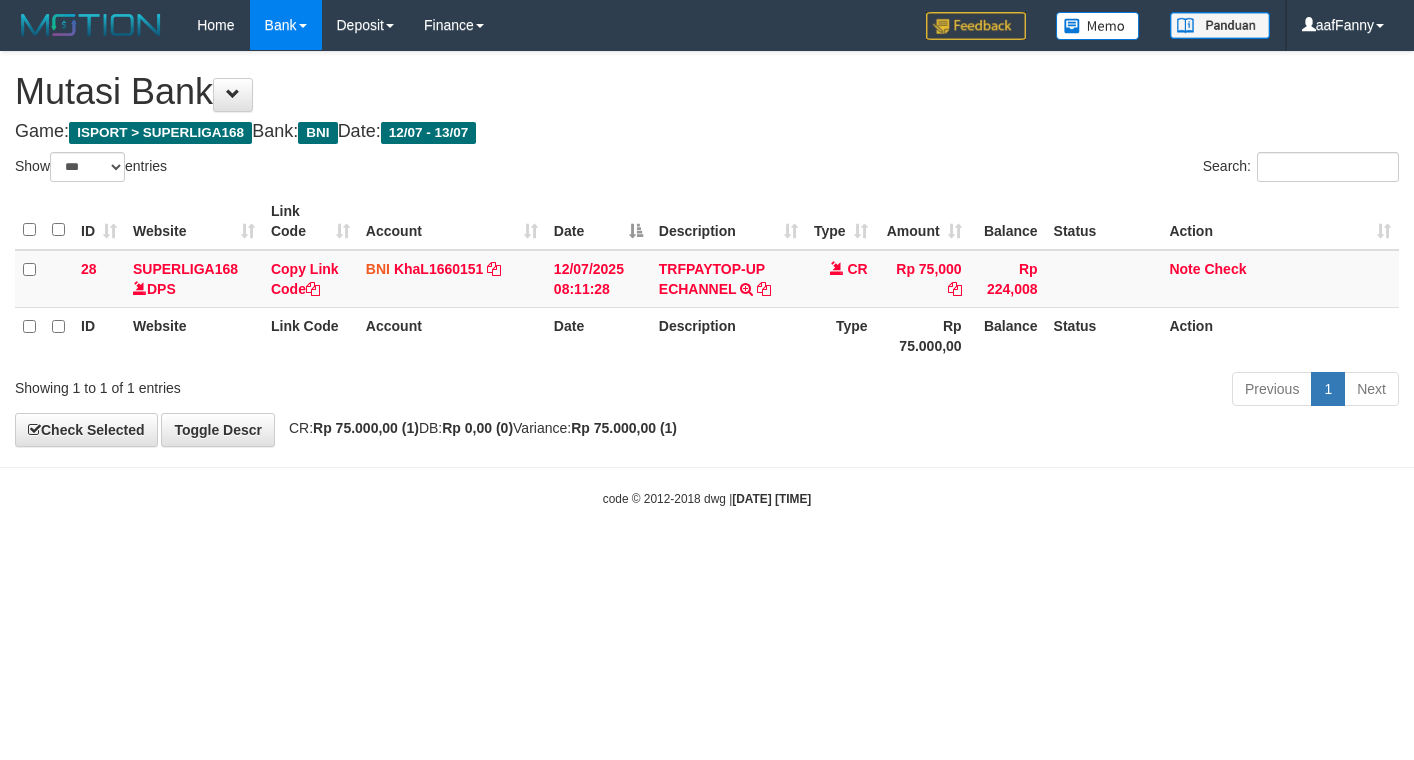 select on "***" 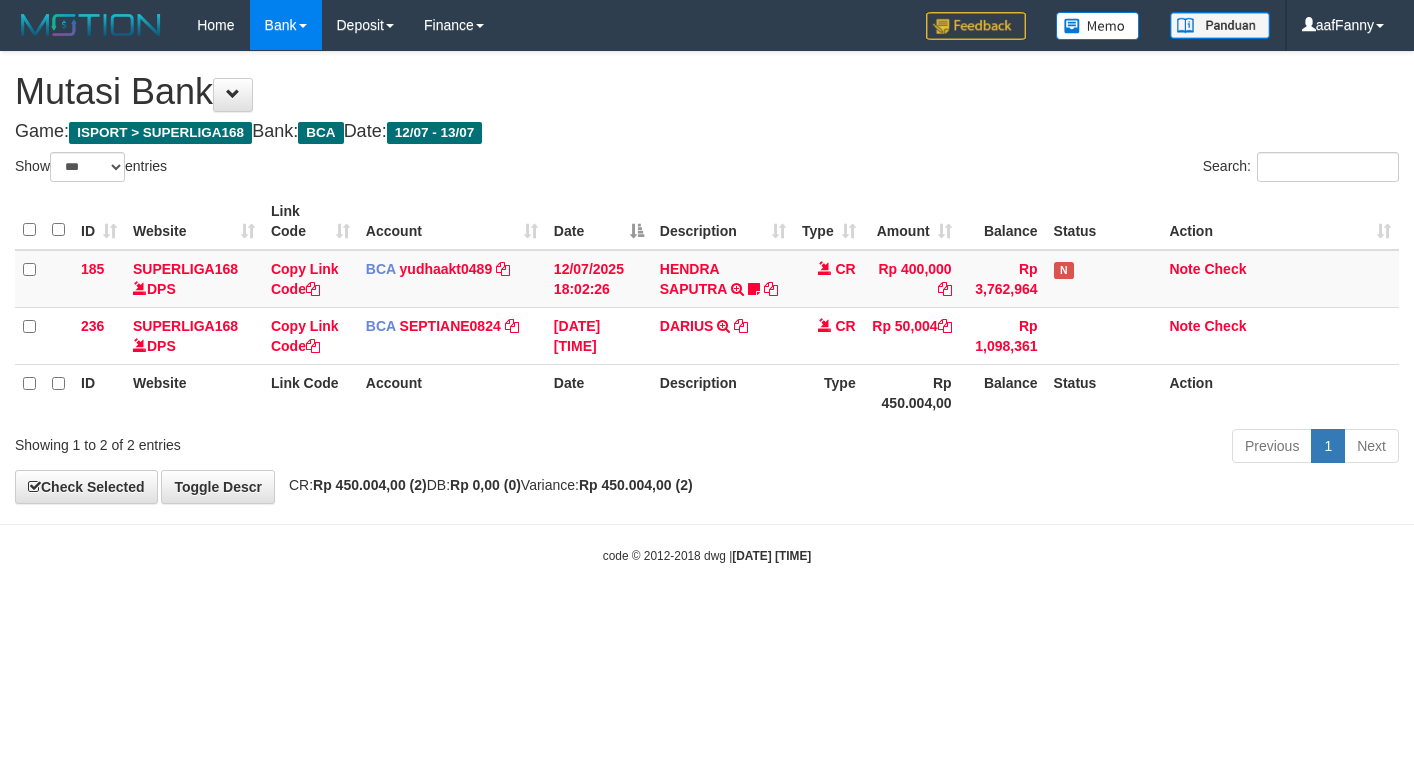 select on "***" 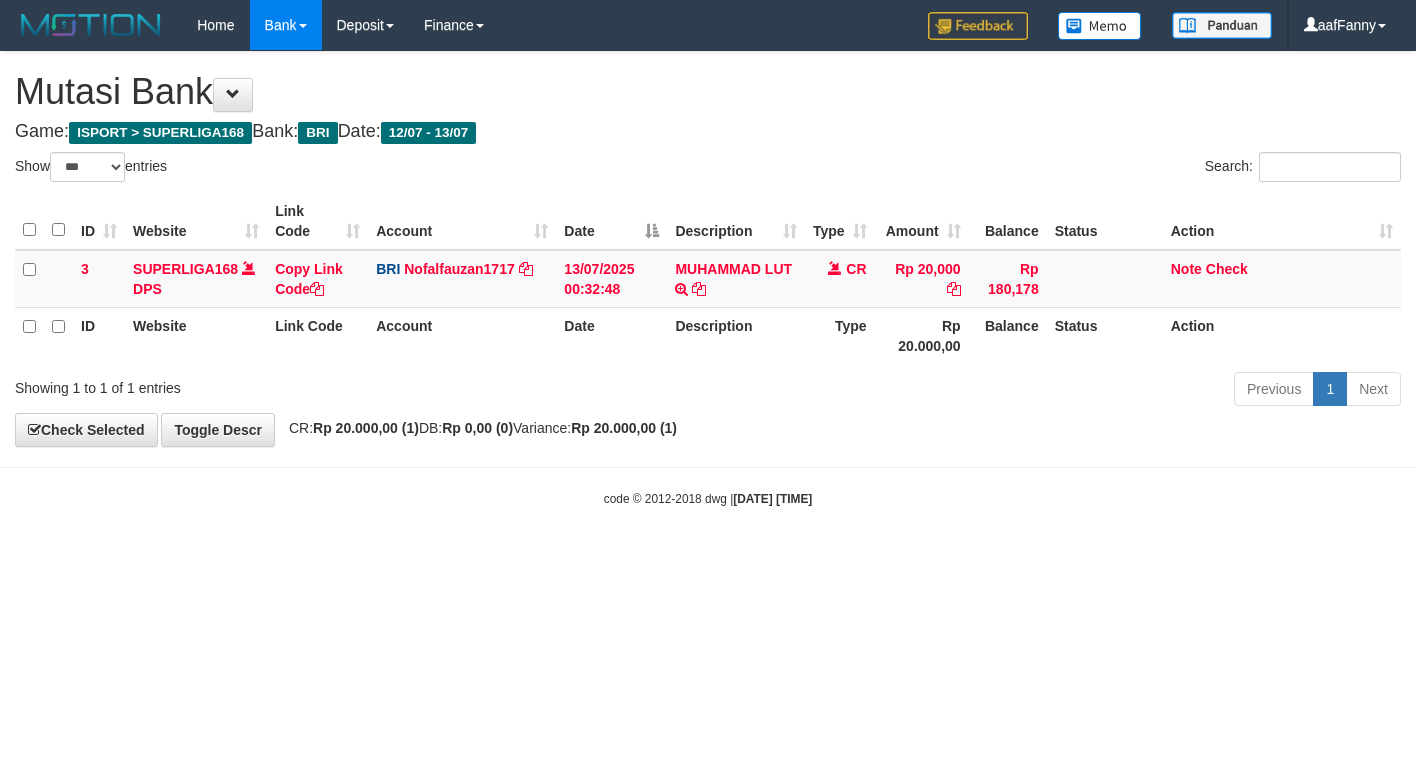 select on "***" 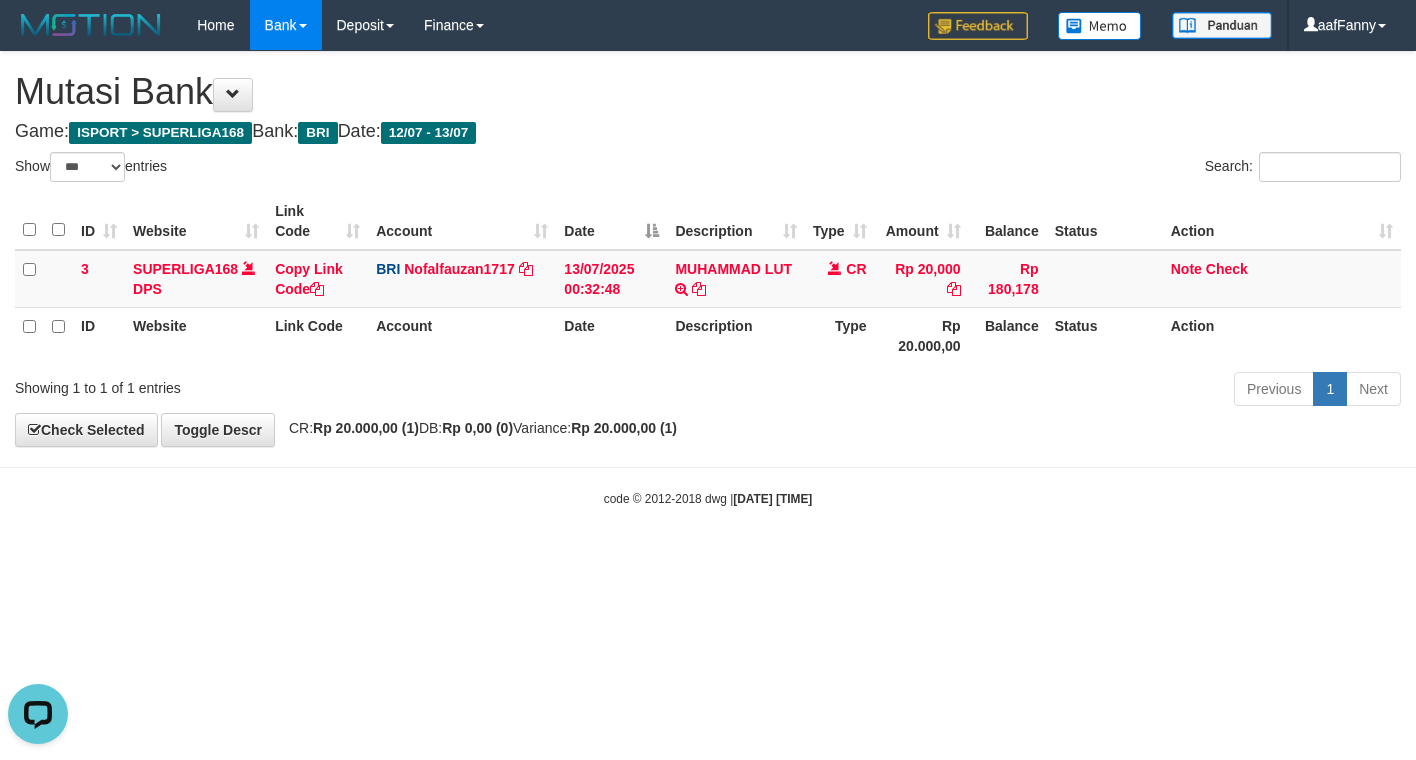 scroll, scrollTop: 0, scrollLeft: 0, axis: both 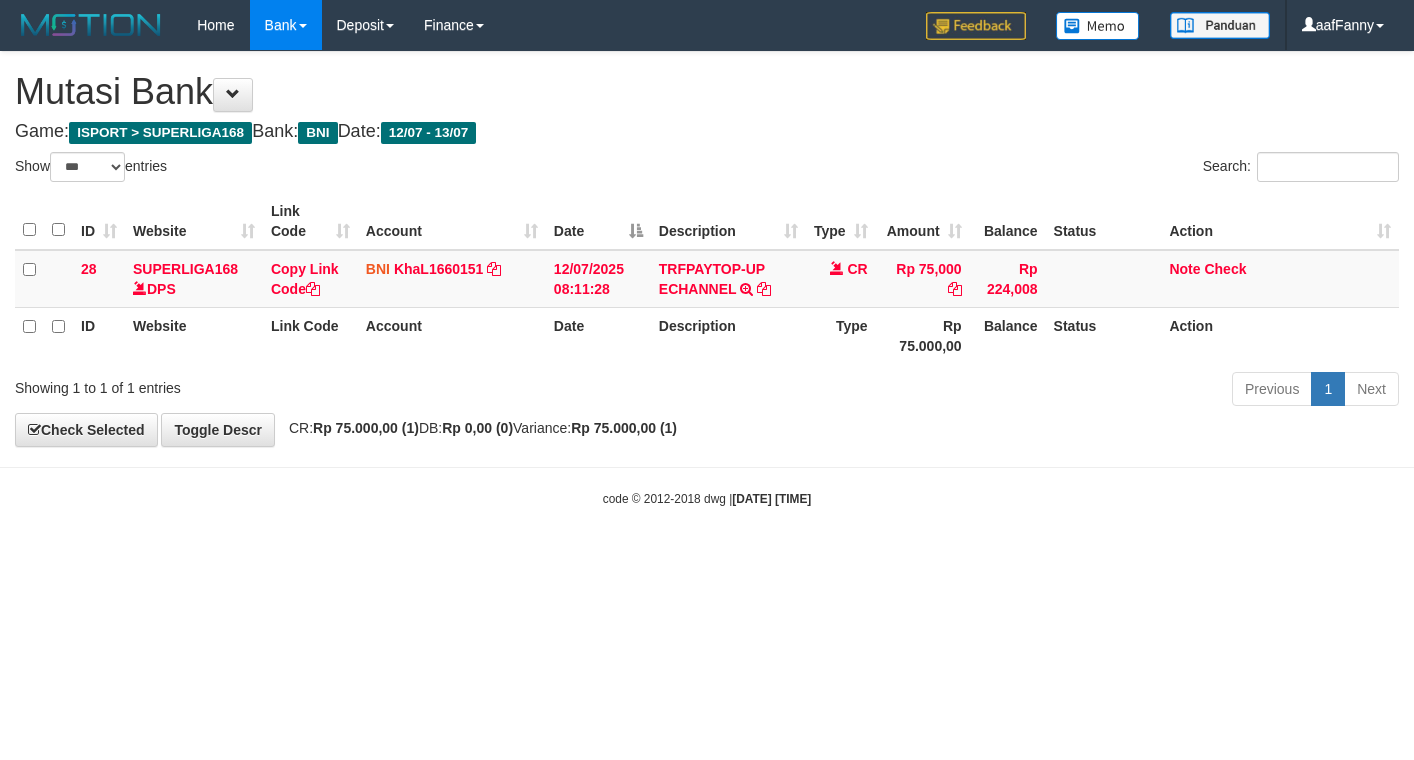 select on "***" 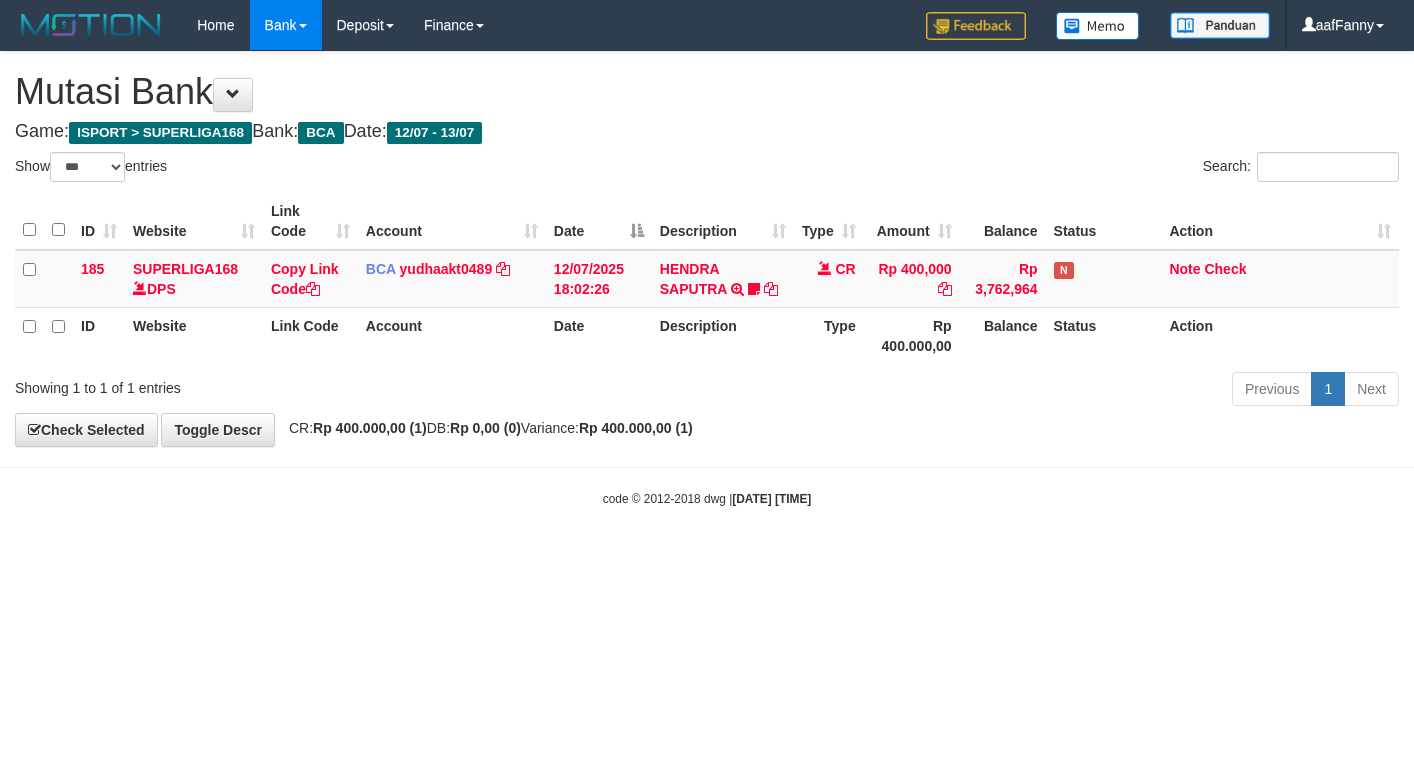select on "***" 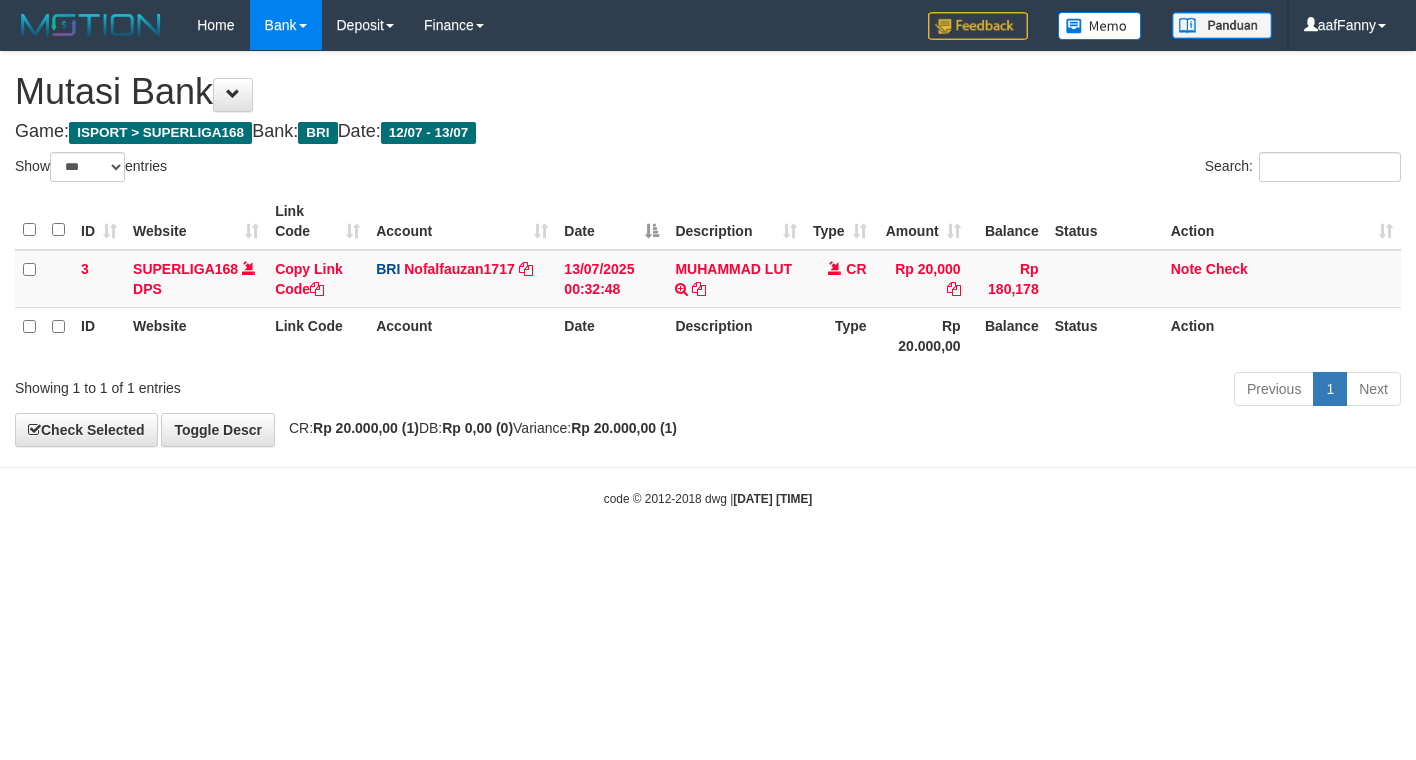 select on "***" 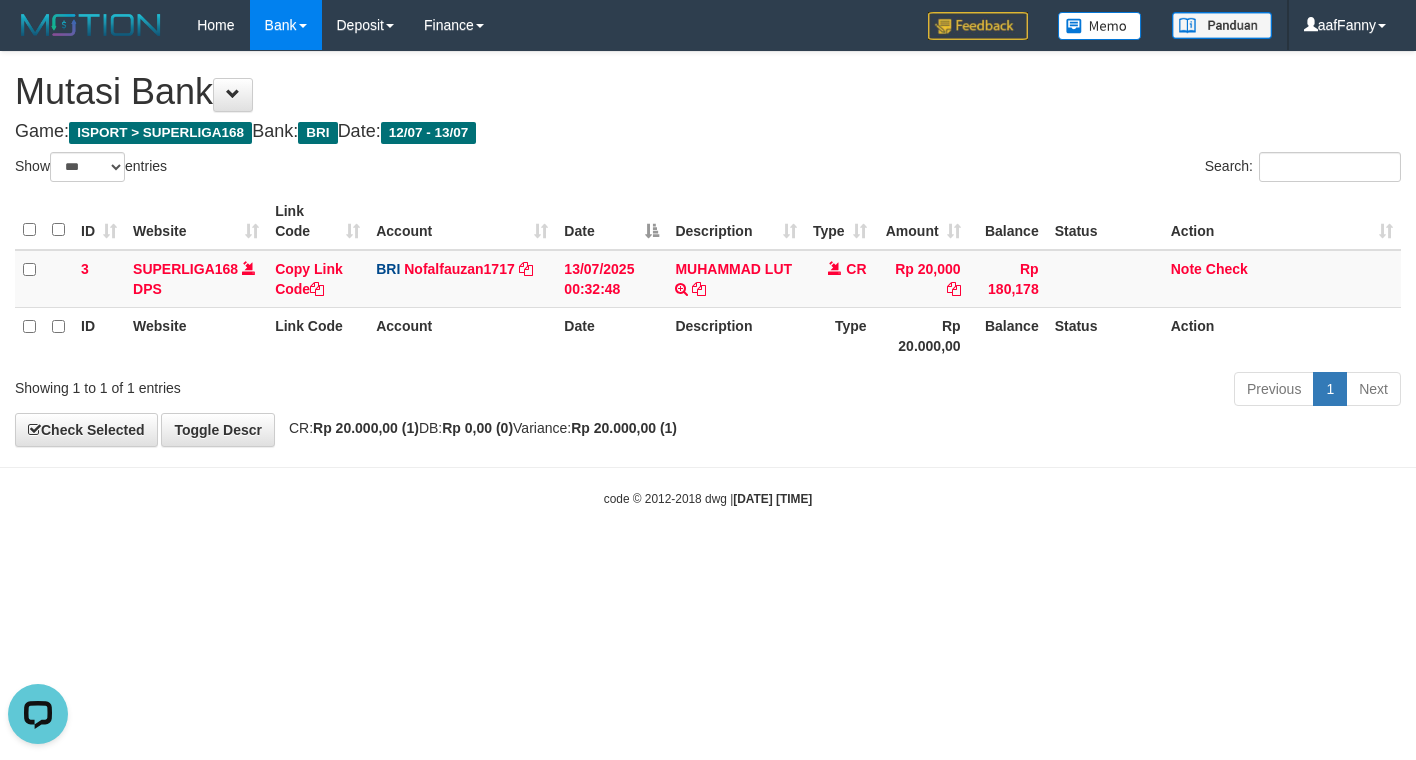 scroll, scrollTop: 0, scrollLeft: 0, axis: both 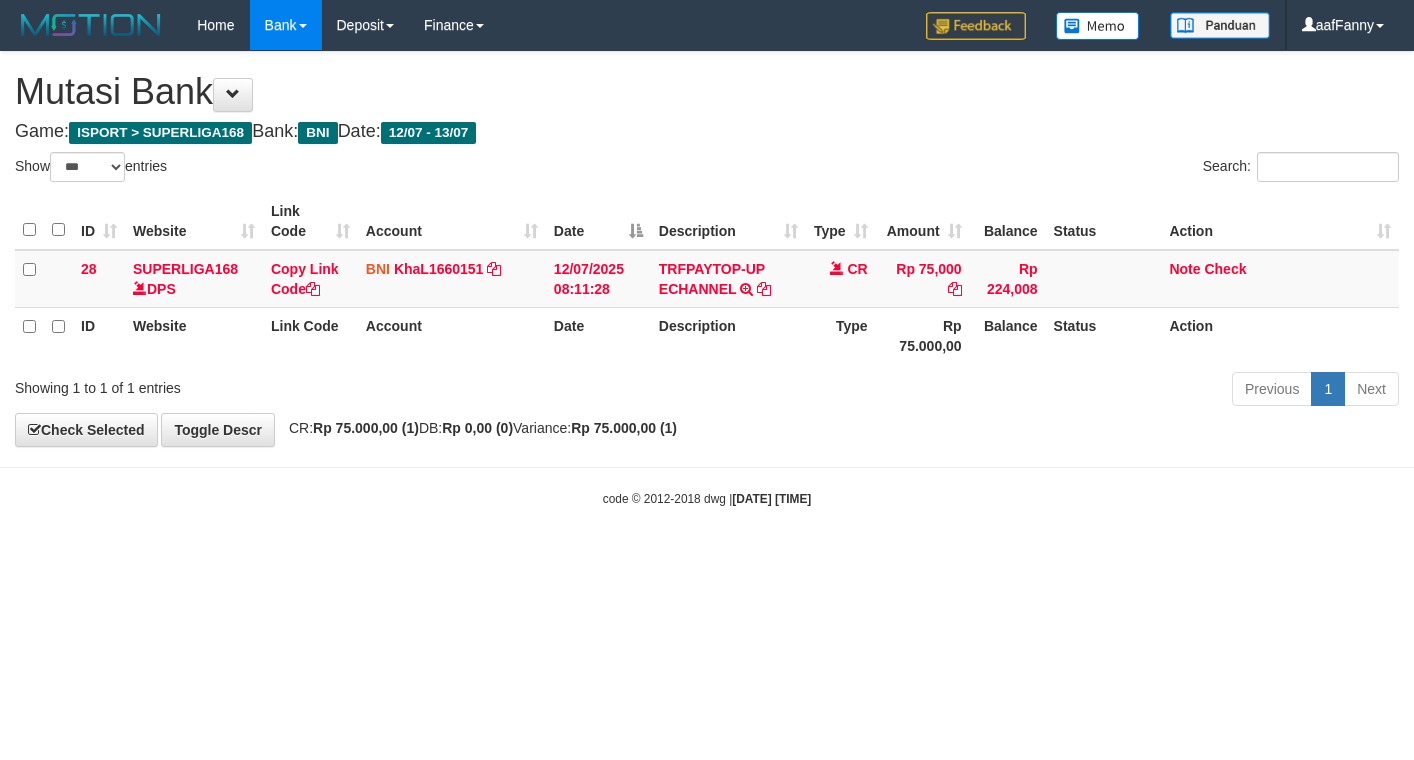 select on "***" 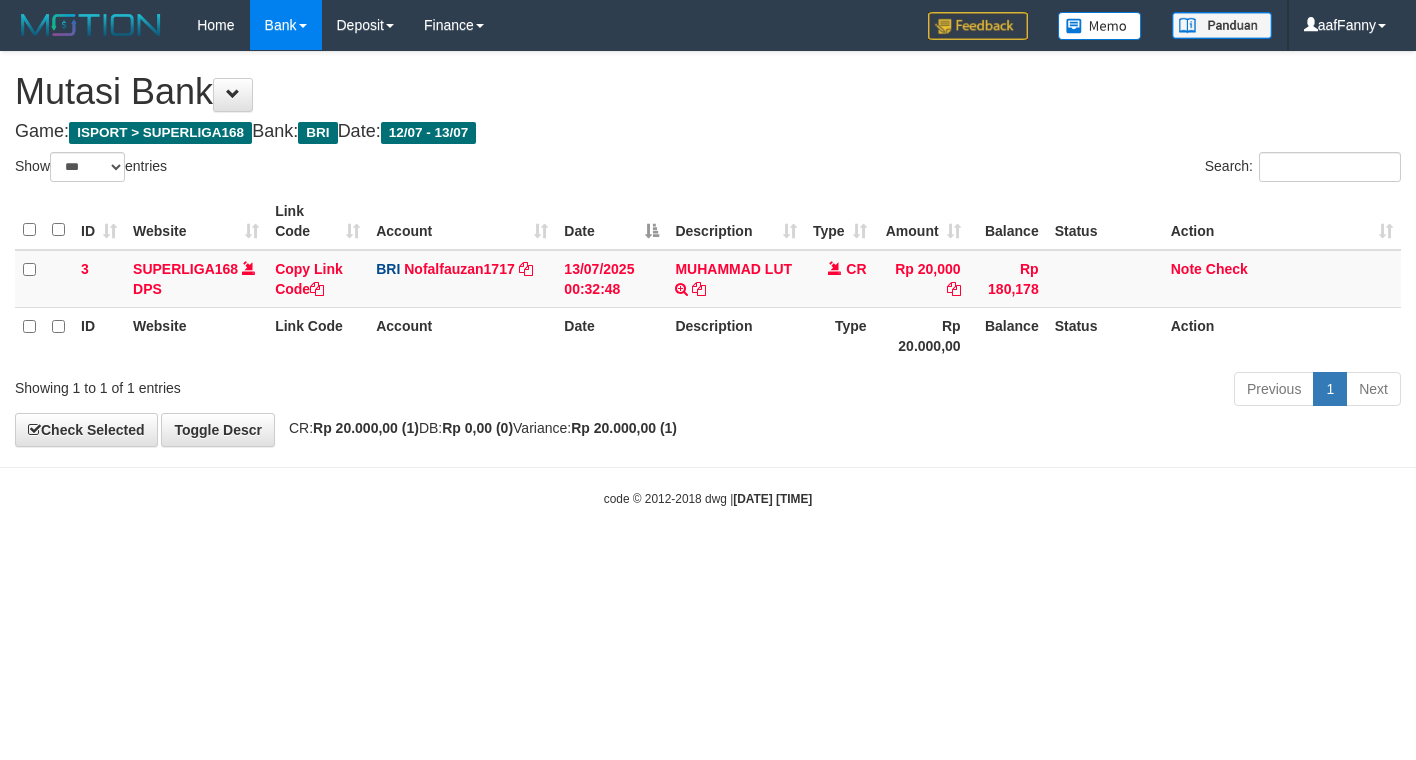 select on "***" 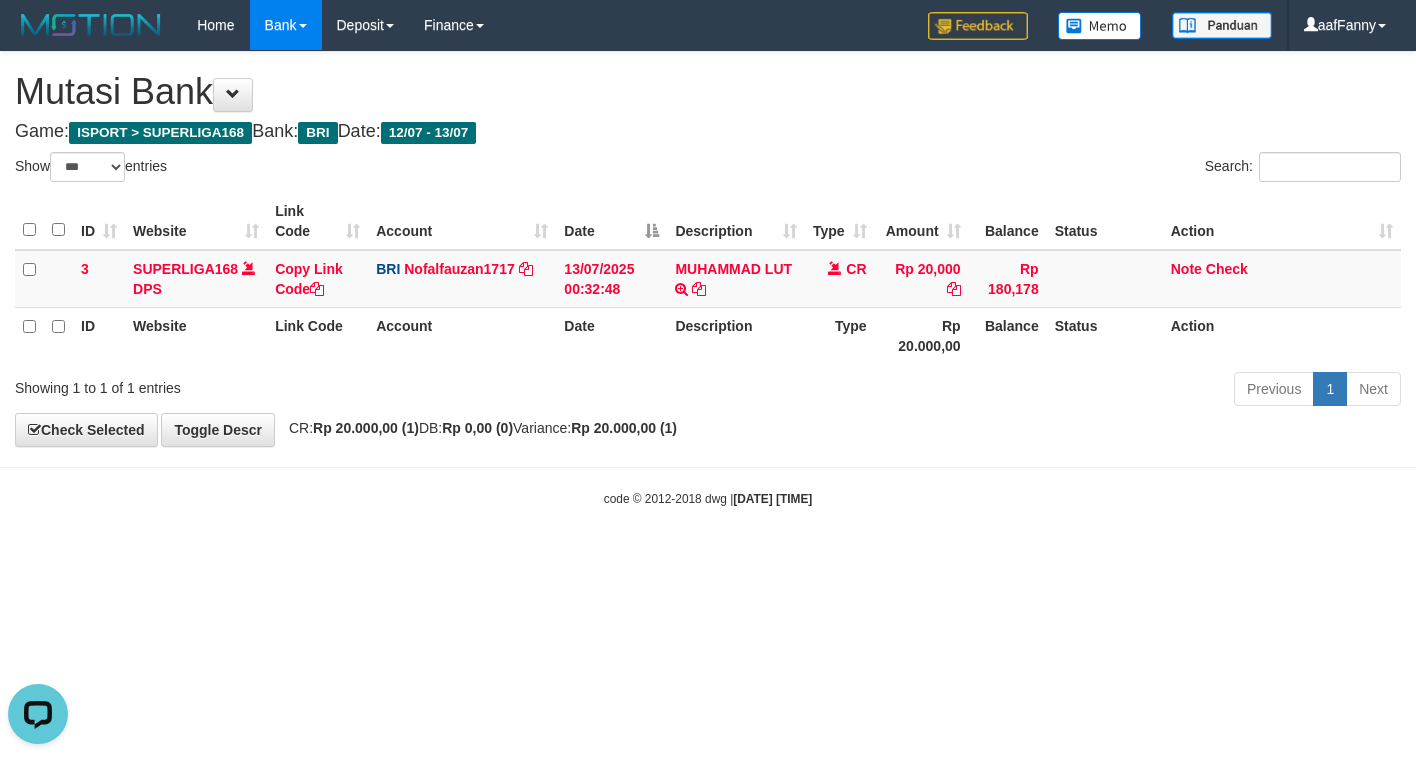 scroll, scrollTop: 0, scrollLeft: 0, axis: both 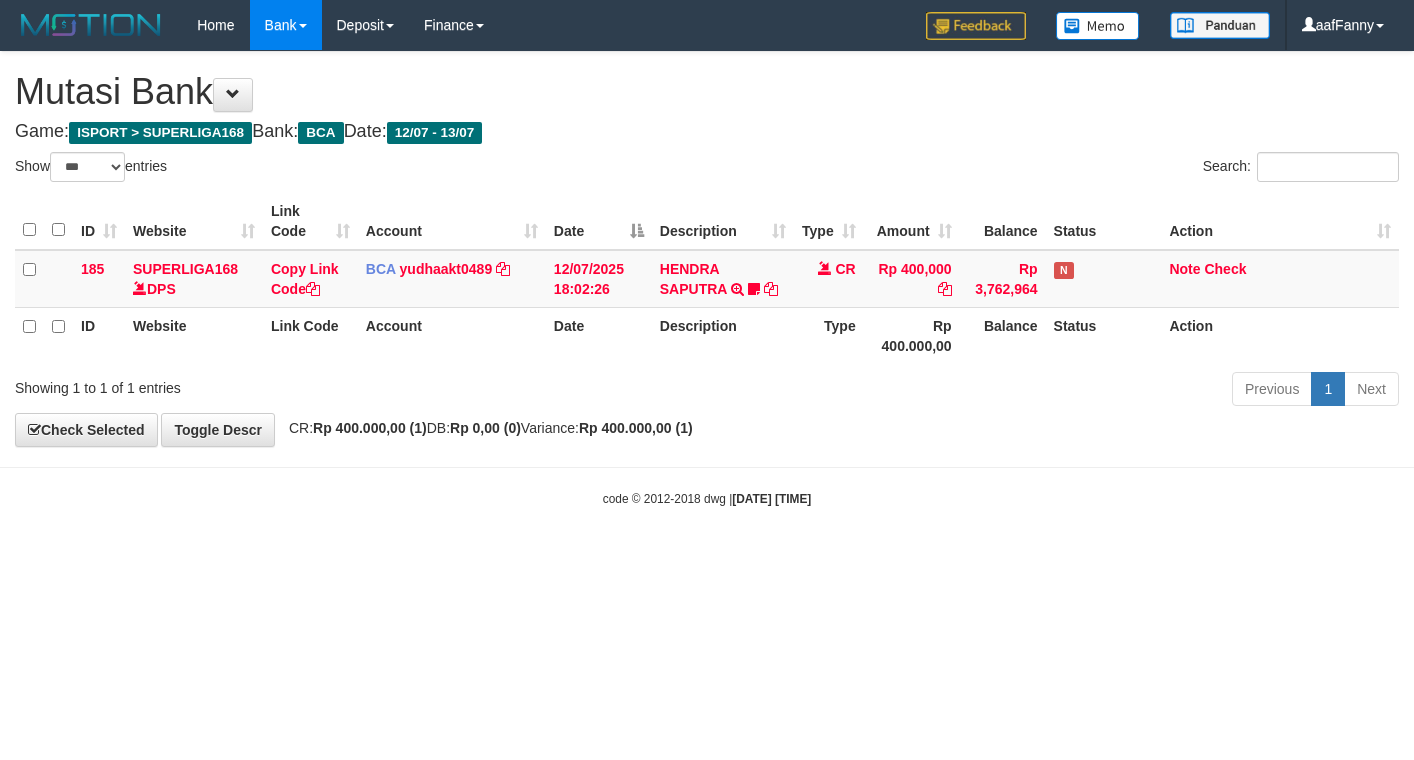 select on "***" 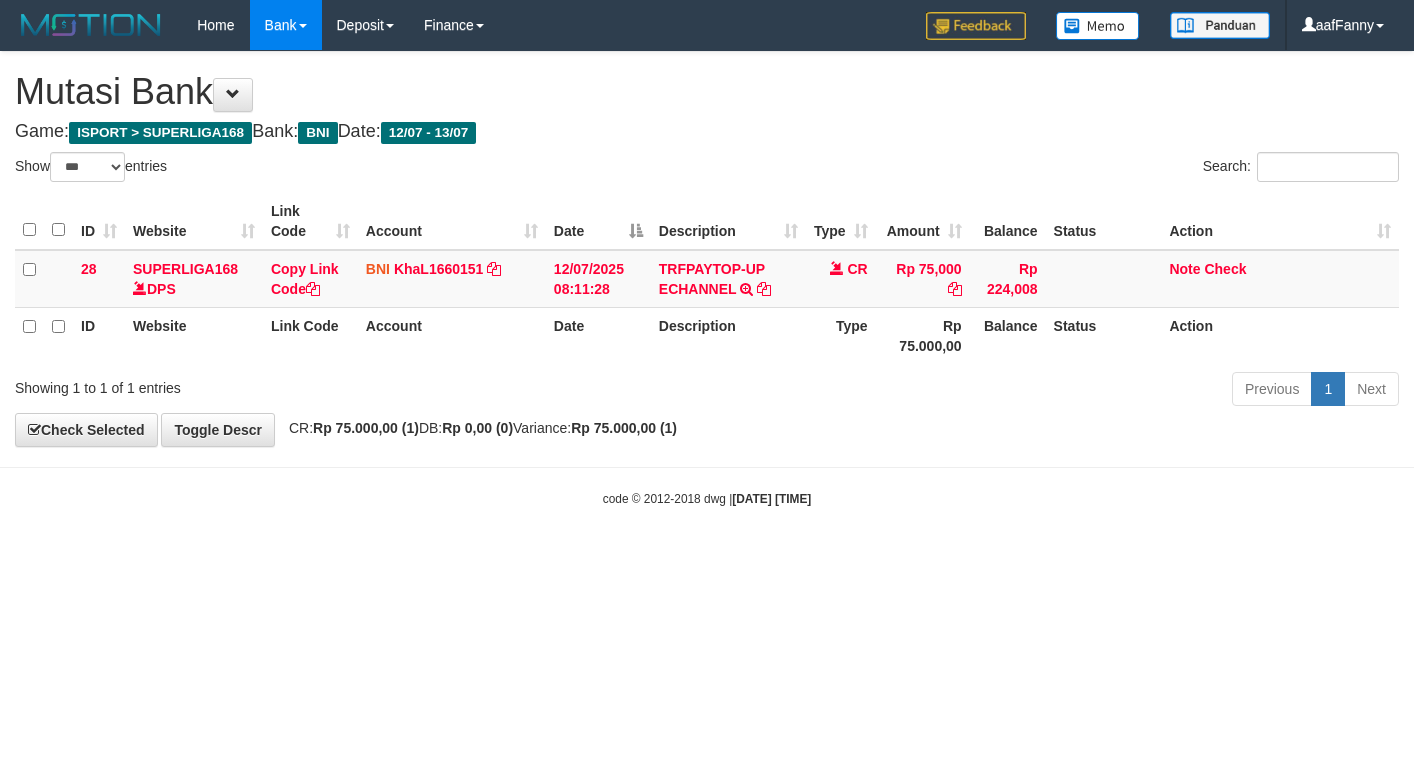 select on "***" 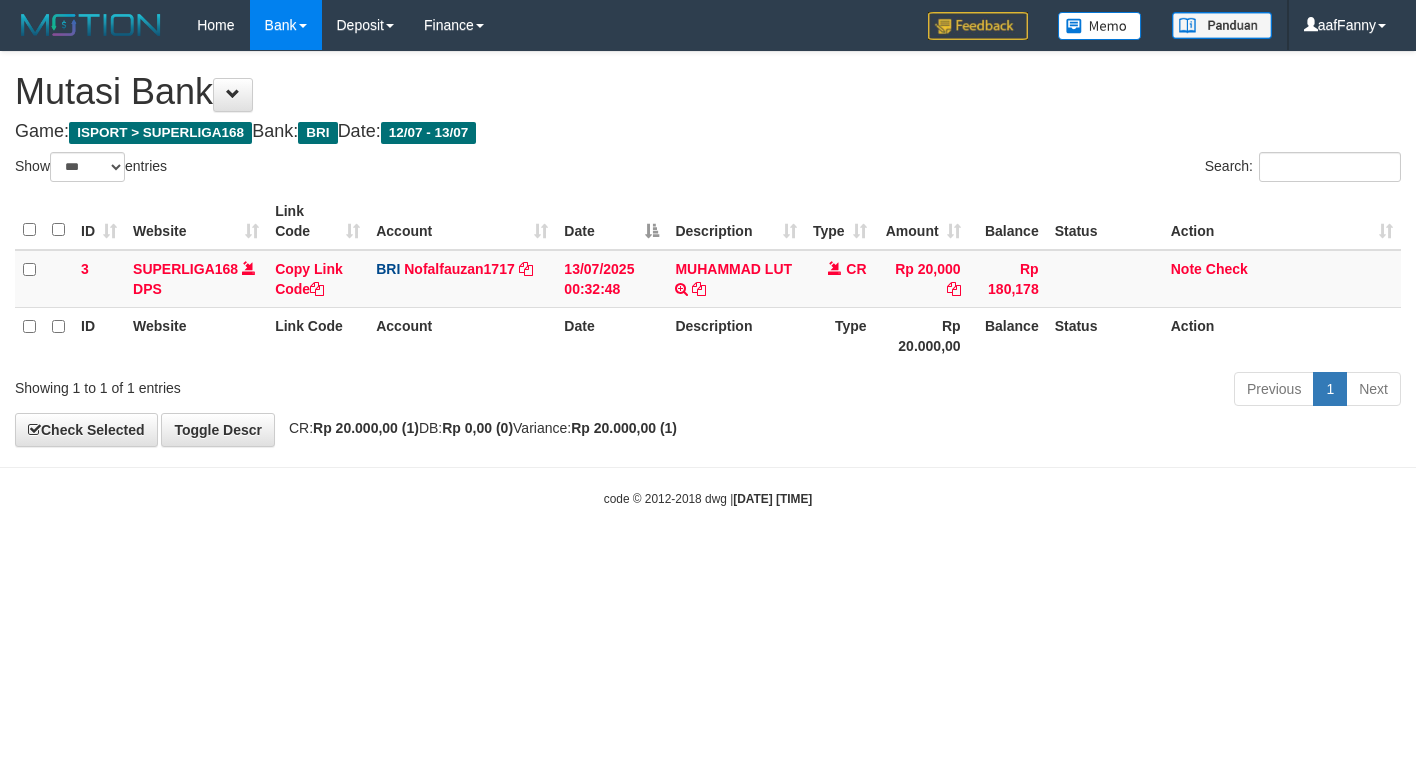 select on "***" 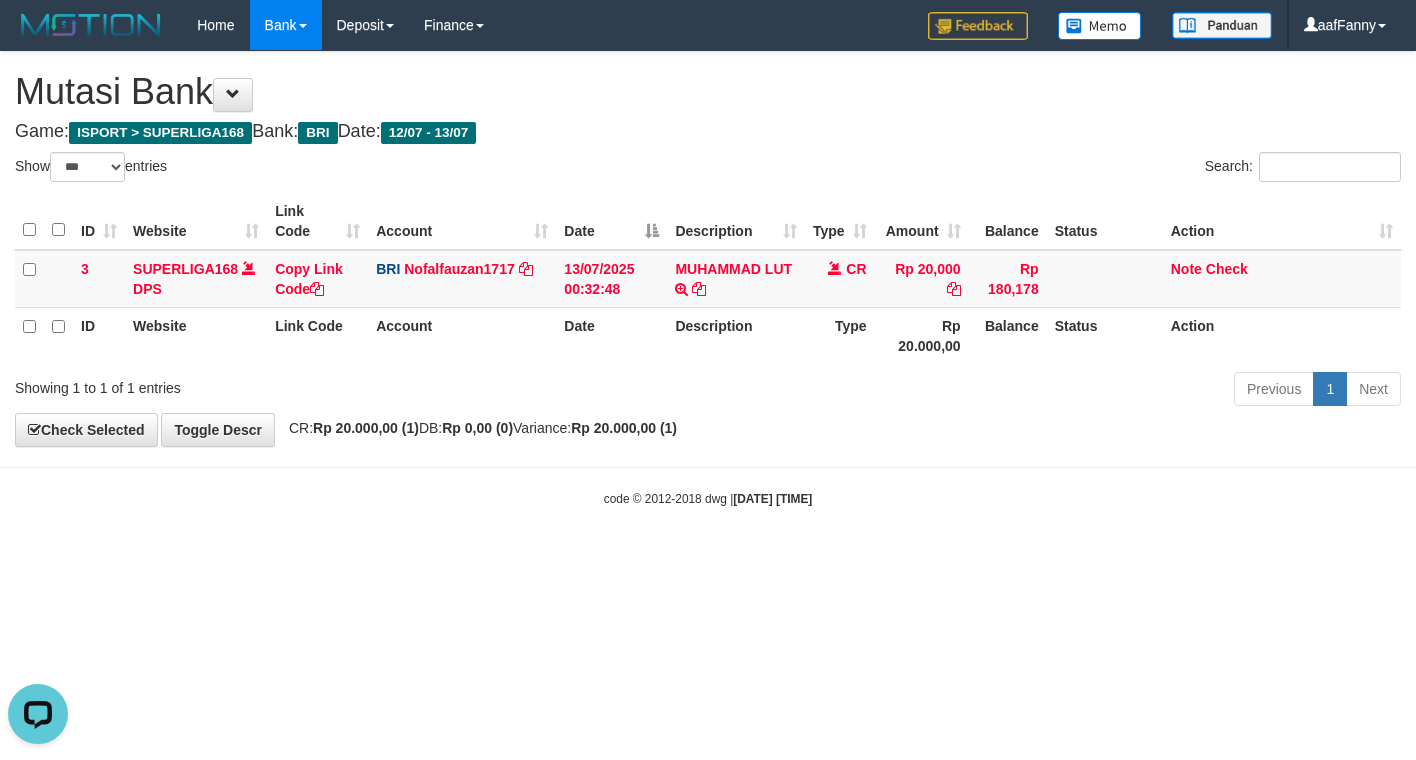 scroll, scrollTop: 0, scrollLeft: 0, axis: both 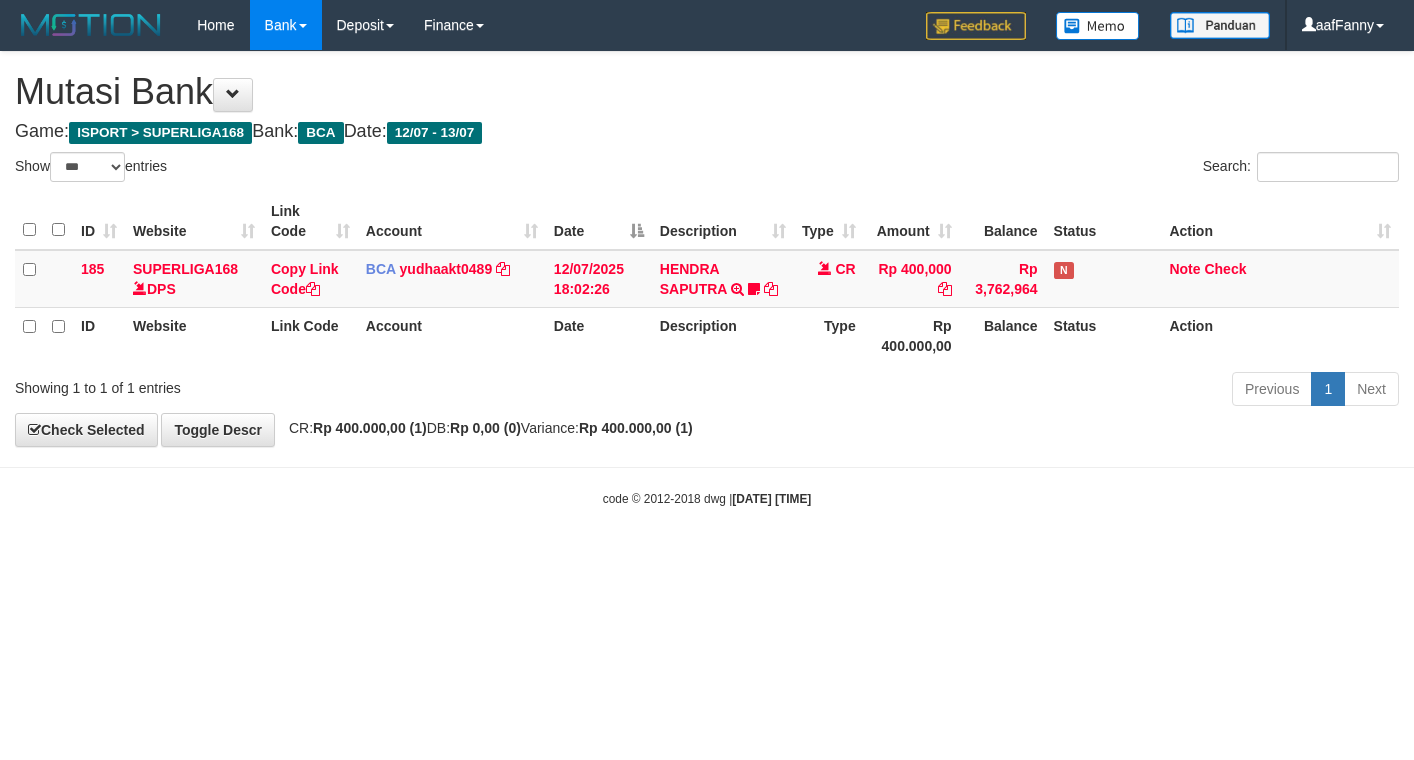 select on "***" 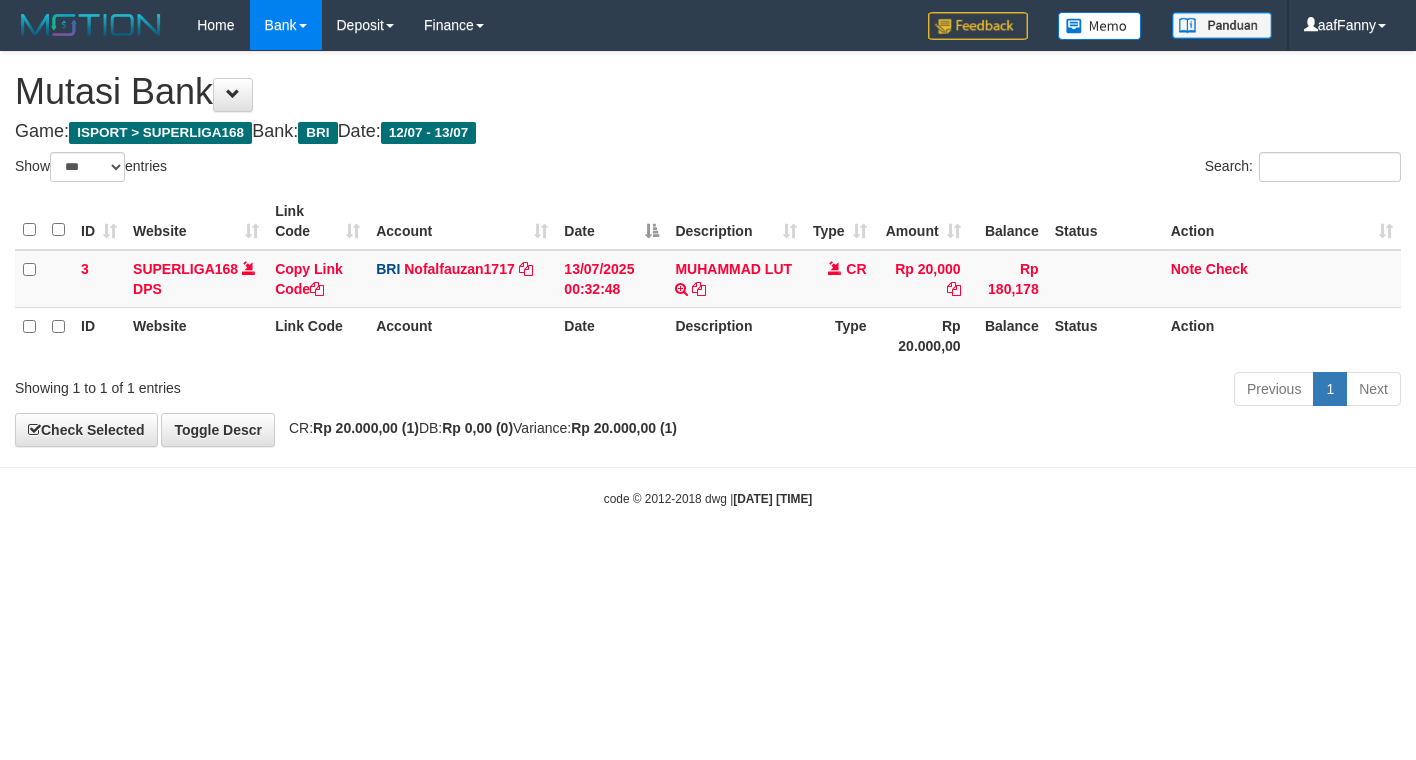 select on "***" 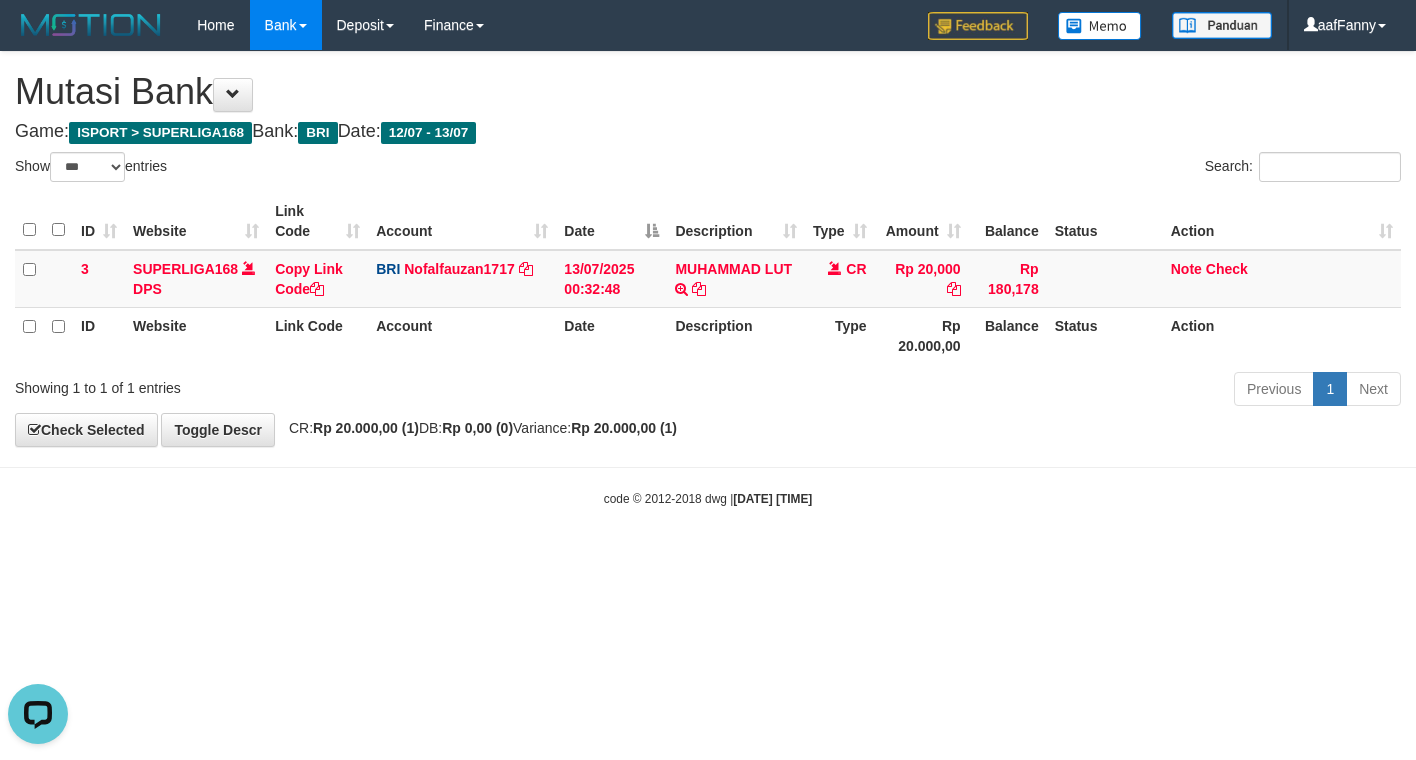 scroll, scrollTop: 0, scrollLeft: 0, axis: both 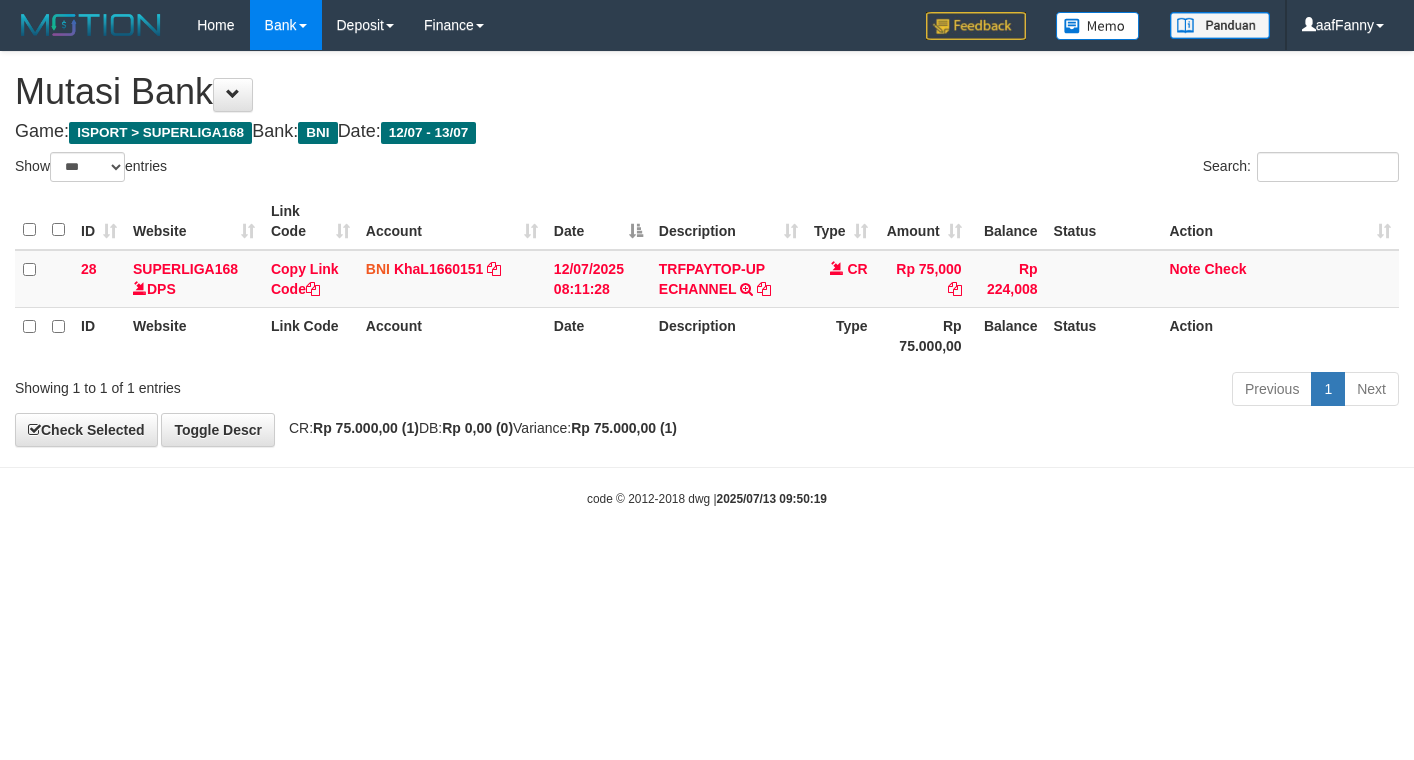 select on "***" 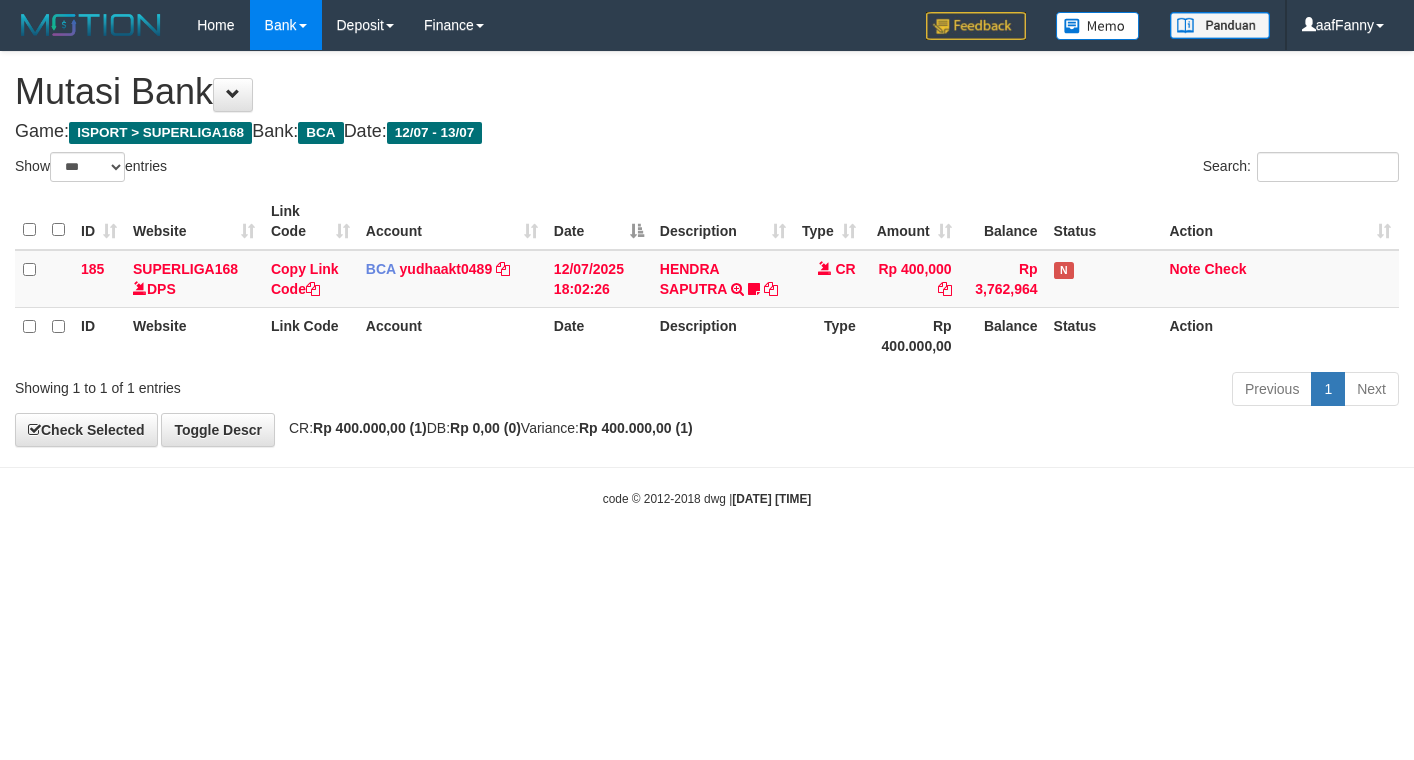 select on "***" 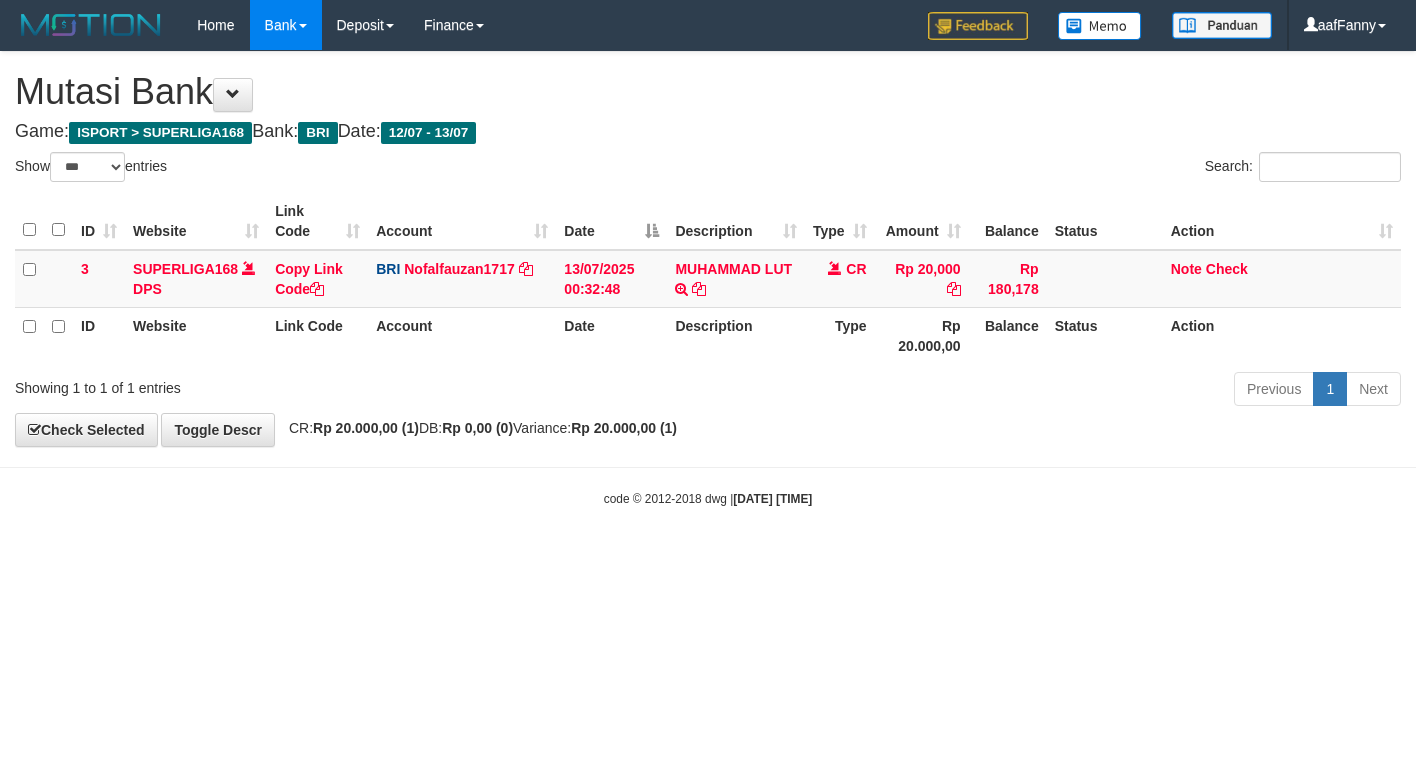 select on "***" 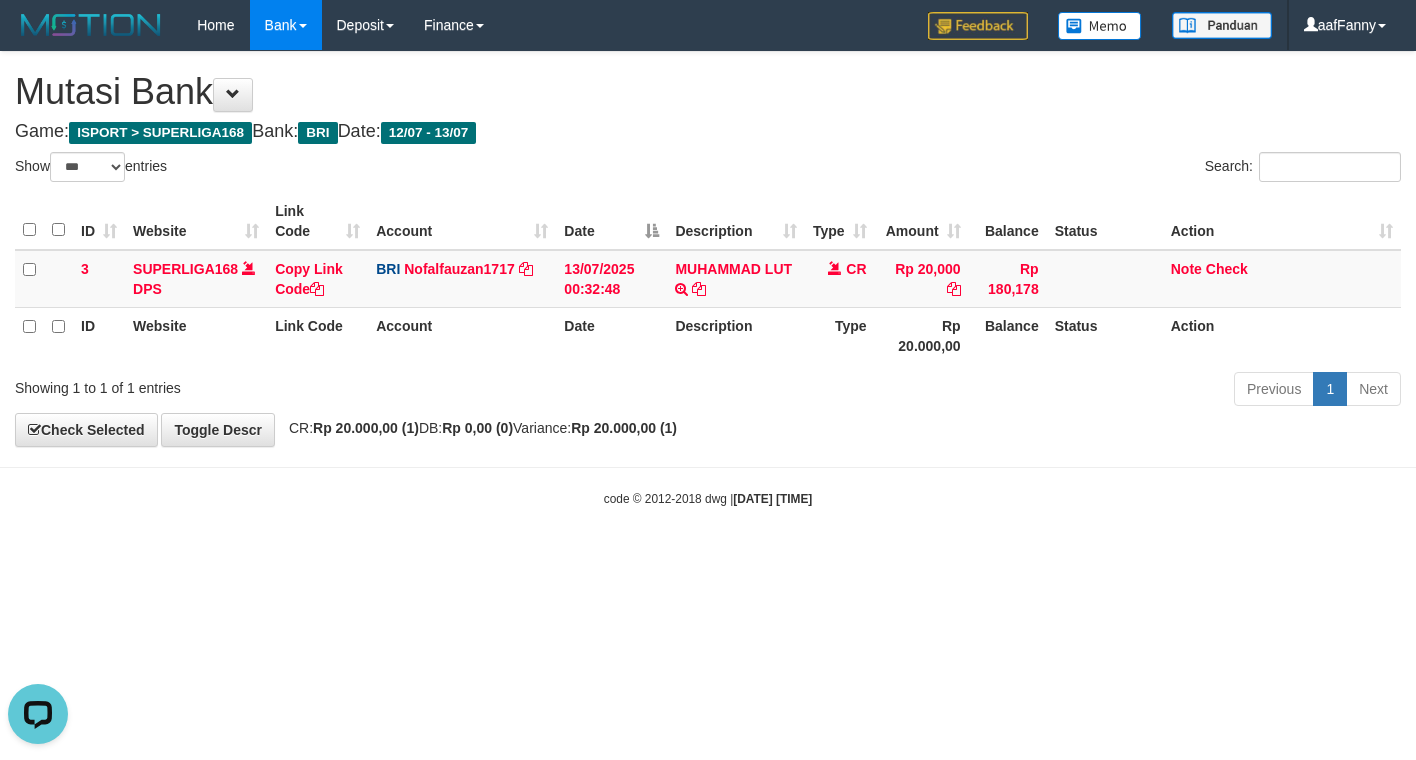 scroll, scrollTop: 0, scrollLeft: 0, axis: both 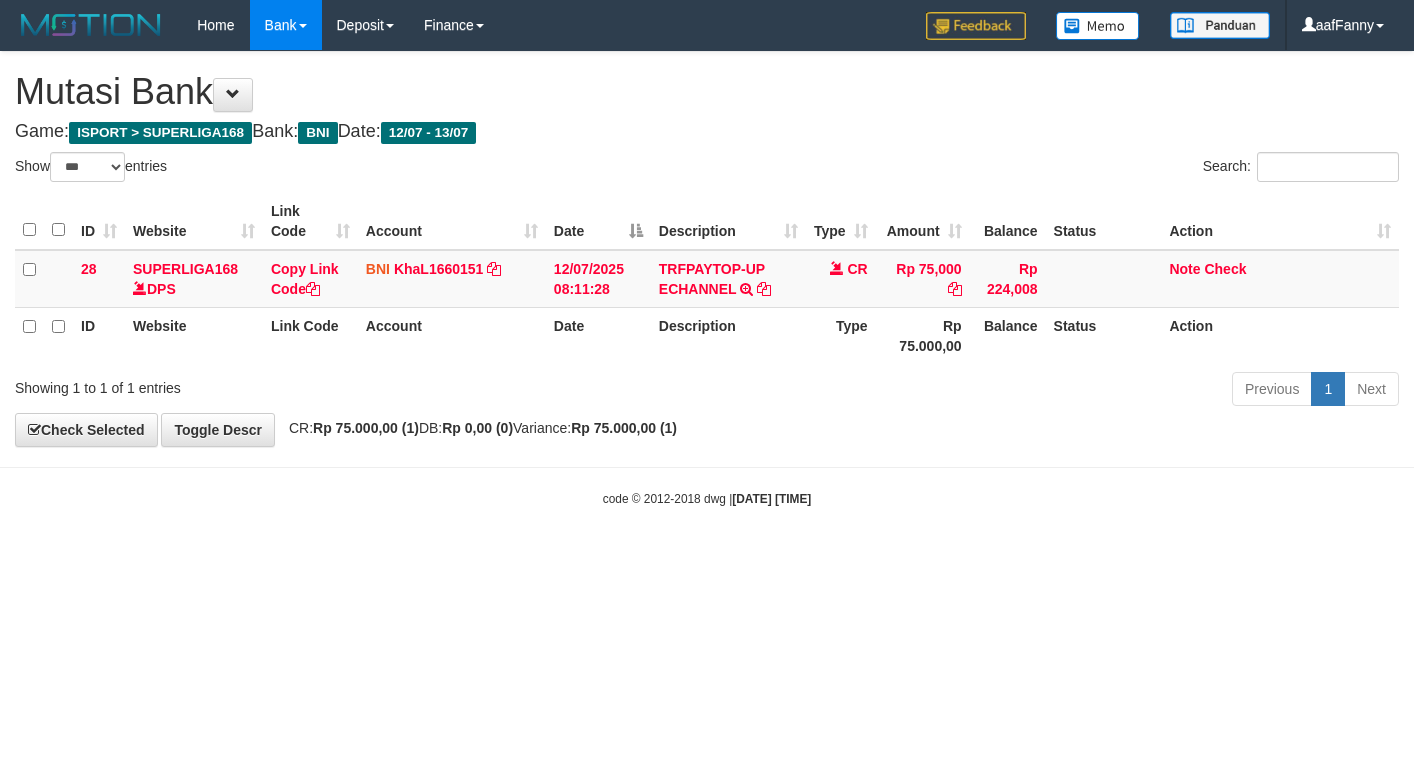 select on "***" 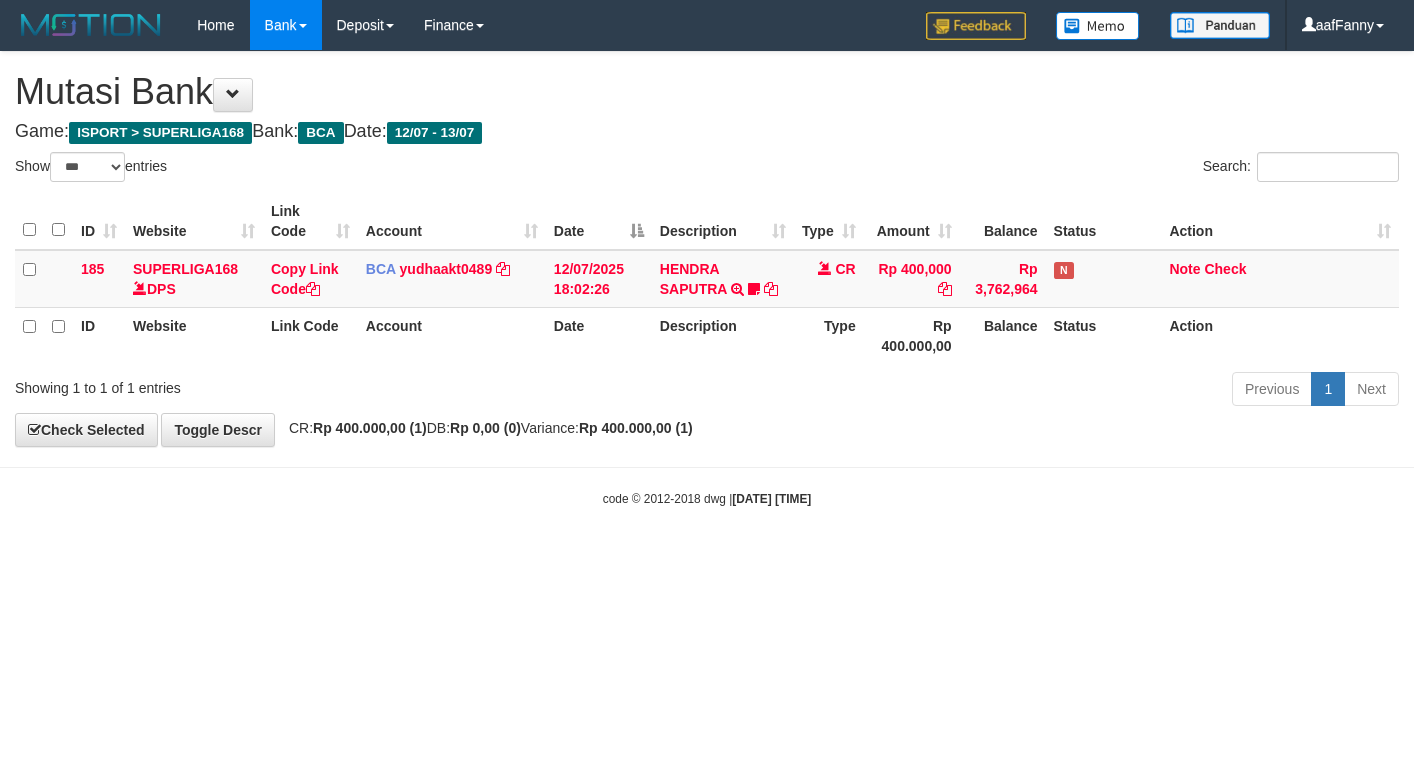 select on "***" 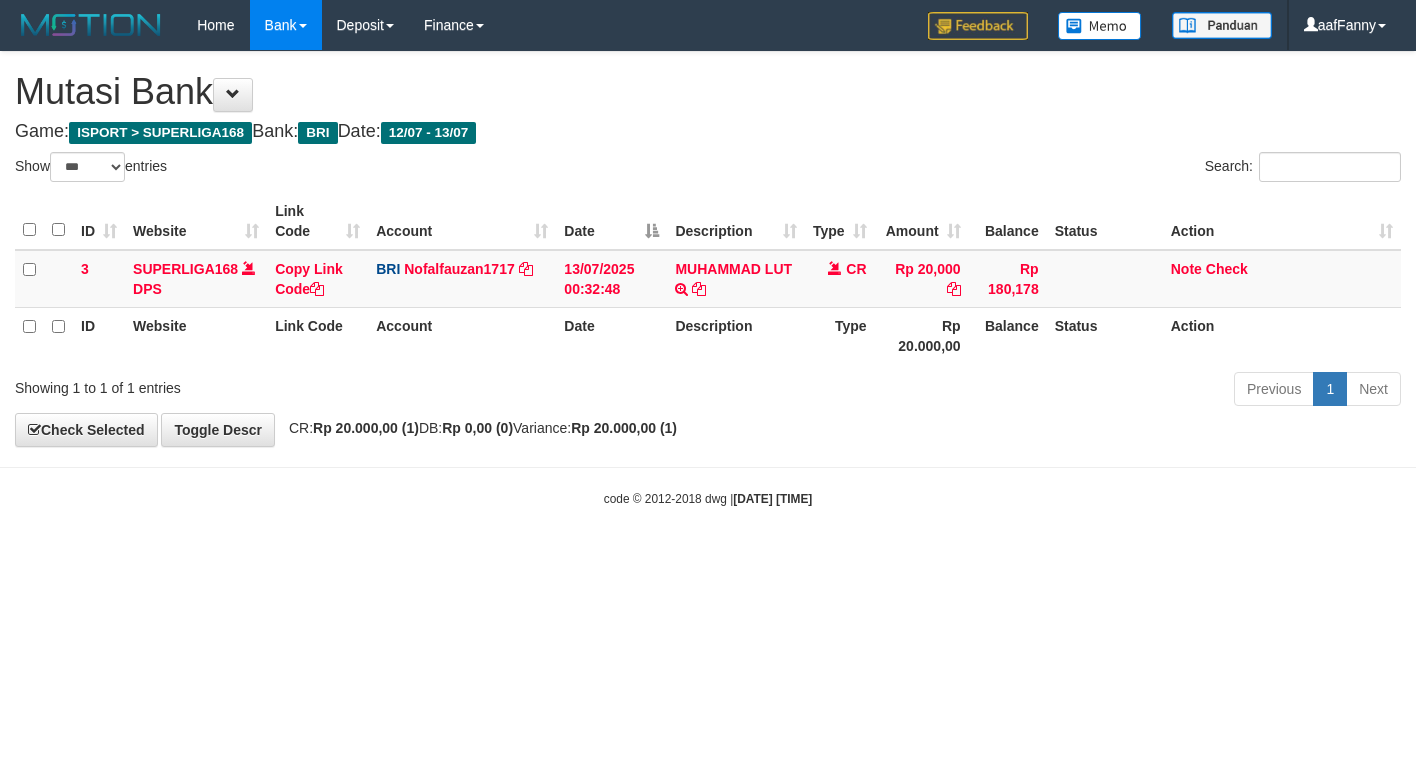 select on "***" 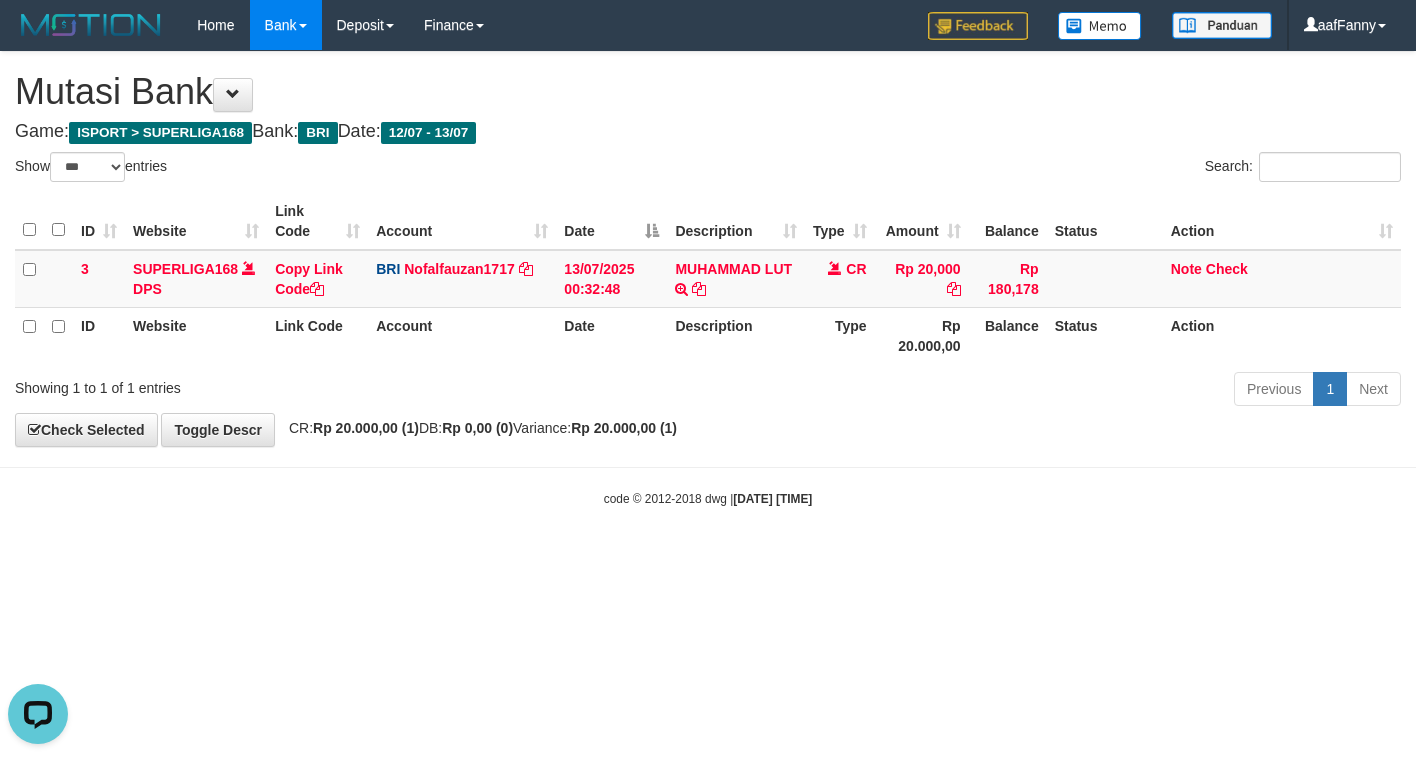 scroll, scrollTop: 0, scrollLeft: 0, axis: both 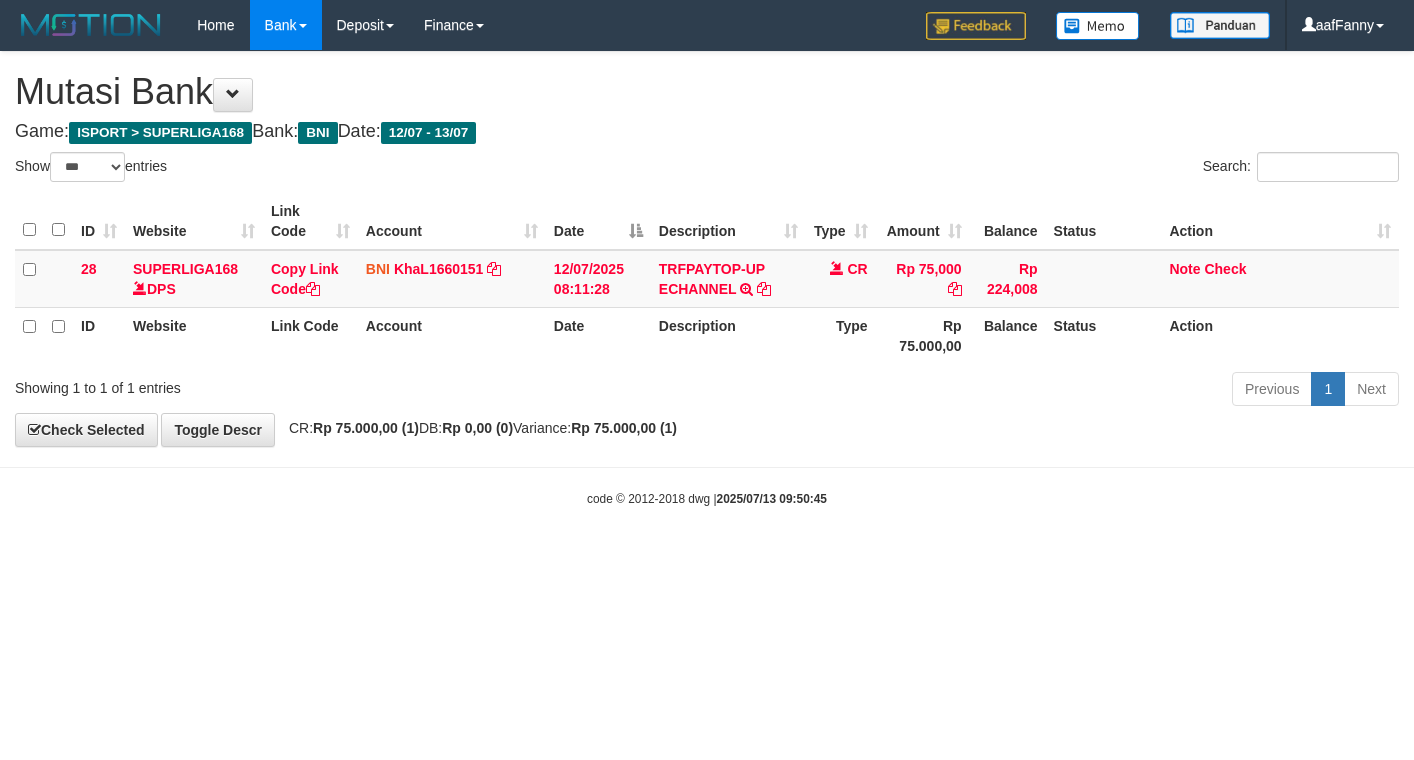 select on "***" 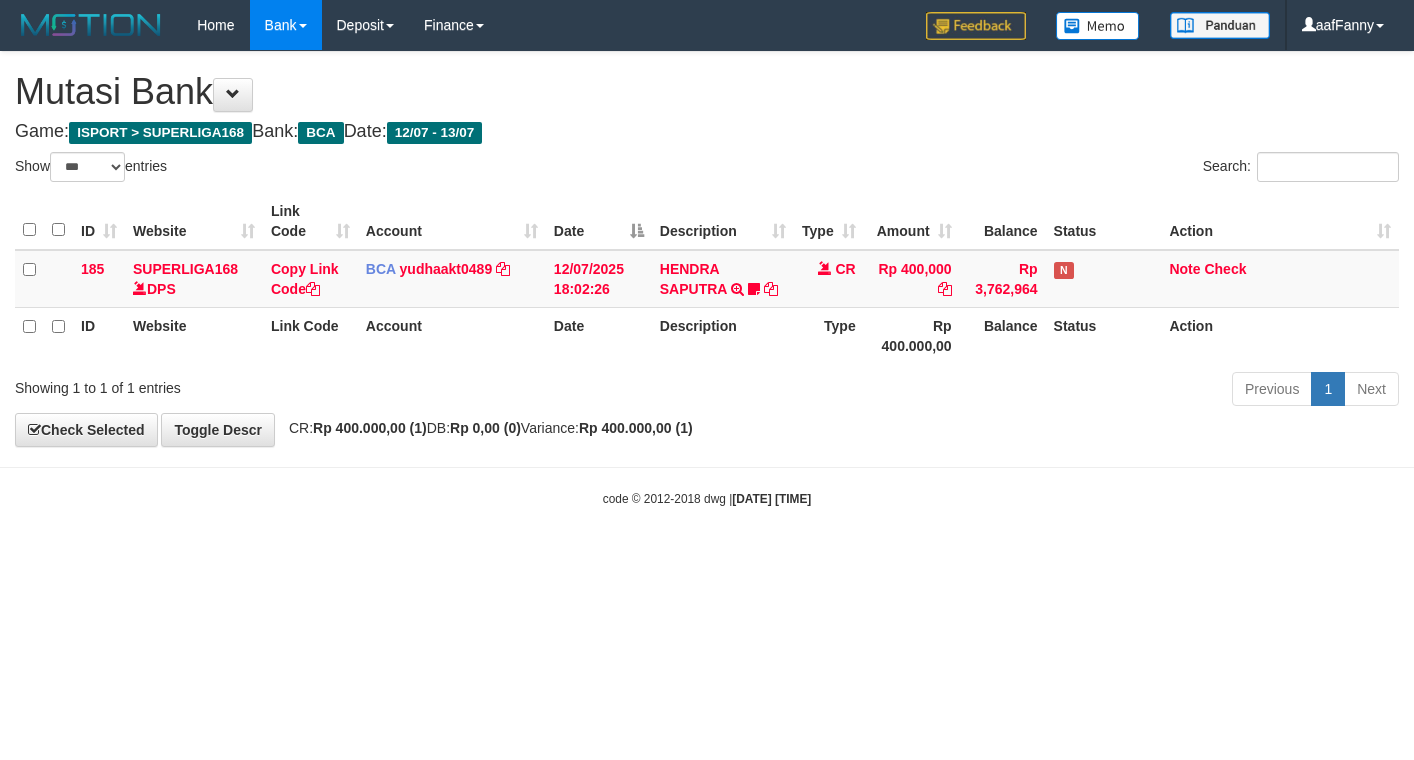select on "***" 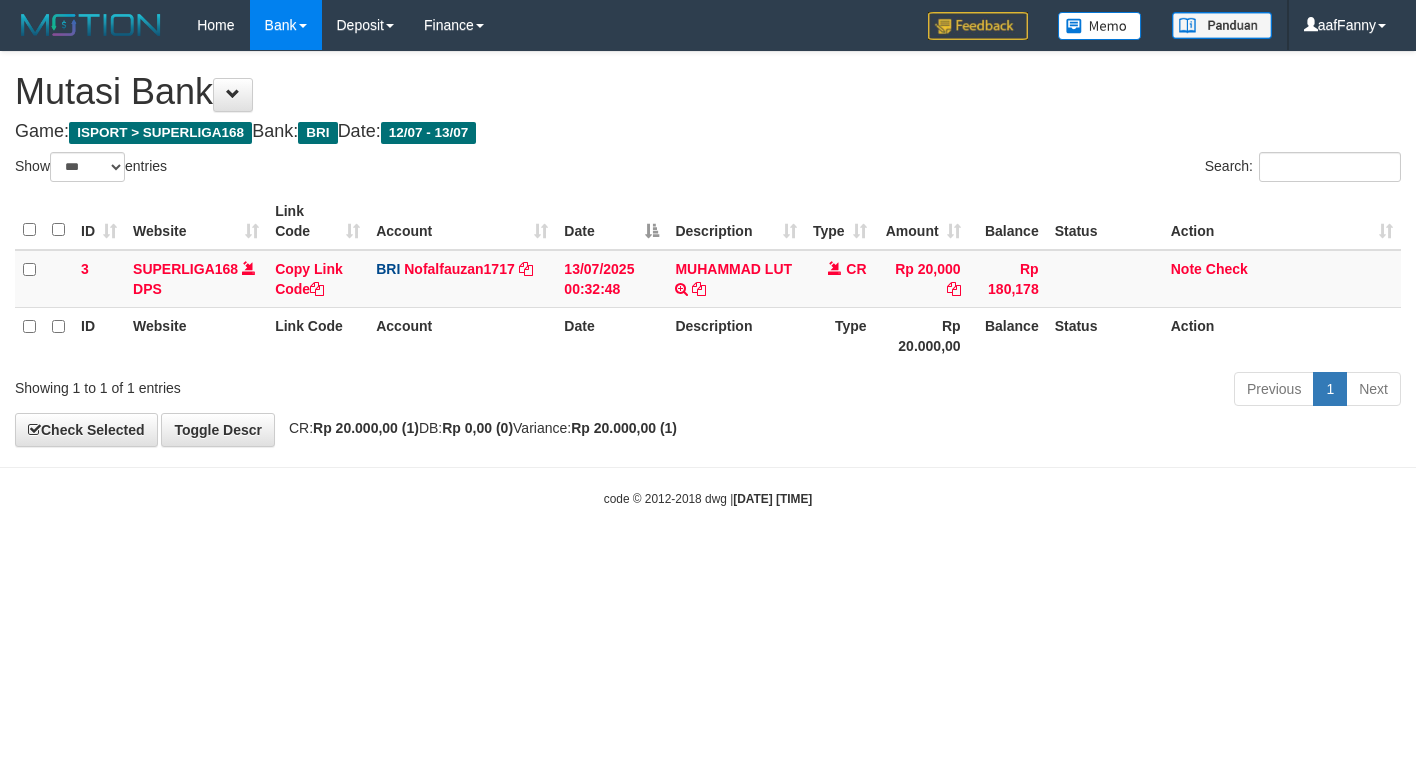 select on "***" 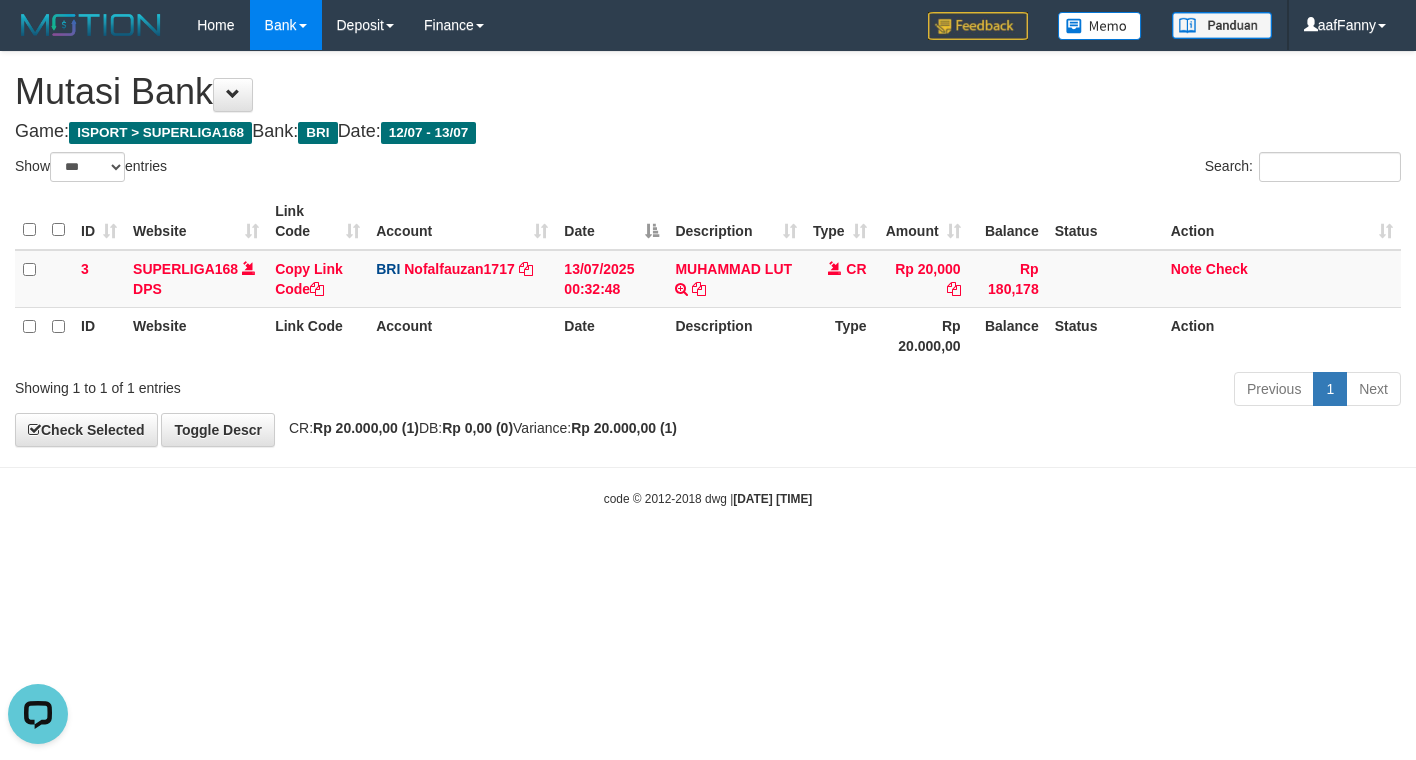 scroll, scrollTop: 0, scrollLeft: 0, axis: both 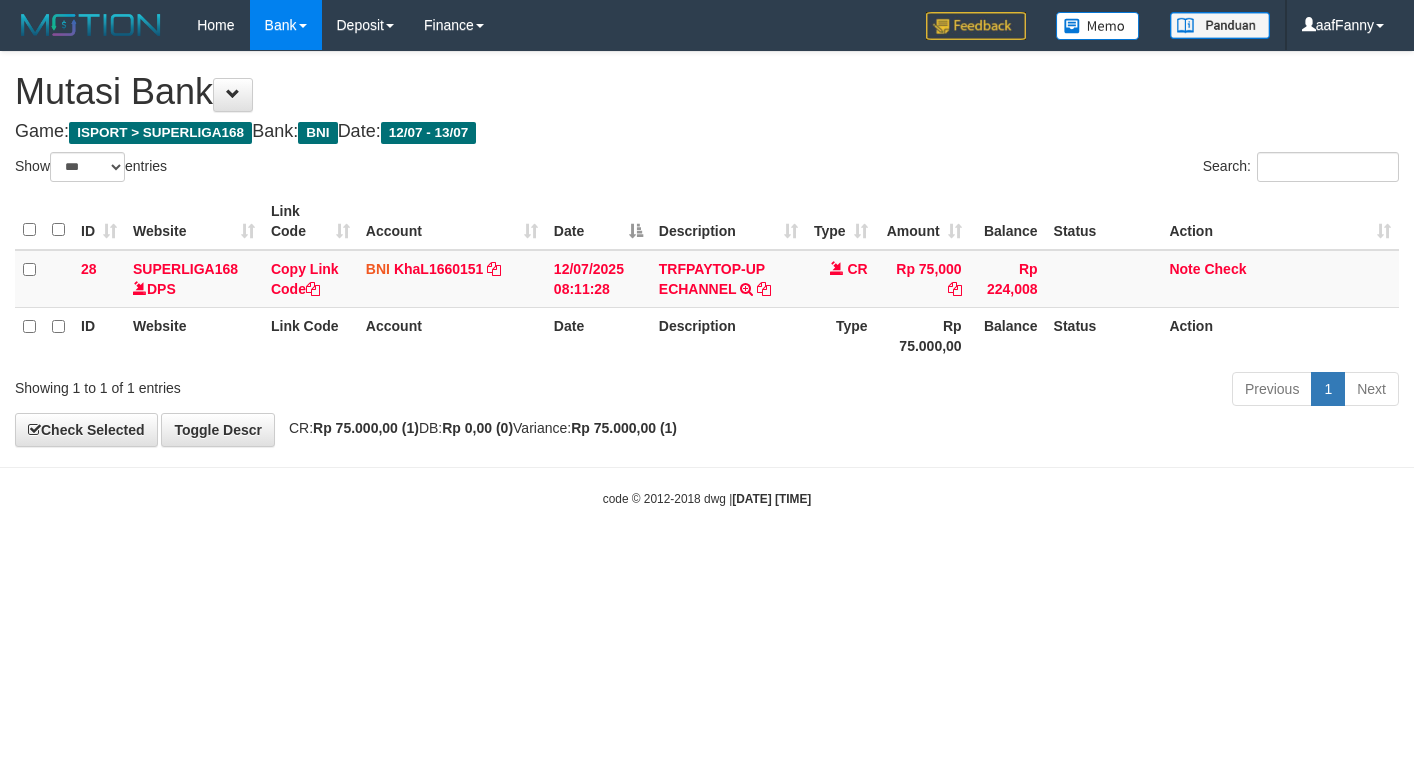 select on "***" 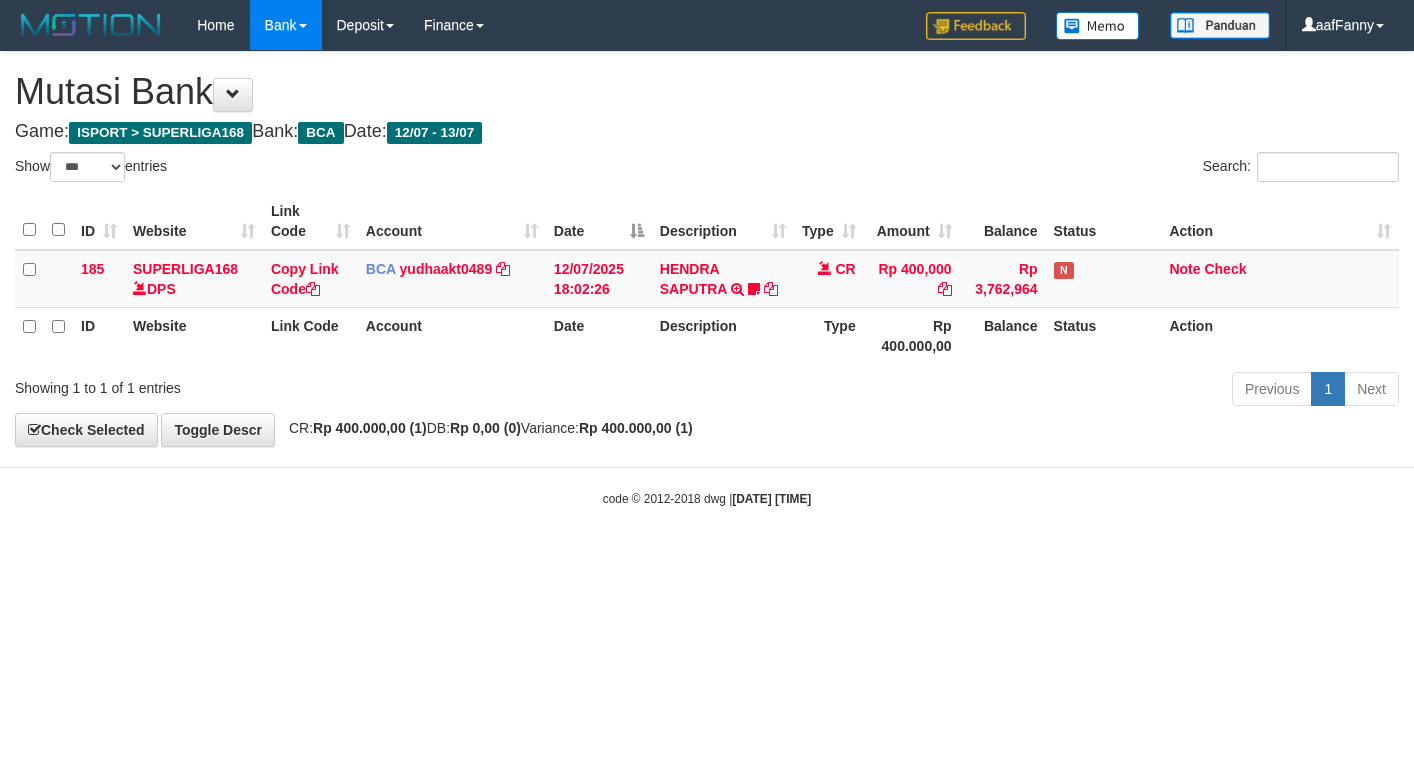 select on "***" 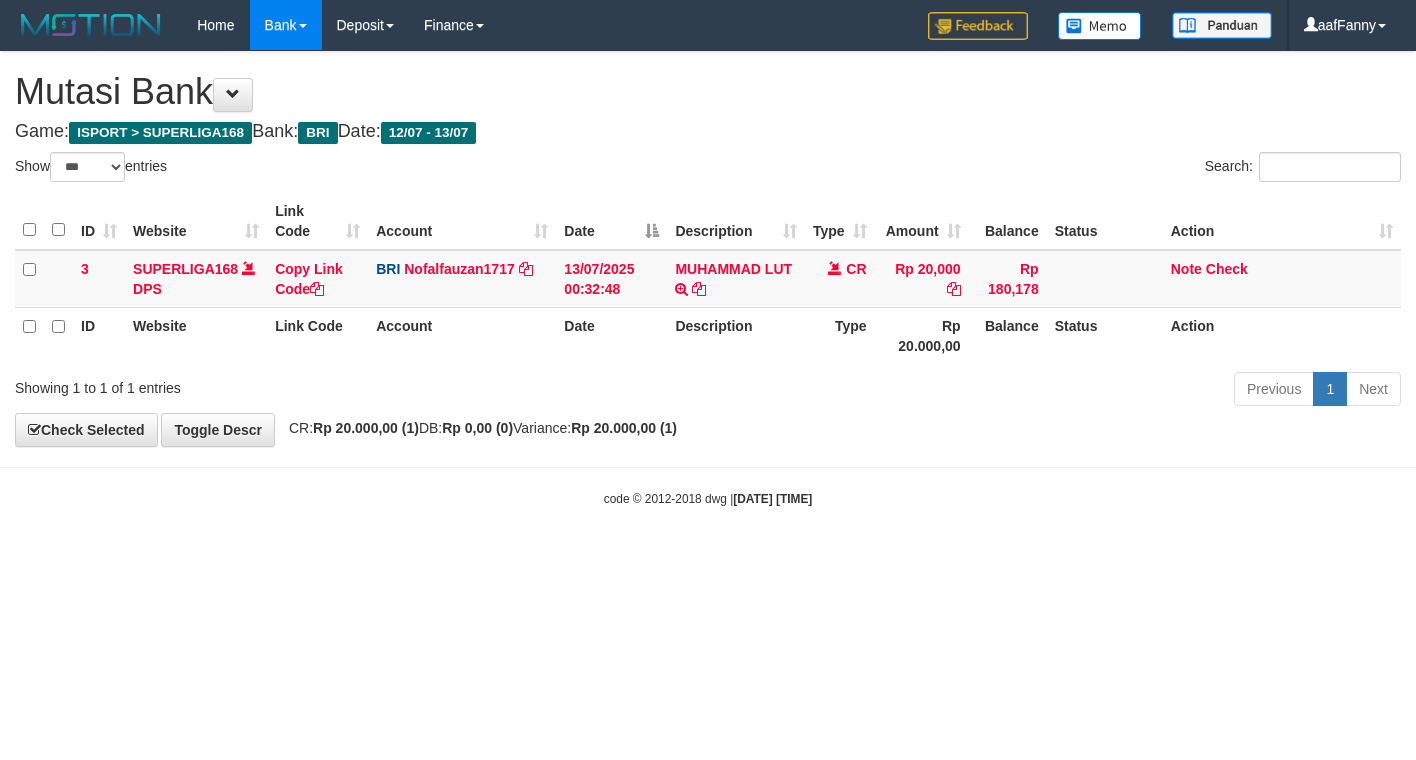 select on "***" 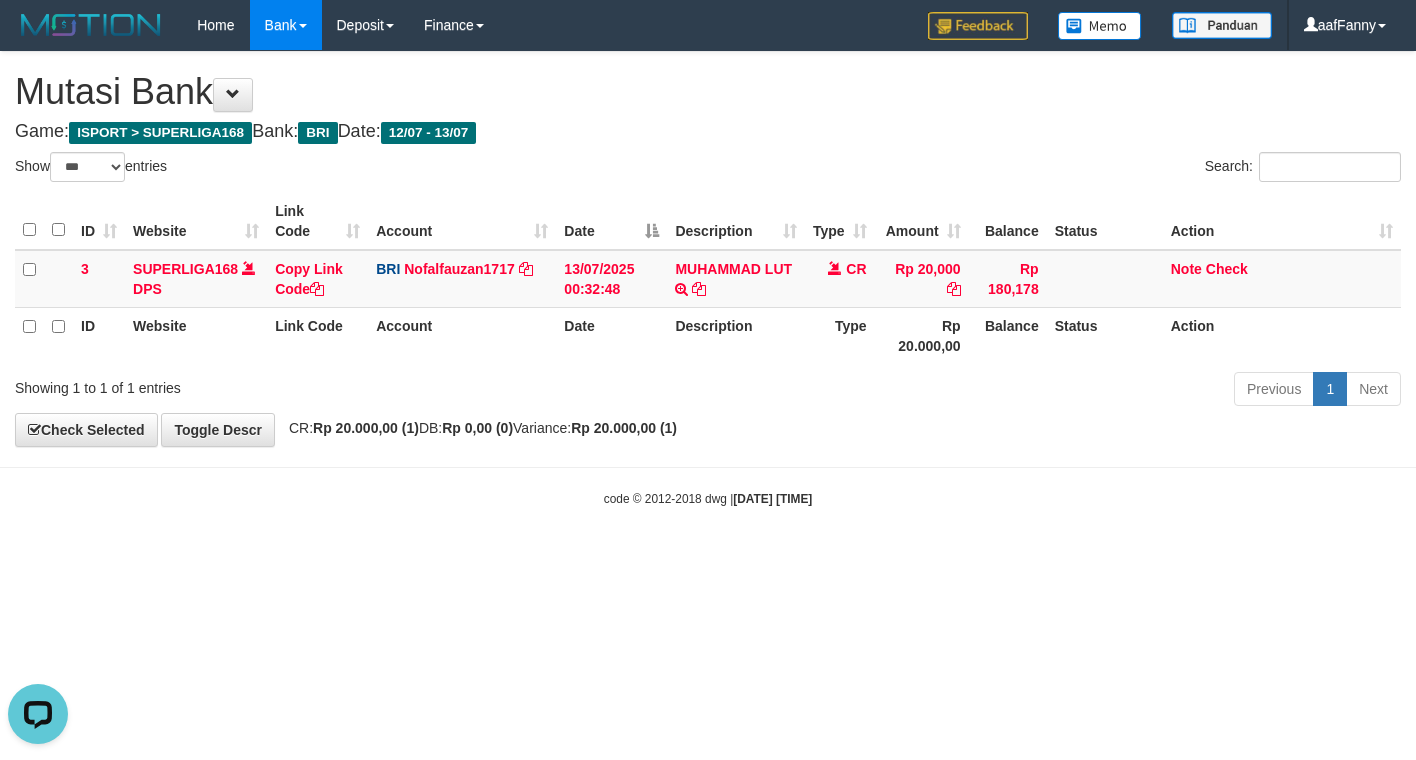 scroll, scrollTop: 0, scrollLeft: 0, axis: both 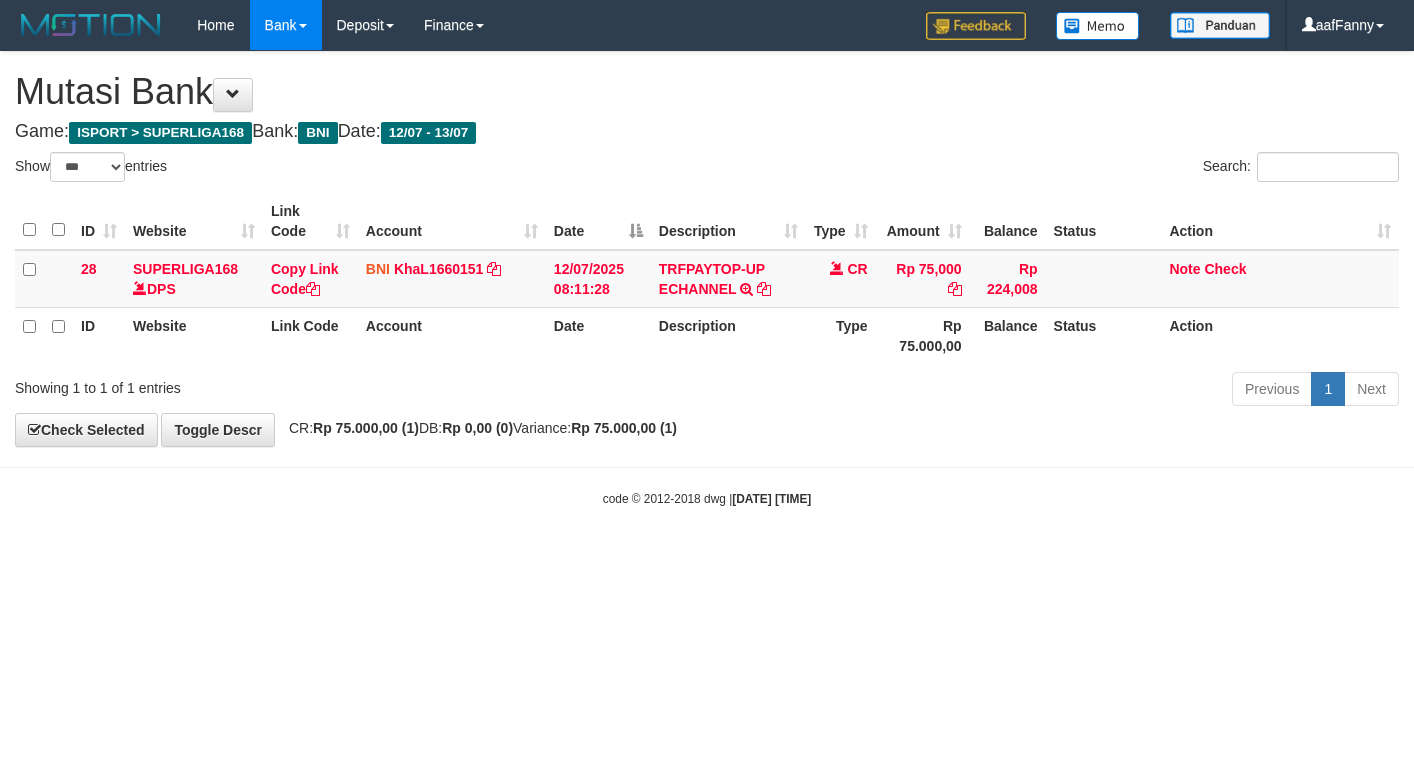 select on "***" 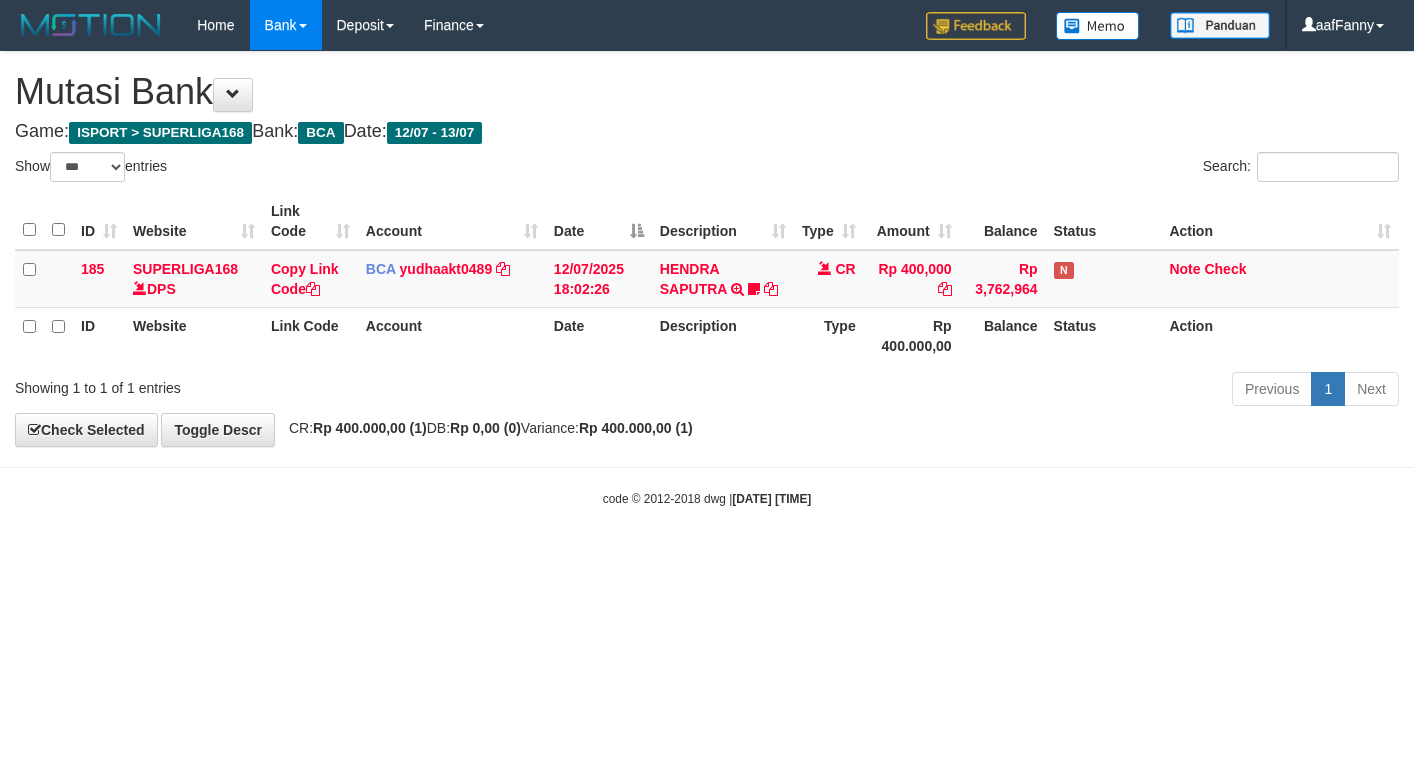 select on "***" 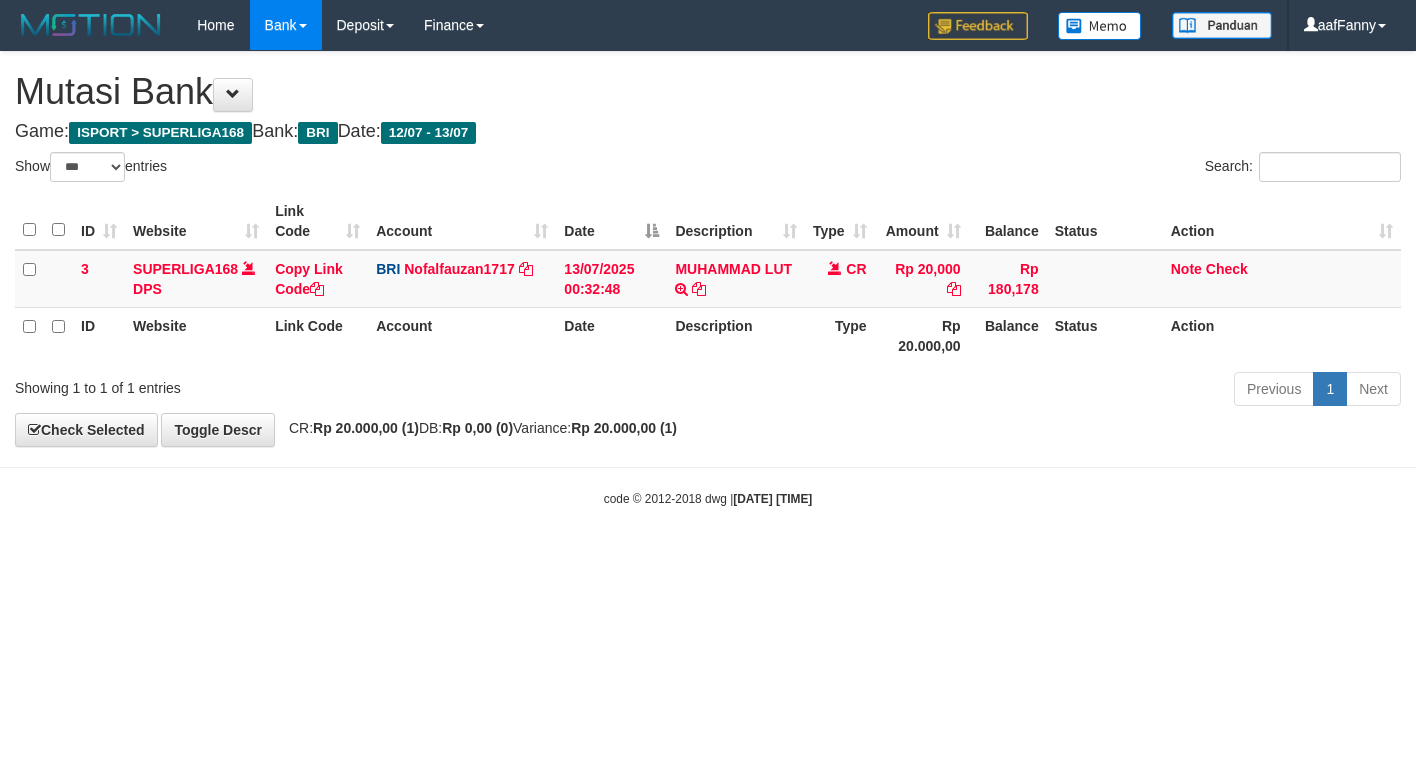 select on "***" 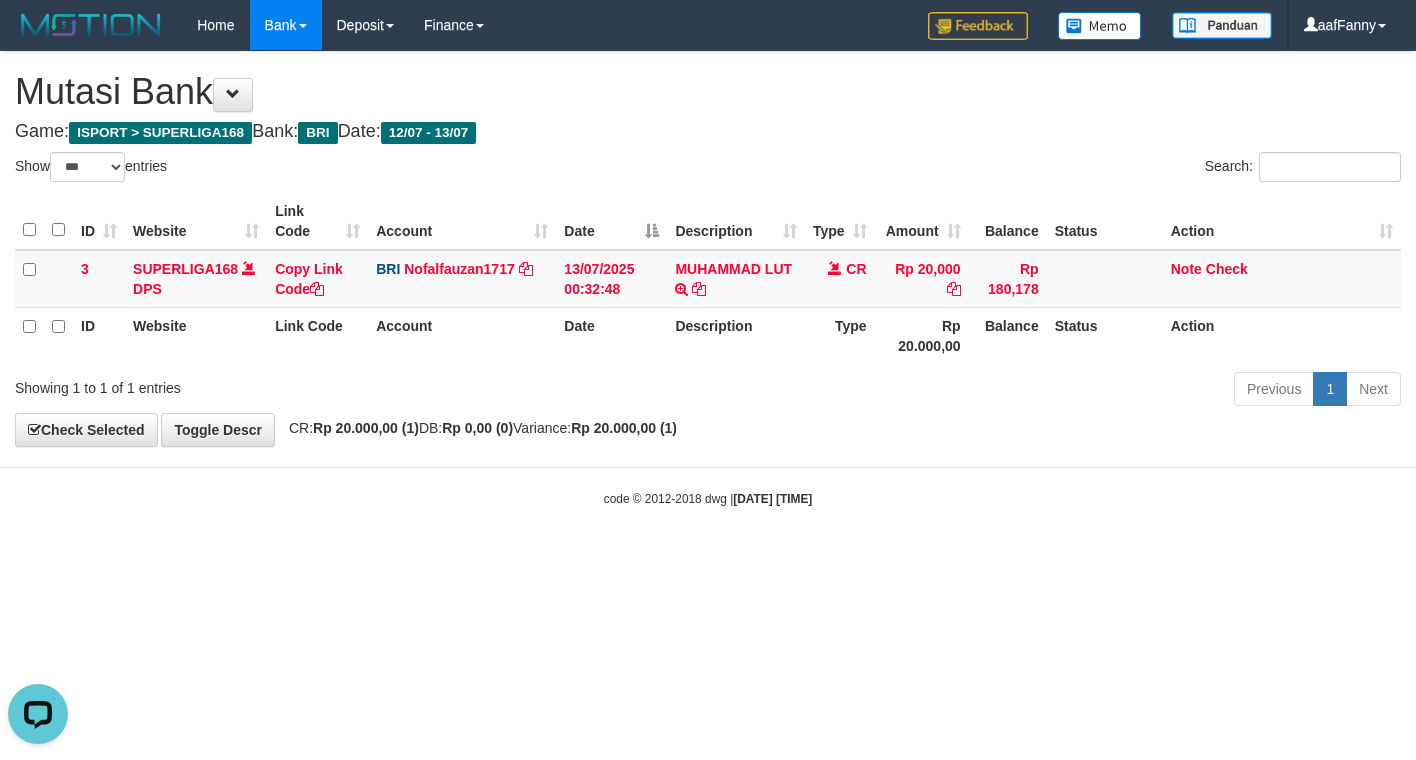 scroll, scrollTop: 0, scrollLeft: 0, axis: both 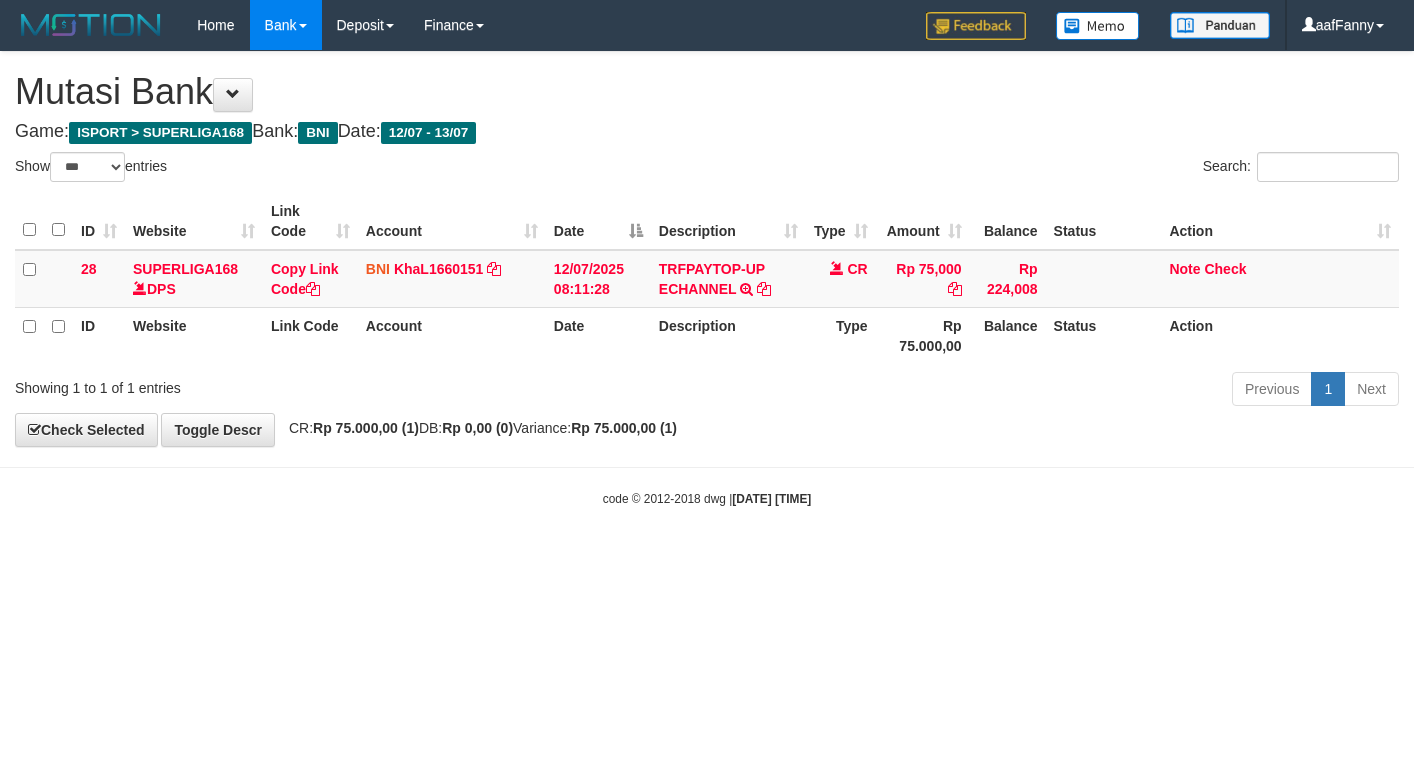 select on "***" 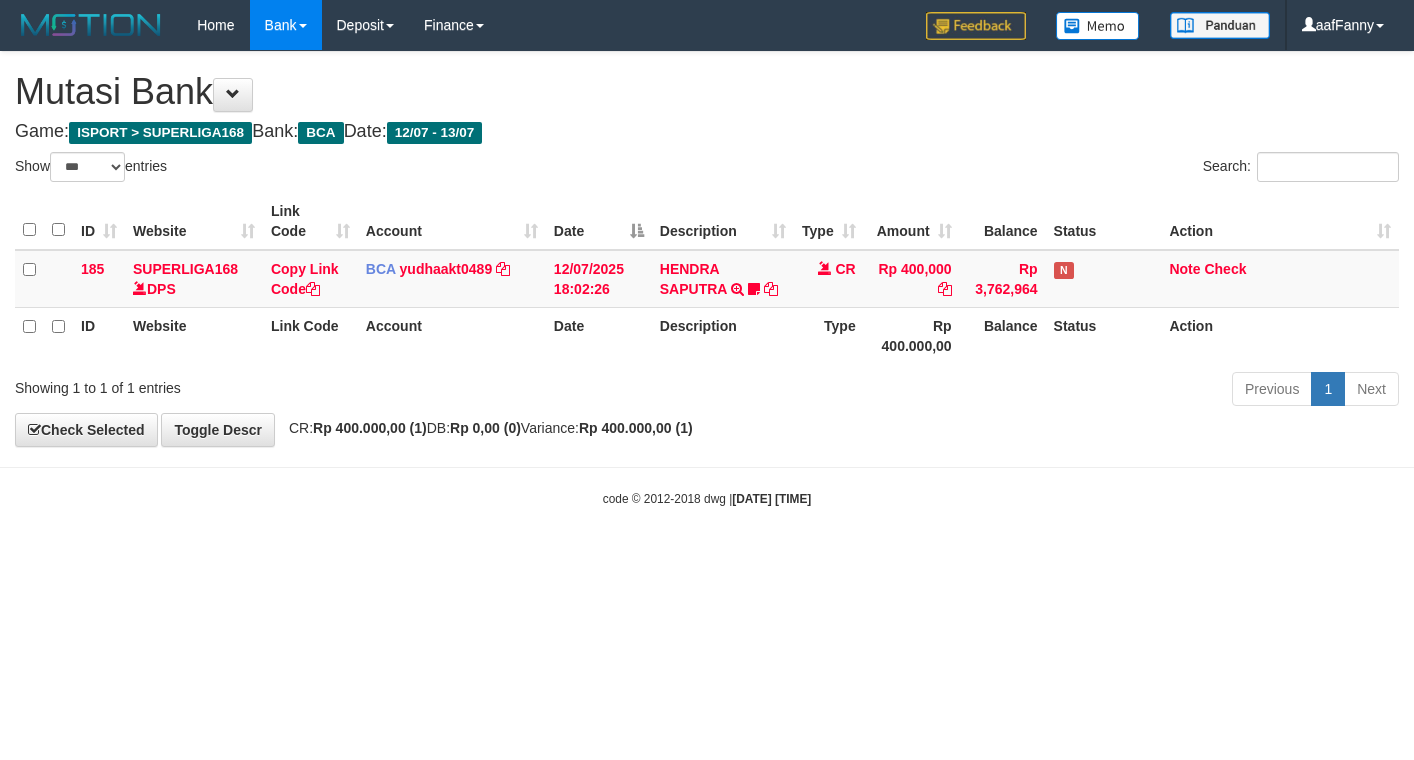 select on "***" 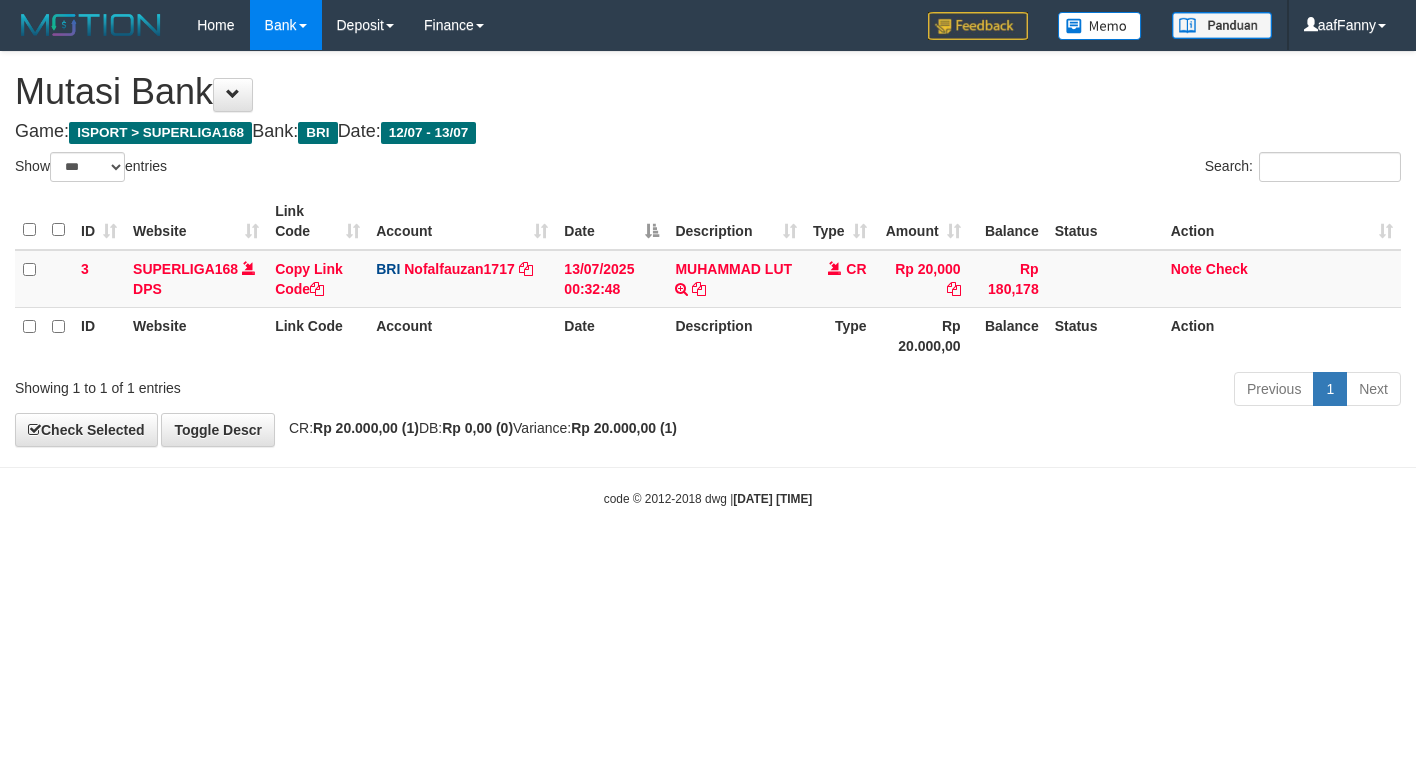 select on "***" 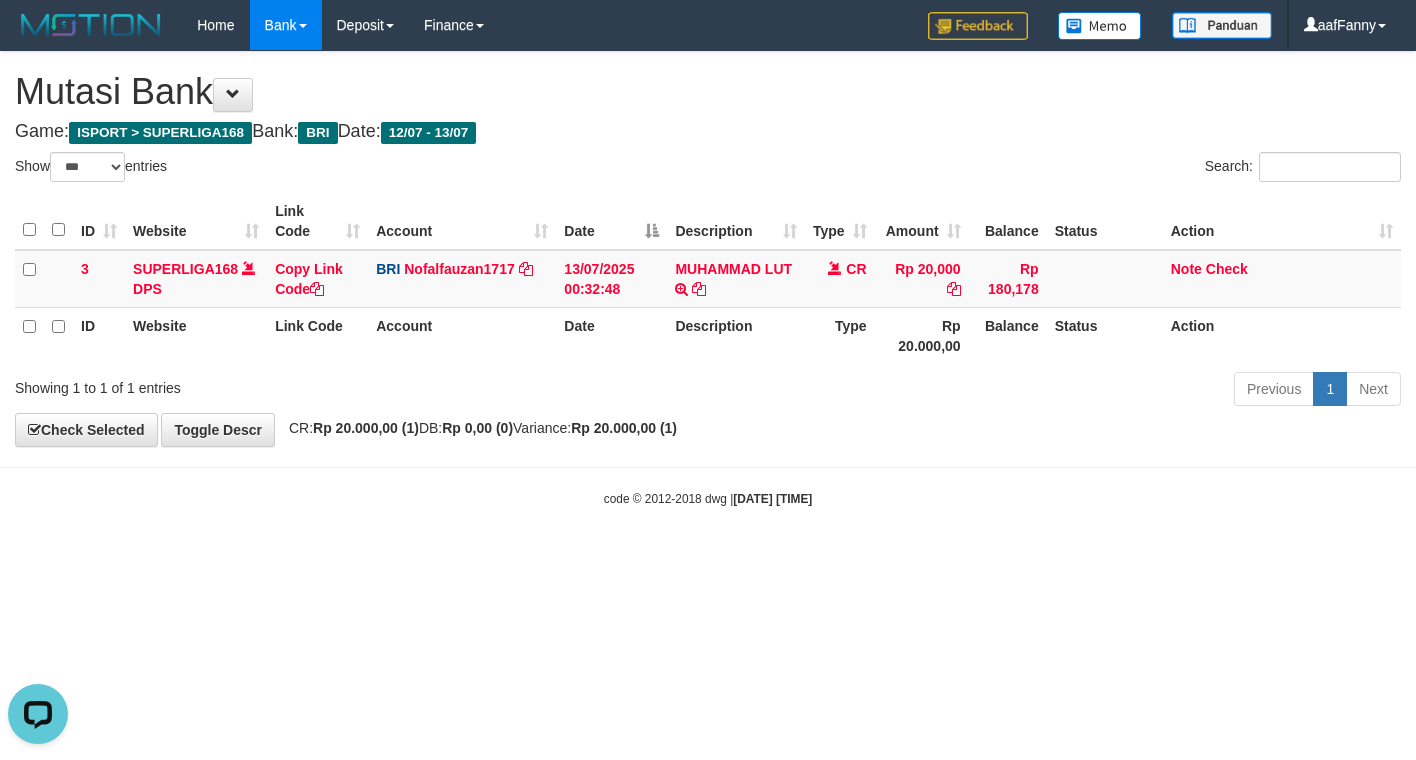 scroll, scrollTop: 0, scrollLeft: 0, axis: both 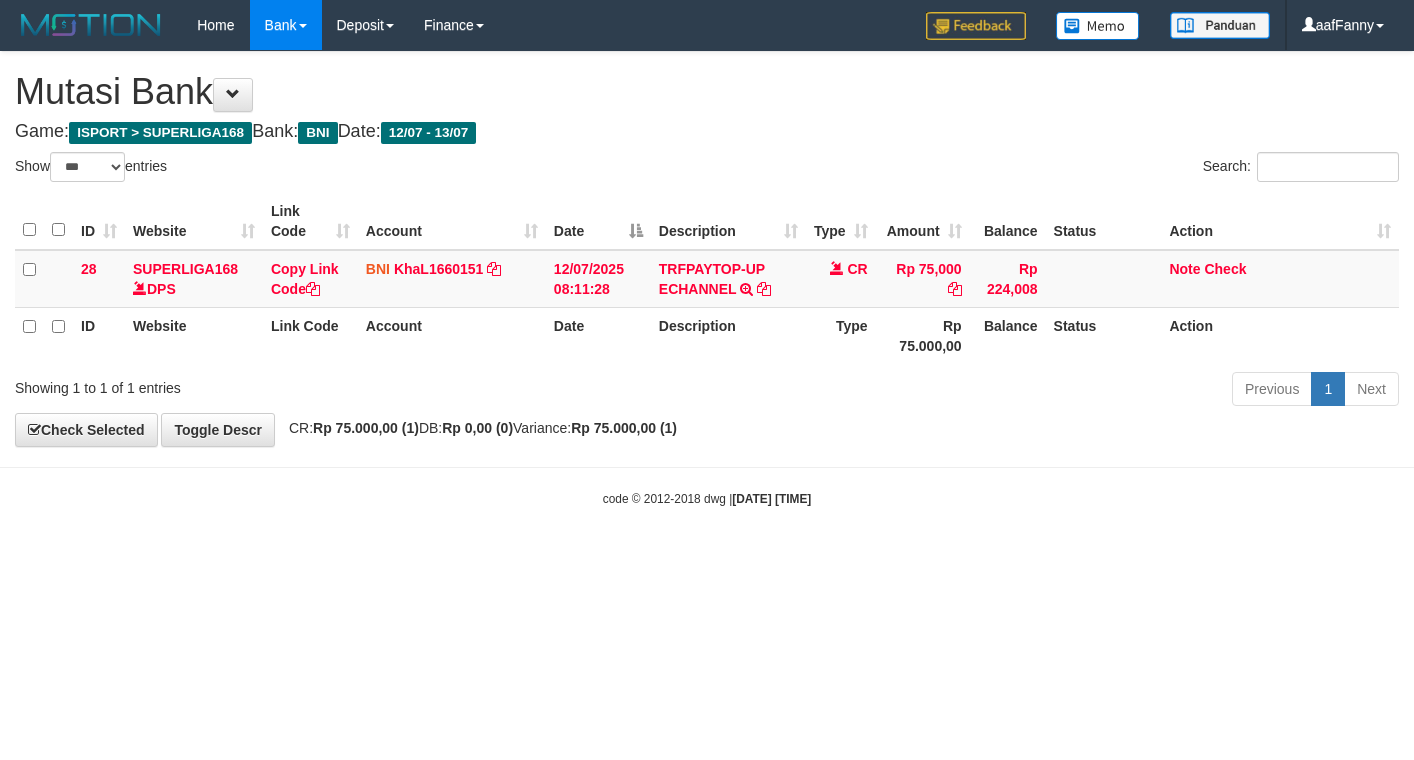 select on "***" 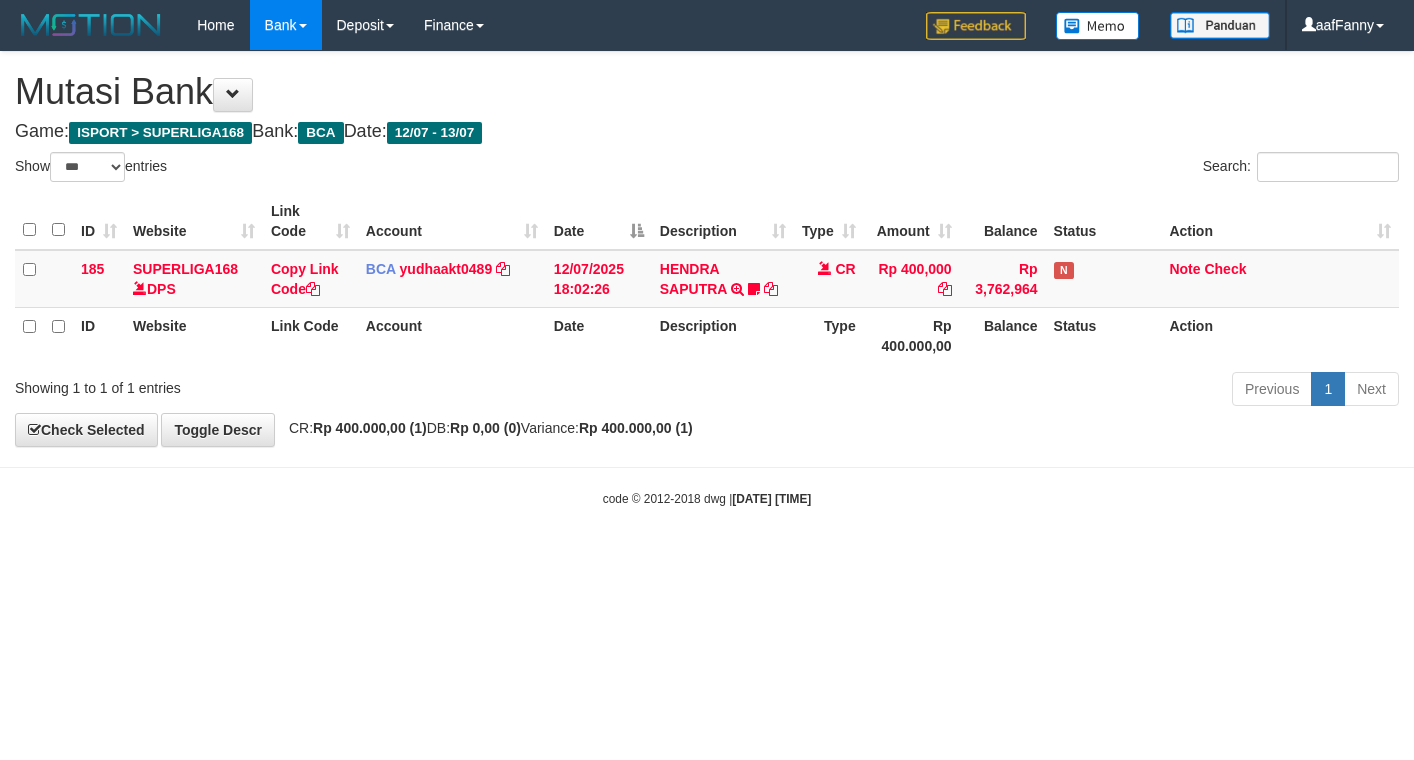 select on "***" 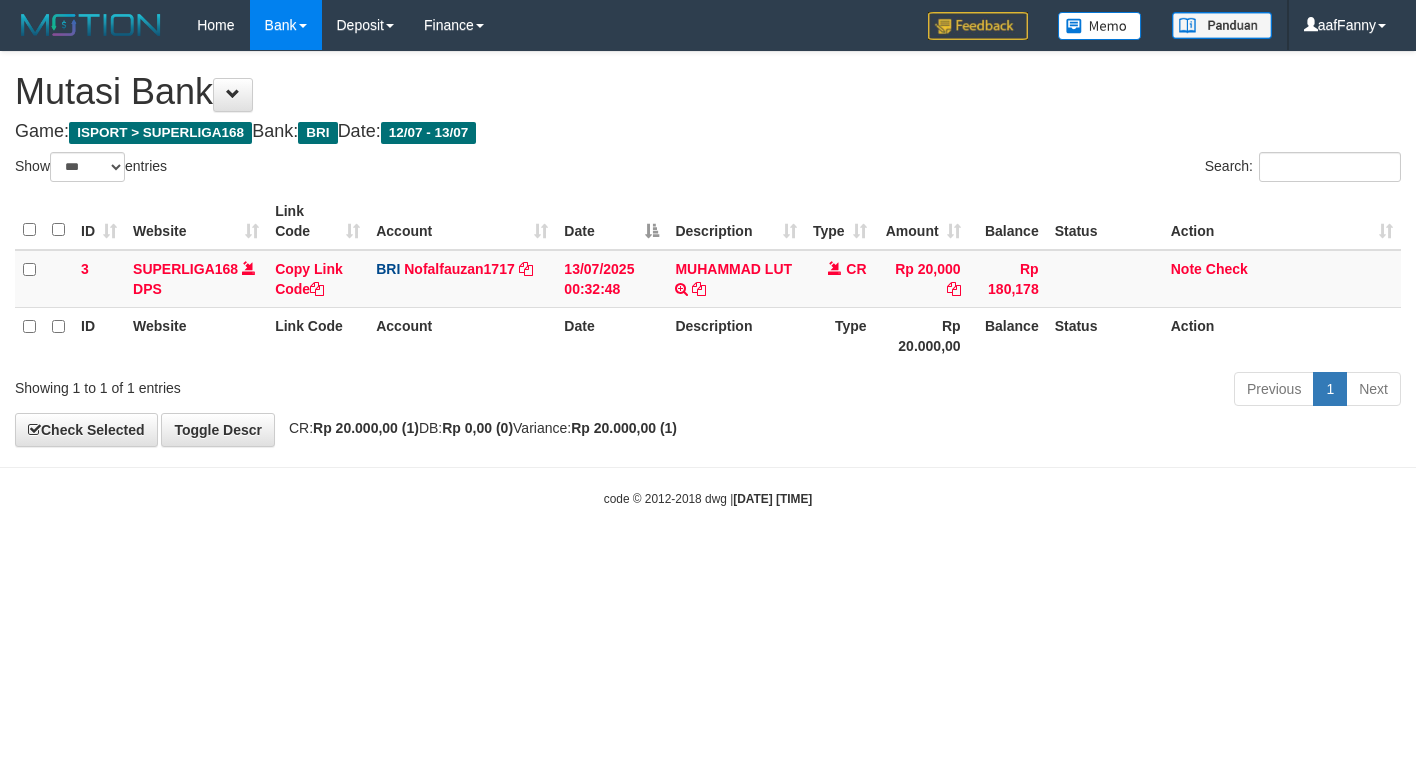 select on "***" 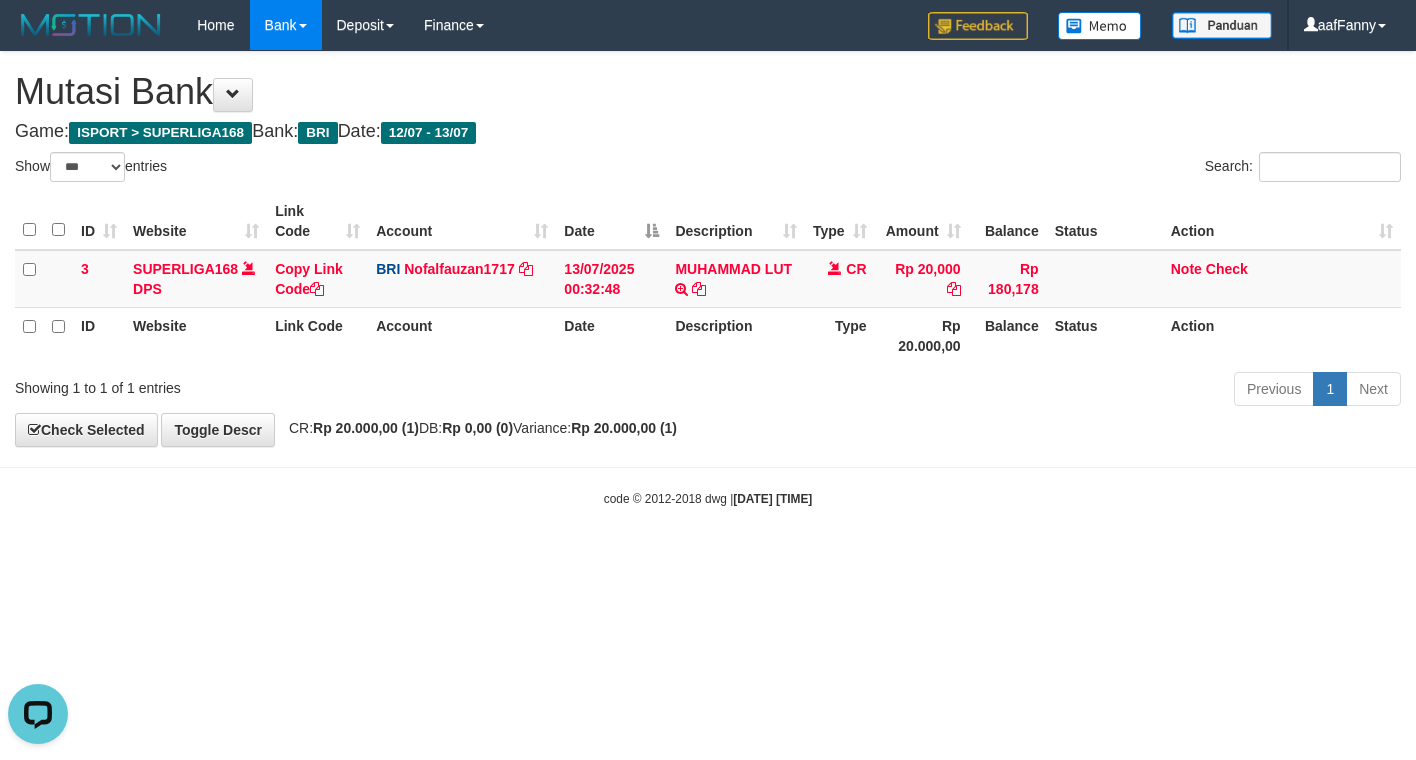 scroll, scrollTop: 0, scrollLeft: 0, axis: both 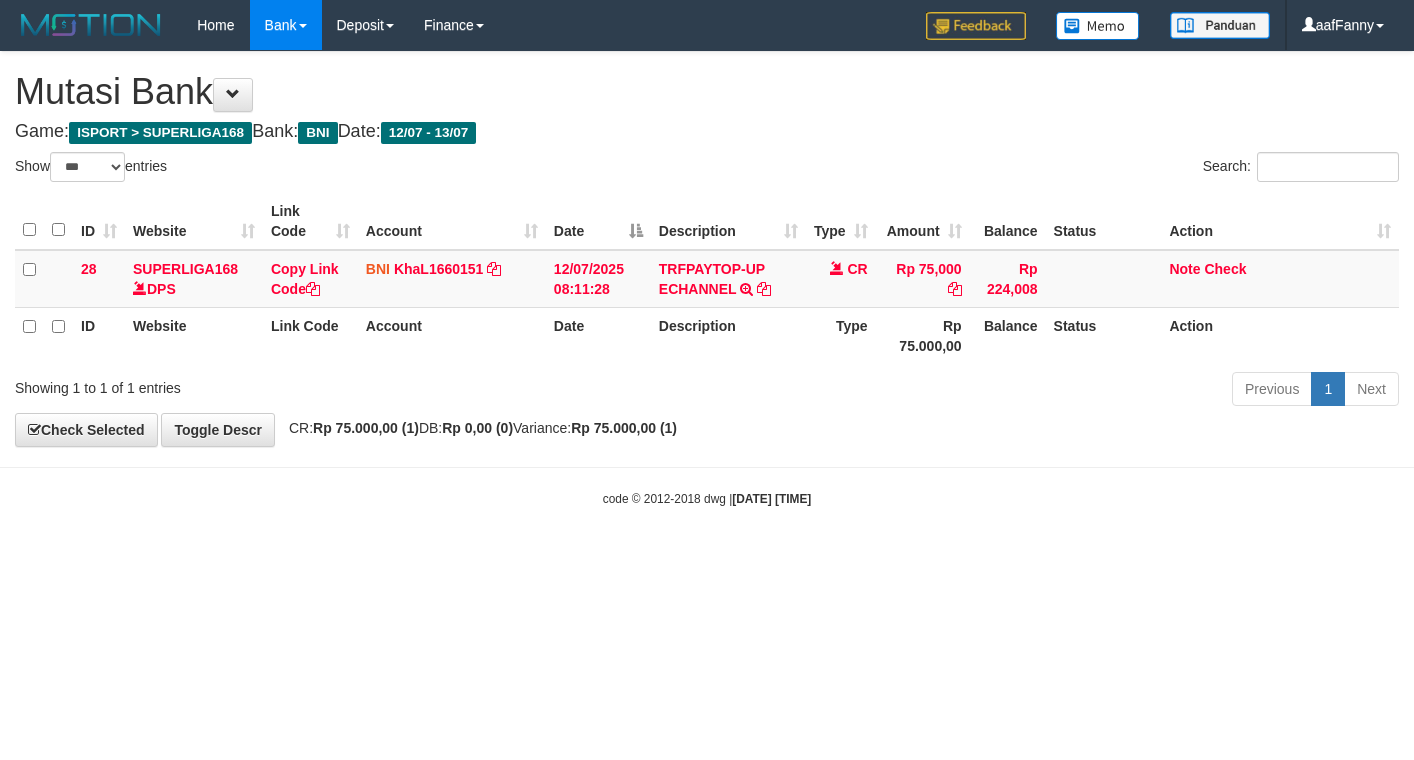 select on "***" 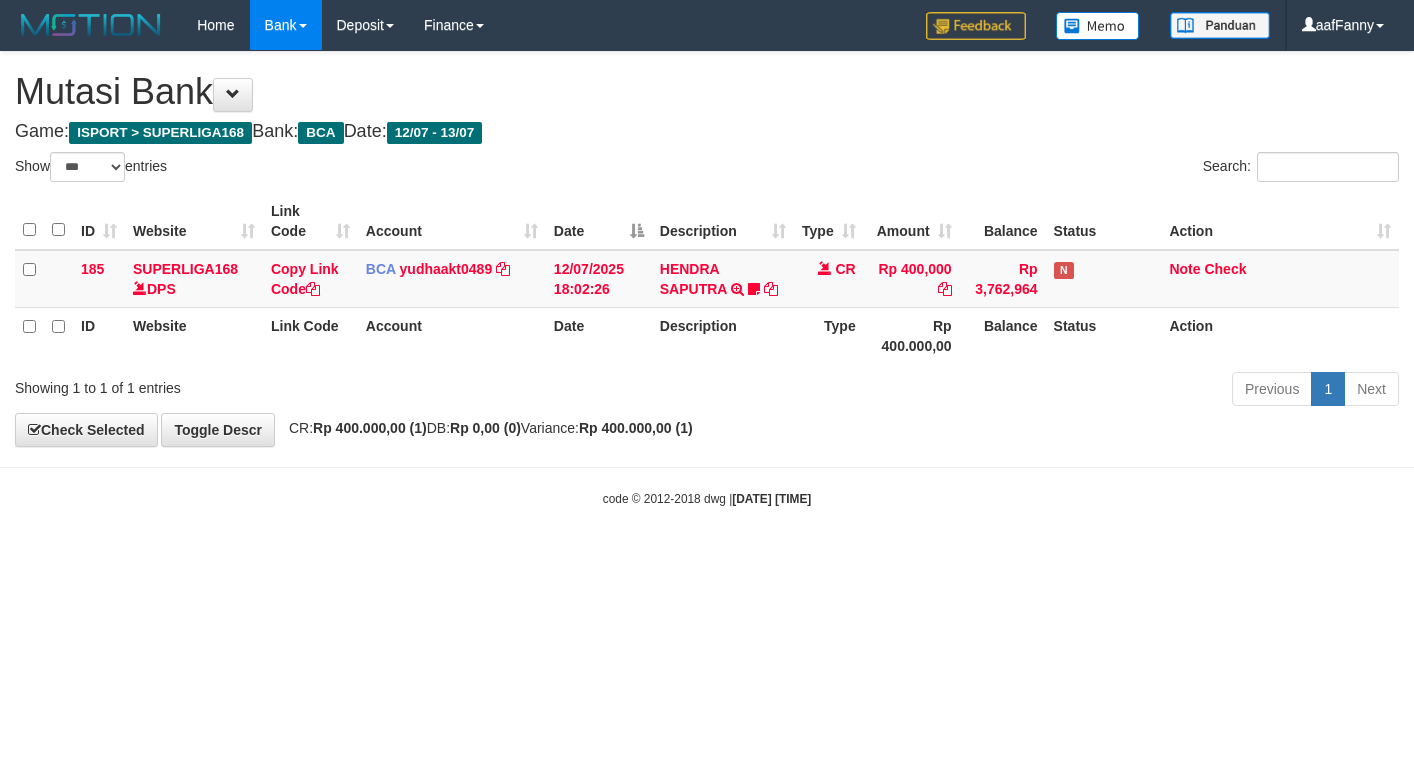 select on "***" 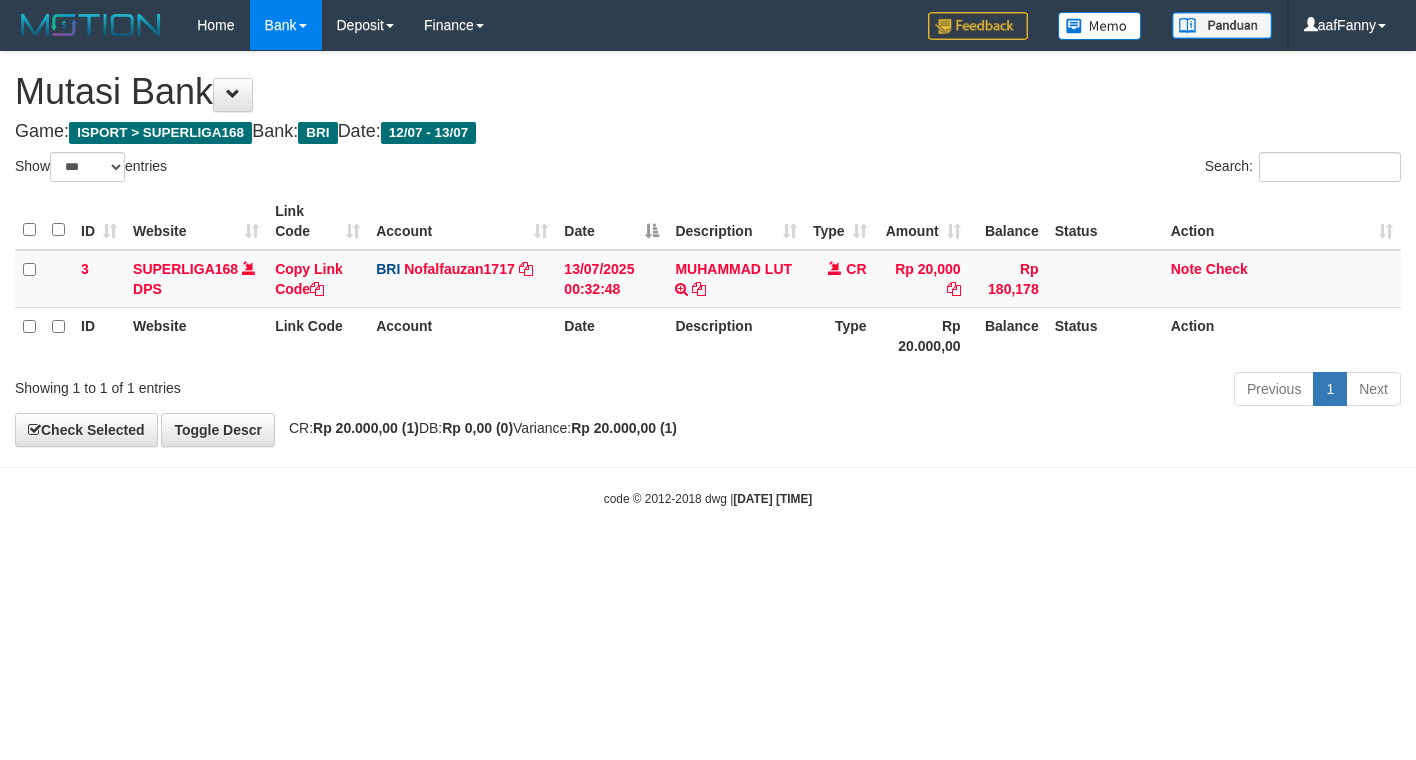 select on "***" 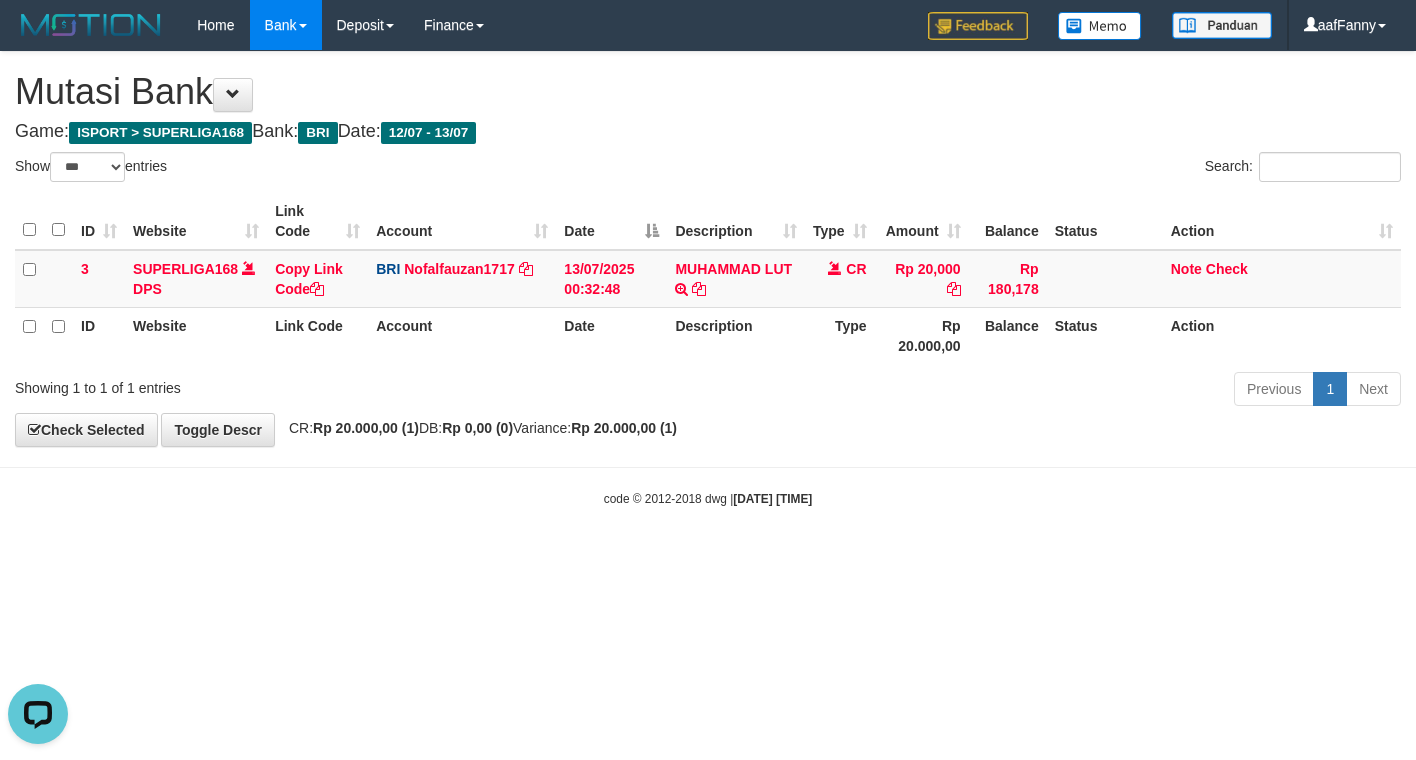 scroll, scrollTop: 0, scrollLeft: 0, axis: both 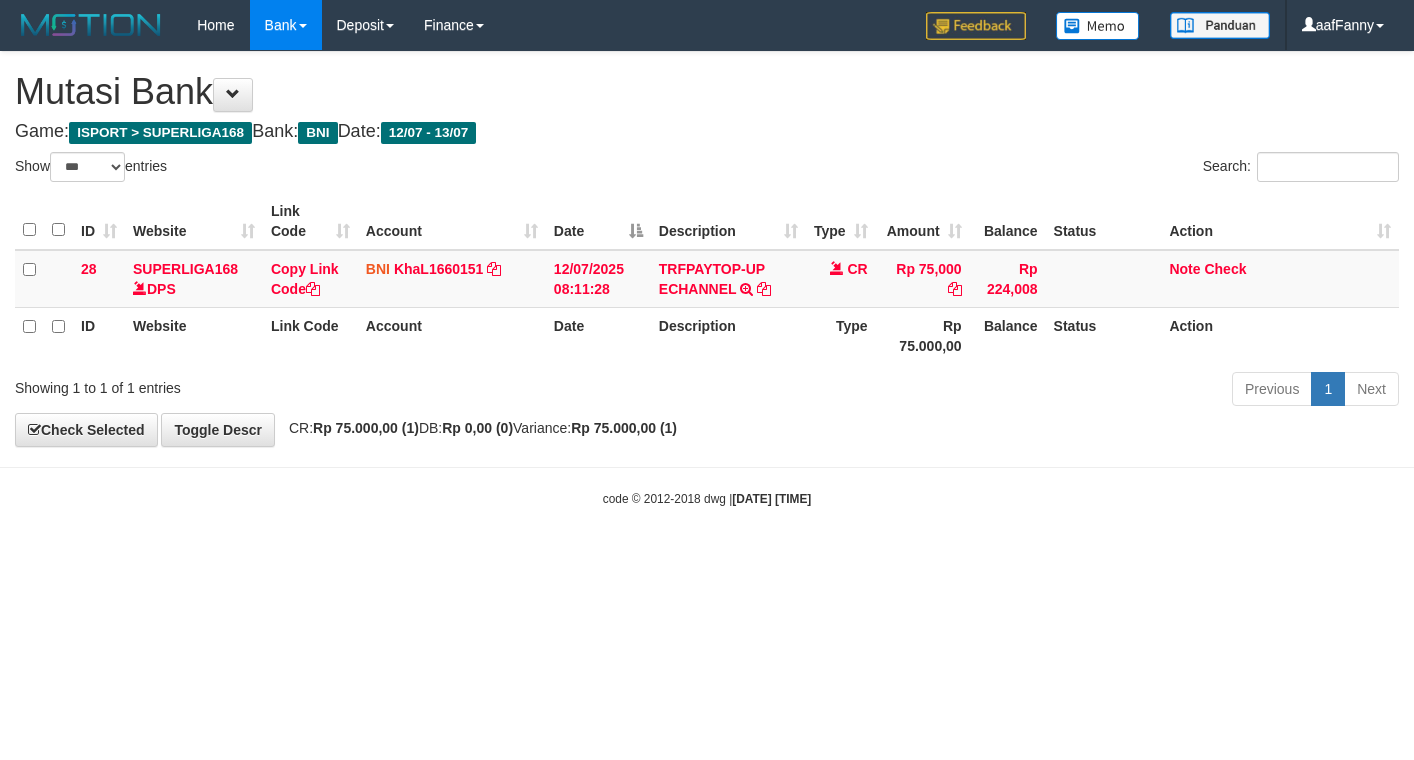 select on "***" 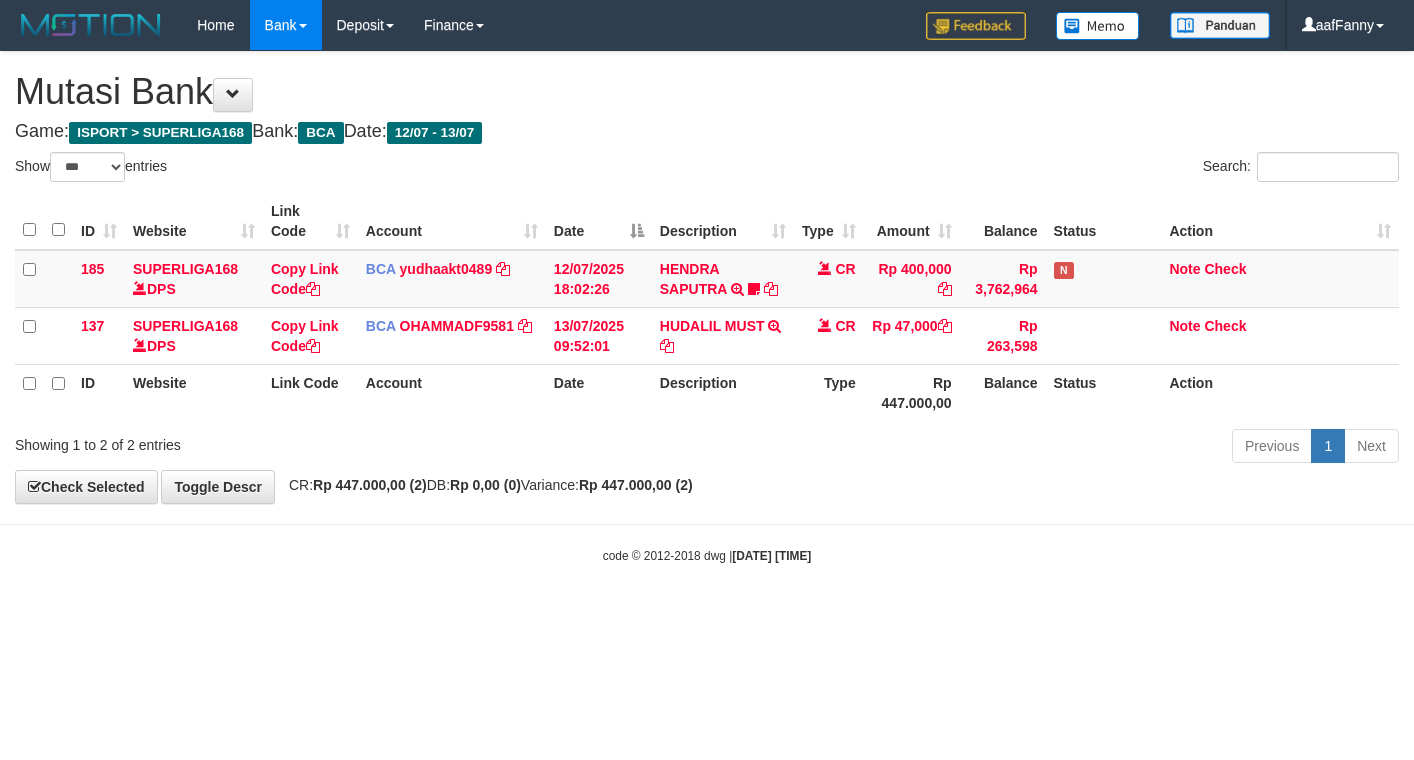 select on "***" 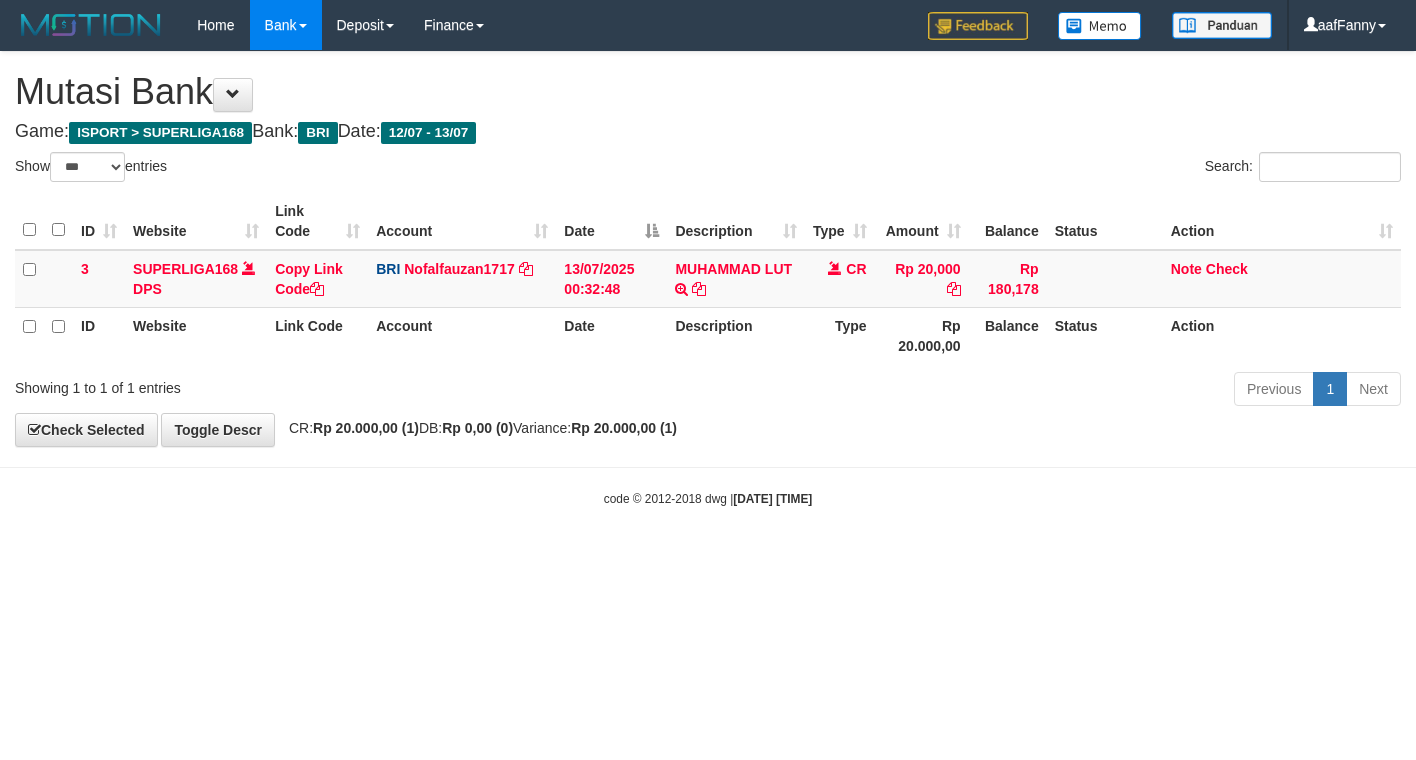 select on "***" 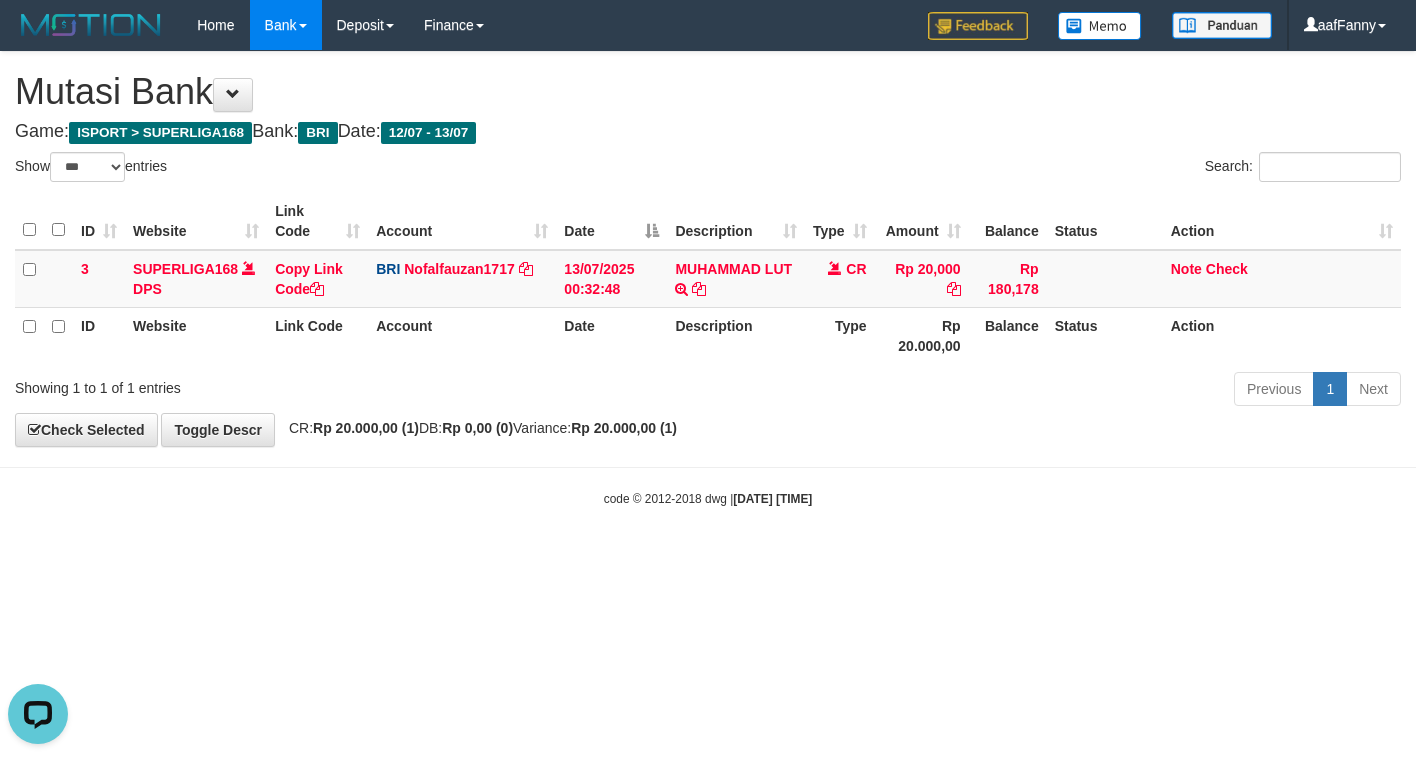 scroll, scrollTop: 0, scrollLeft: 0, axis: both 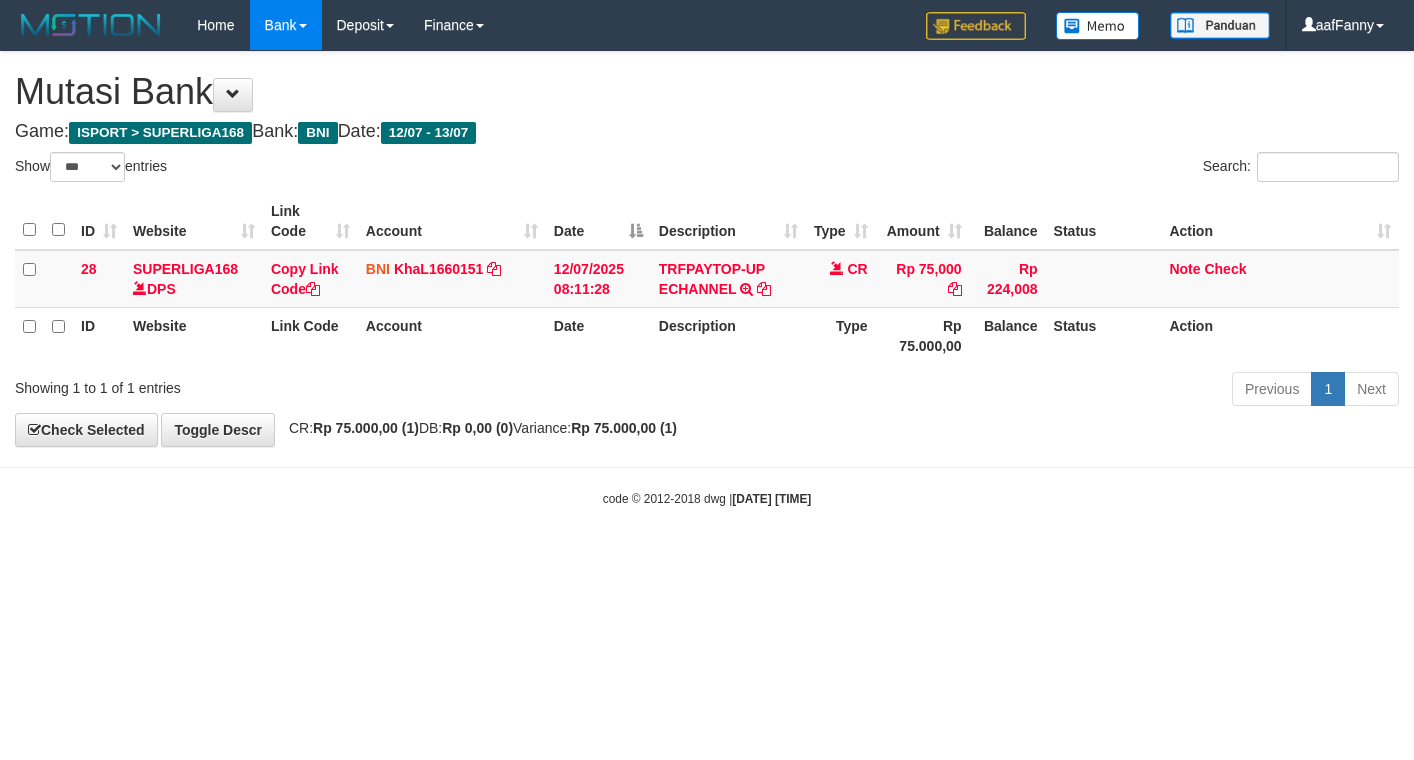 select on "***" 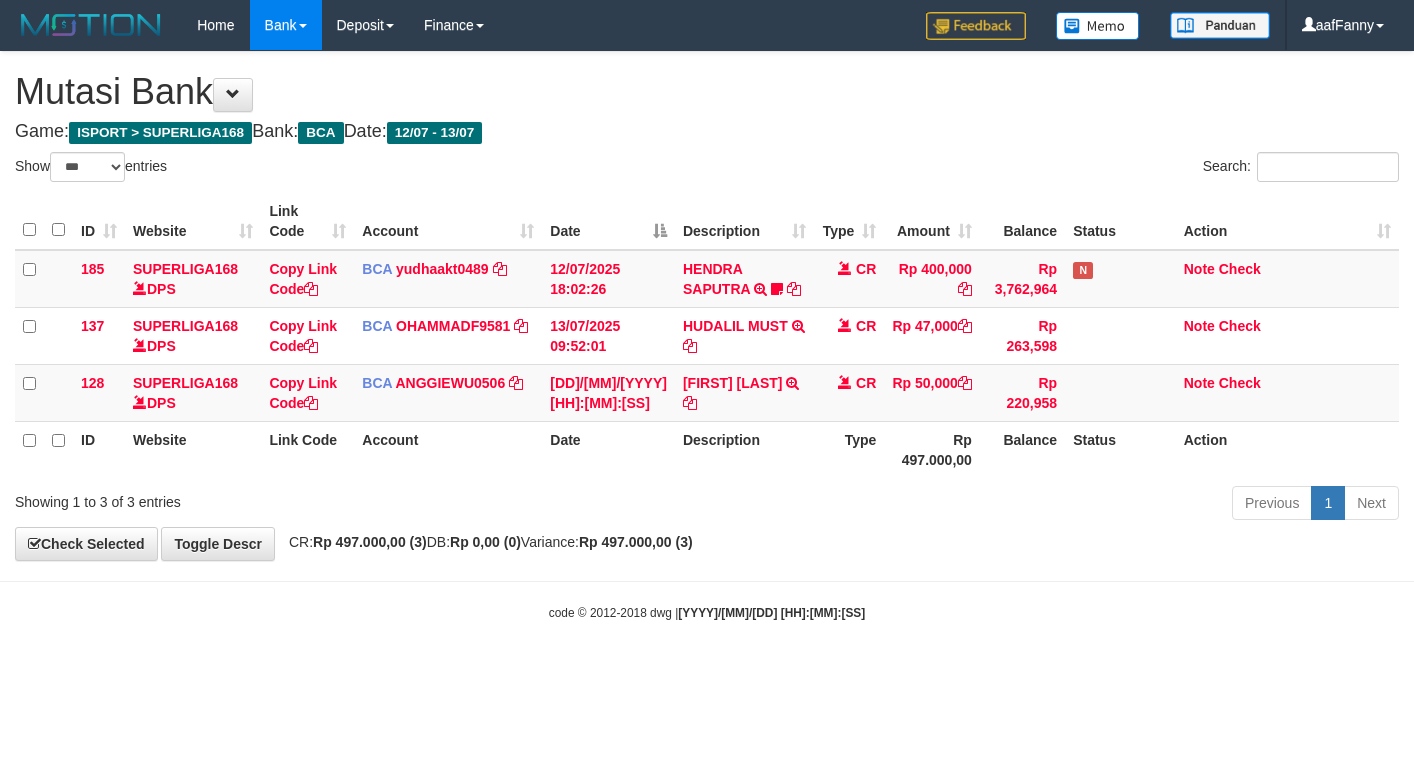 select on "***" 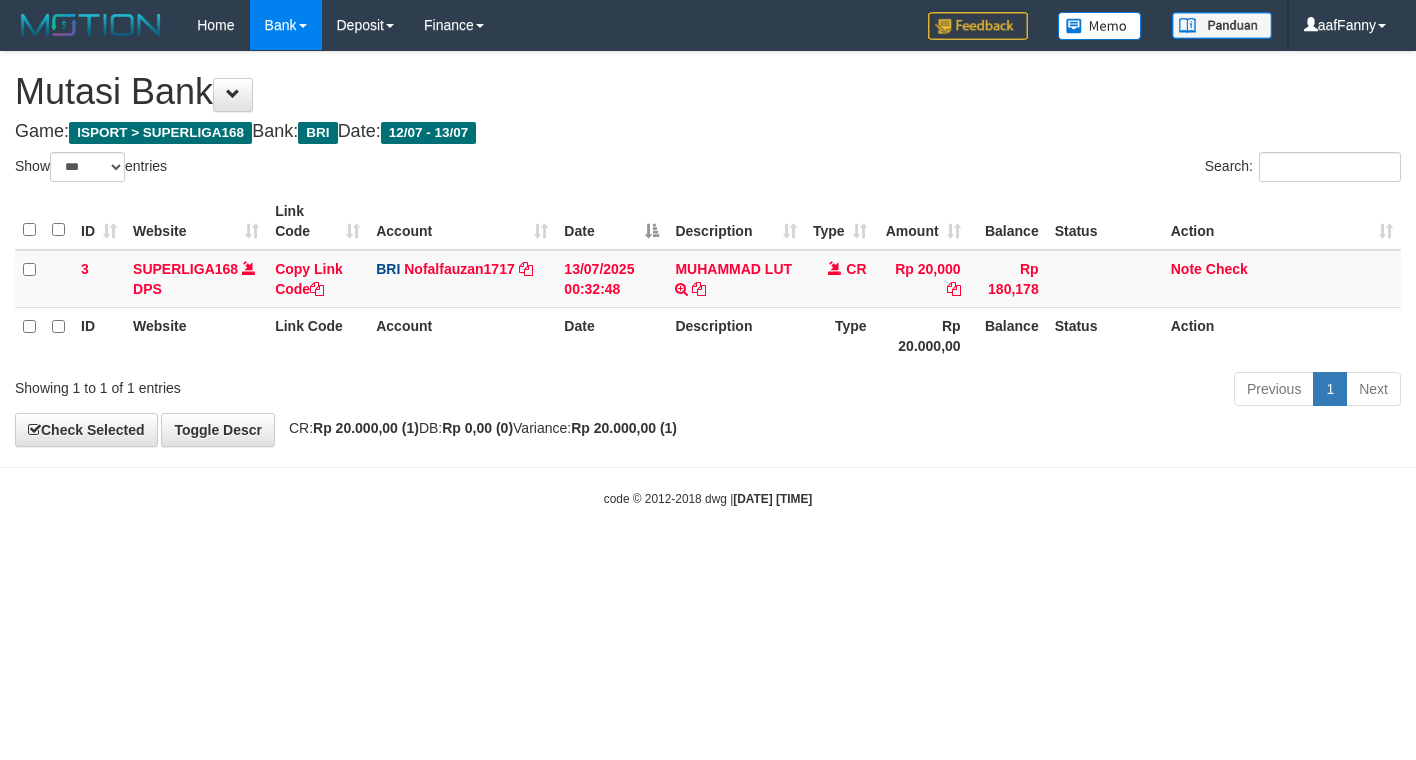 select on "***" 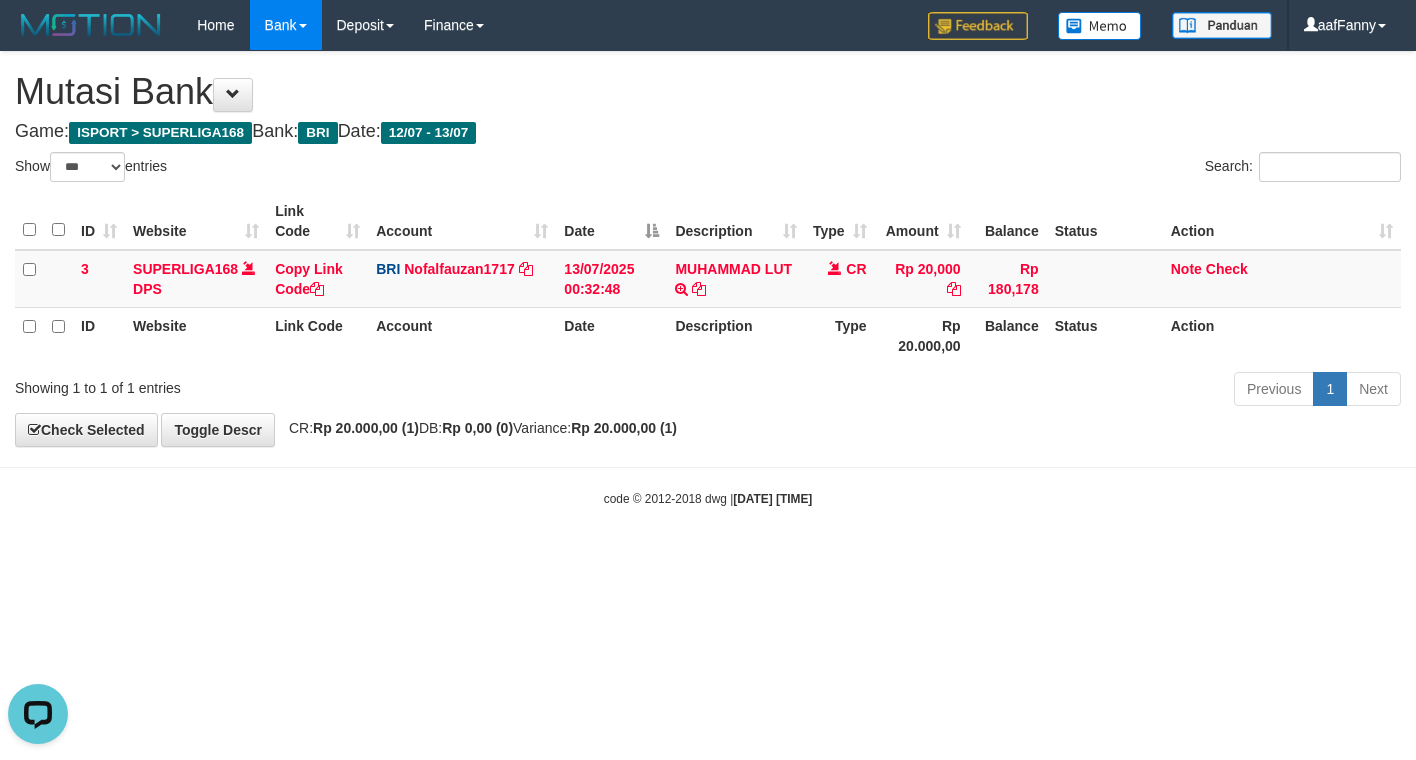 scroll, scrollTop: 0, scrollLeft: 0, axis: both 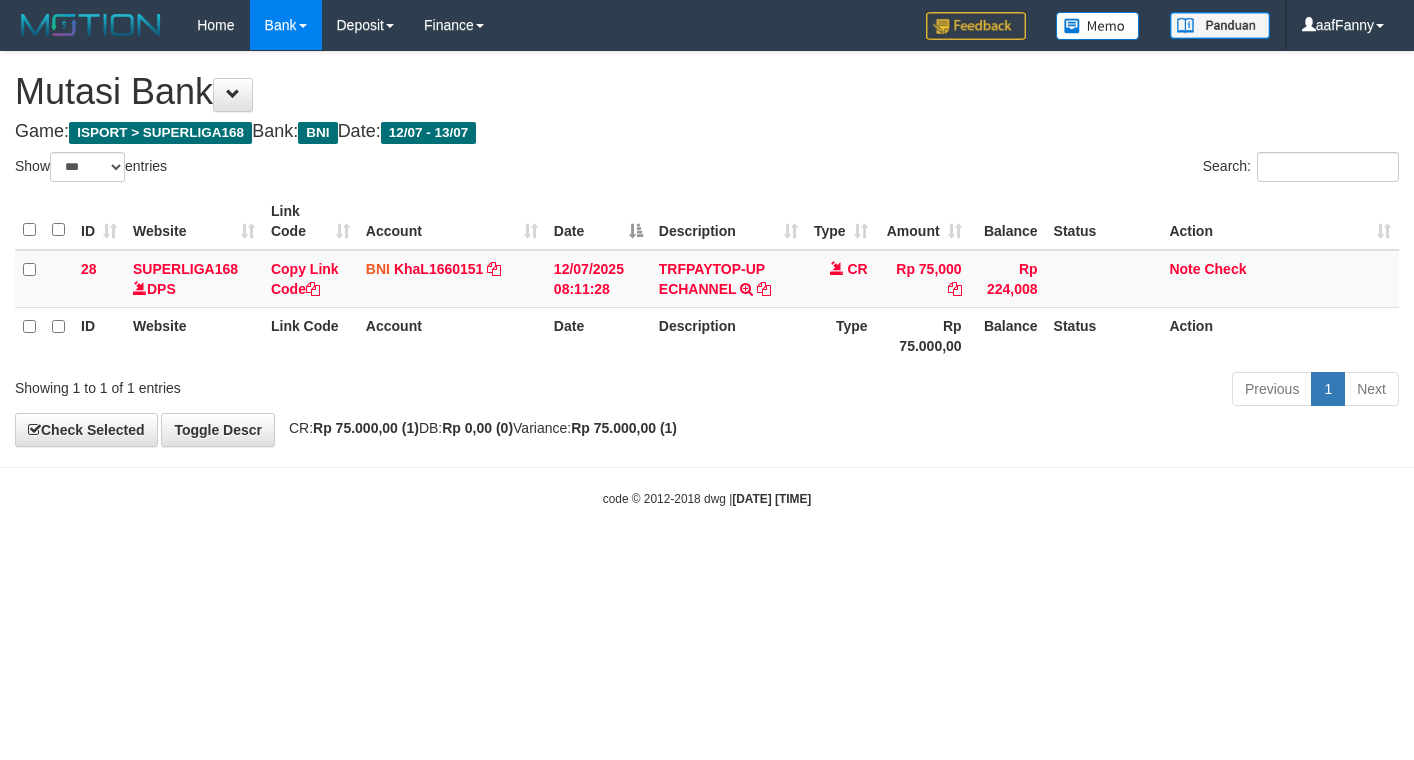 select on "***" 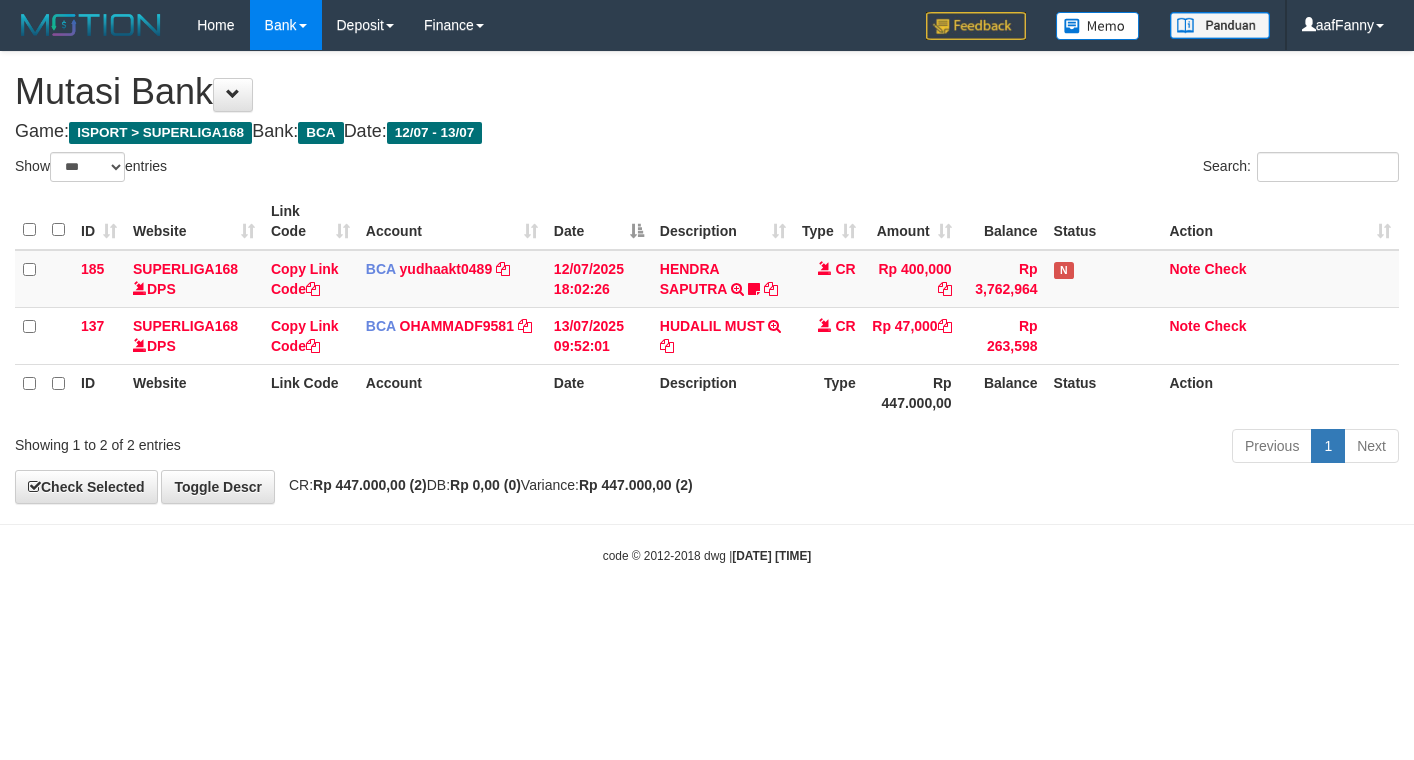 select on "***" 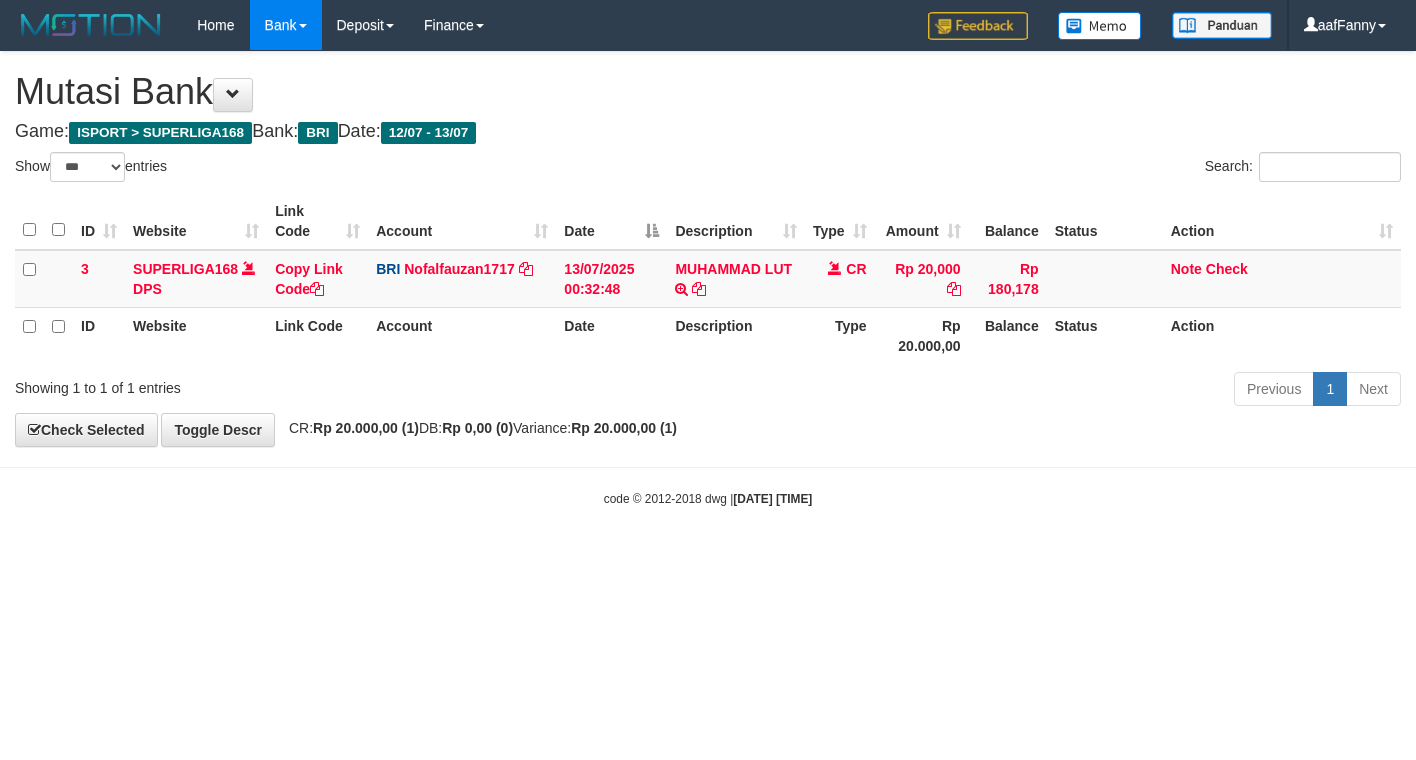 select on "***" 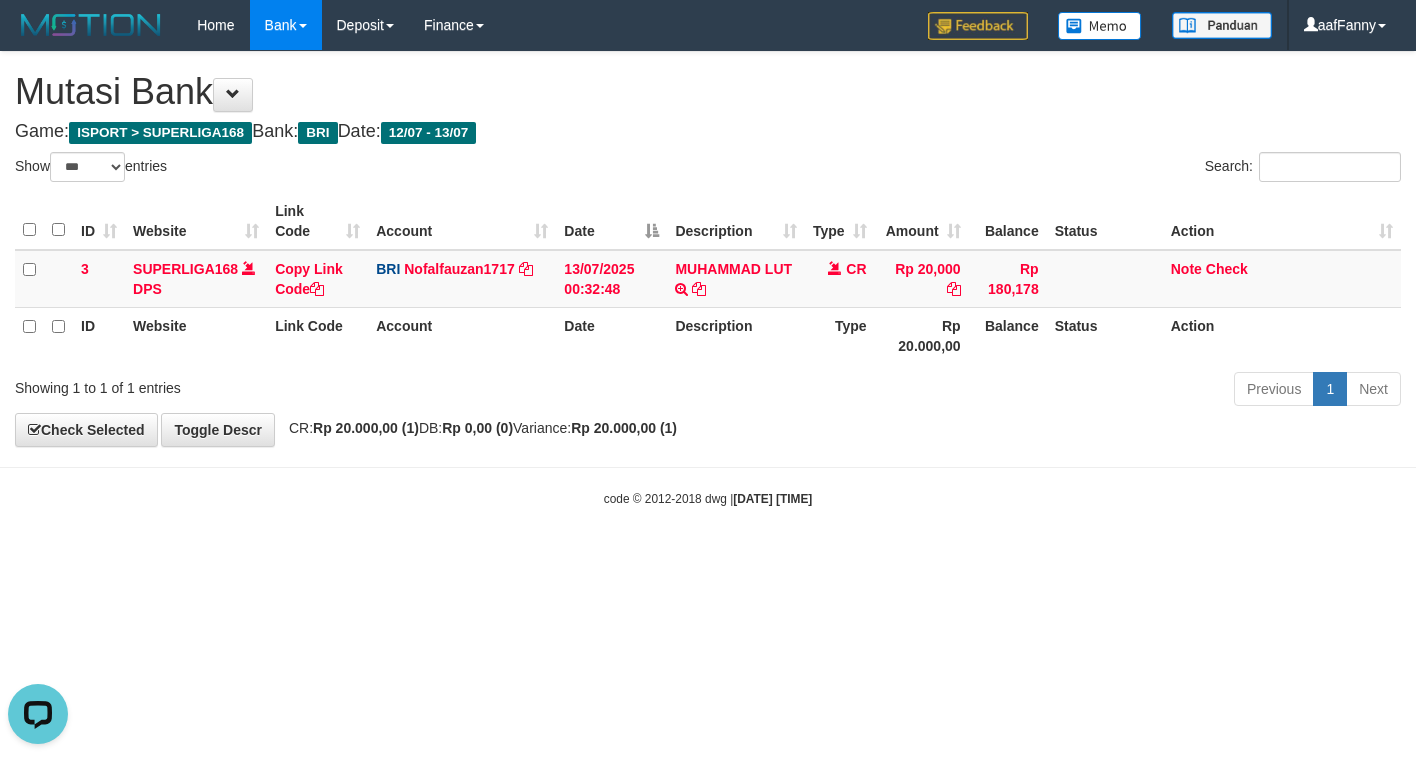 scroll, scrollTop: 0, scrollLeft: 0, axis: both 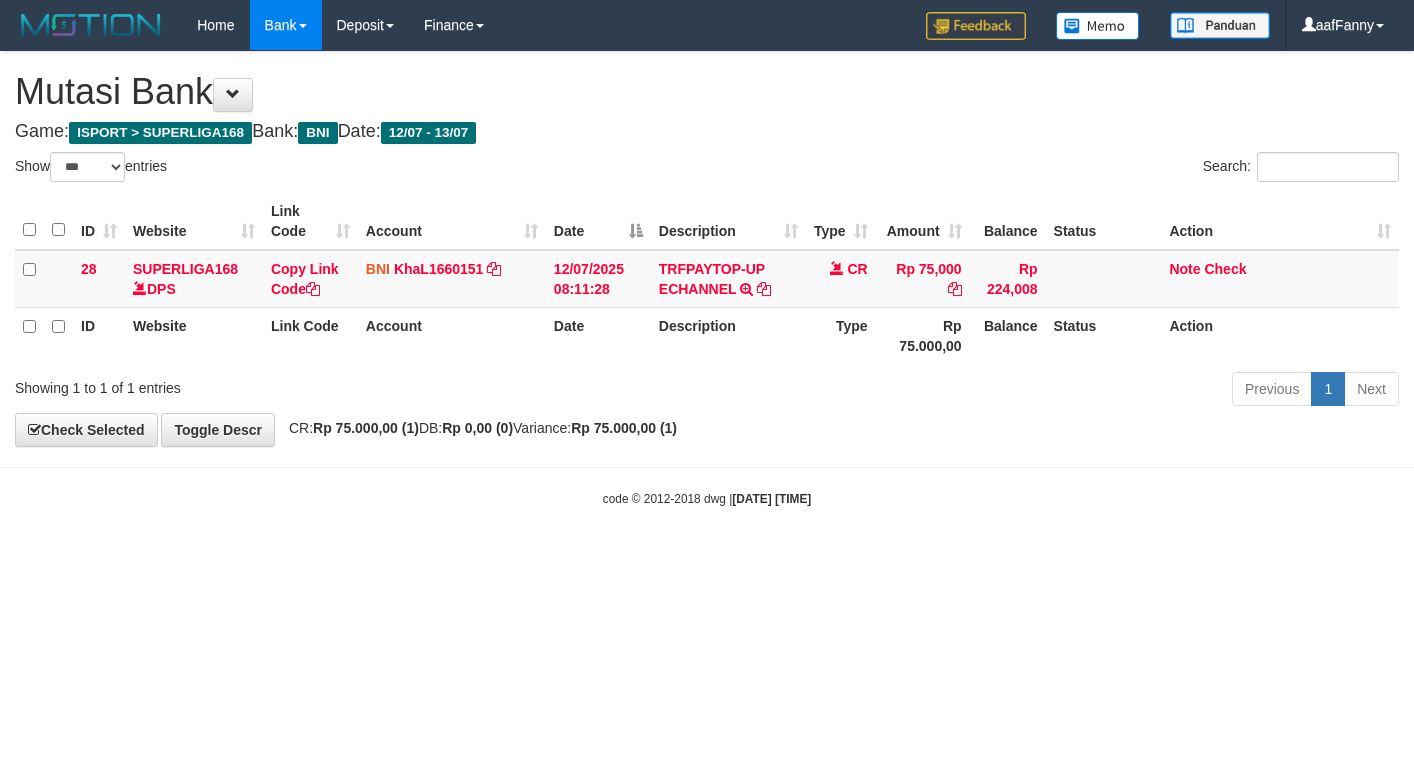 select on "***" 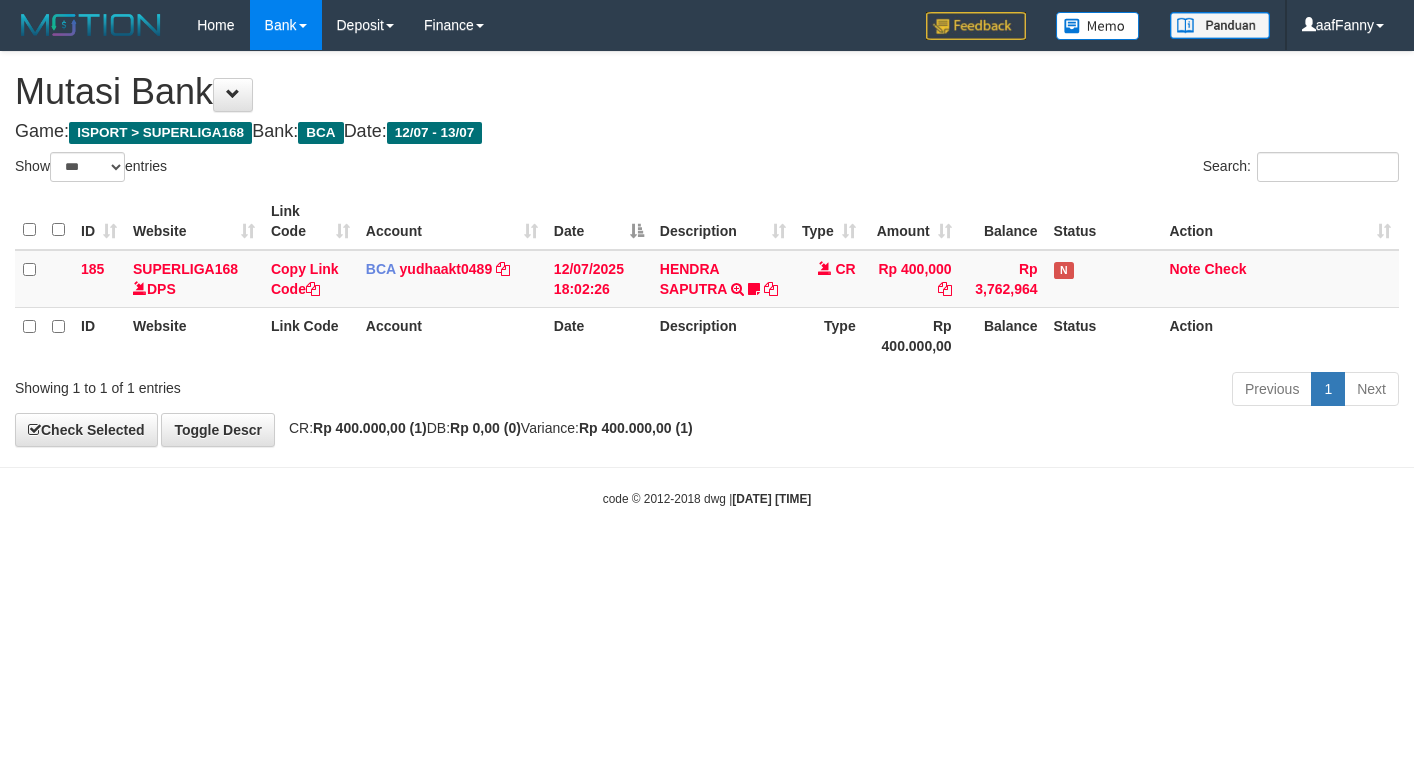 select on "***" 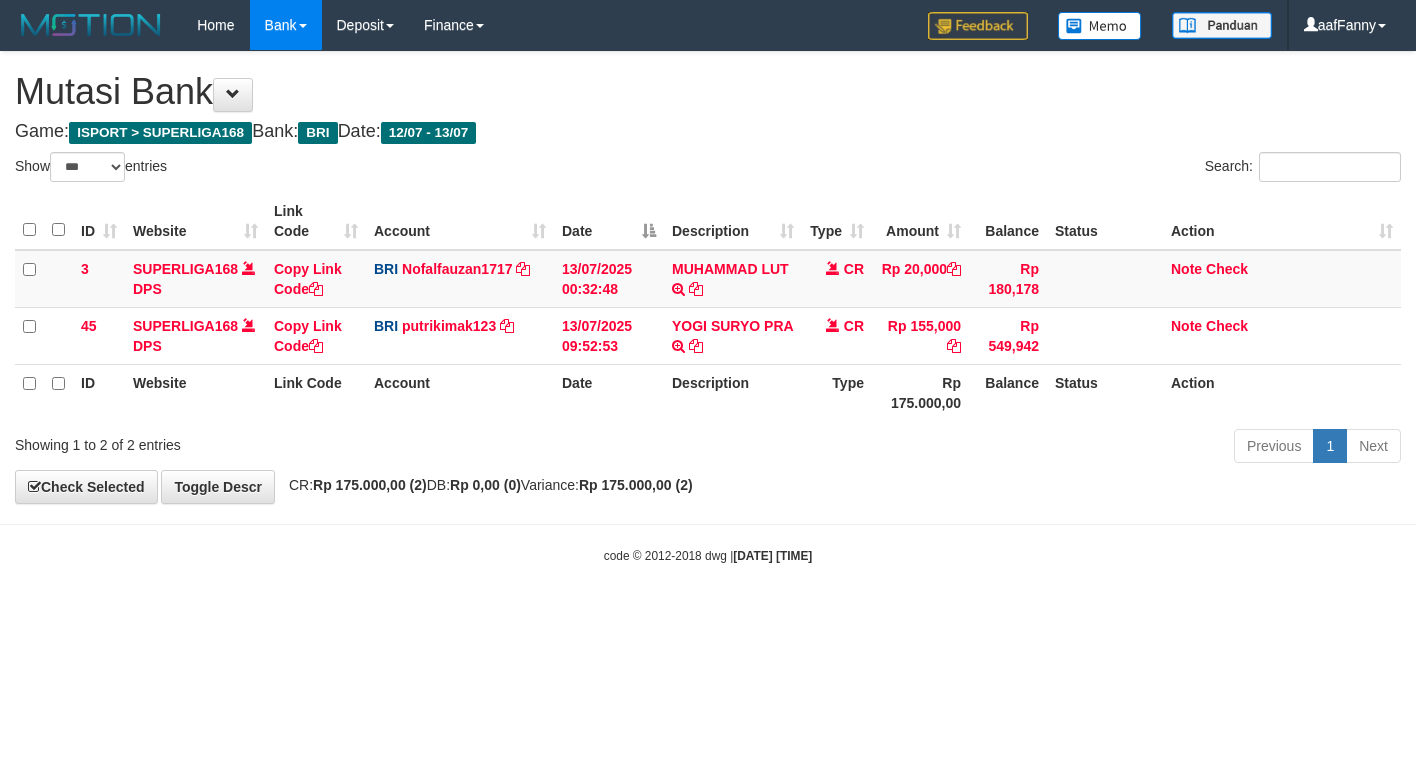 select on "***" 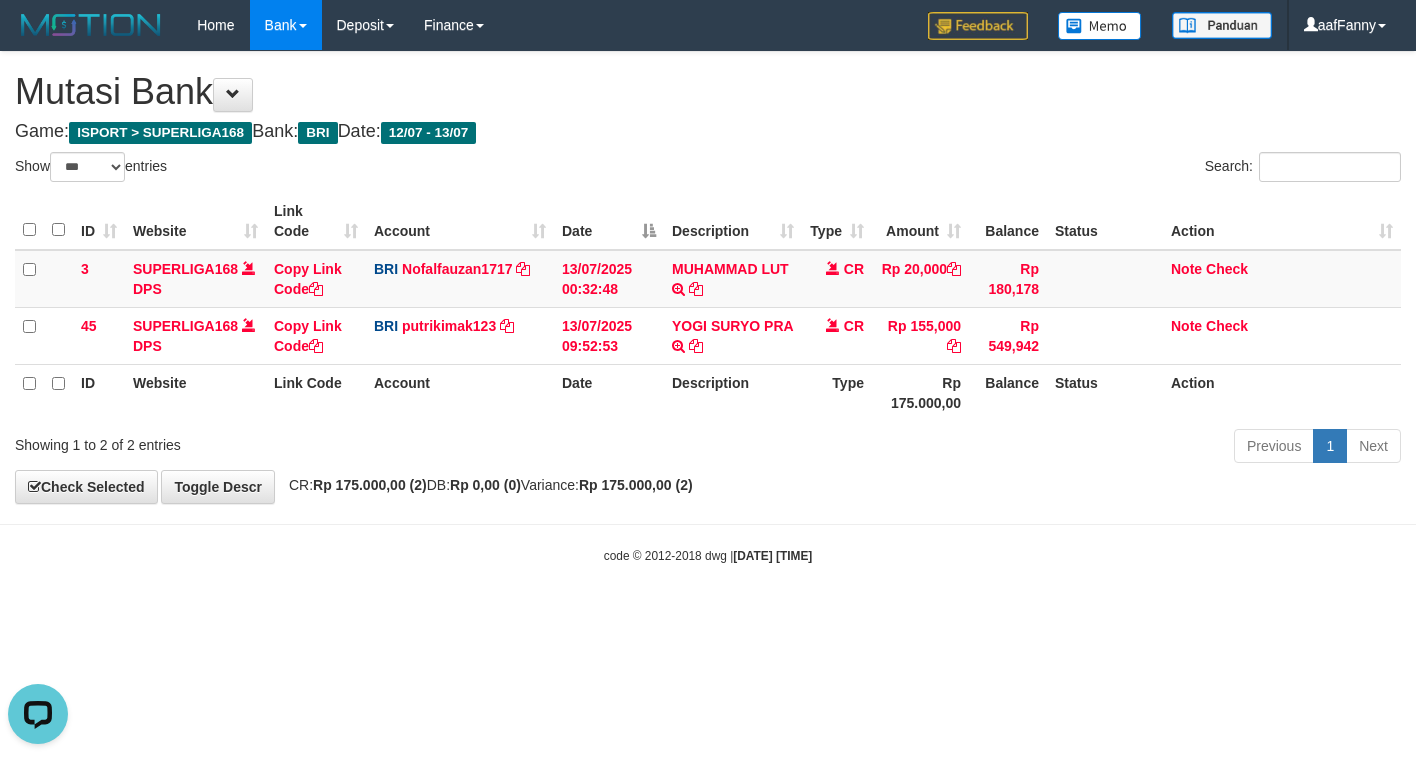 scroll, scrollTop: 0, scrollLeft: 0, axis: both 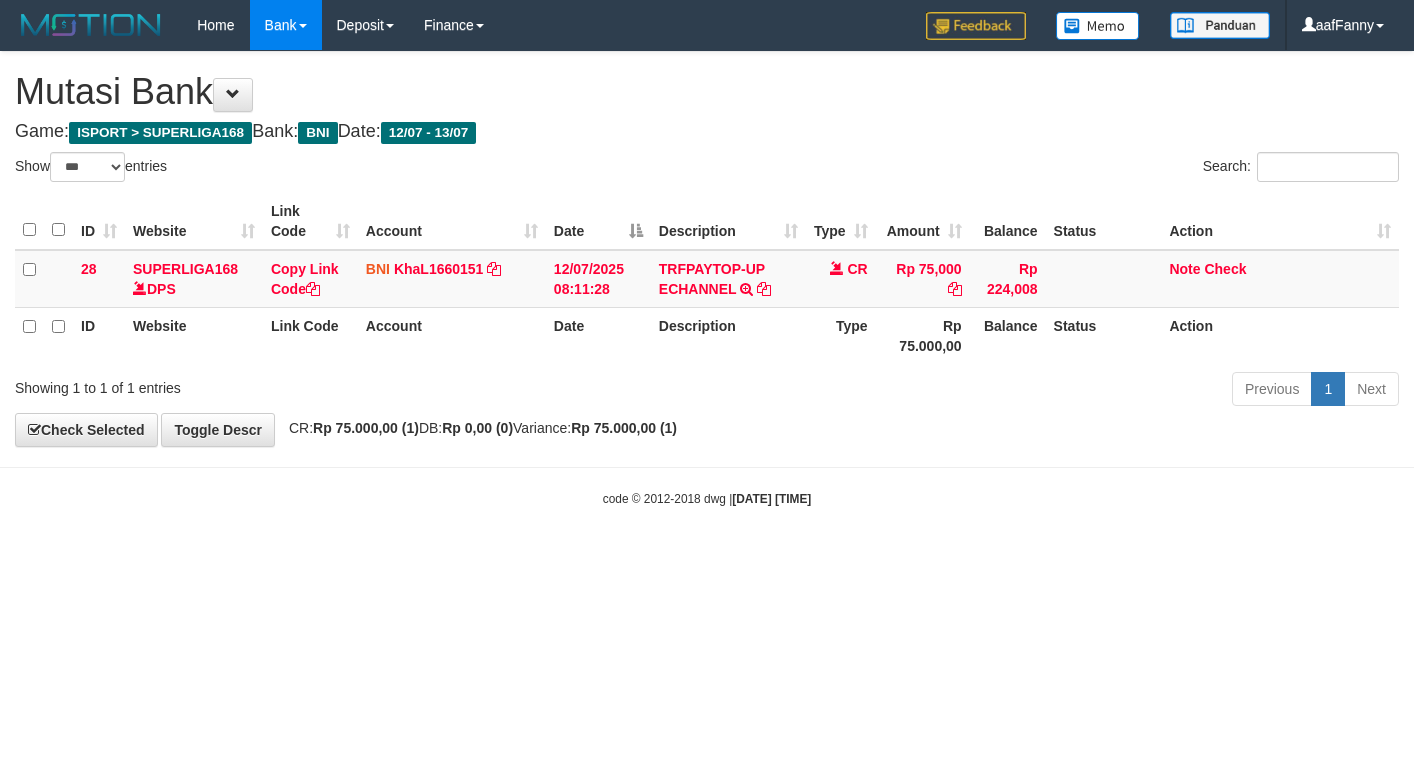 select on "***" 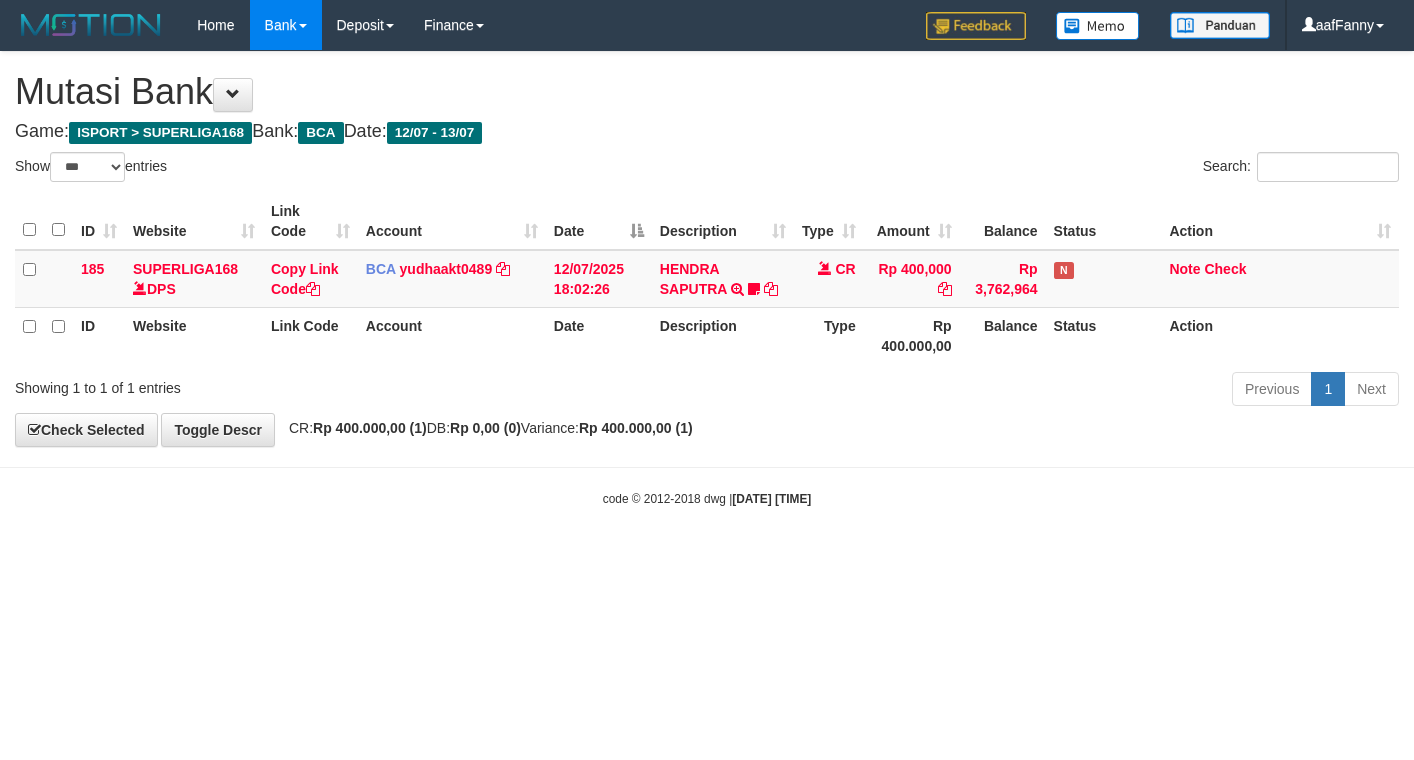 select on "***" 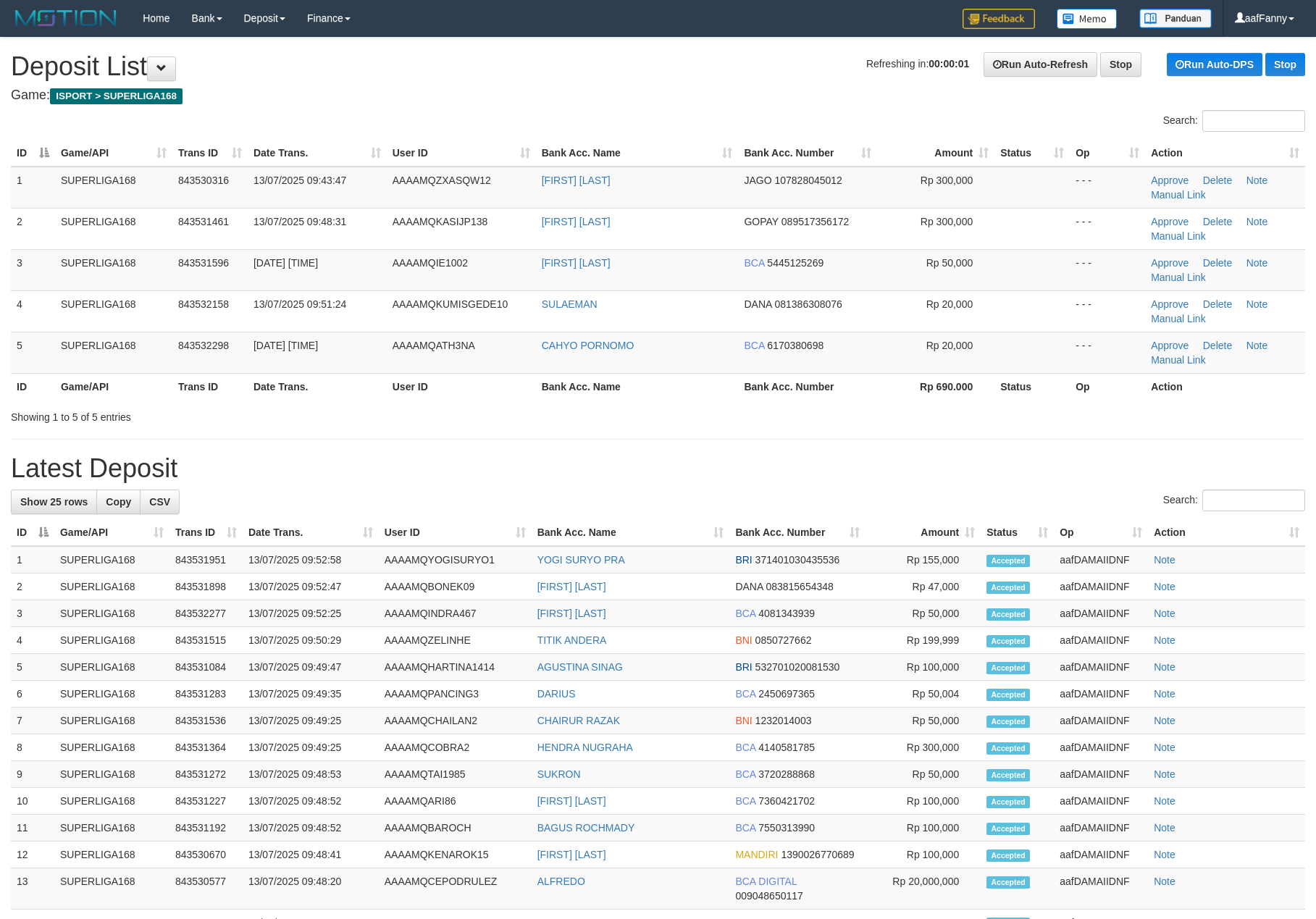 scroll, scrollTop: 0, scrollLeft: 0, axis: both 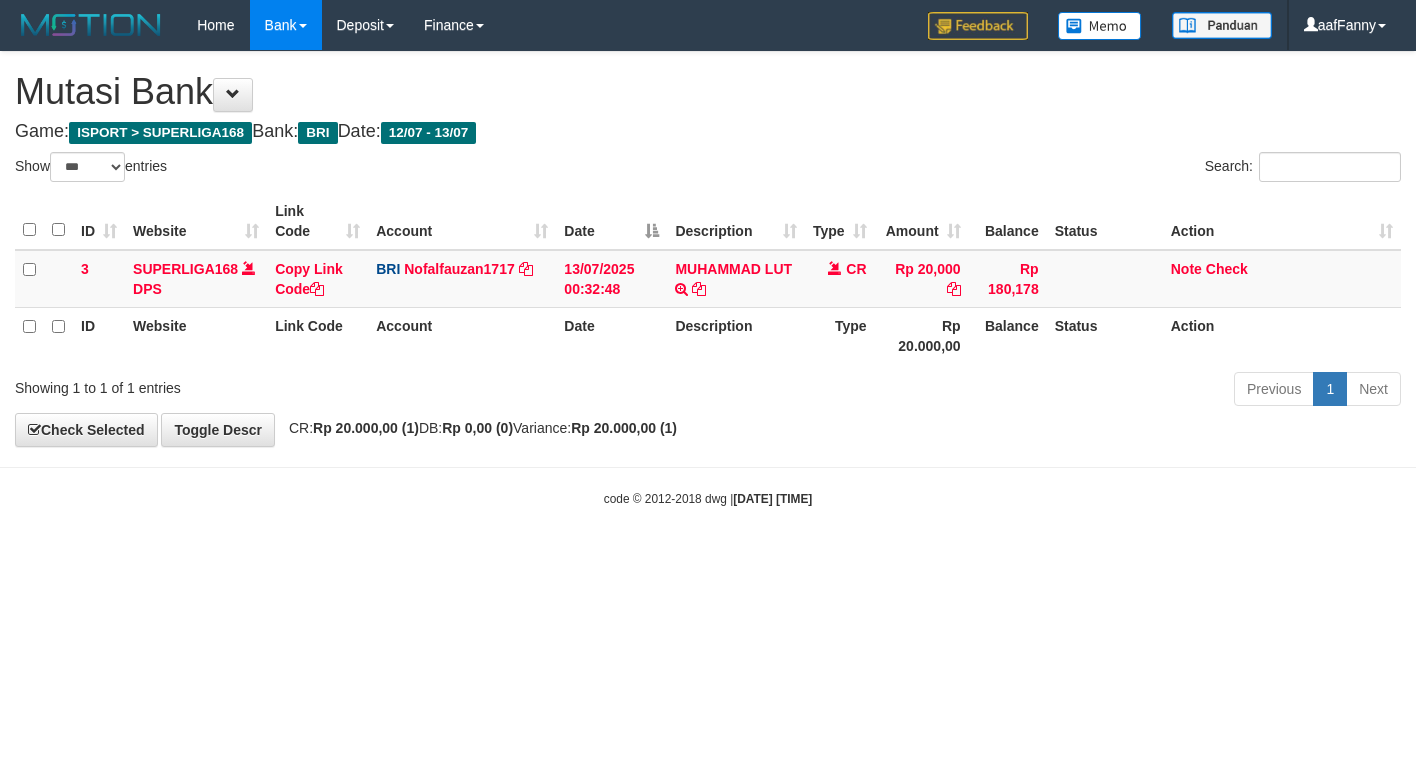 select on "***" 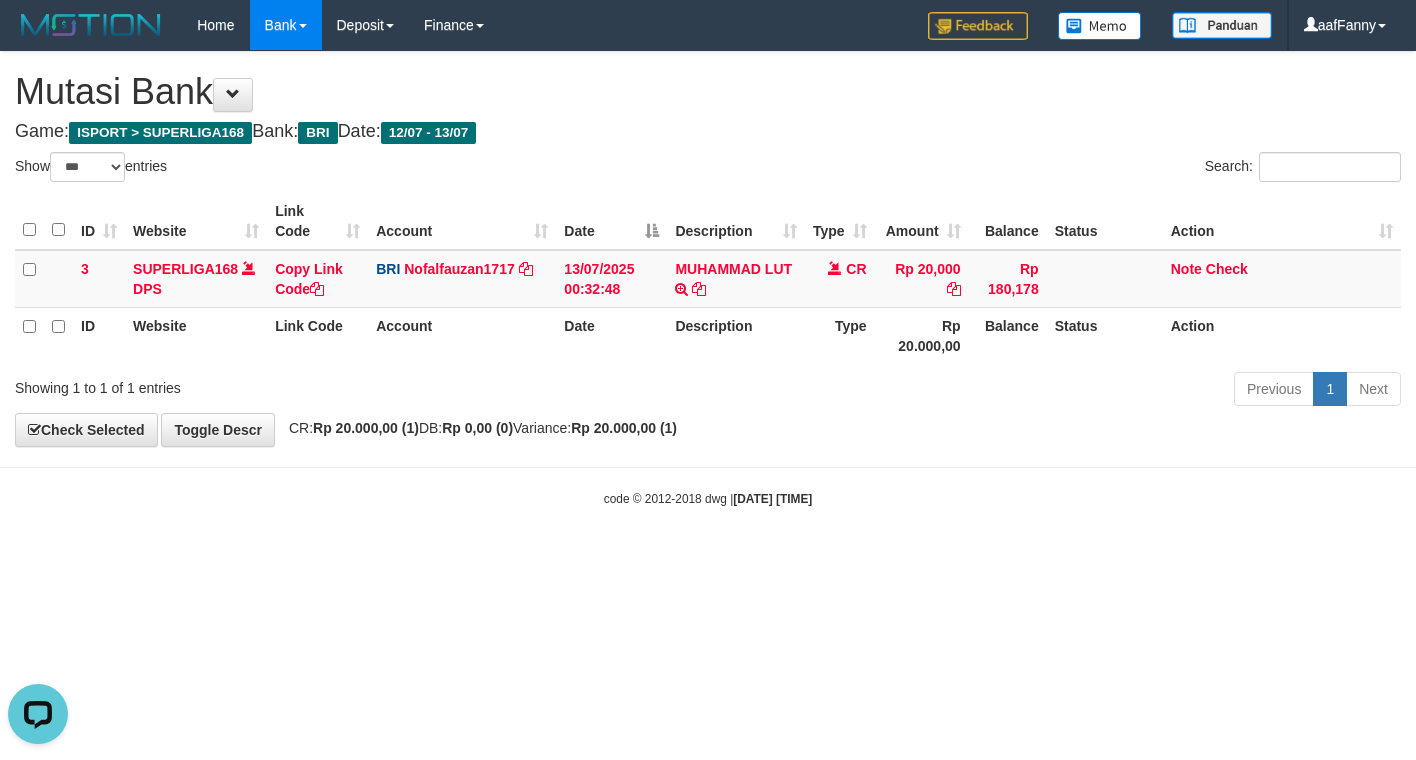 scroll, scrollTop: 0, scrollLeft: 0, axis: both 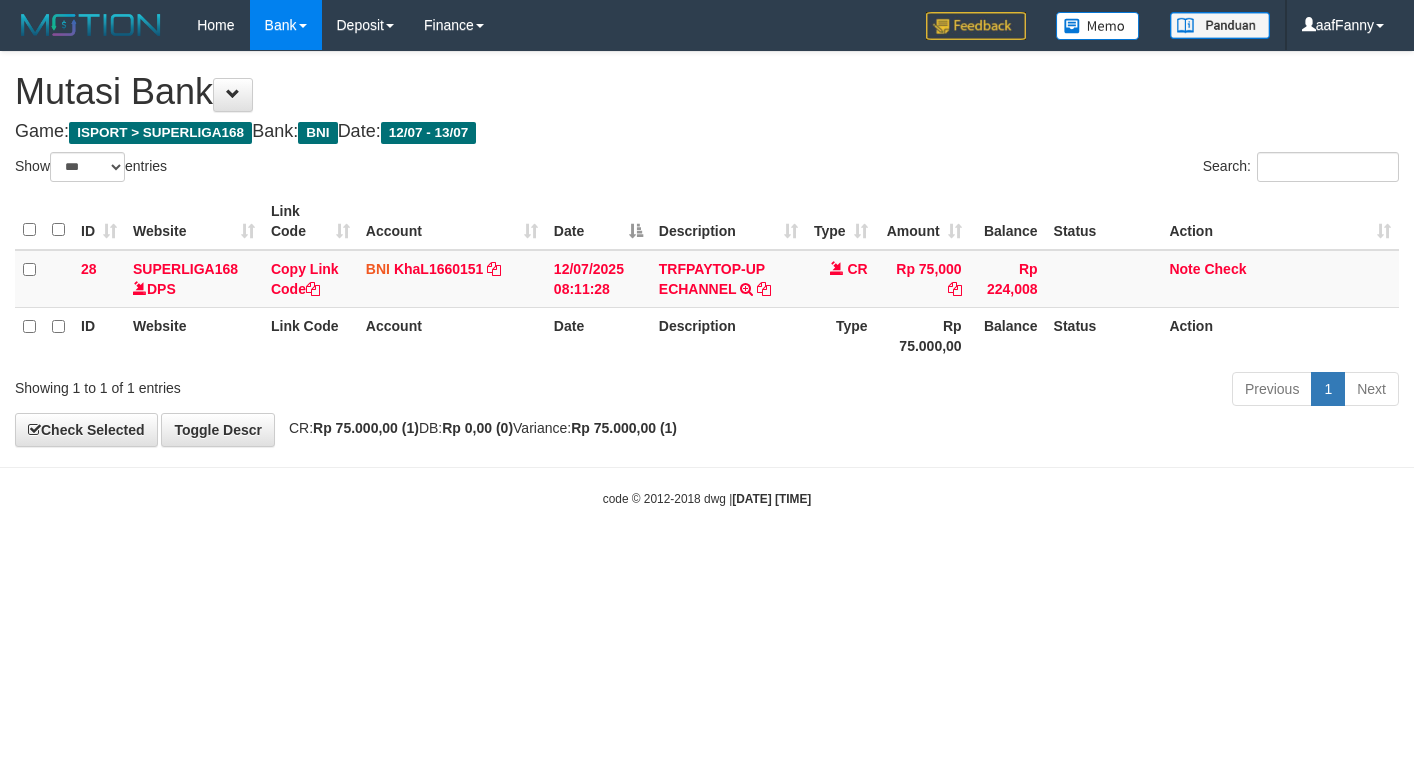 select on "***" 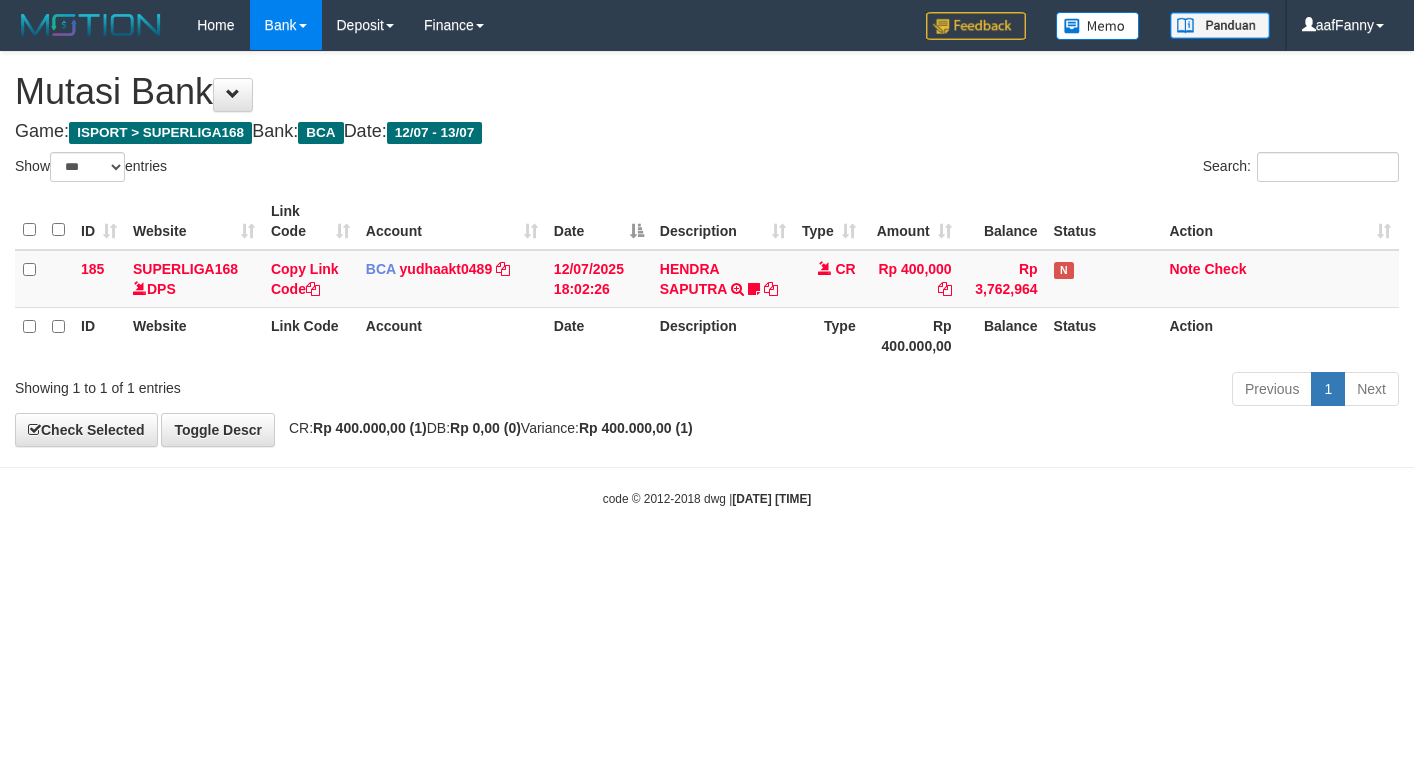 select on "***" 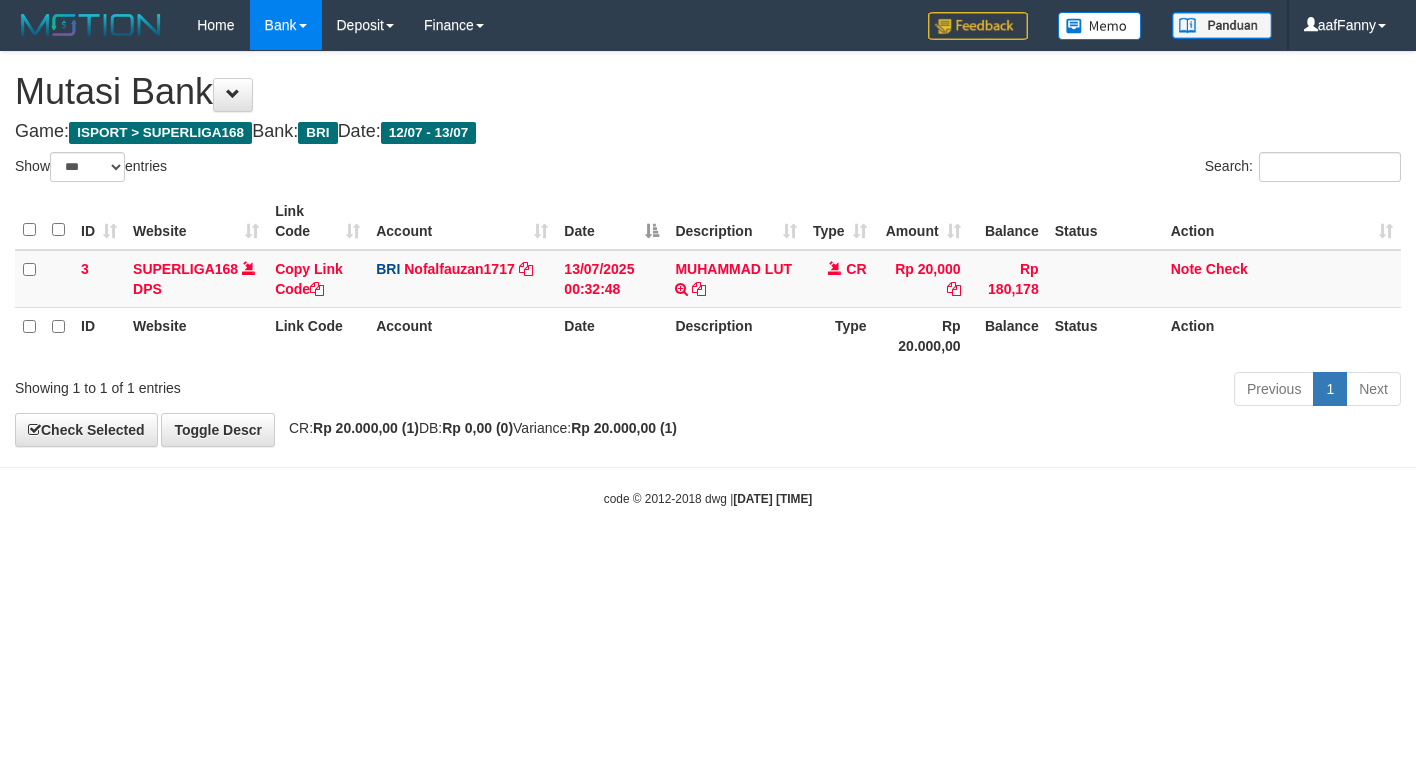 select on "***" 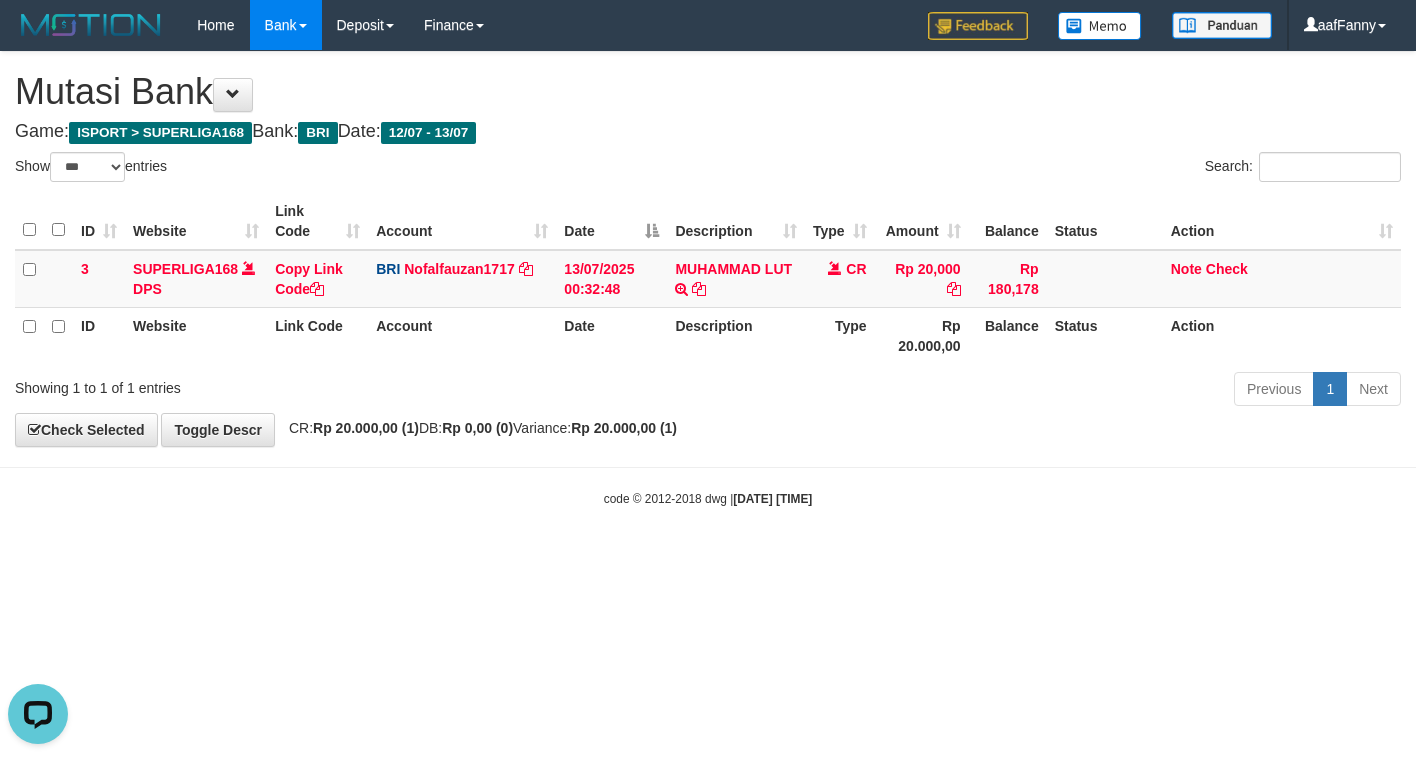 scroll, scrollTop: 0, scrollLeft: 0, axis: both 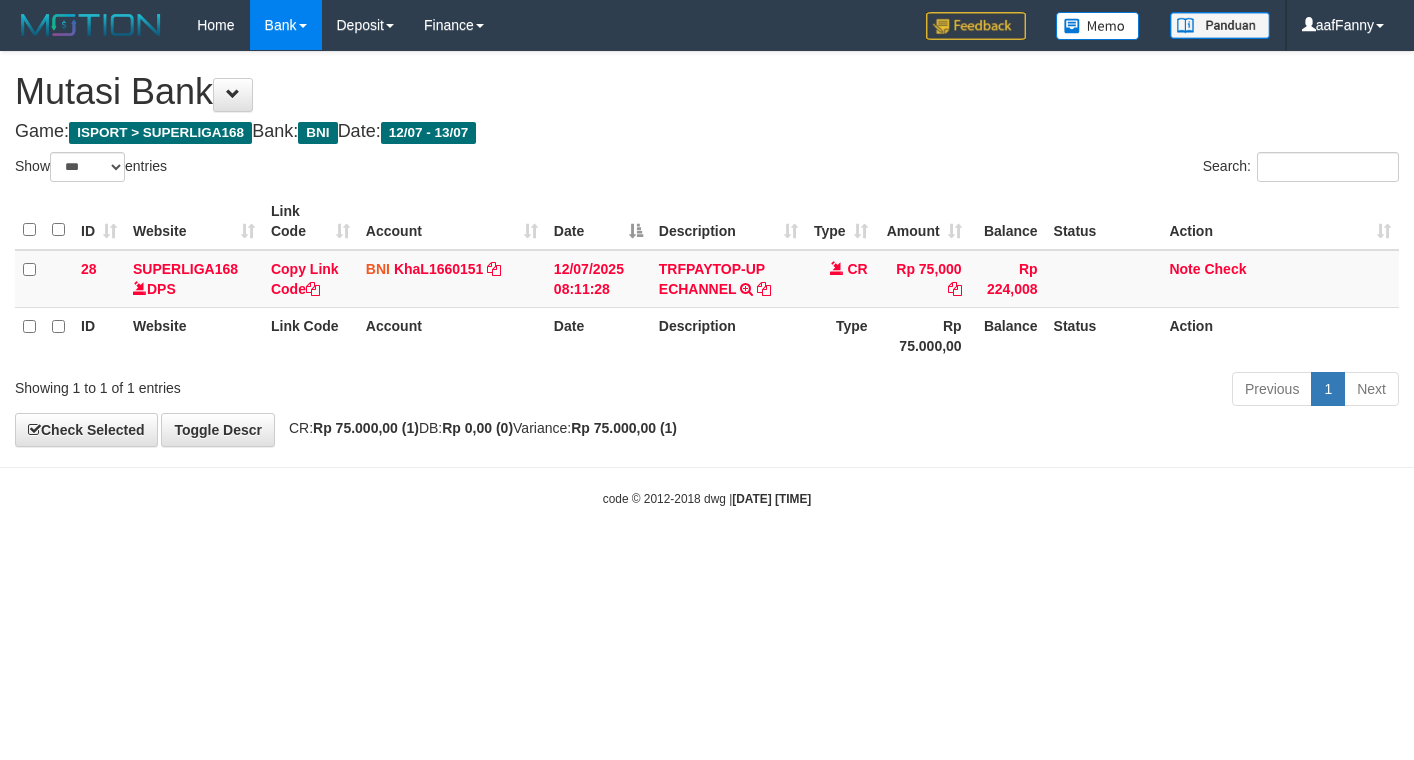 select on "***" 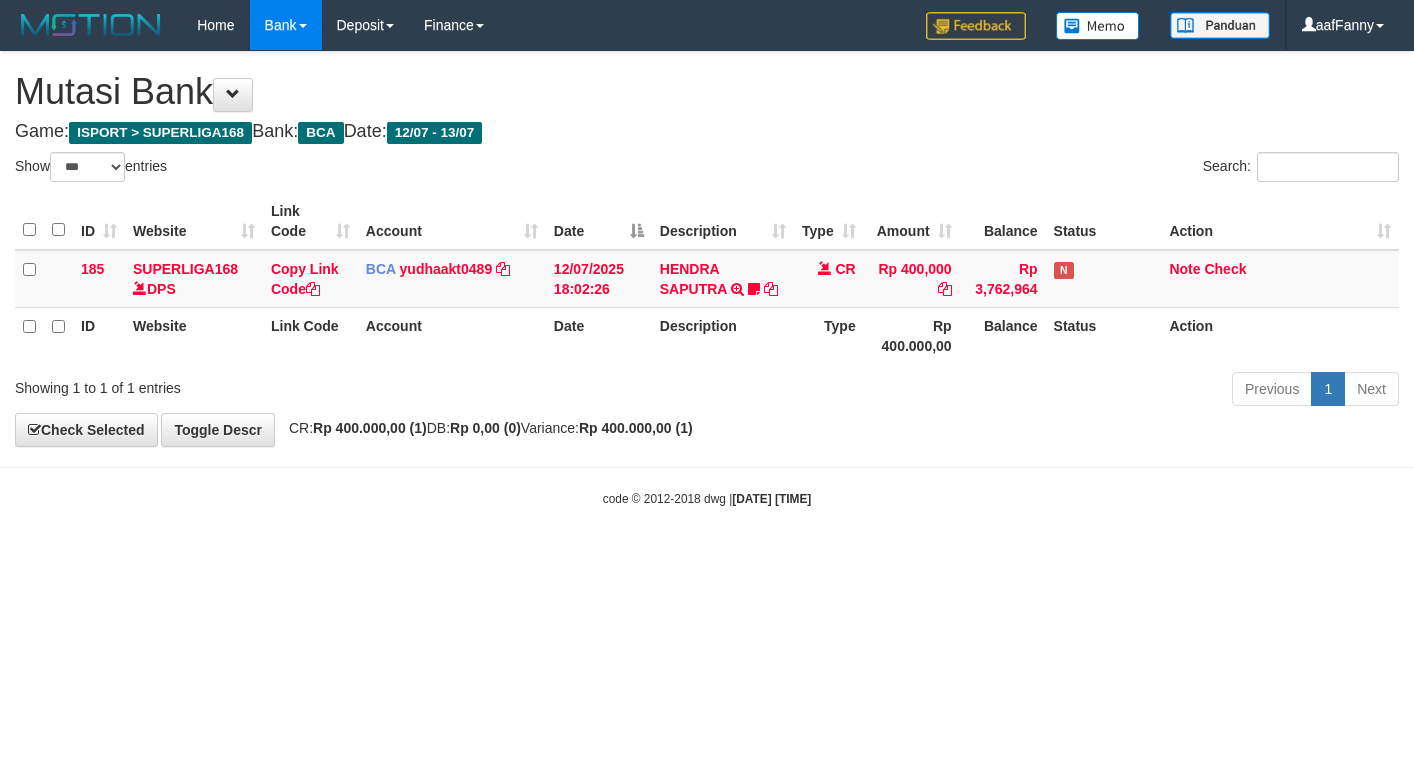 select on "***" 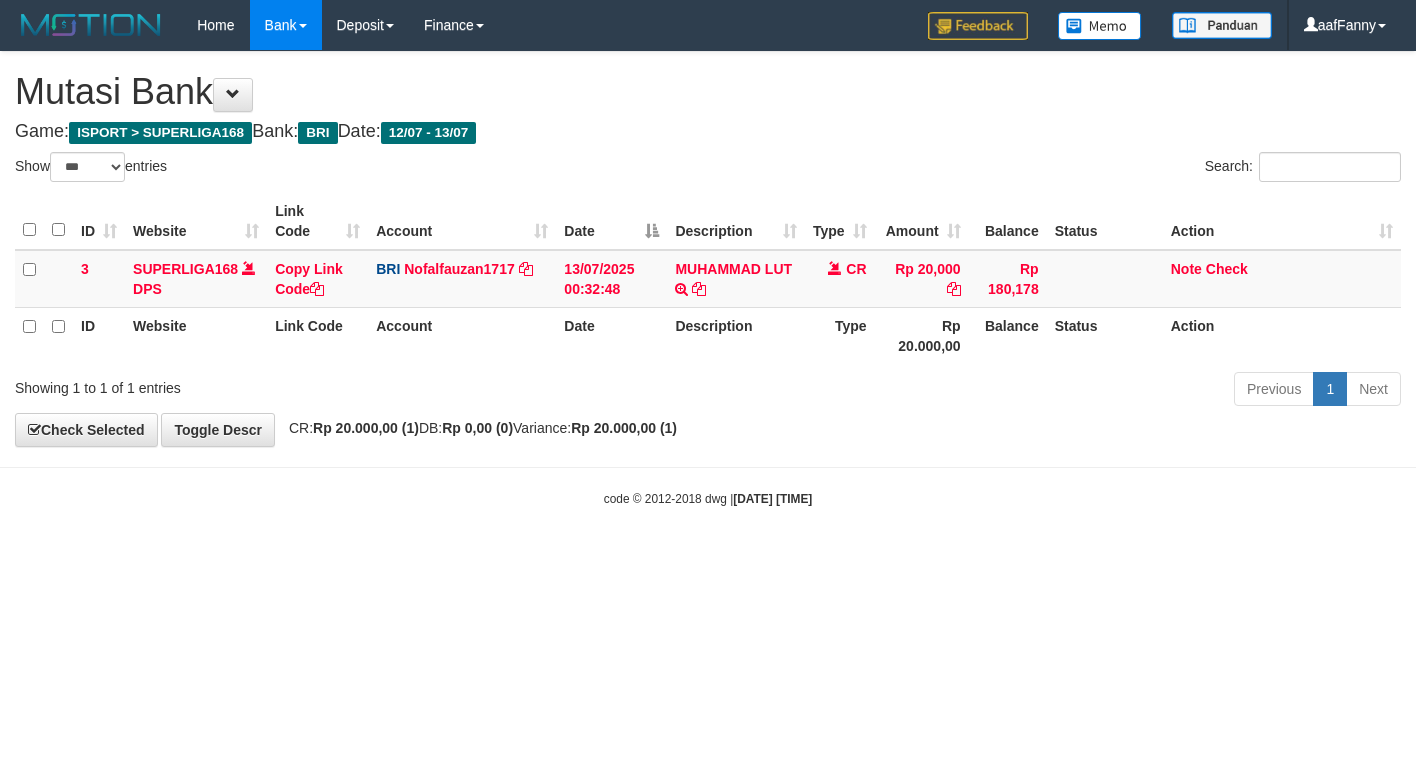 select on "***" 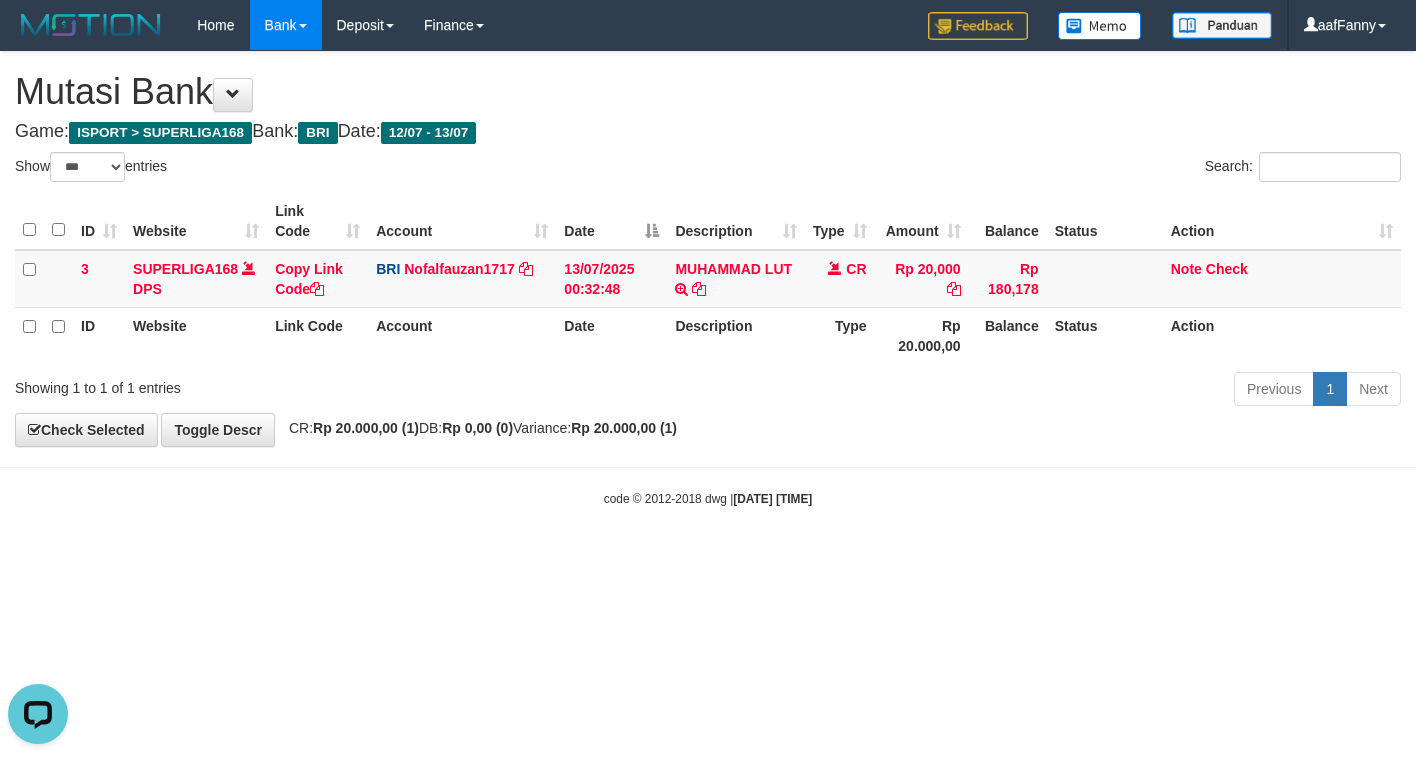 scroll, scrollTop: 0, scrollLeft: 0, axis: both 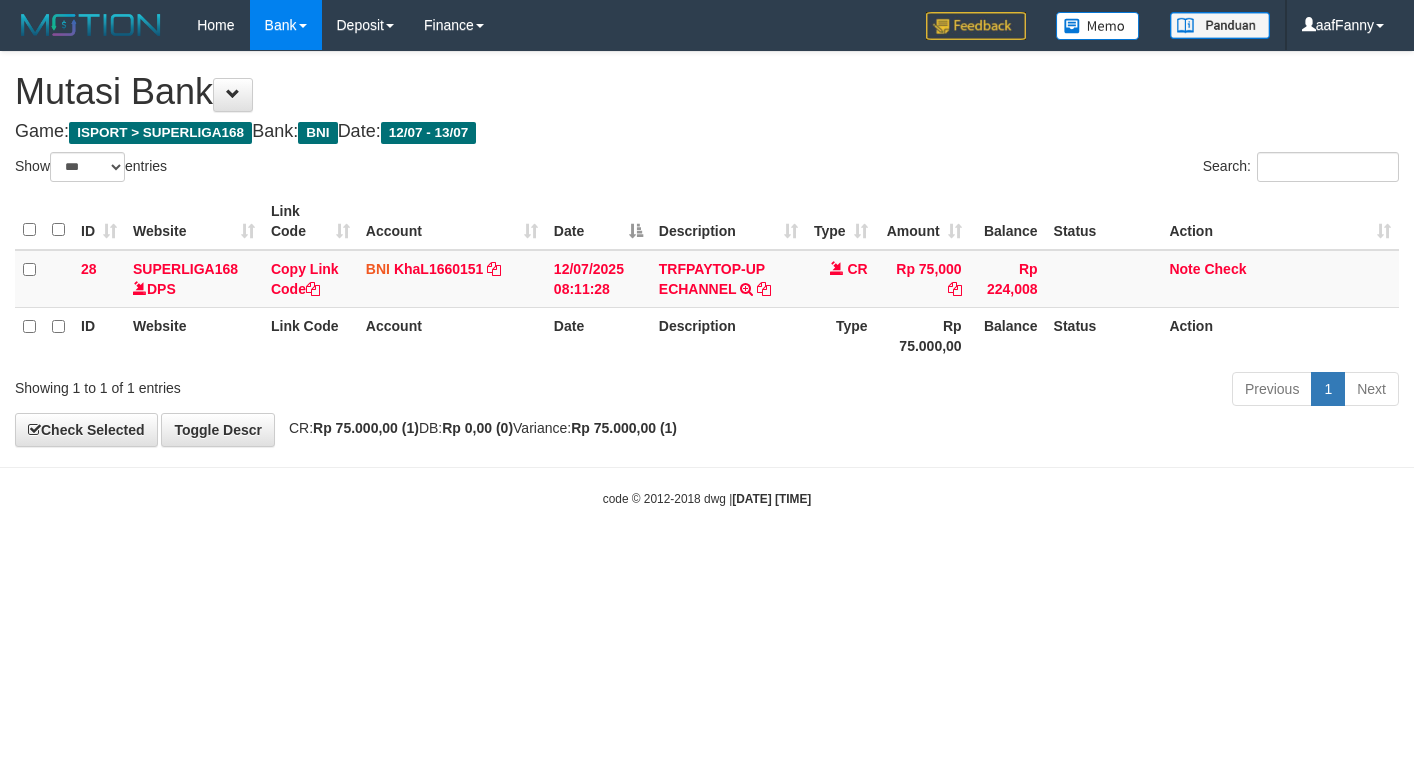 select on "***" 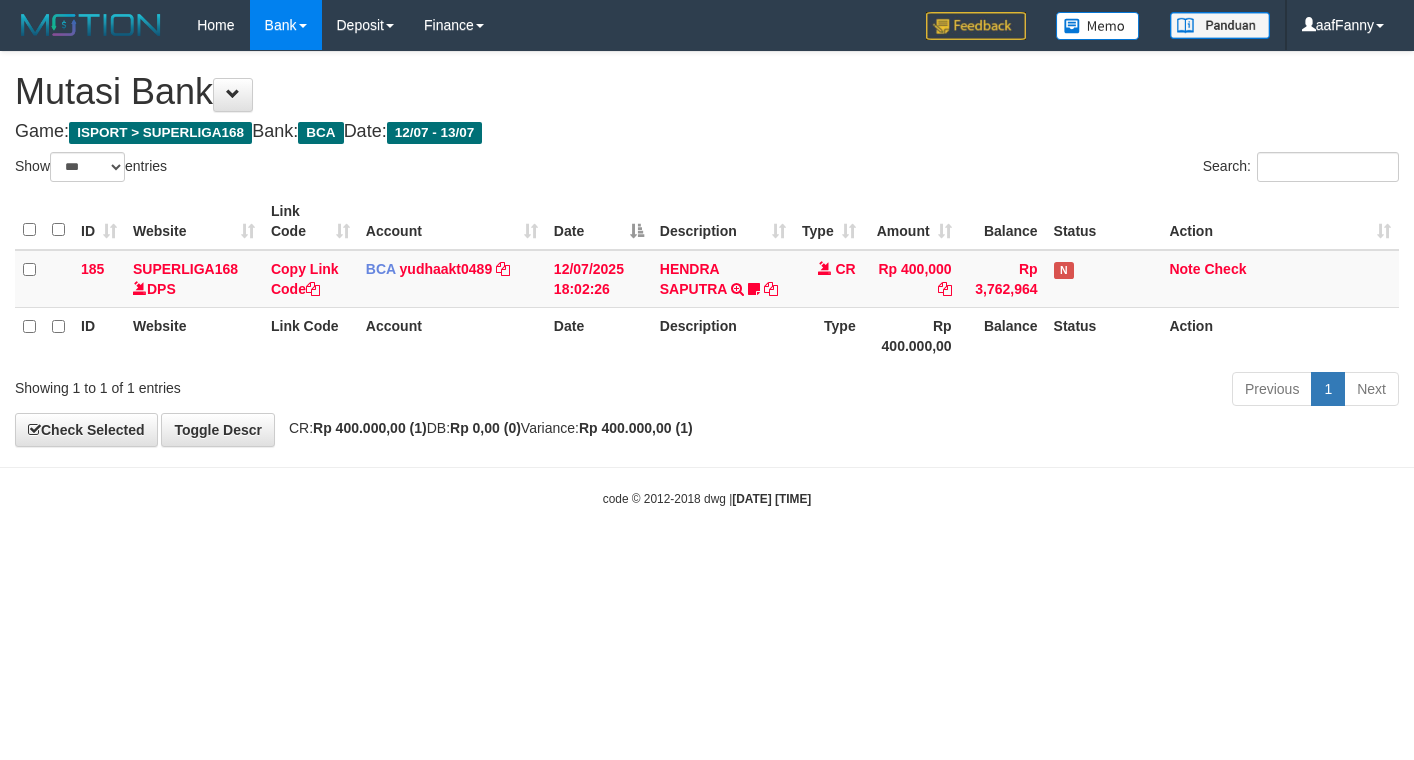 select on "***" 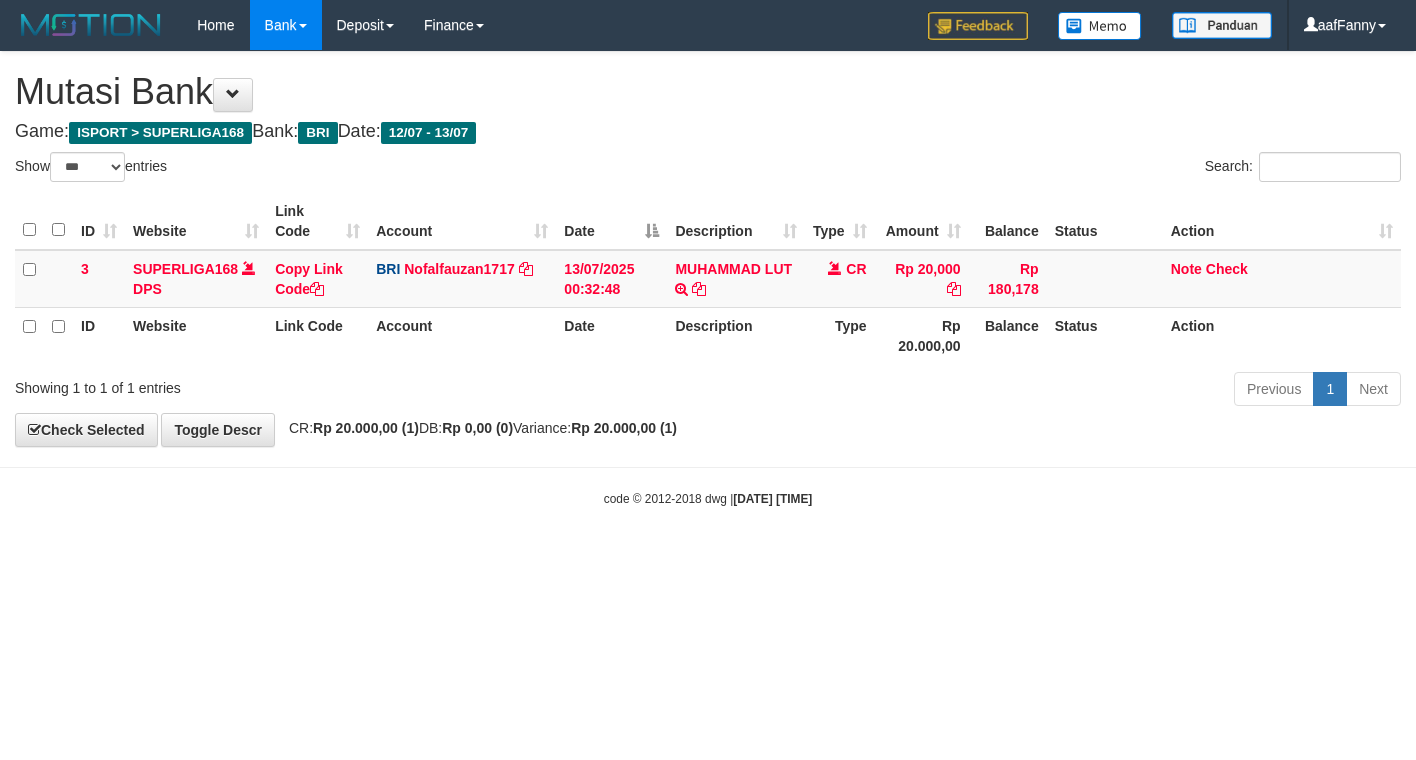 select on "***" 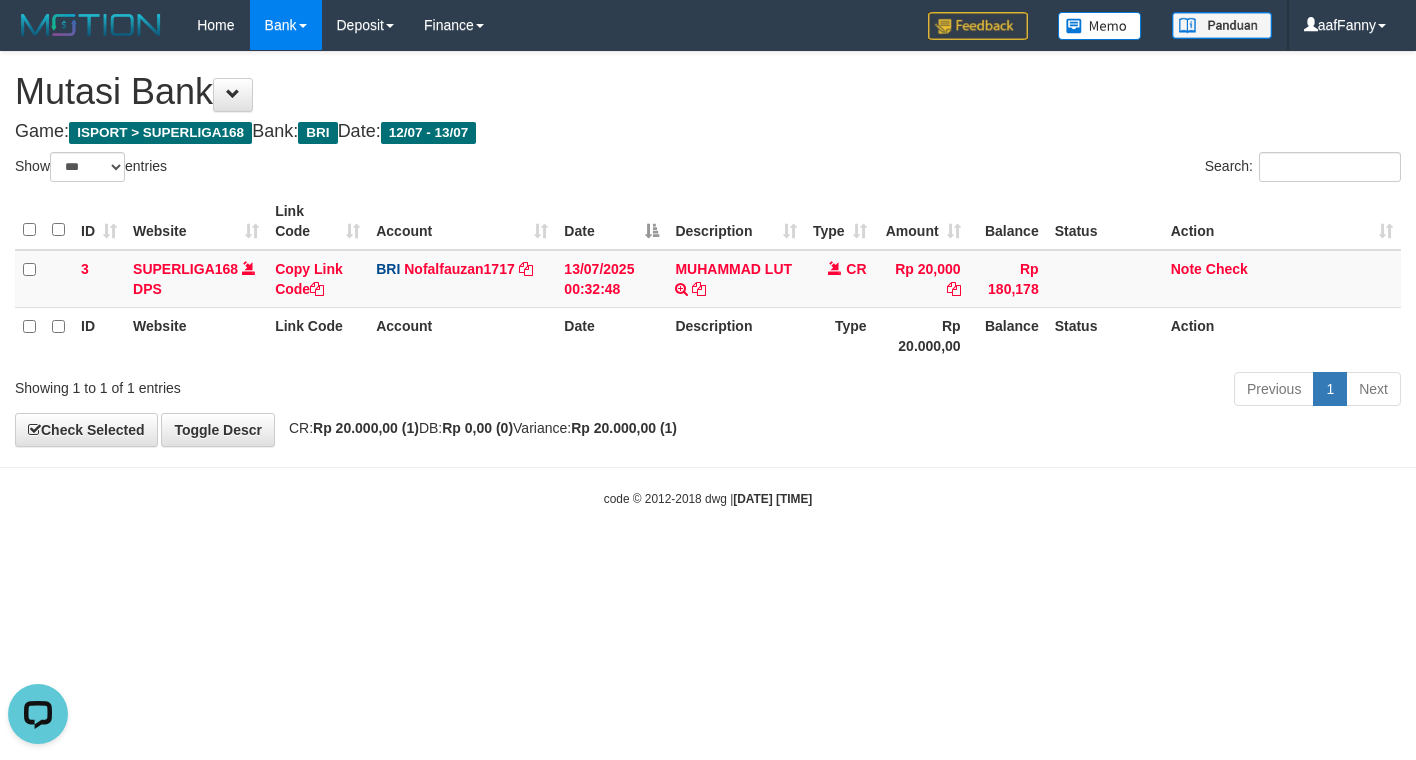 scroll, scrollTop: 0, scrollLeft: 0, axis: both 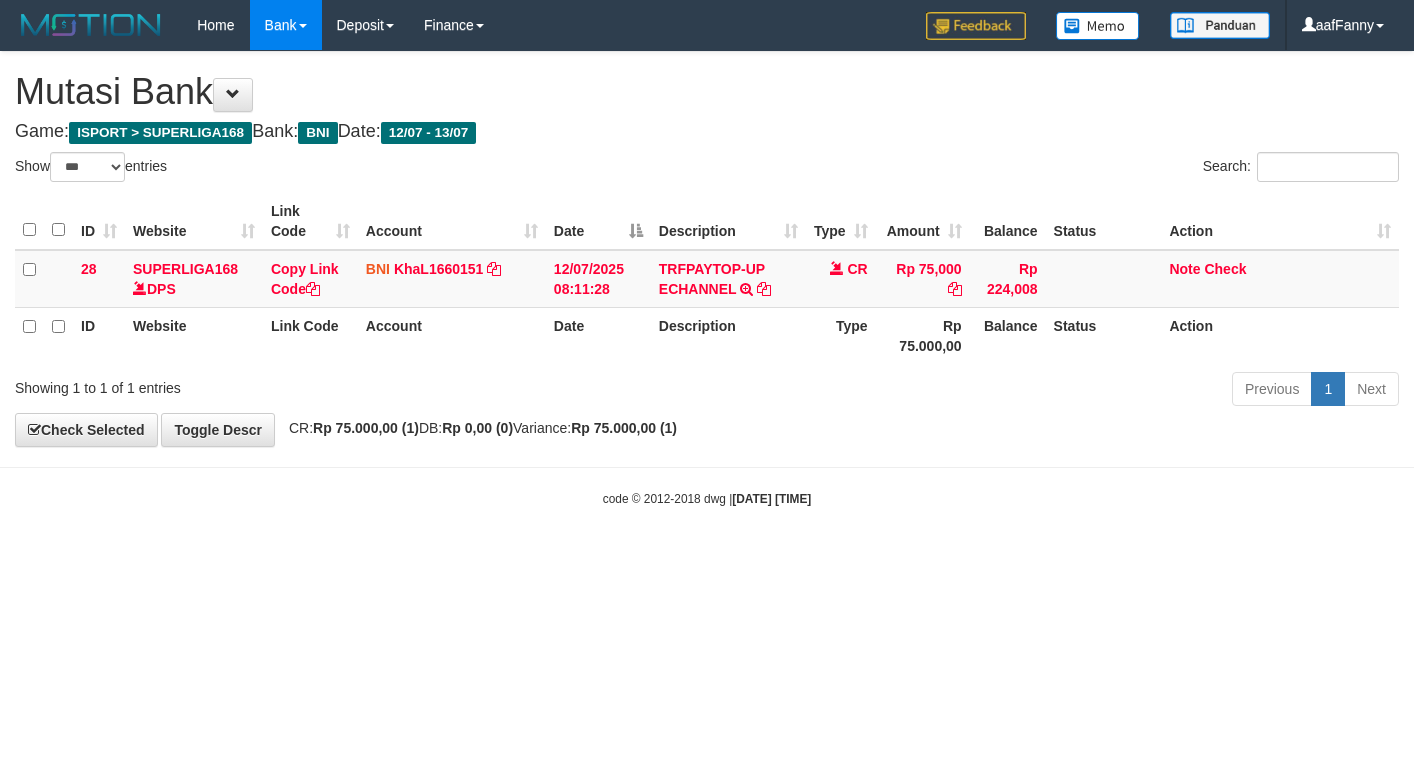 select on "***" 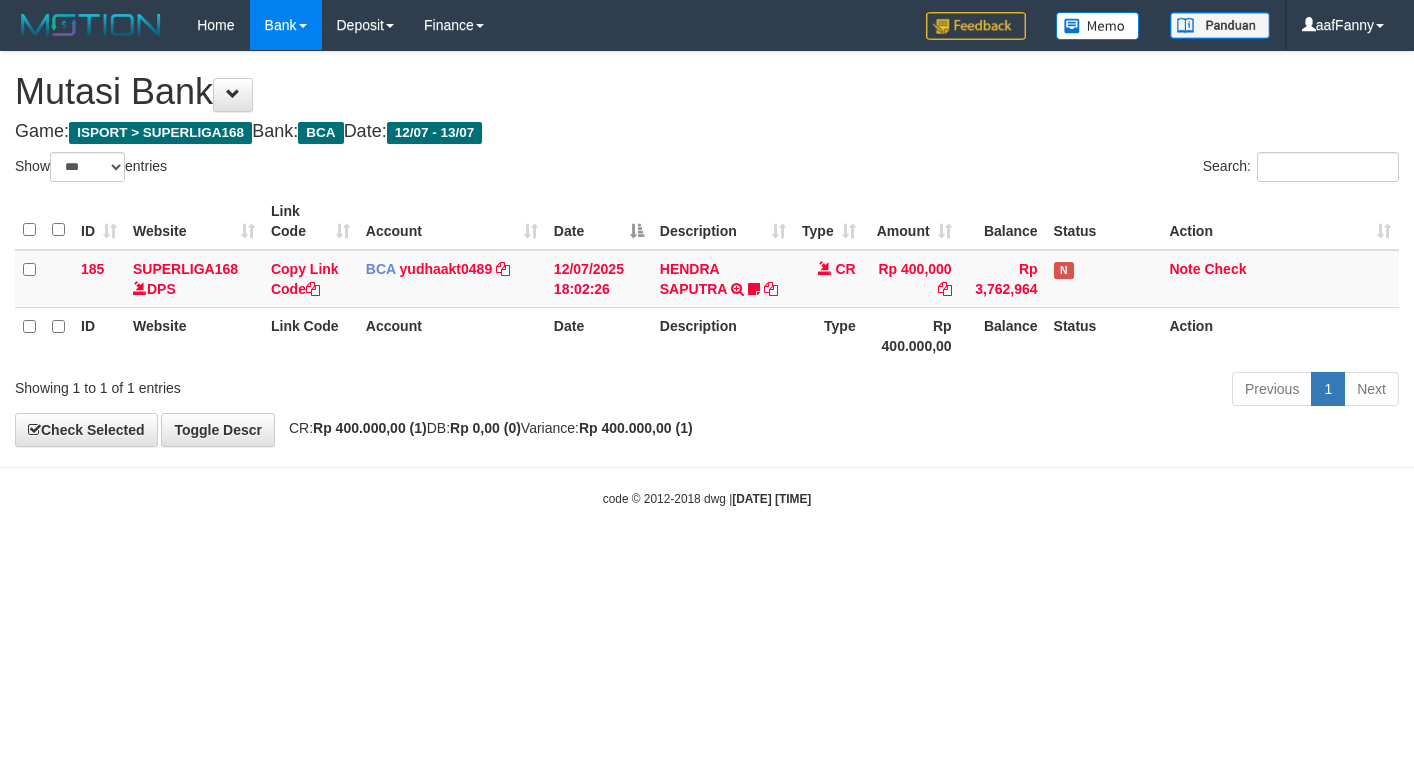 select on "***" 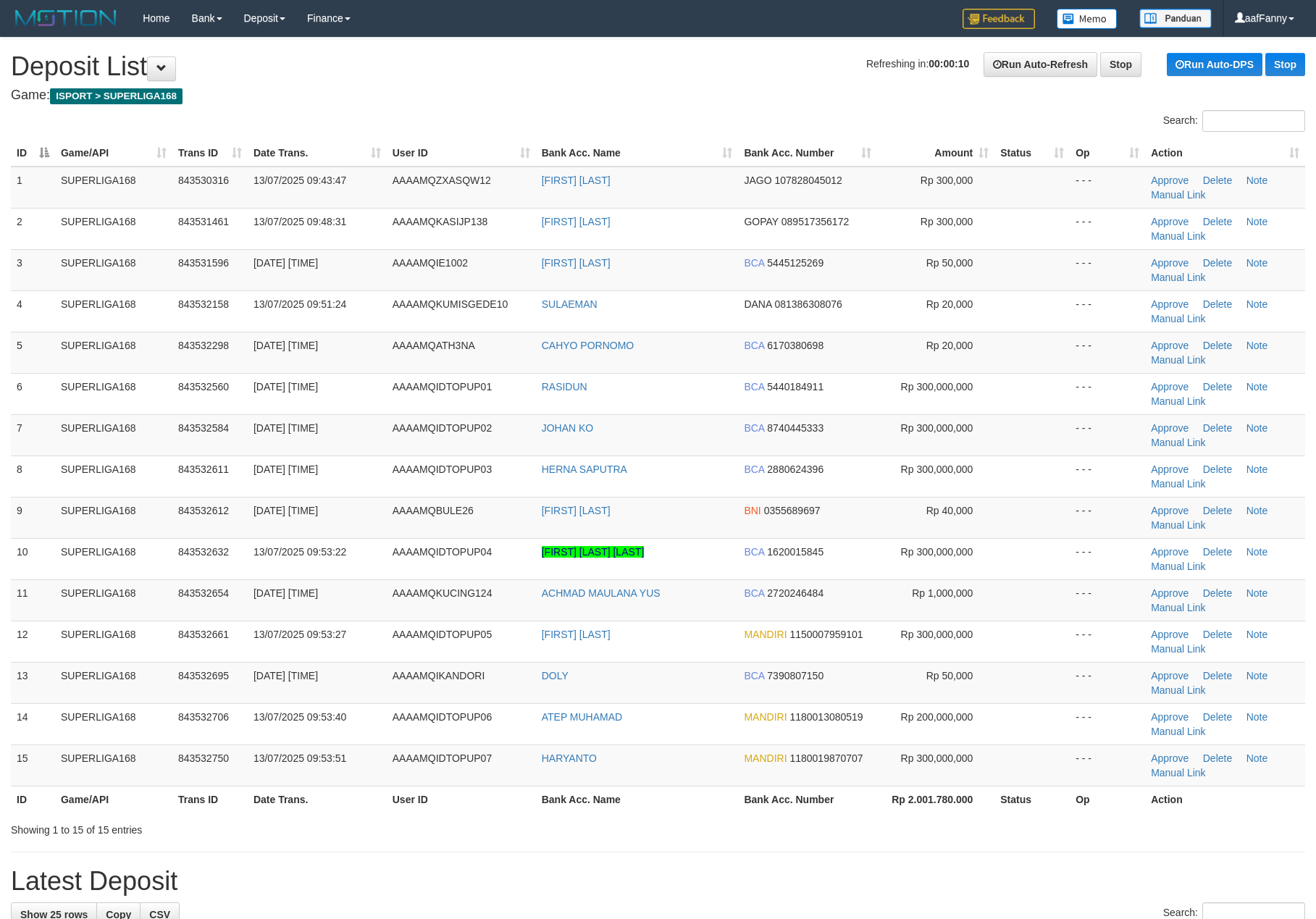 scroll, scrollTop: 0, scrollLeft: 0, axis: both 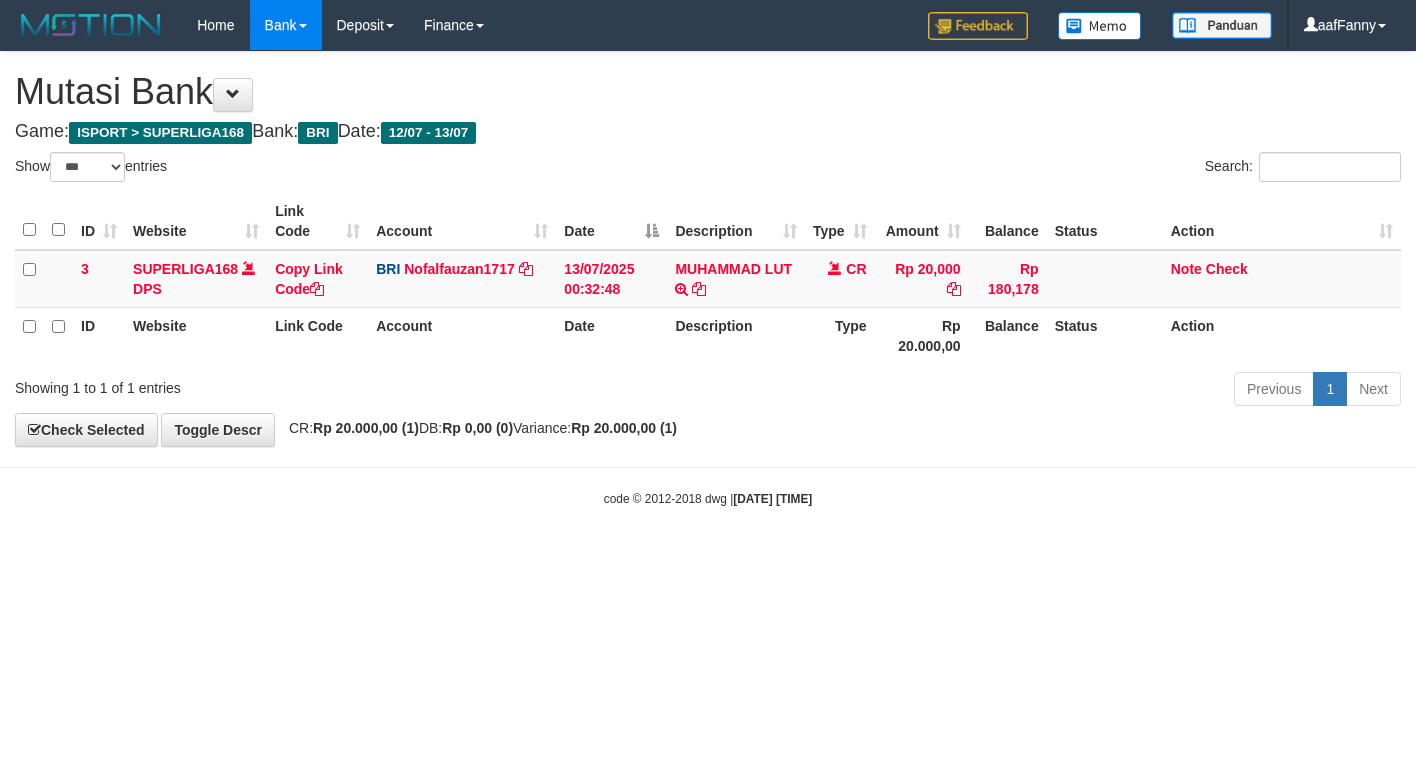 select on "***" 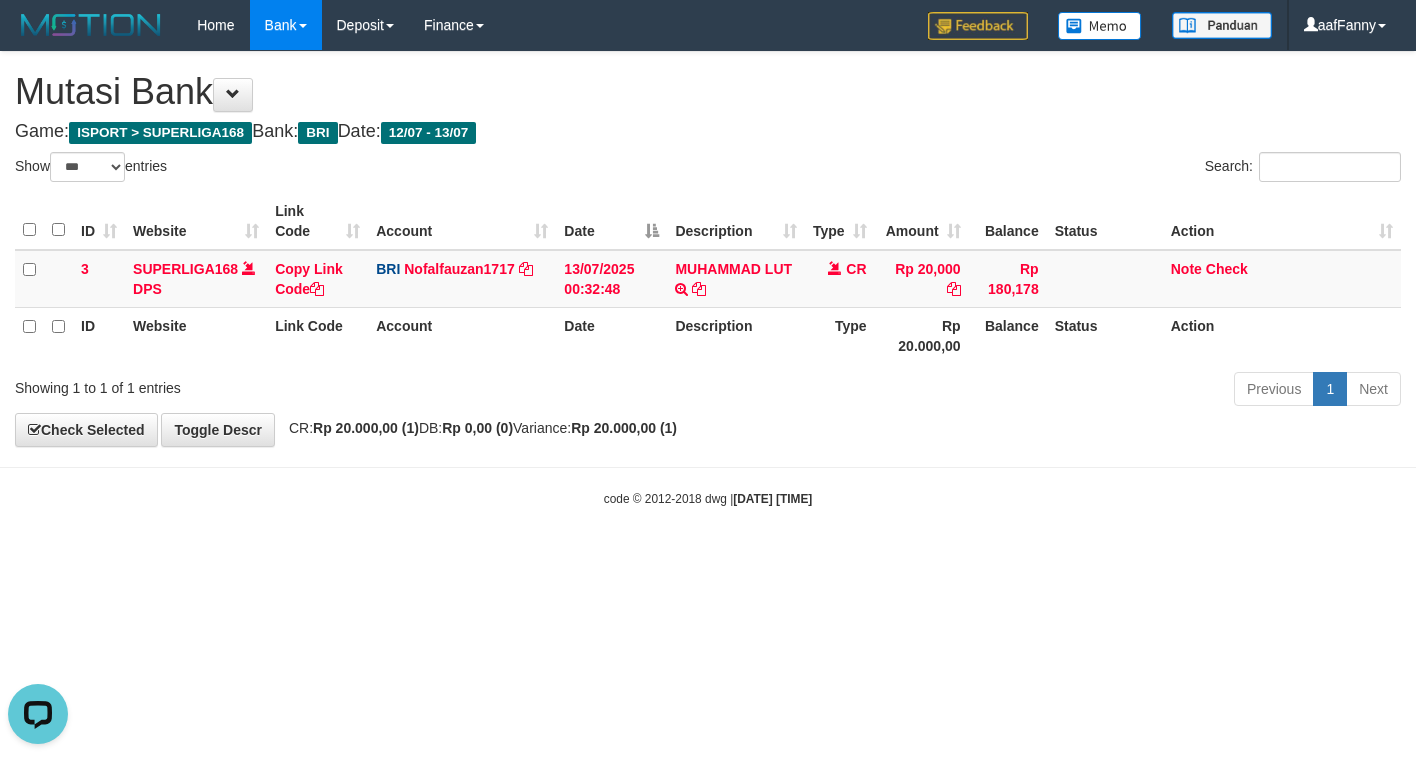 scroll, scrollTop: 0, scrollLeft: 0, axis: both 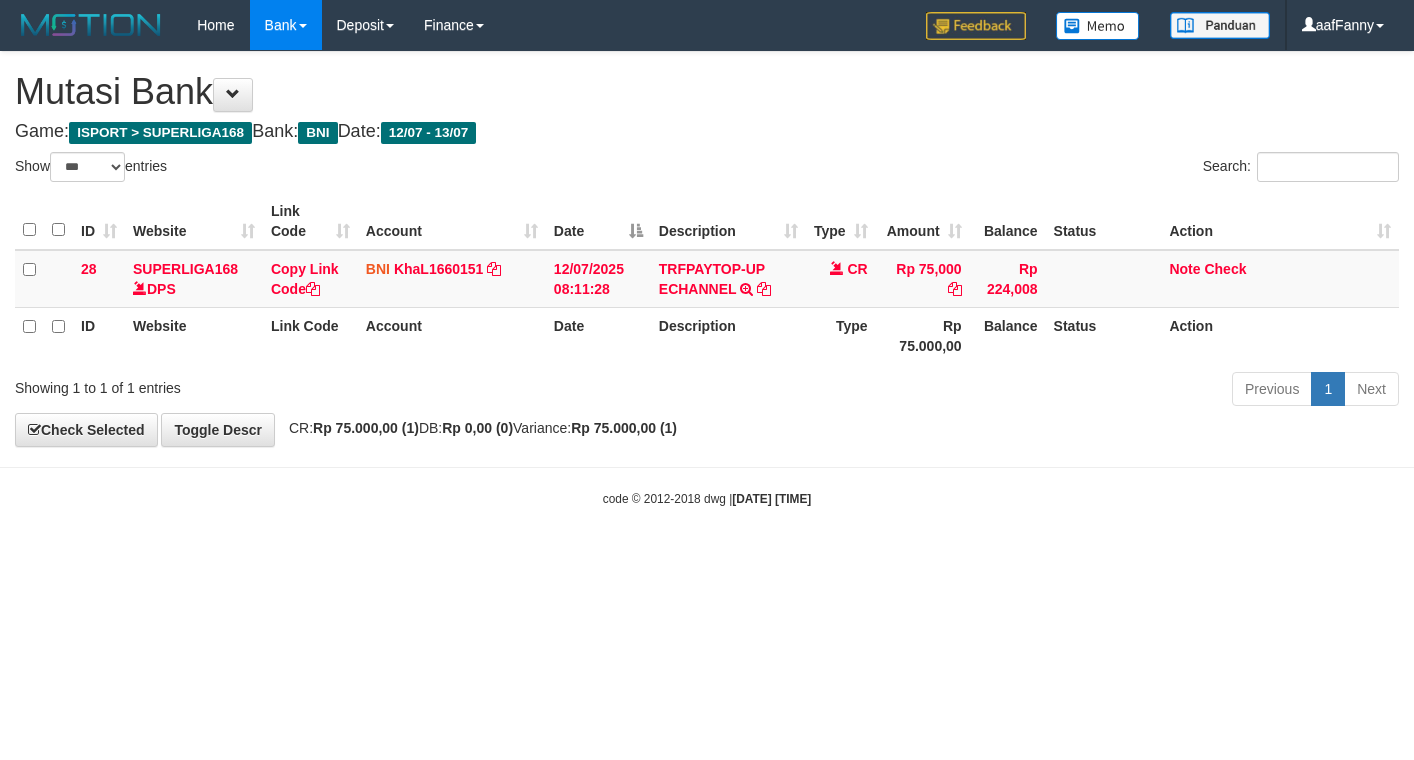 select on "***" 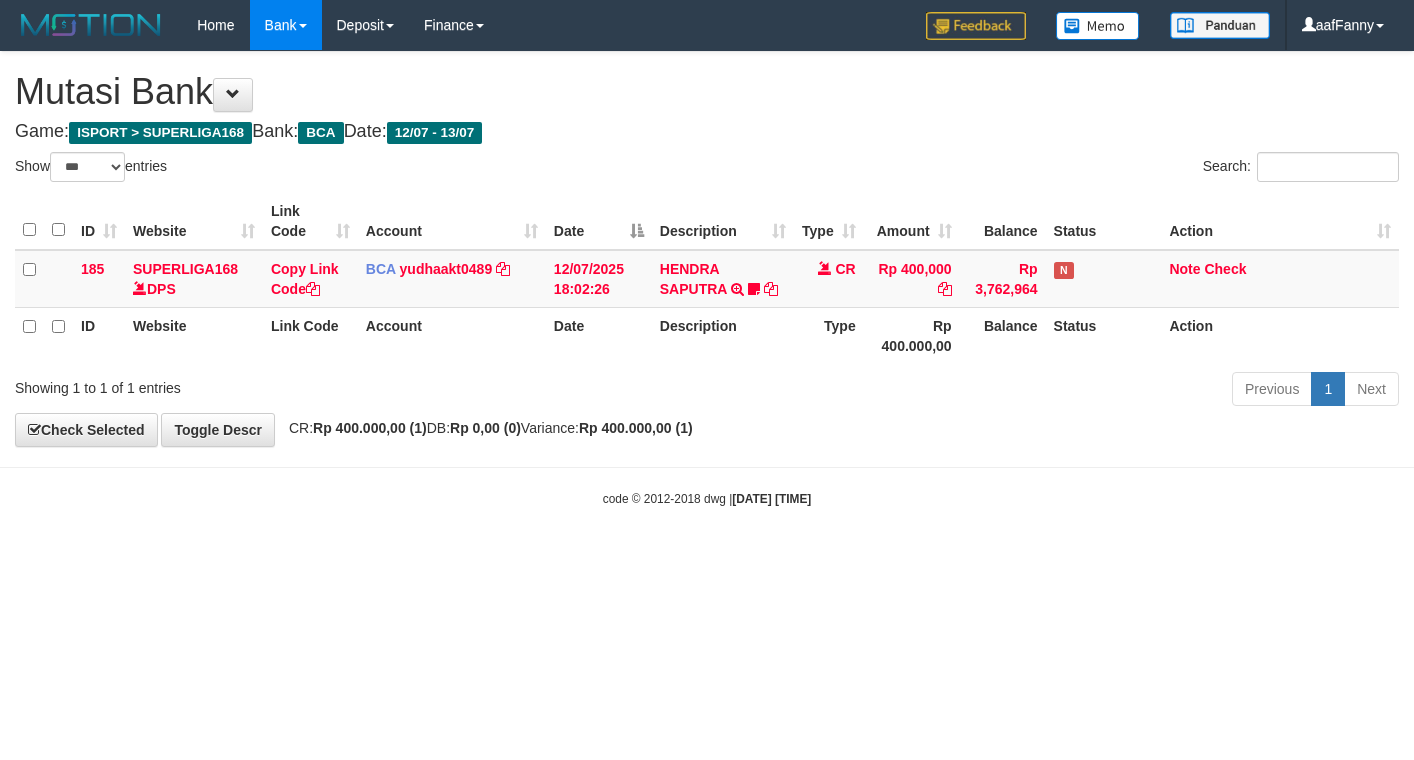 select on "***" 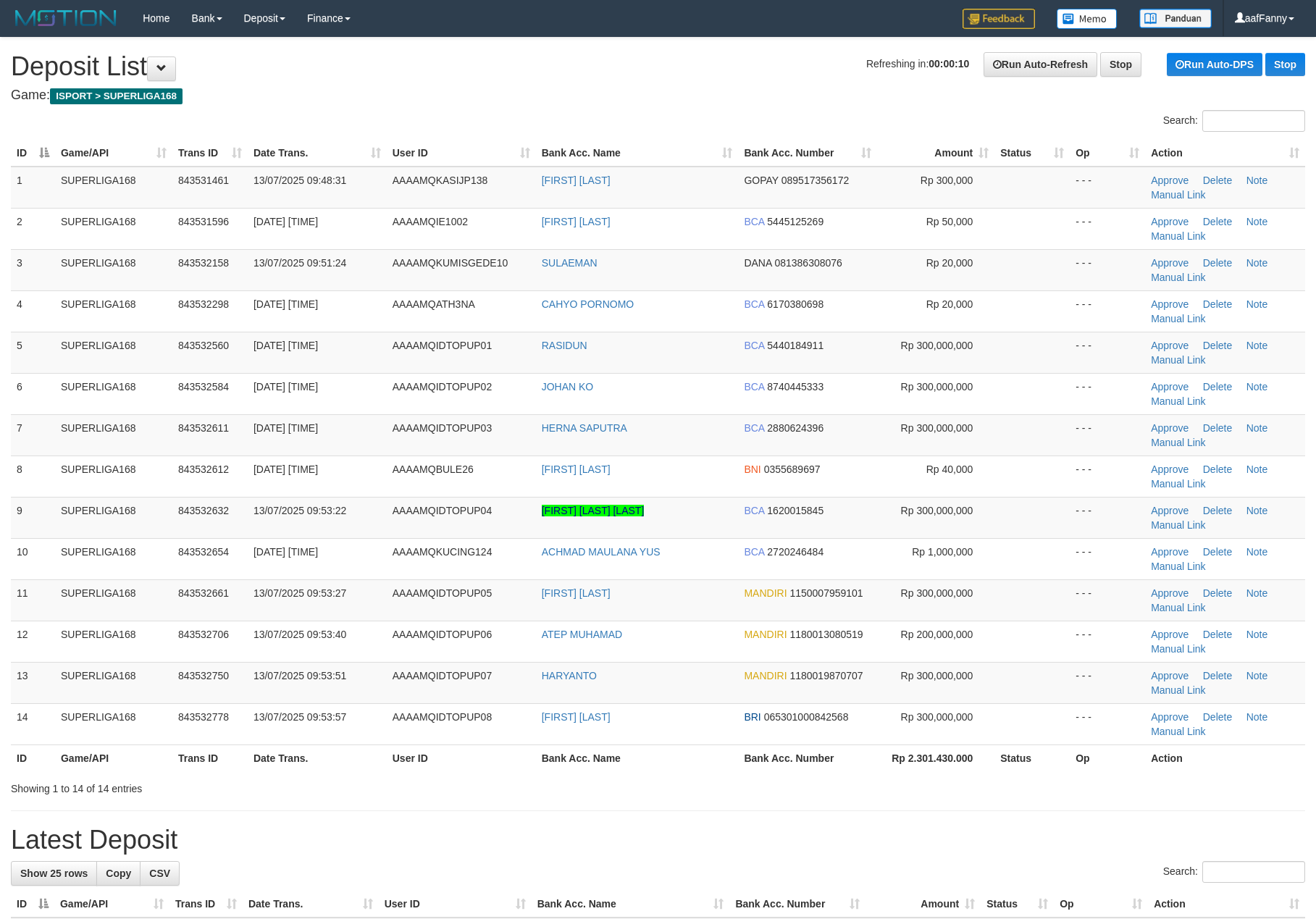 scroll, scrollTop: 0, scrollLeft: 0, axis: both 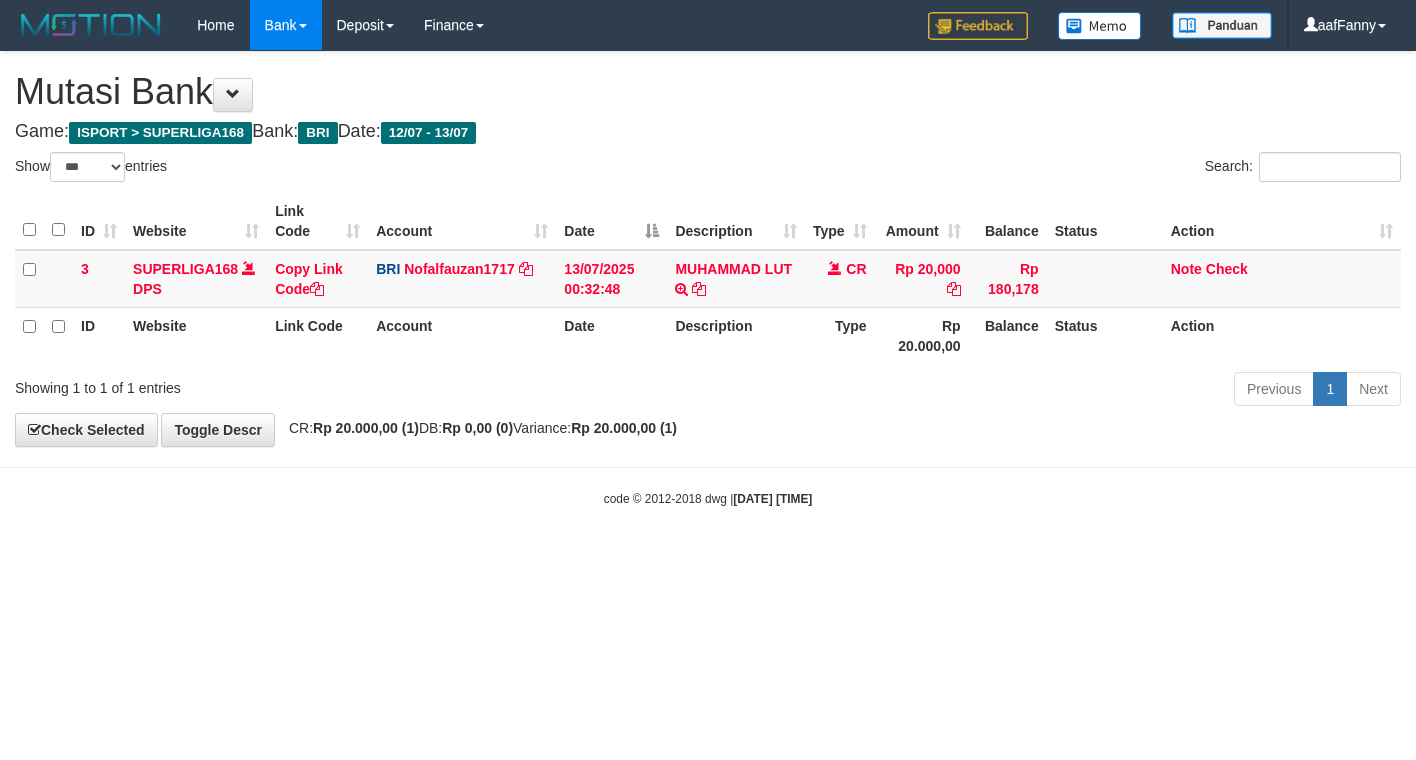 select on "***" 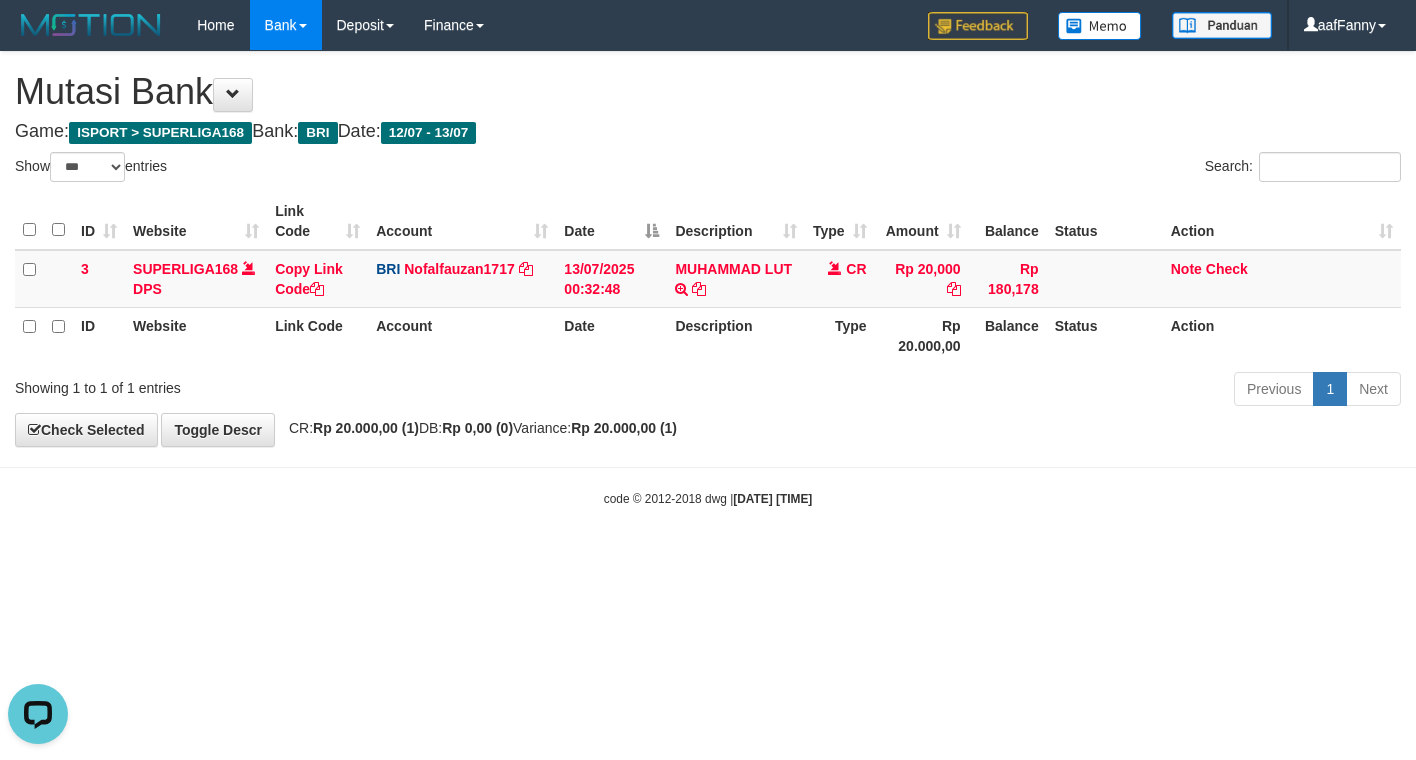scroll, scrollTop: 0, scrollLeft: 0, axis: both 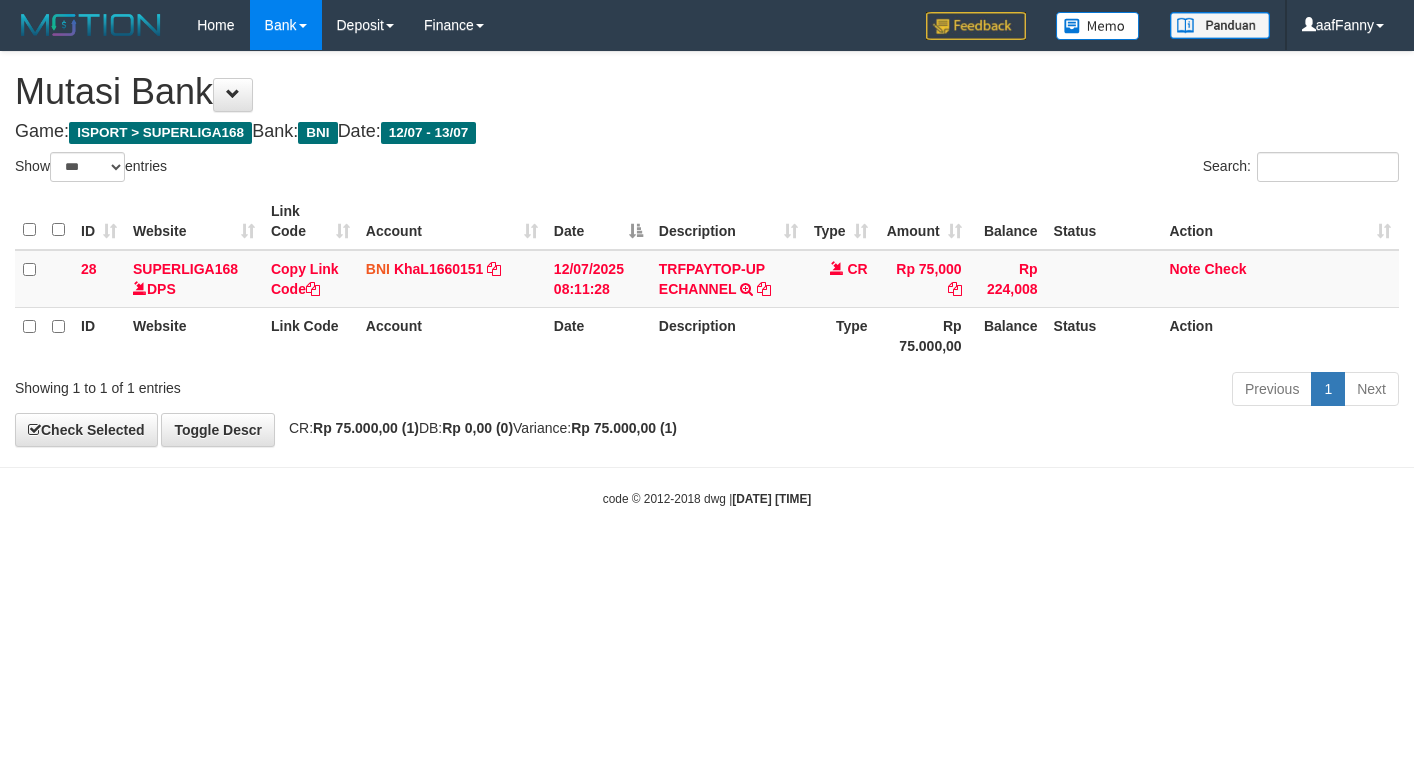 select on "***" 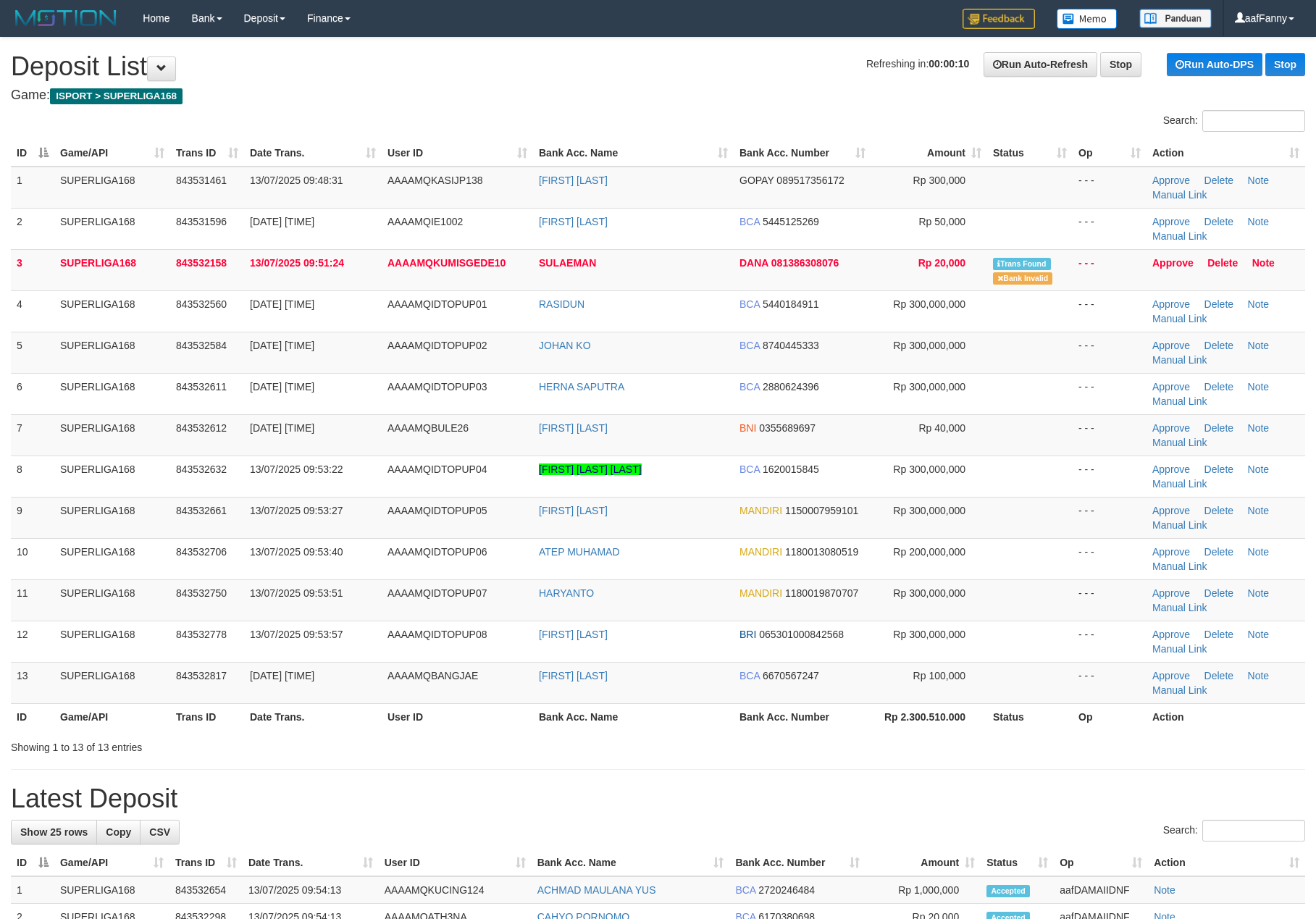 scroll, scrollTop: 0, scrollLeft: 0, axis: both 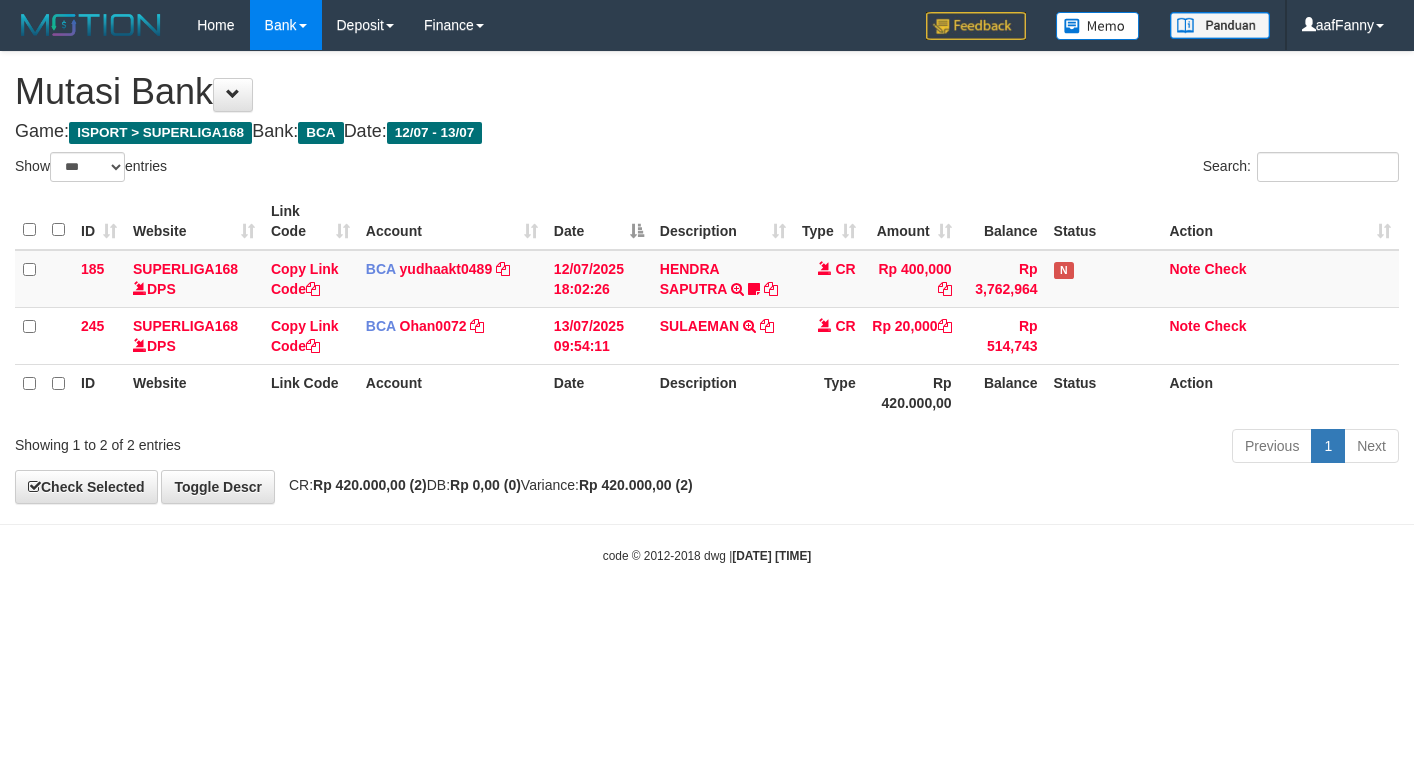 select on "***" 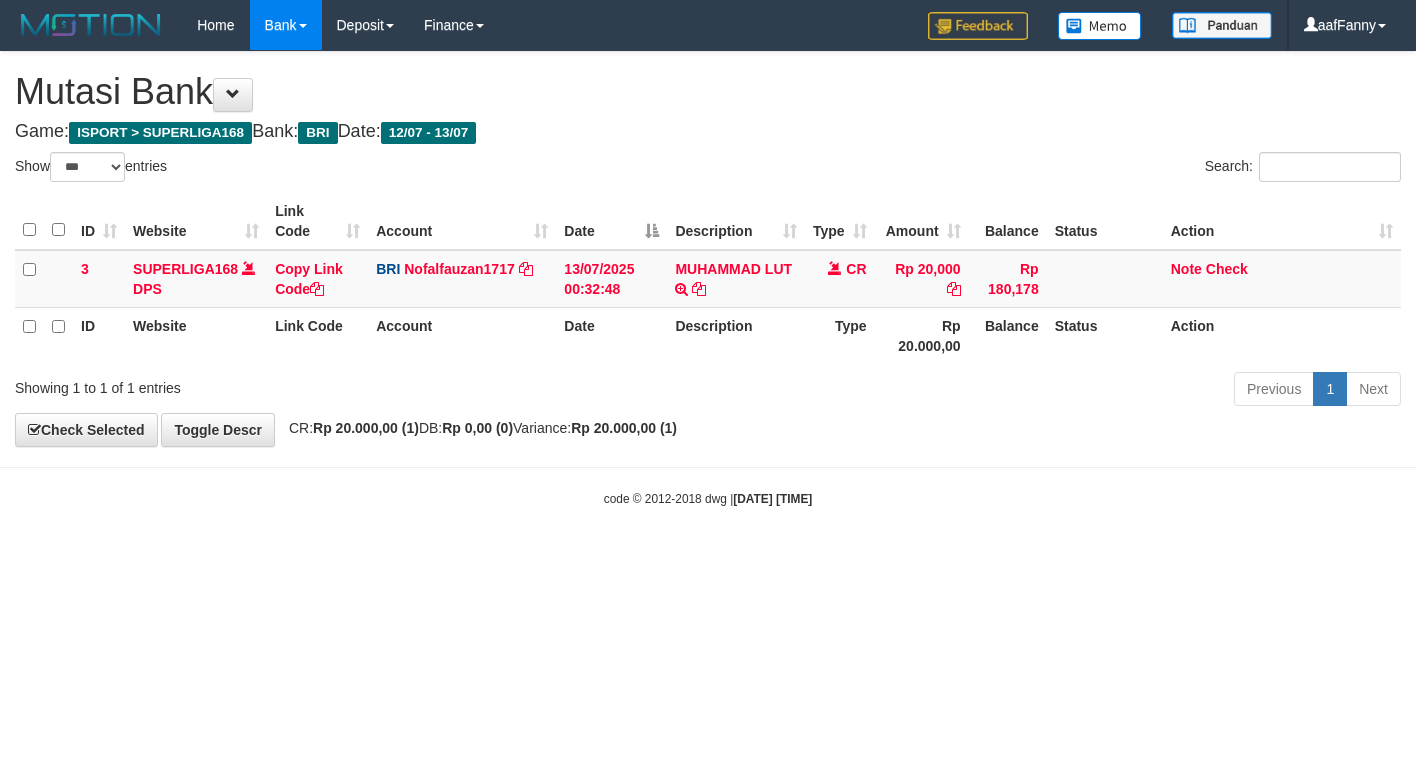 select on "***" 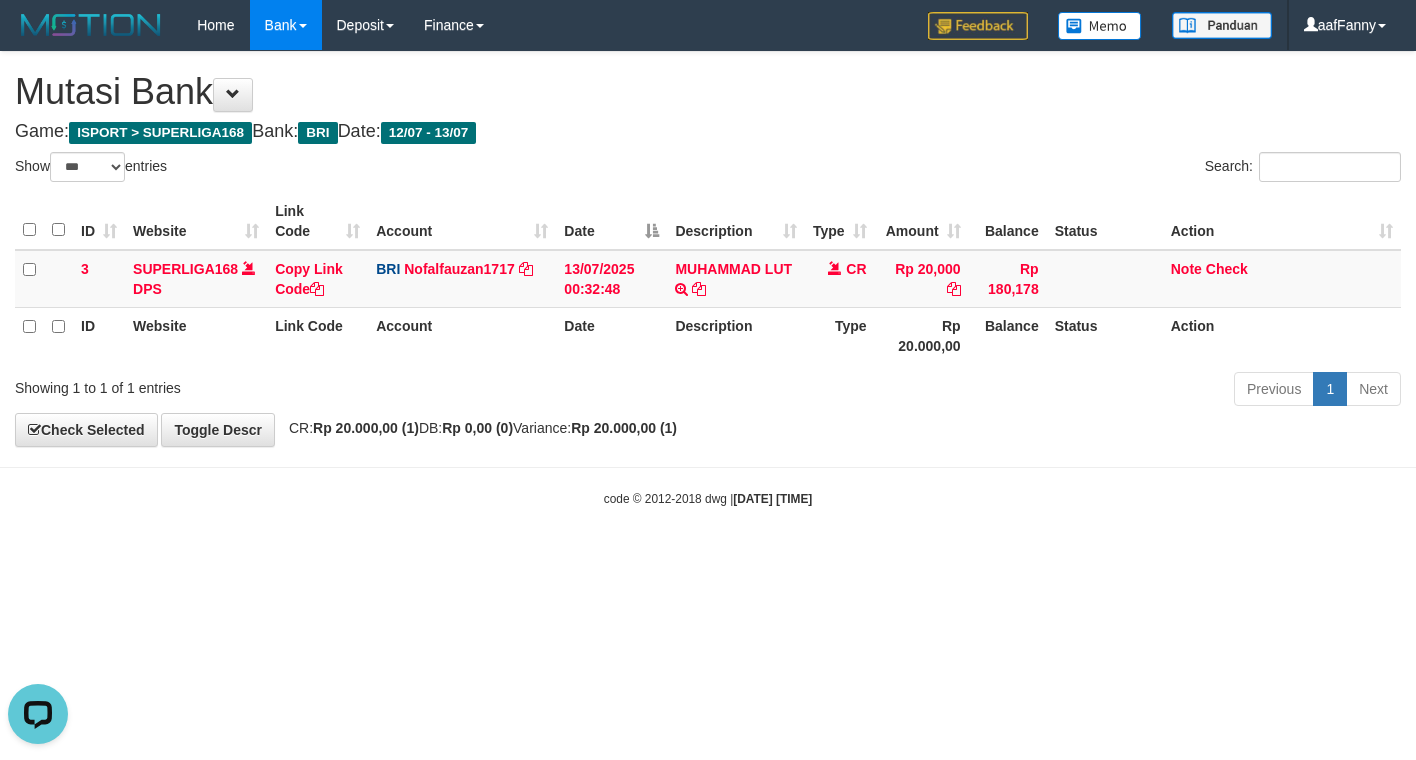 scroll, scrollTop: 0, scrollLeft: 0, axis: both 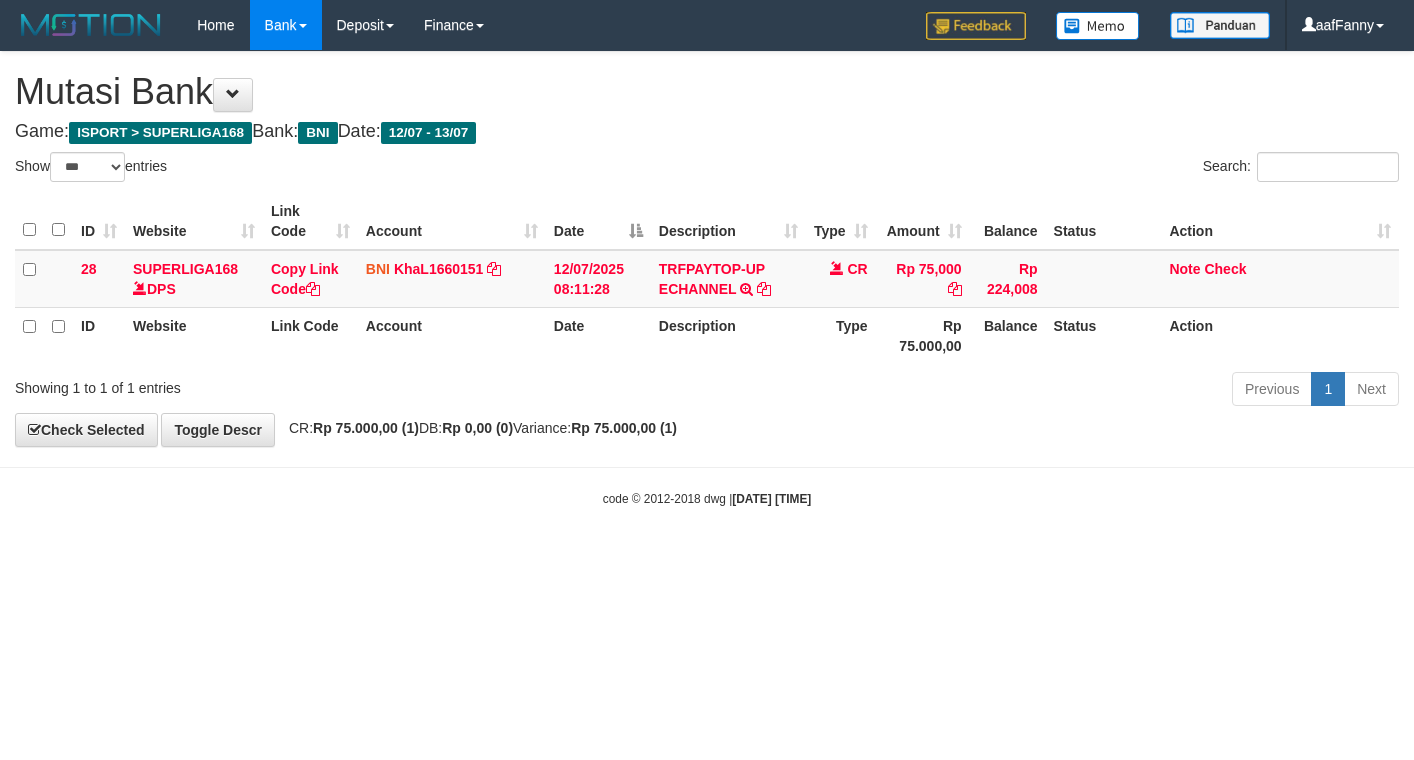 select on "***" 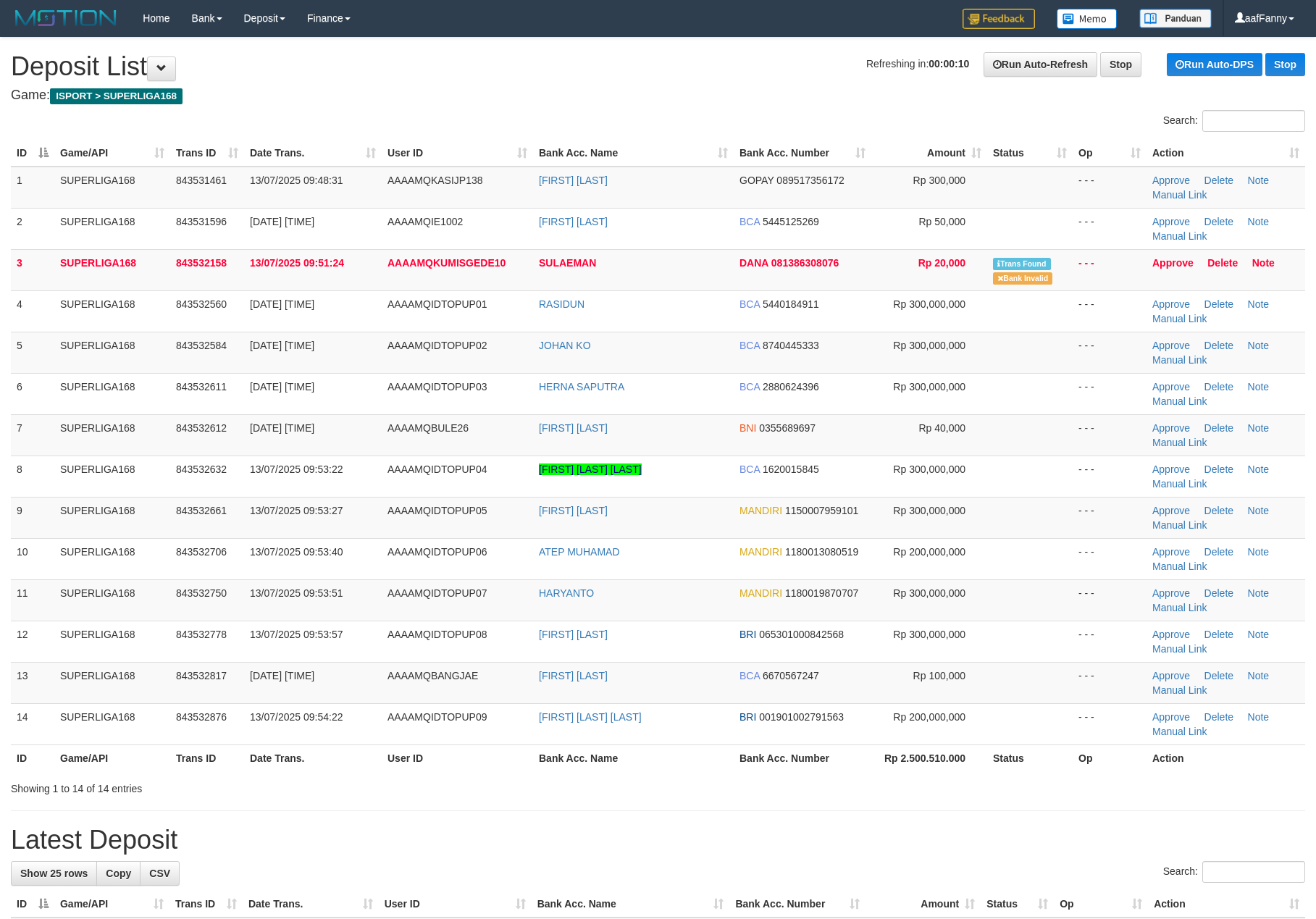 scroll, scrollTop: 0, scrollLeft: 0, axis: both 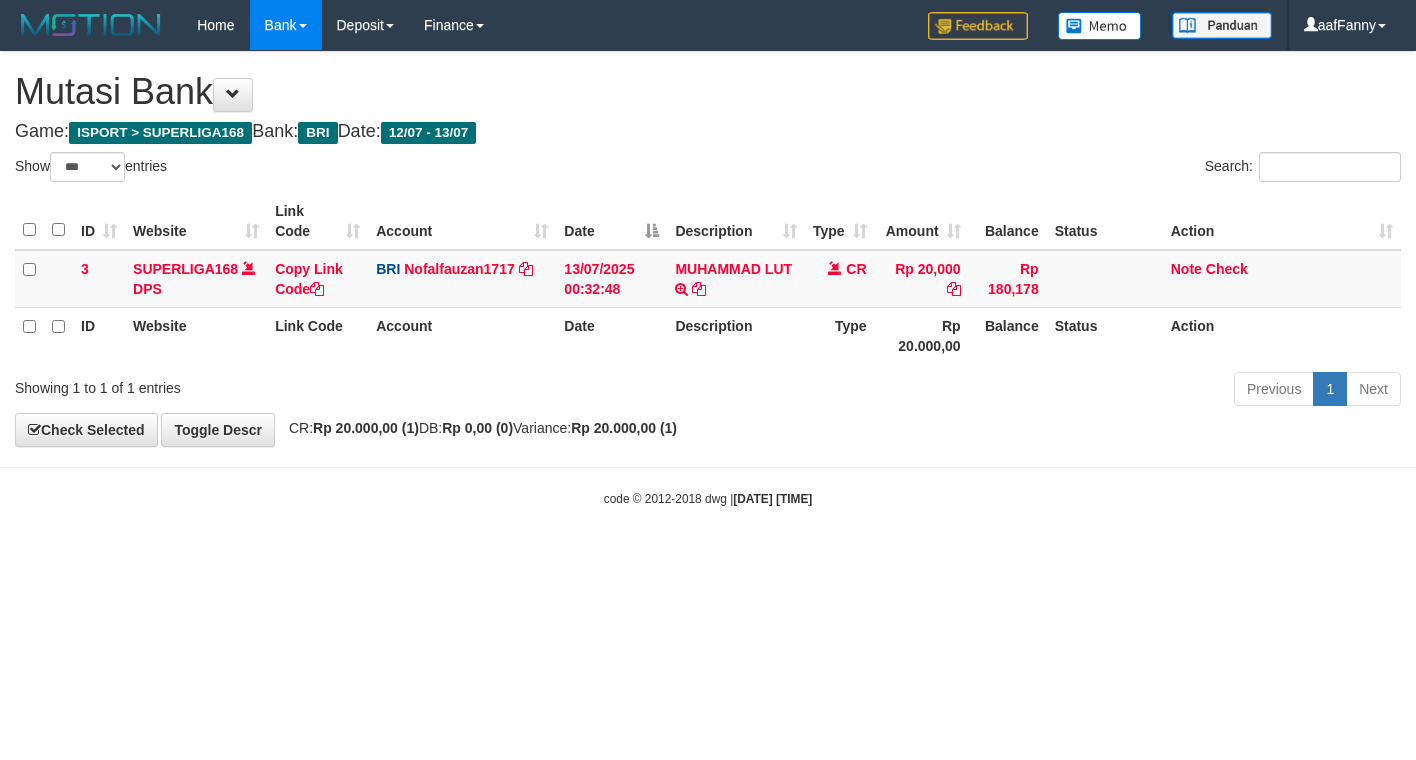 select on "***" 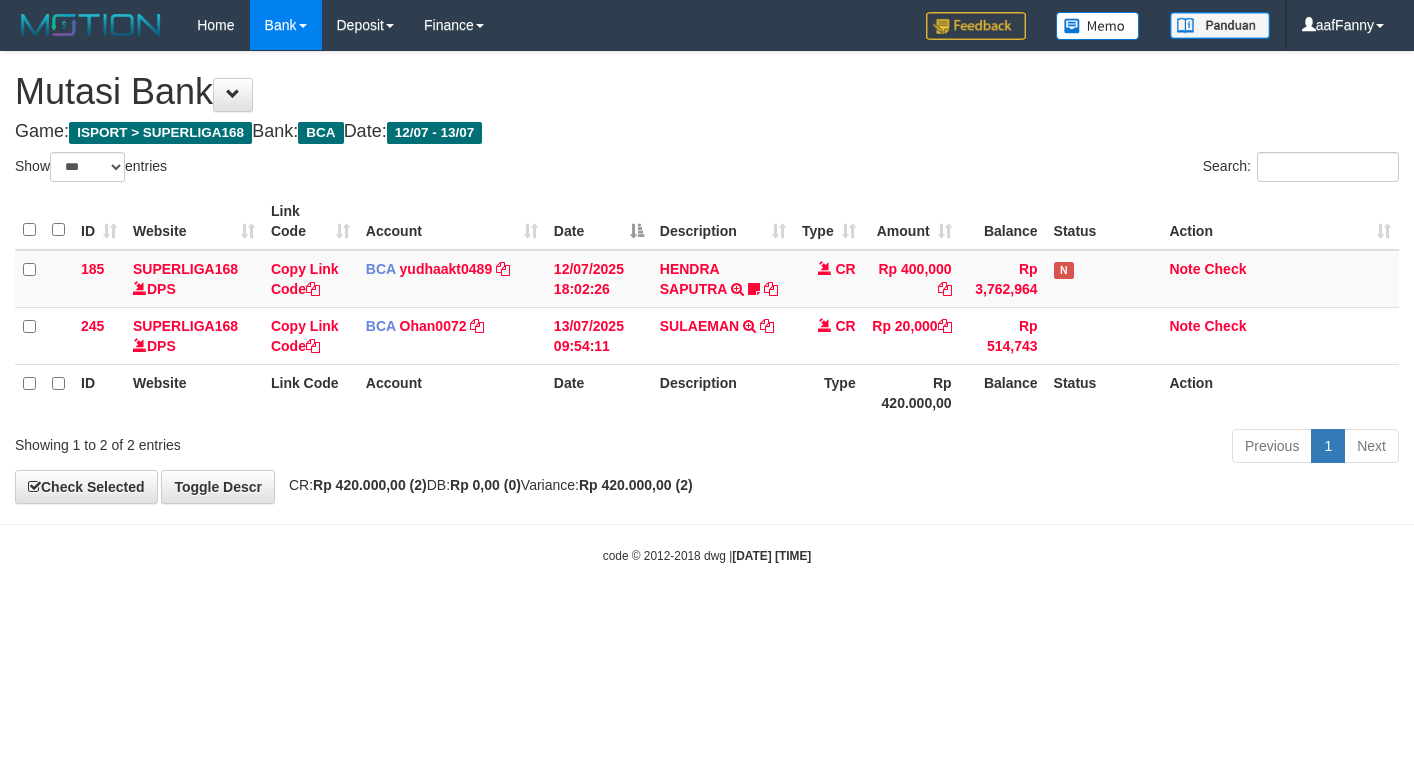 select on "***" 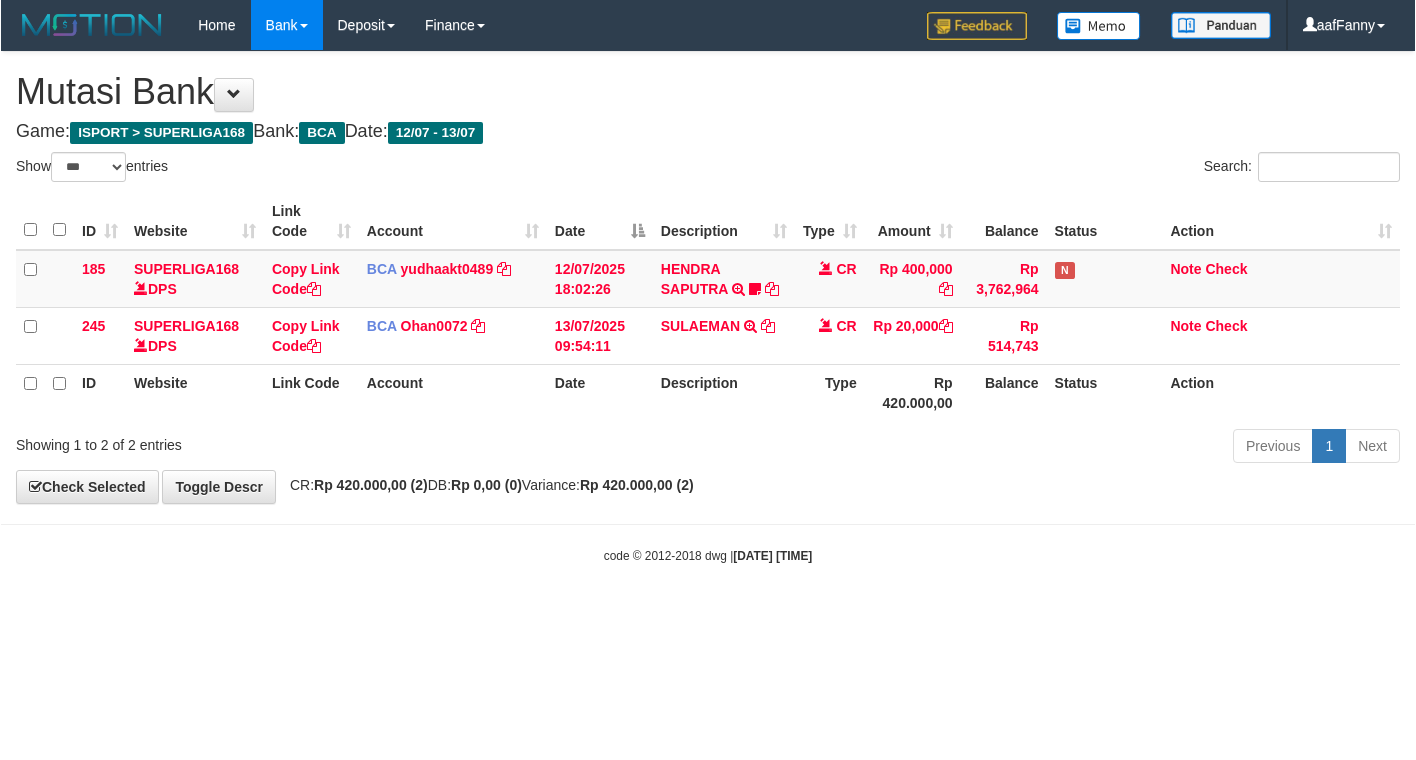 scroll, scrollTop: 0, scrollLeft: 0, axis: both 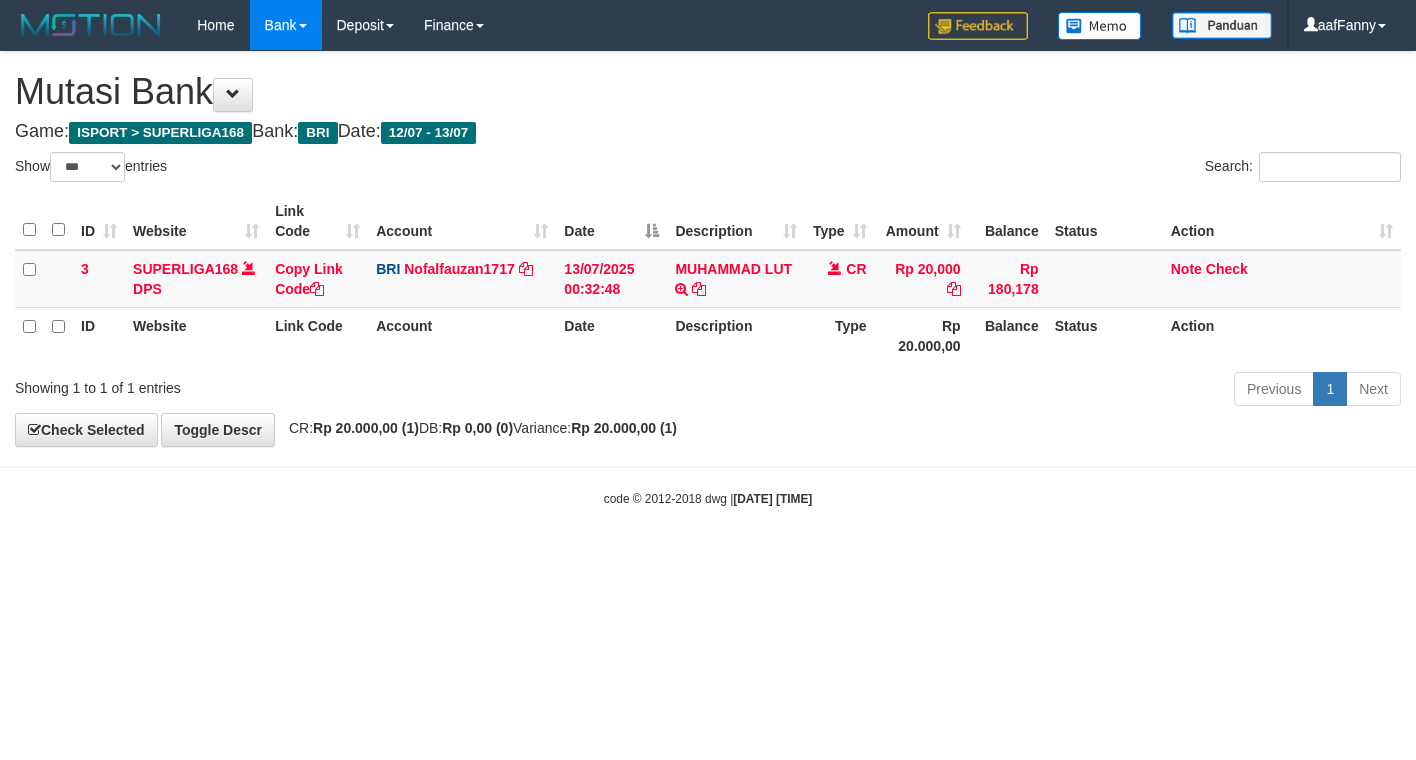 select on "***" 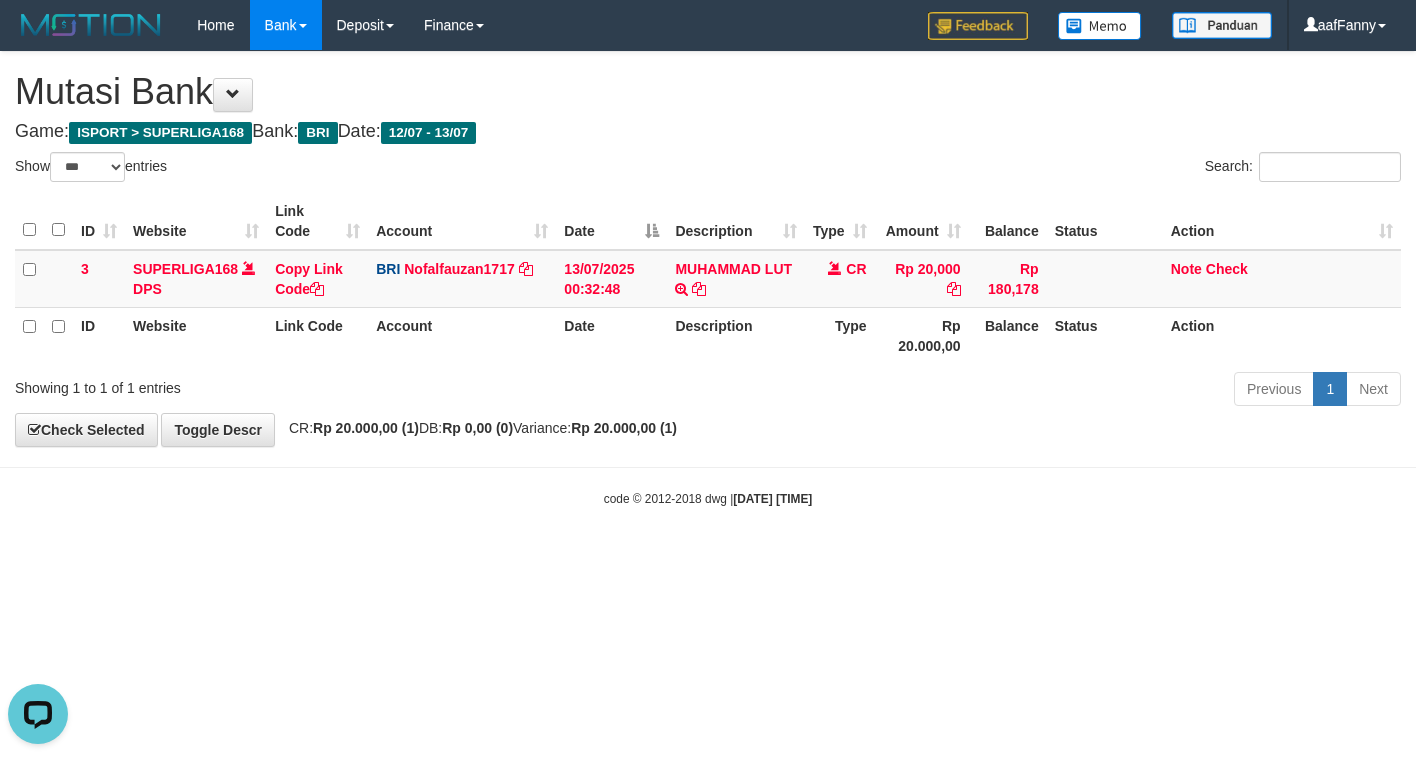 scroll, scrollTop: 0, scrollLeft: 0, axis: both 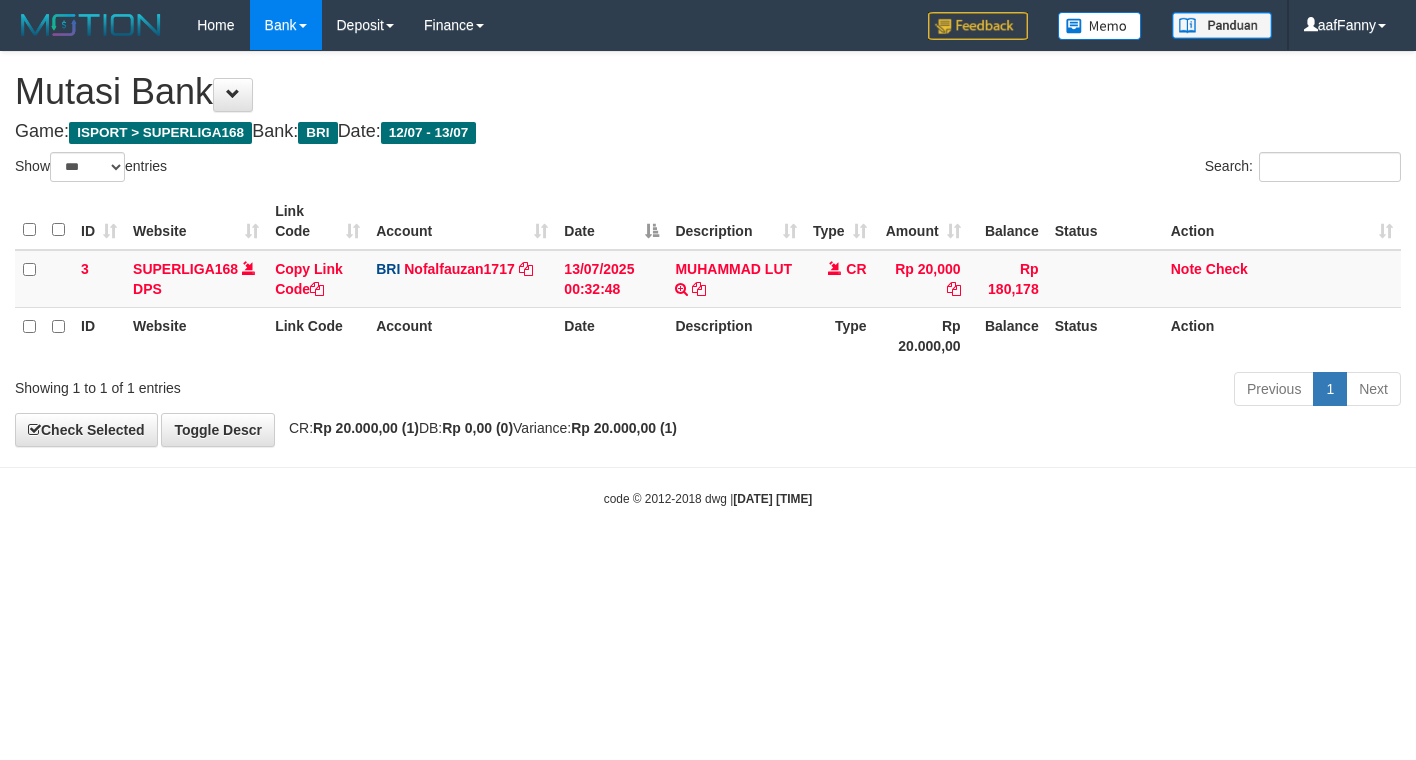 select on "***" 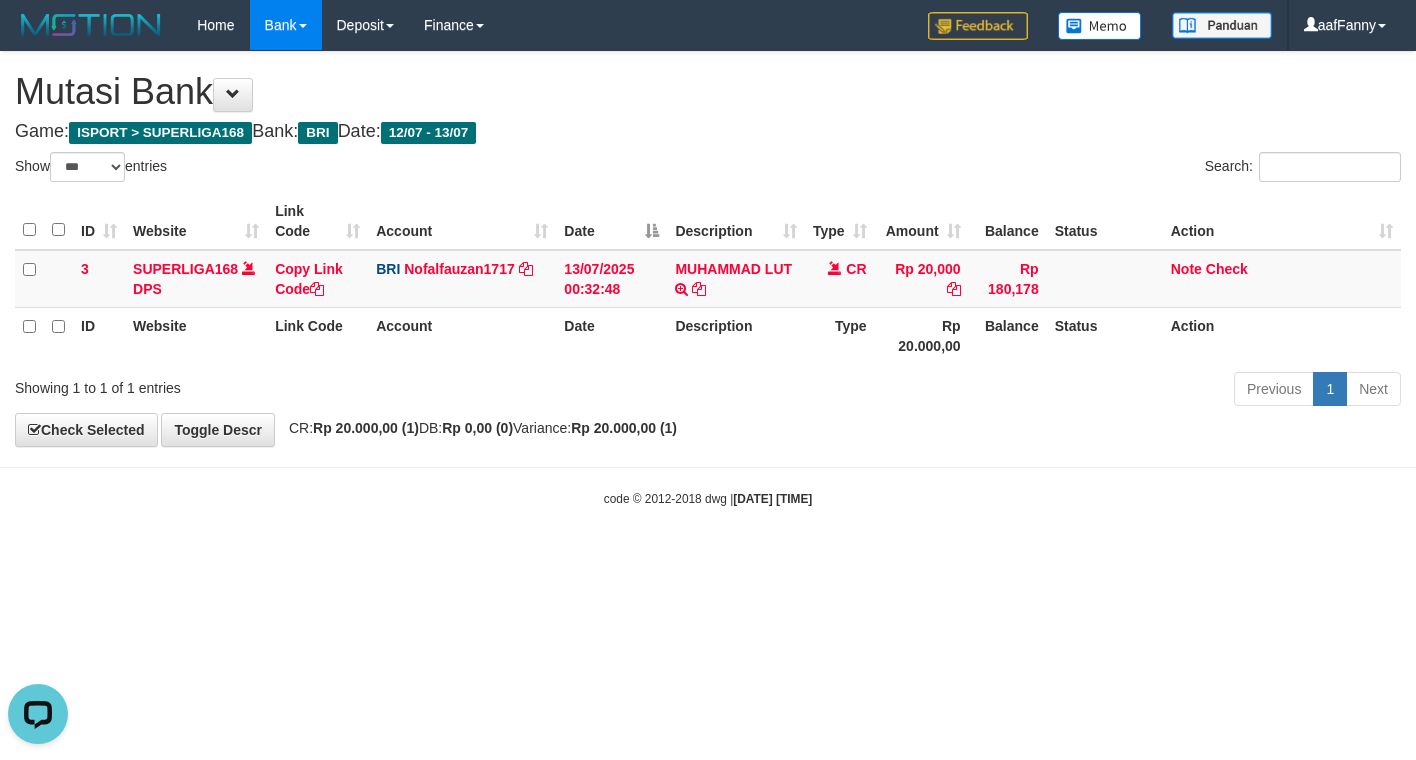 scroll, scrollTop: 0, scrollLeft: 0, axis: both 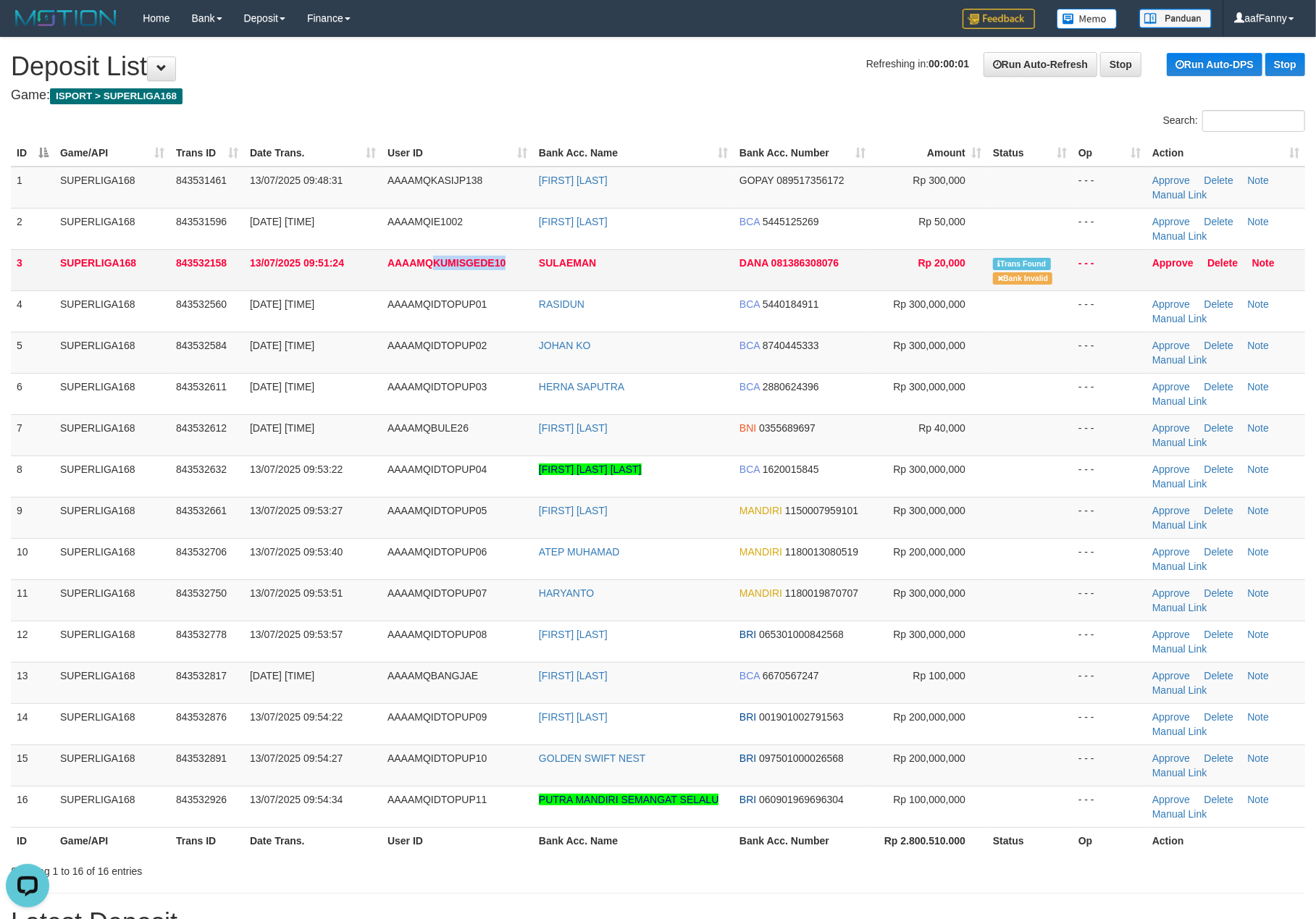 drag, startPoint x: 432, startPoint y: 259, endPoint x: 508, endPoint y: 264, distance: 76.1643 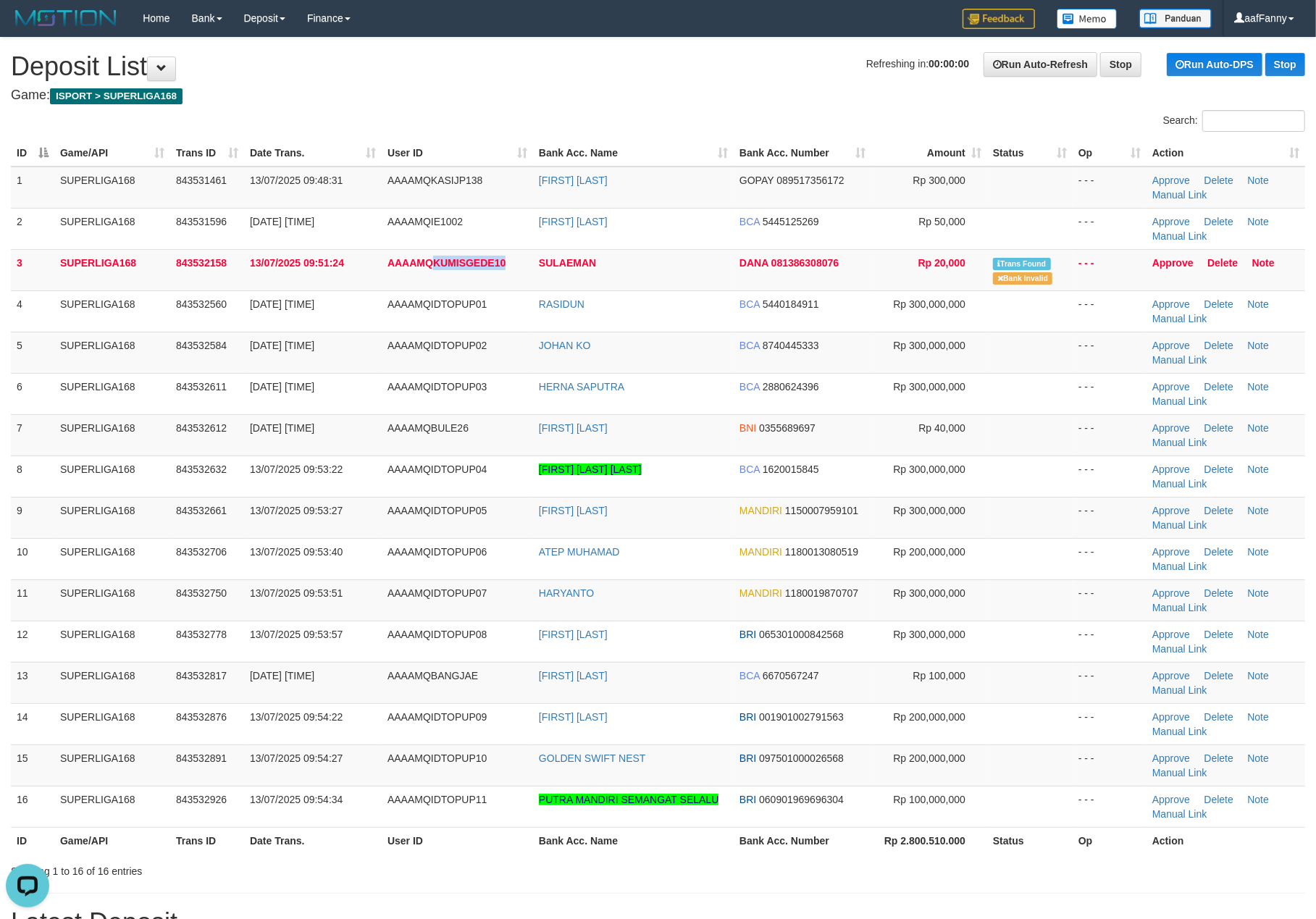 copy on "KUMISGEDE10" 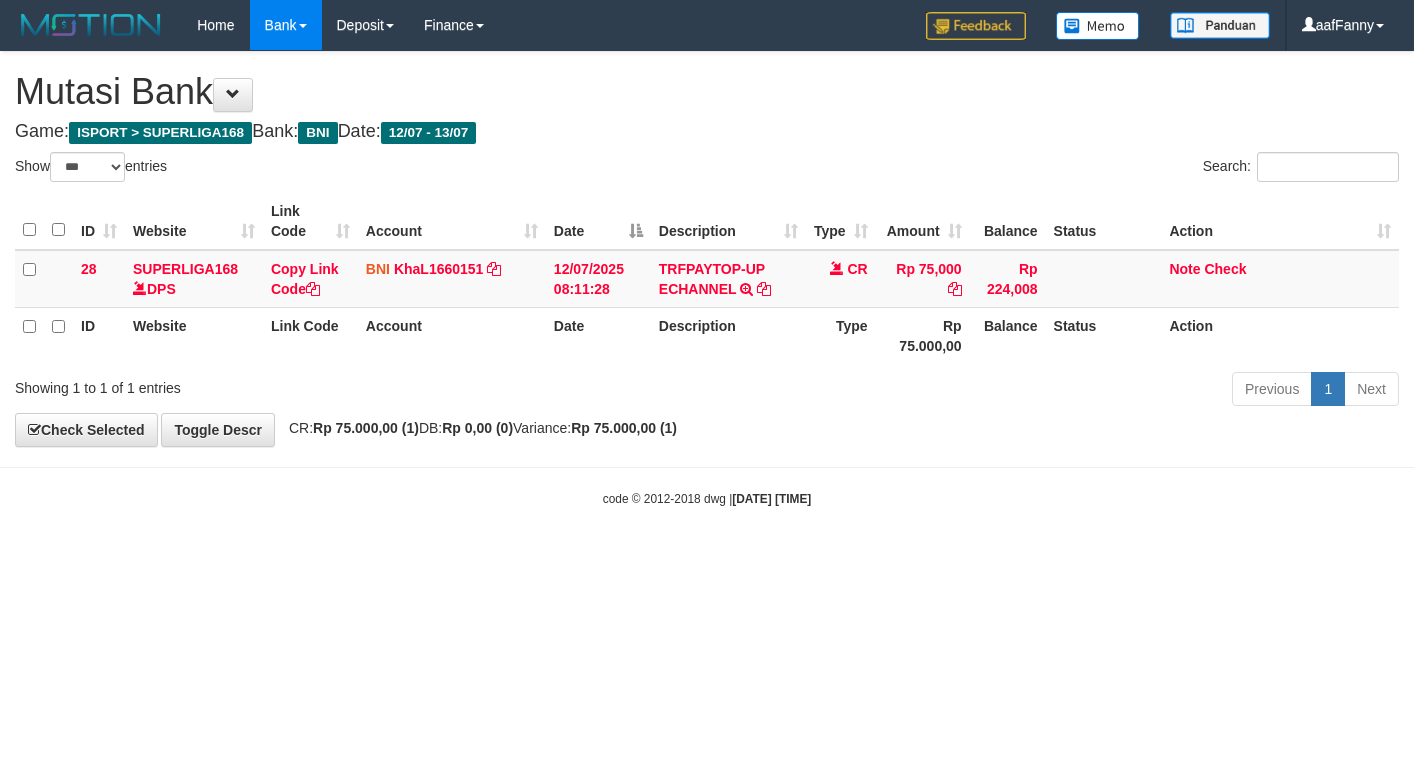 select on "***" 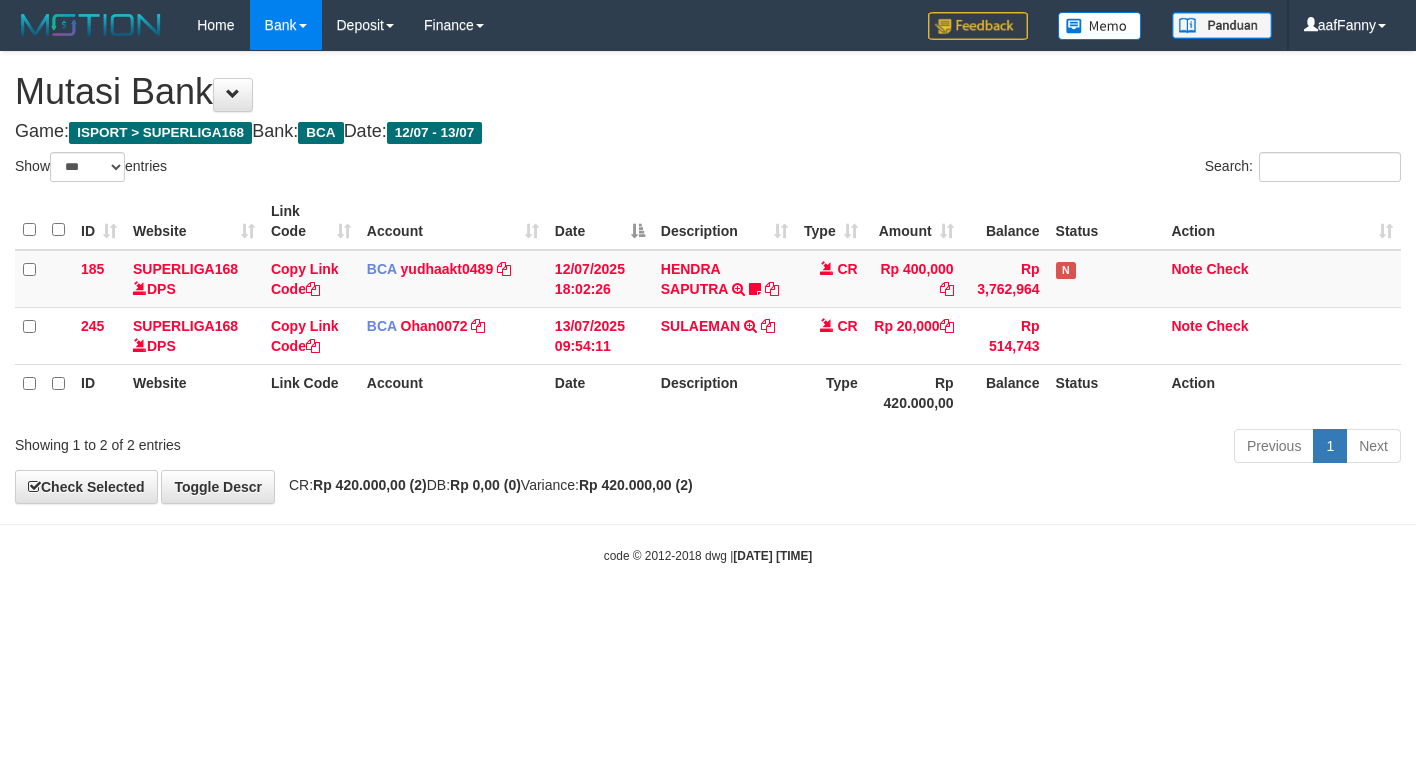 select on "***" 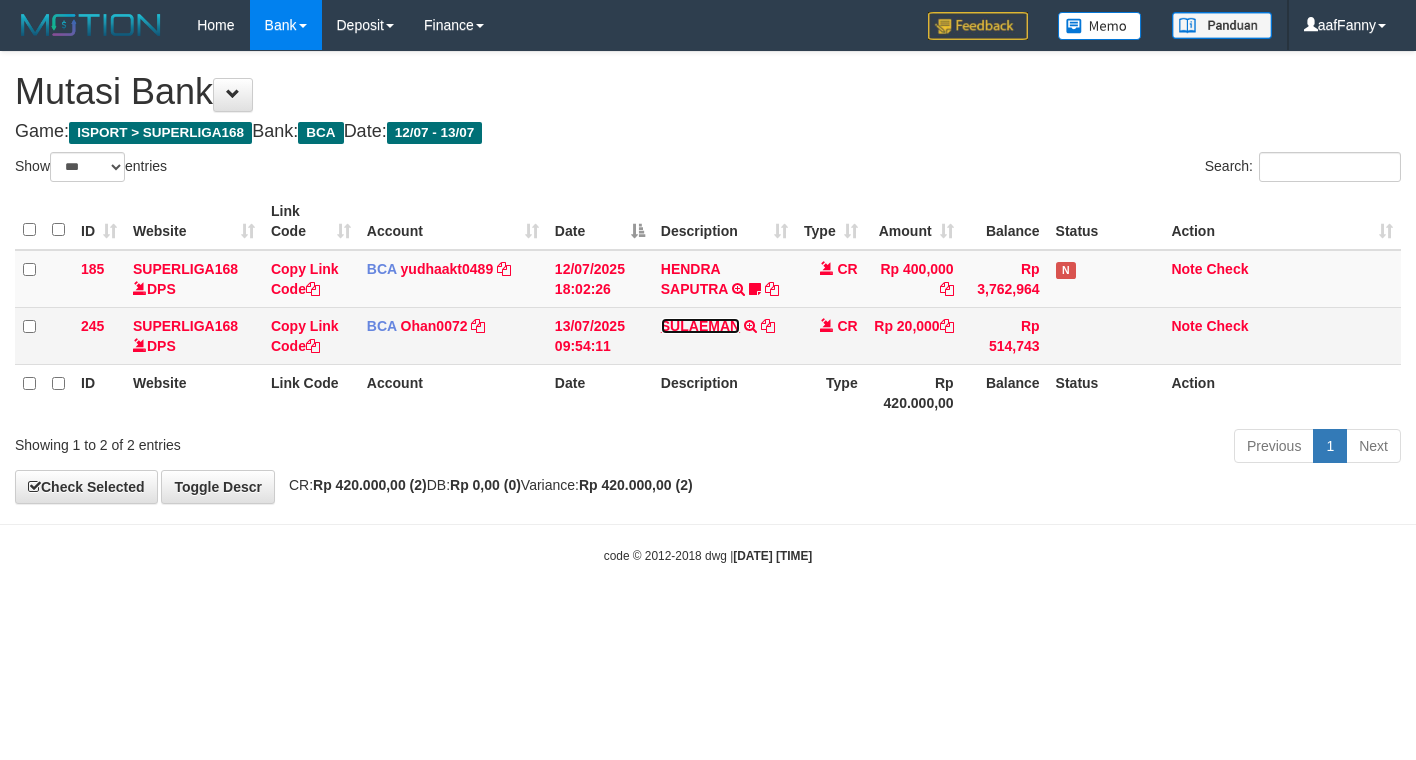 click on "SULAEMAN" at bounding box center [700, 326] 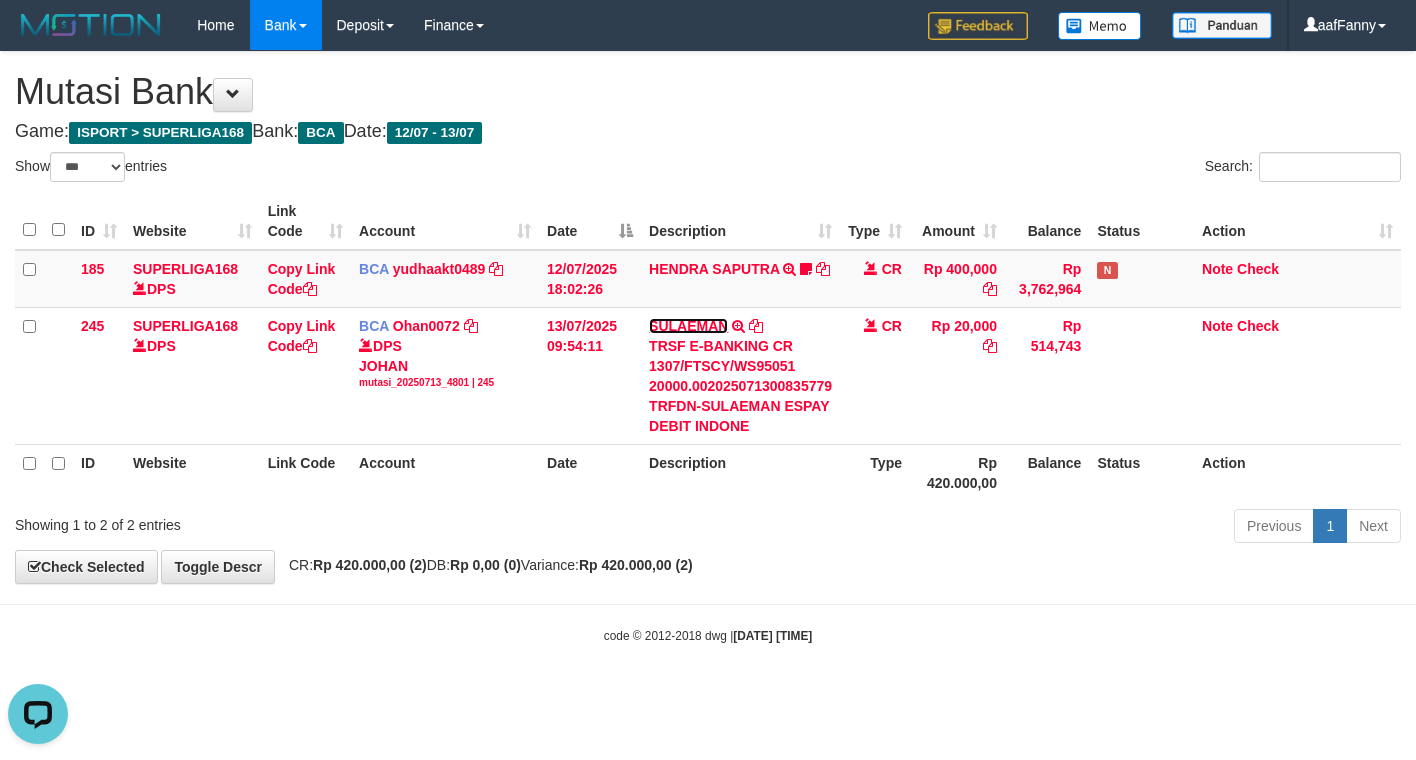 scroll, scrollTop: 0, scrollLeft: 0, axis: both 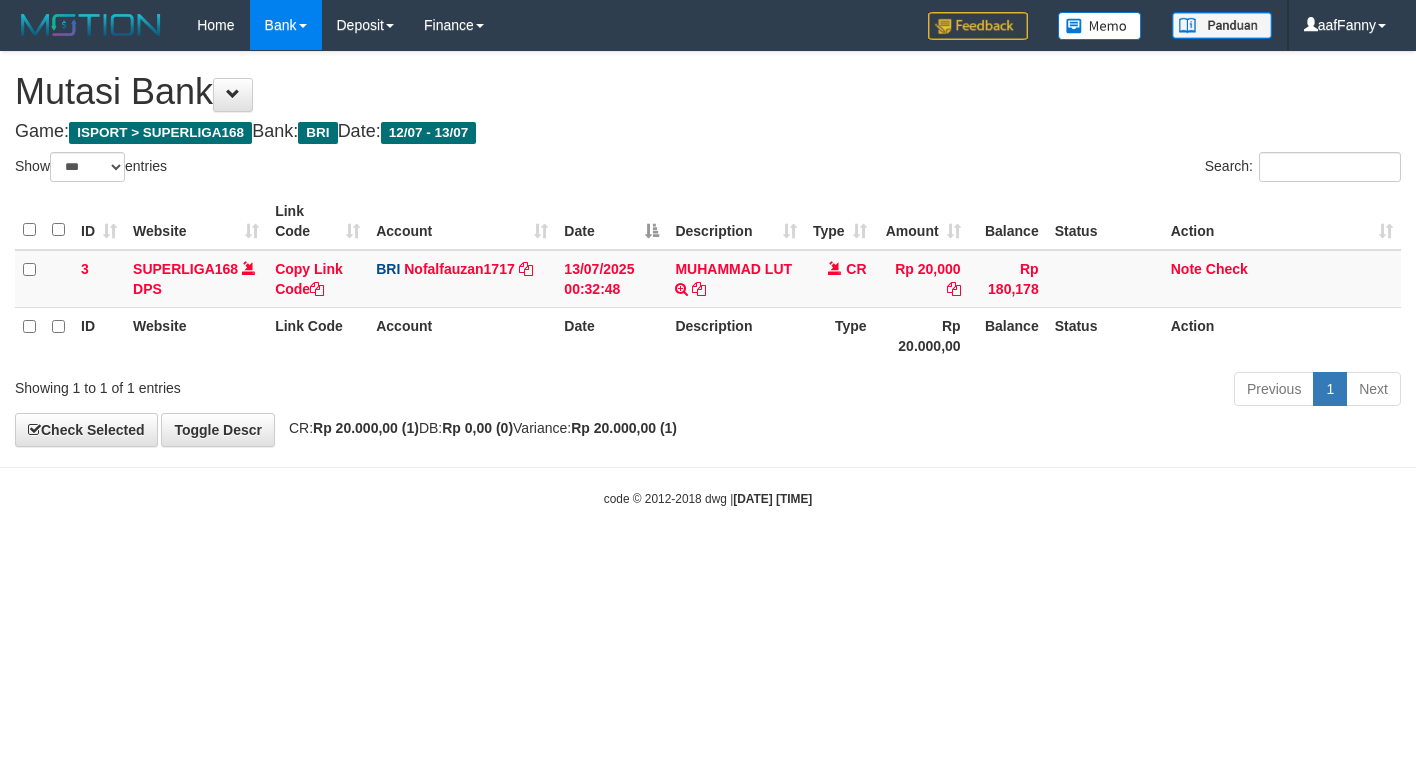 select on "***" 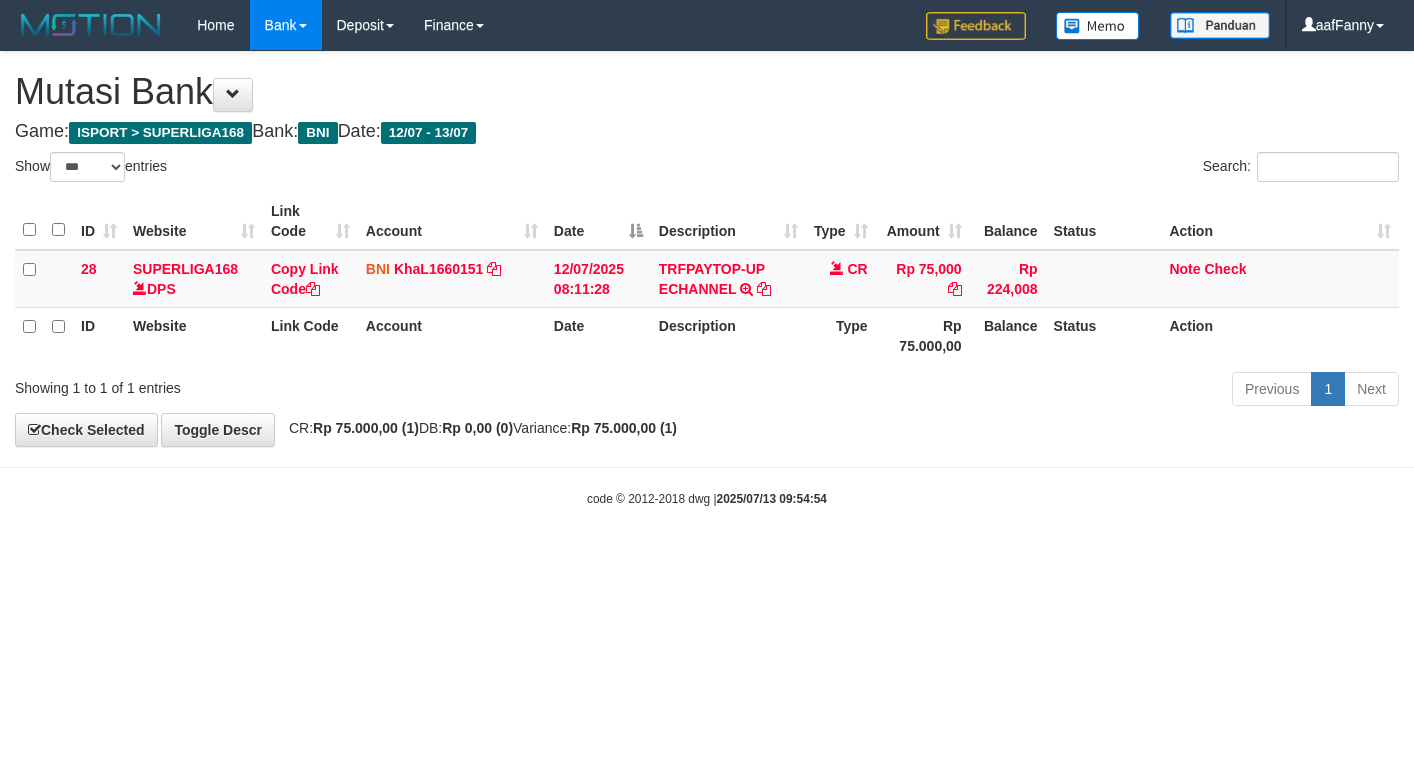 select on "***" 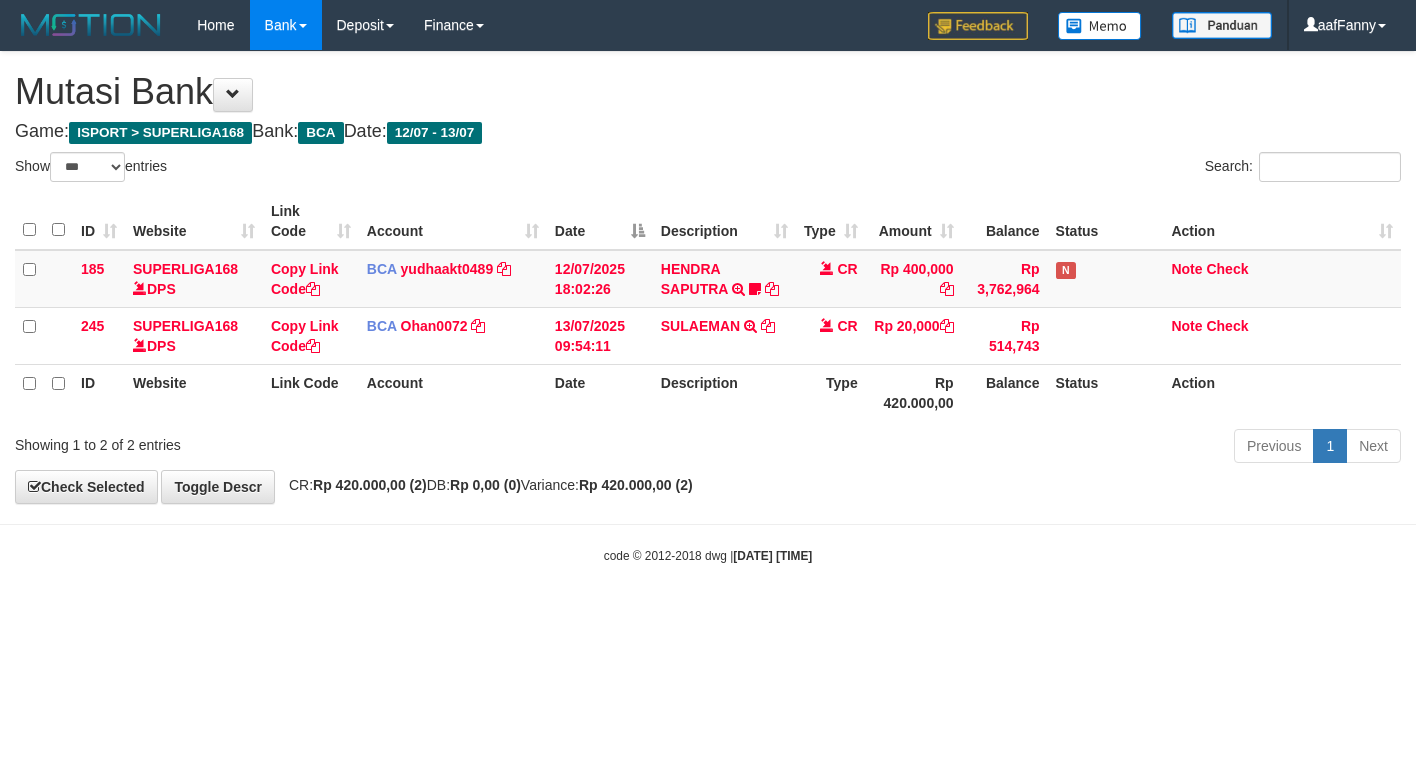 select on "***" 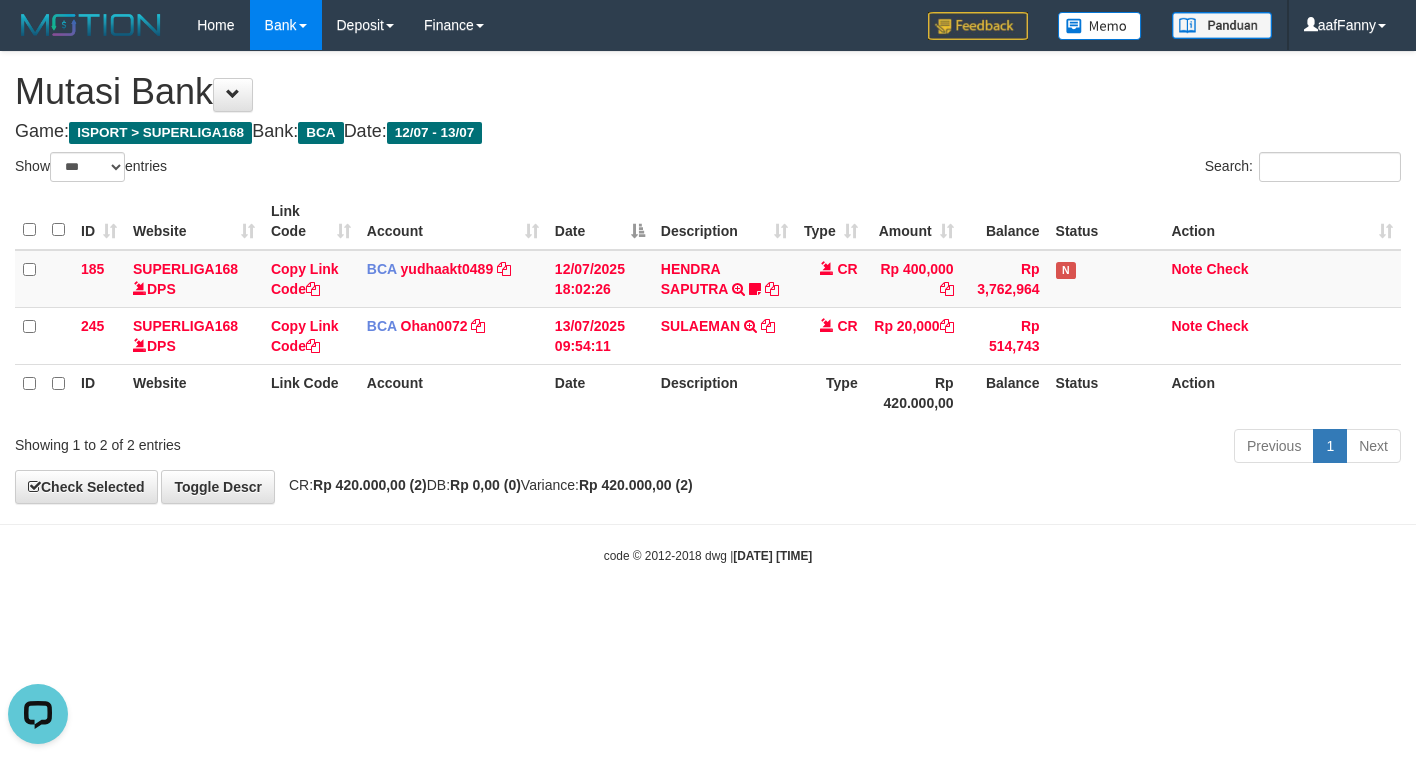 scroll, scrollTop: 0, scrollLeft: 0, axis: both 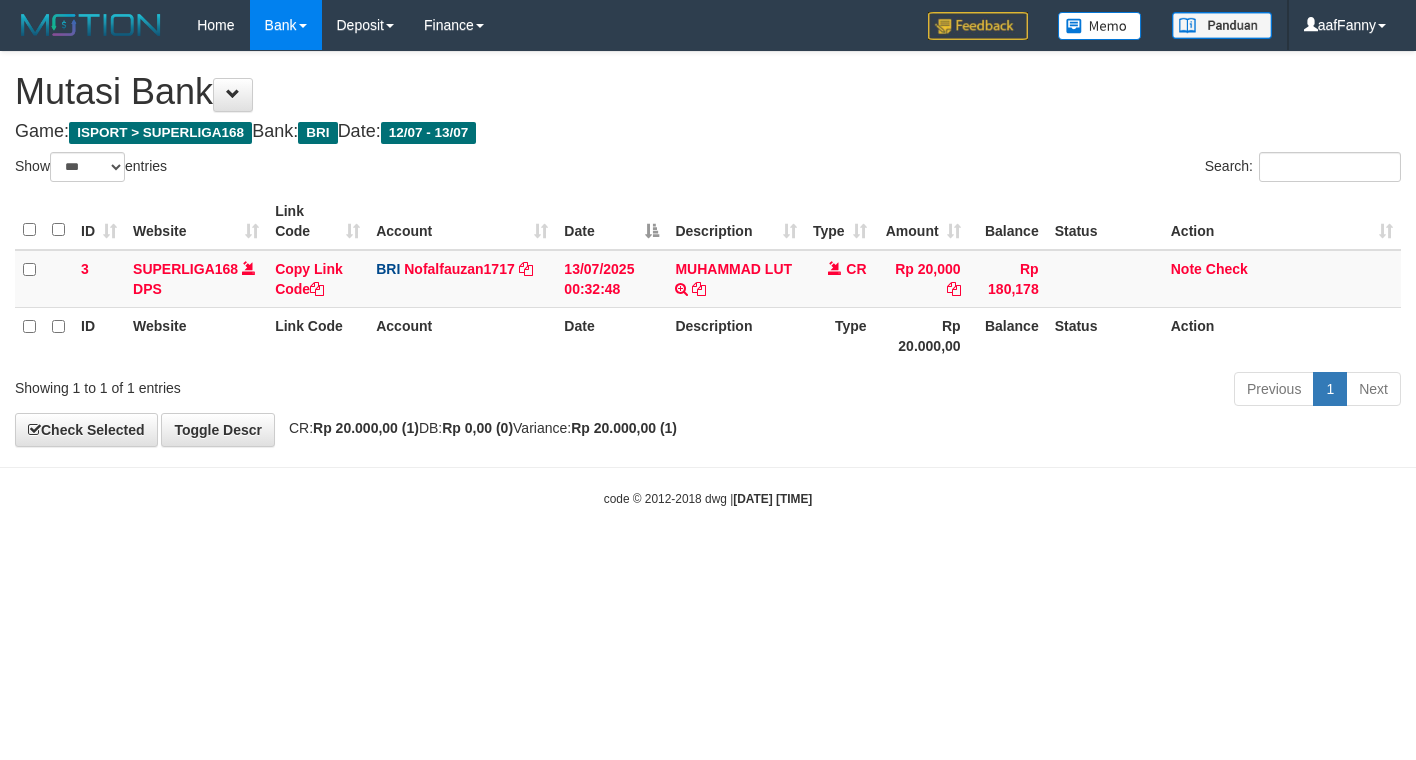 select on "***" 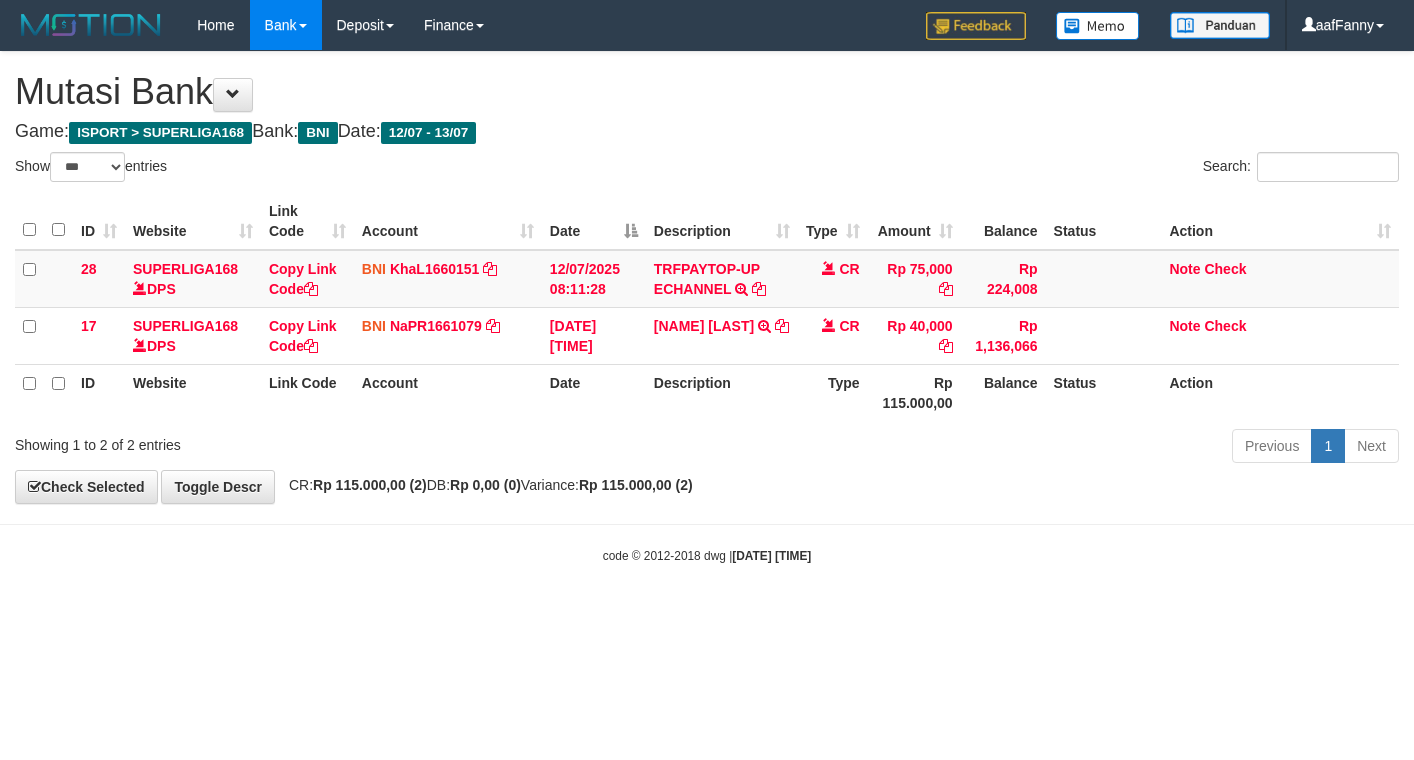 select on "***" 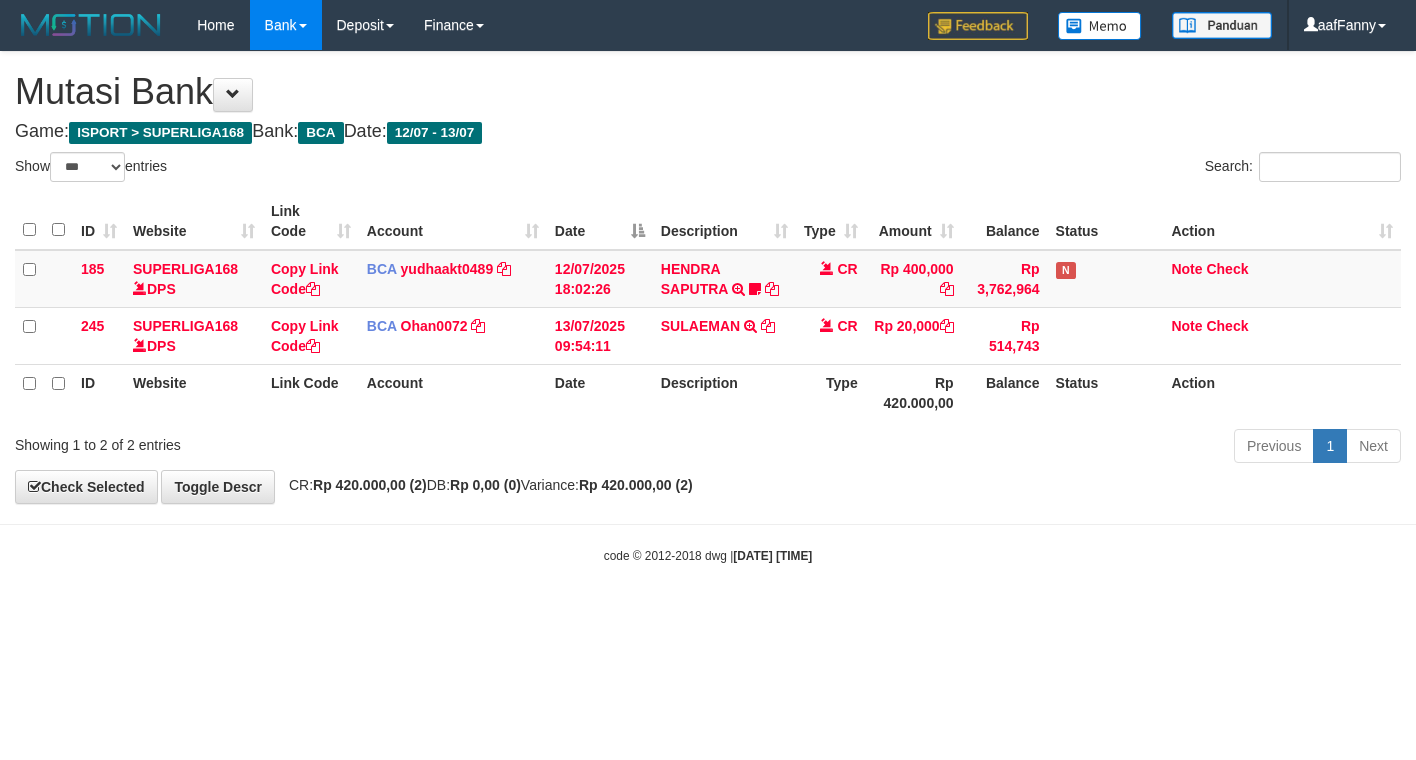 select on "***" 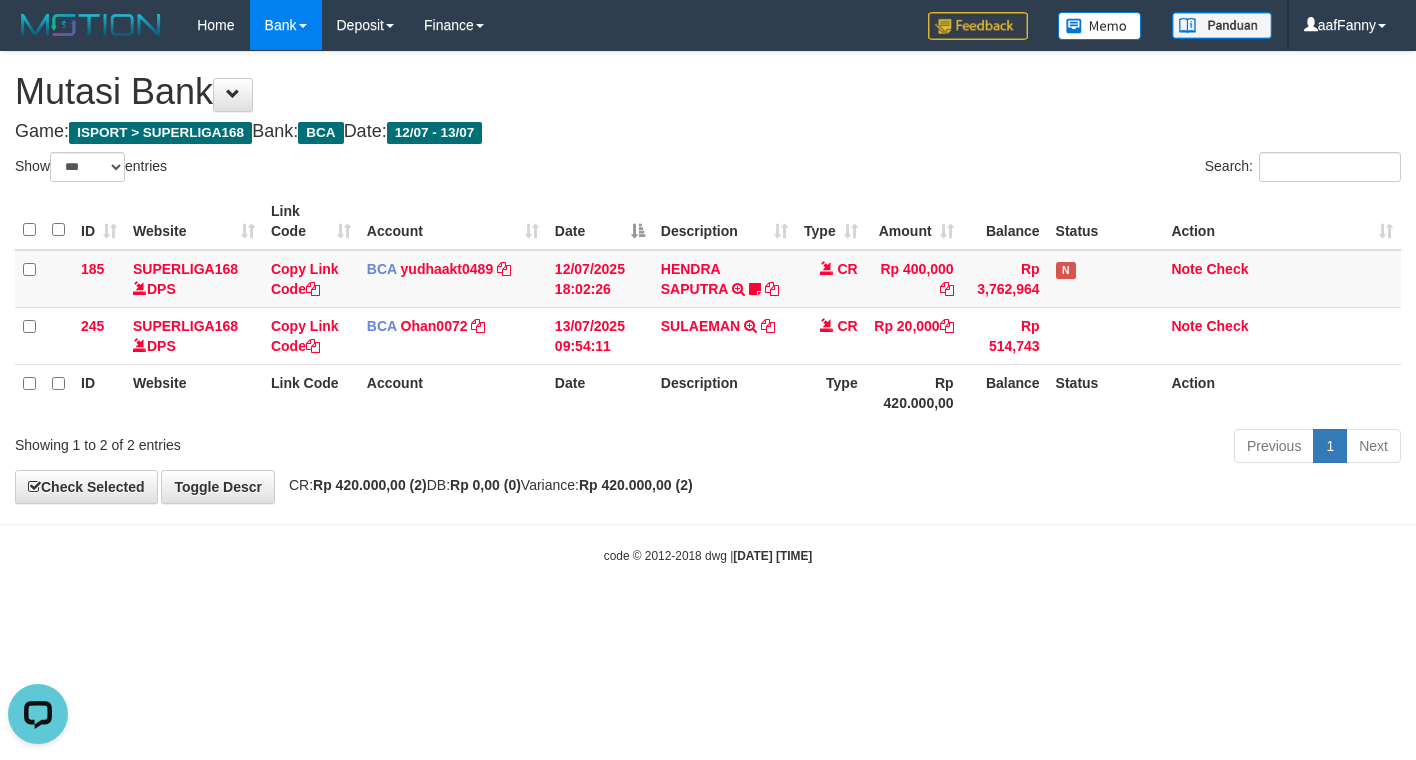 scroll, scrollTop: 0, scrollLeft: 0, axis: both 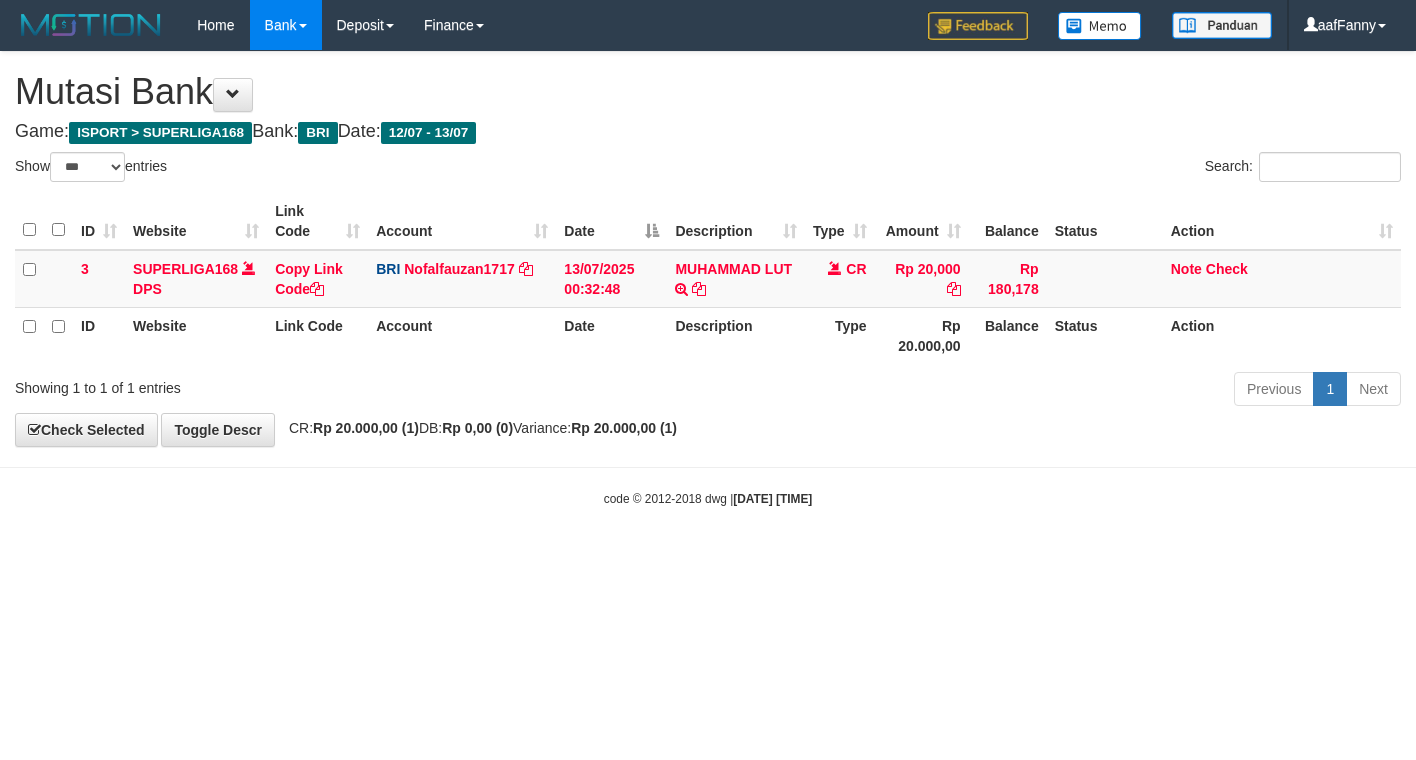 select on "***" 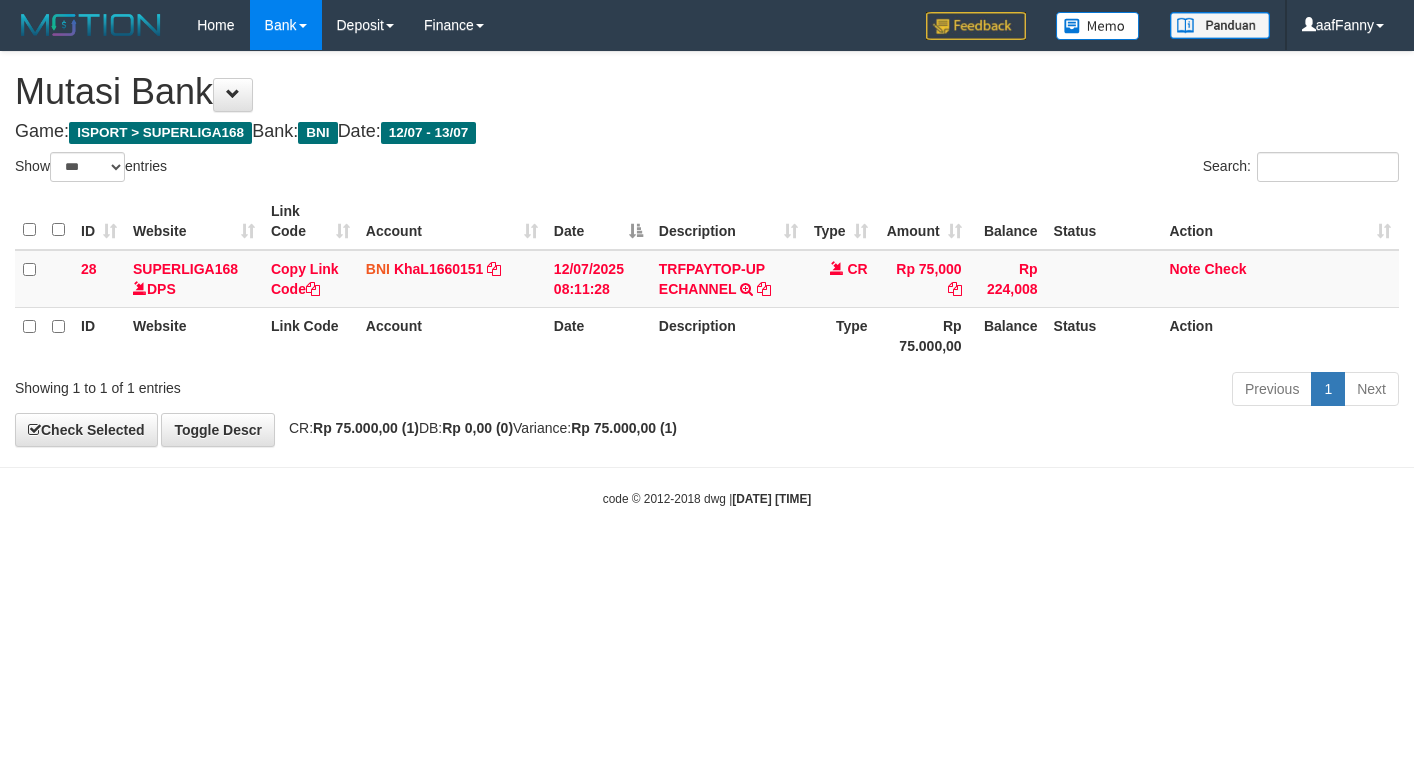 select on "***" 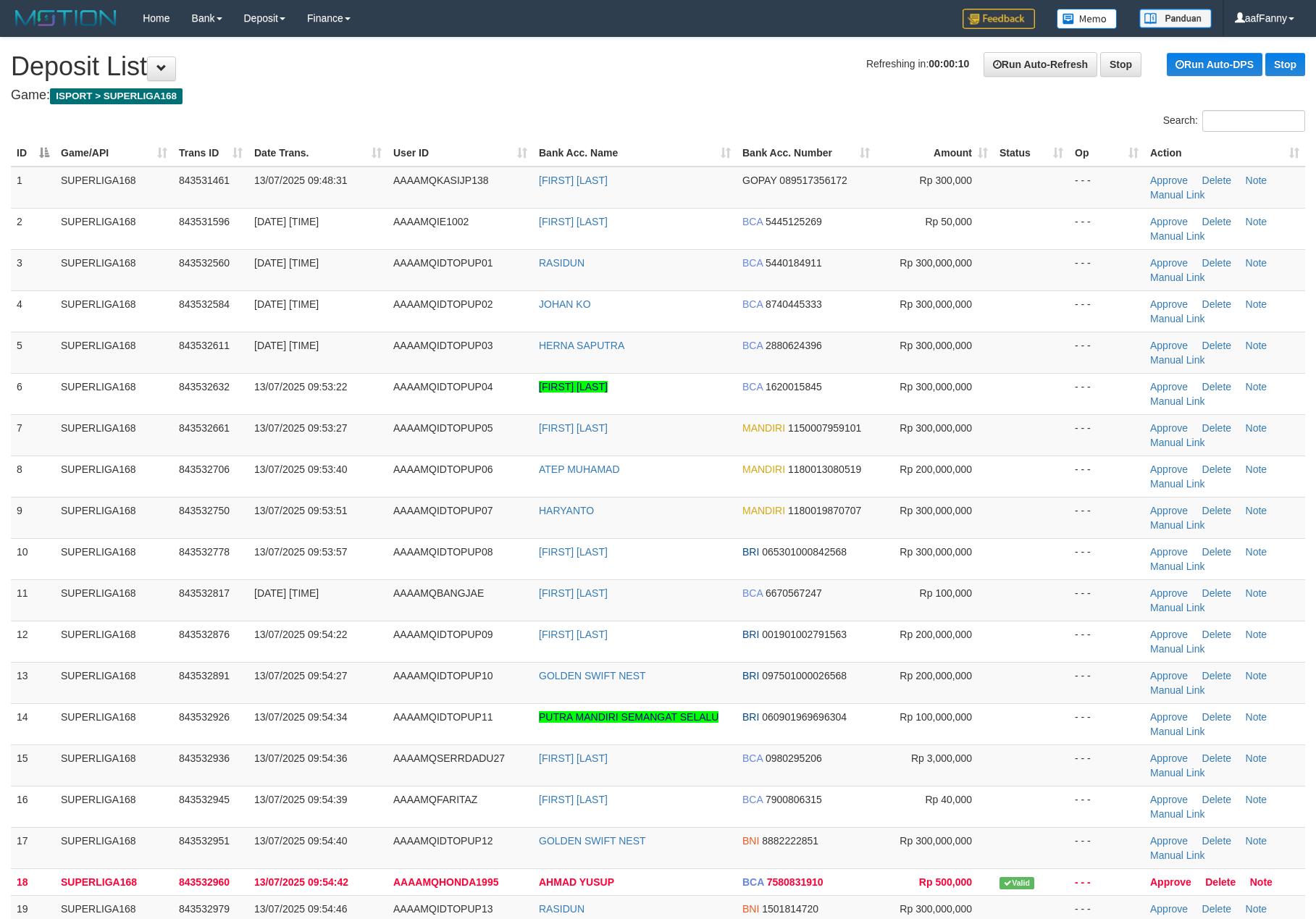 scroll, scrollTop: 0, scrollLeft: 0, axis: both 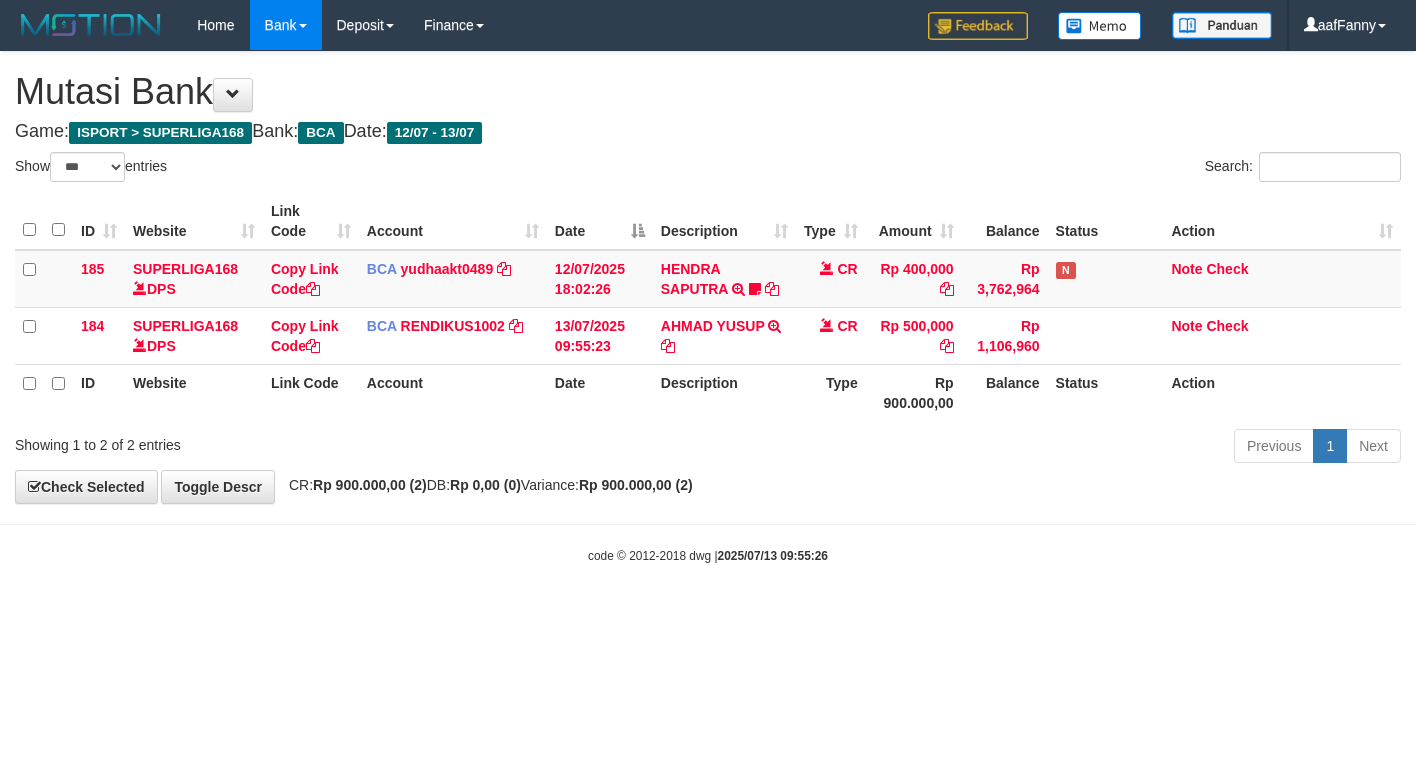 select on "***" 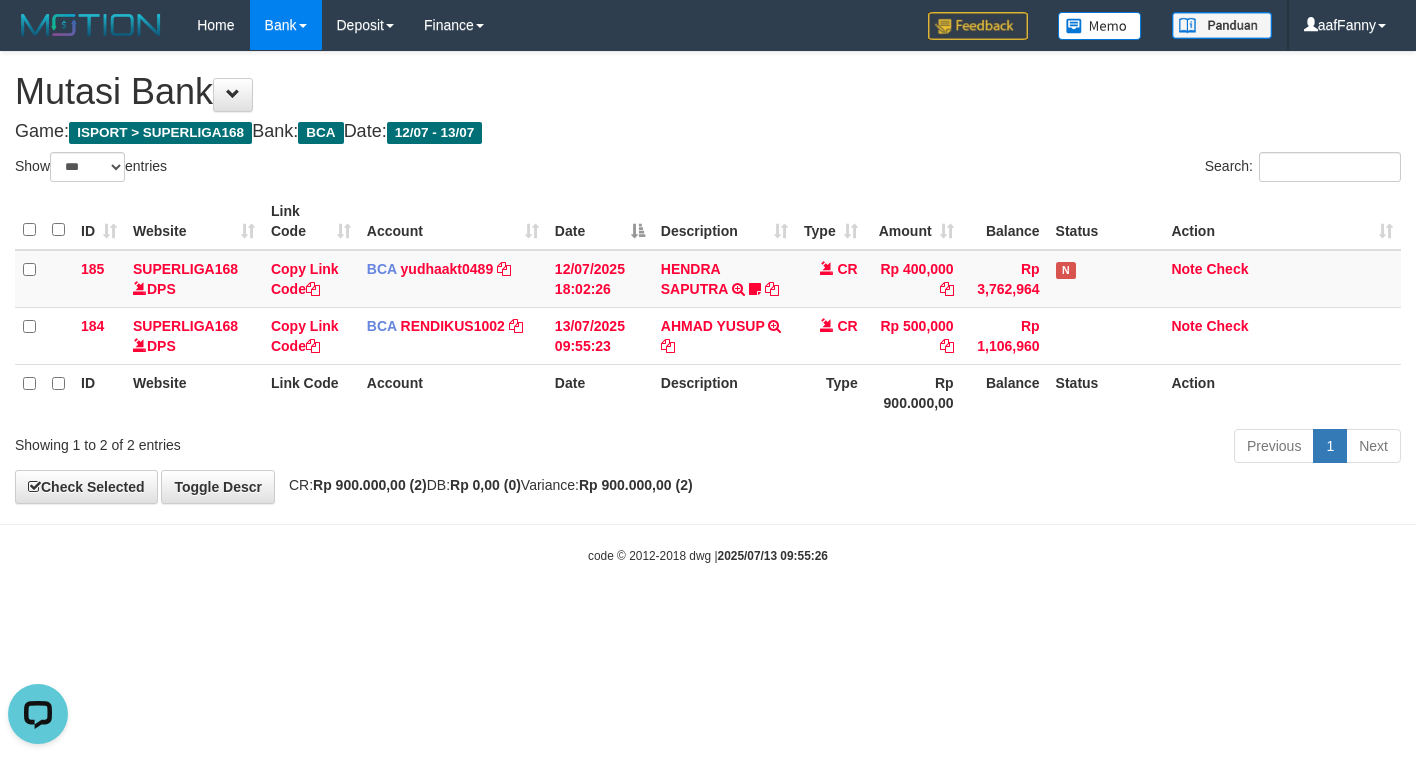 scroll, scrollTop: 0, scrollLeft: 0, axis: both 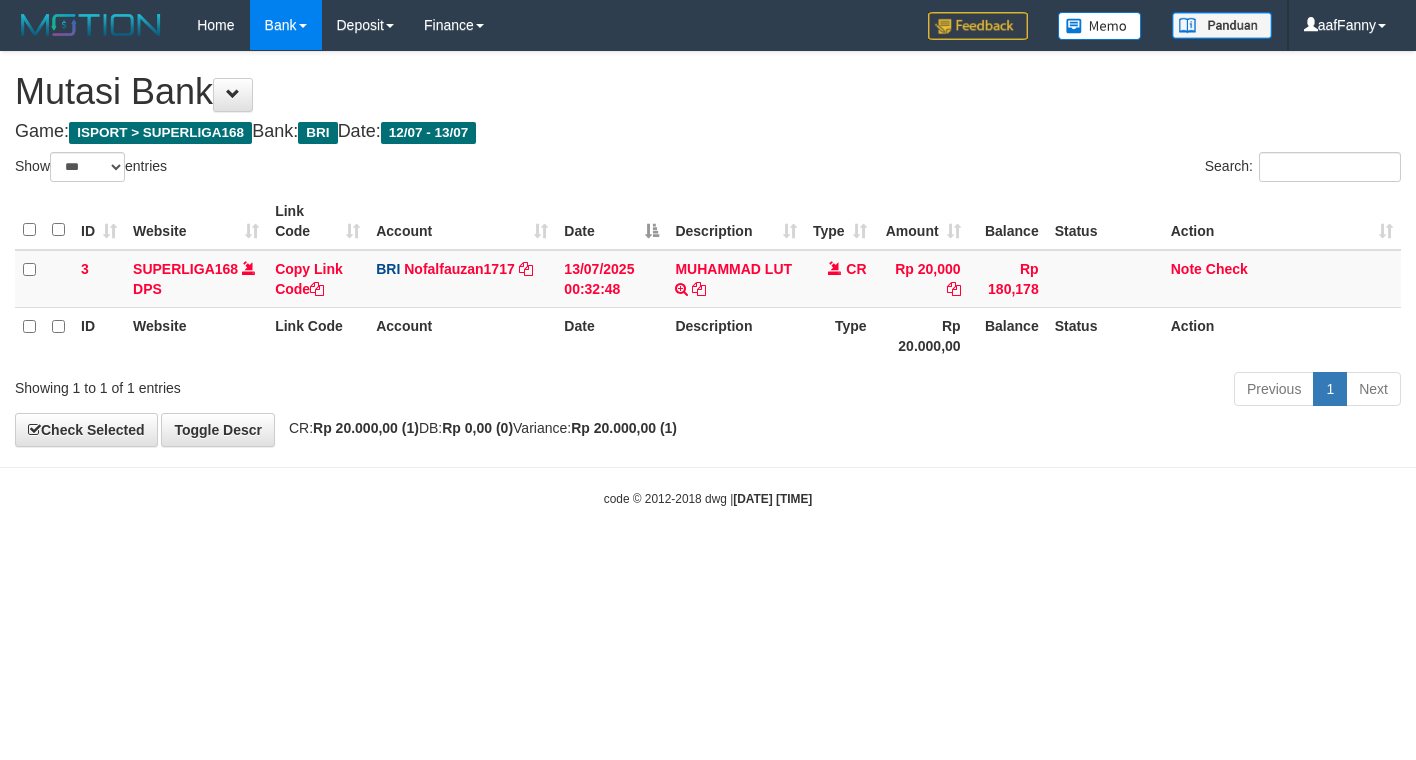 select on "***" 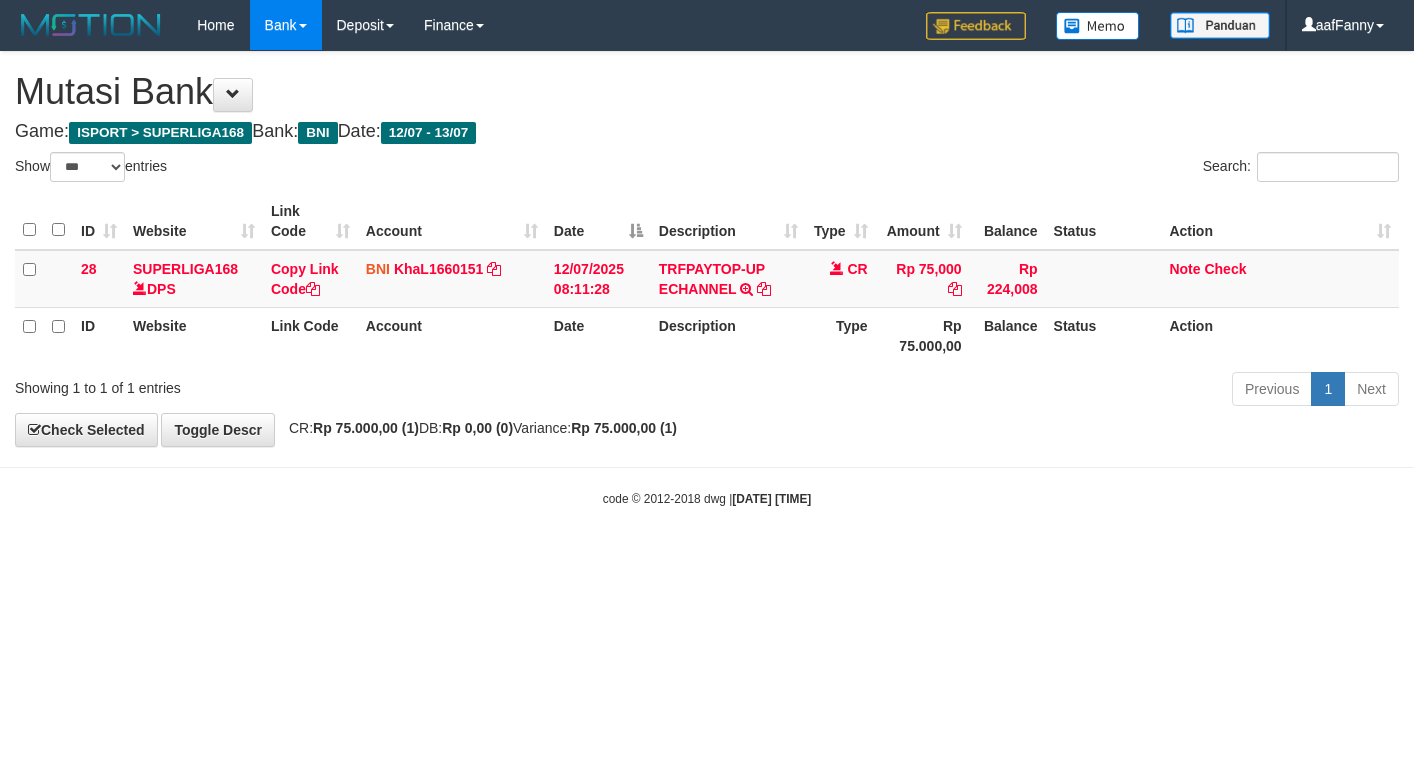 select on "***" 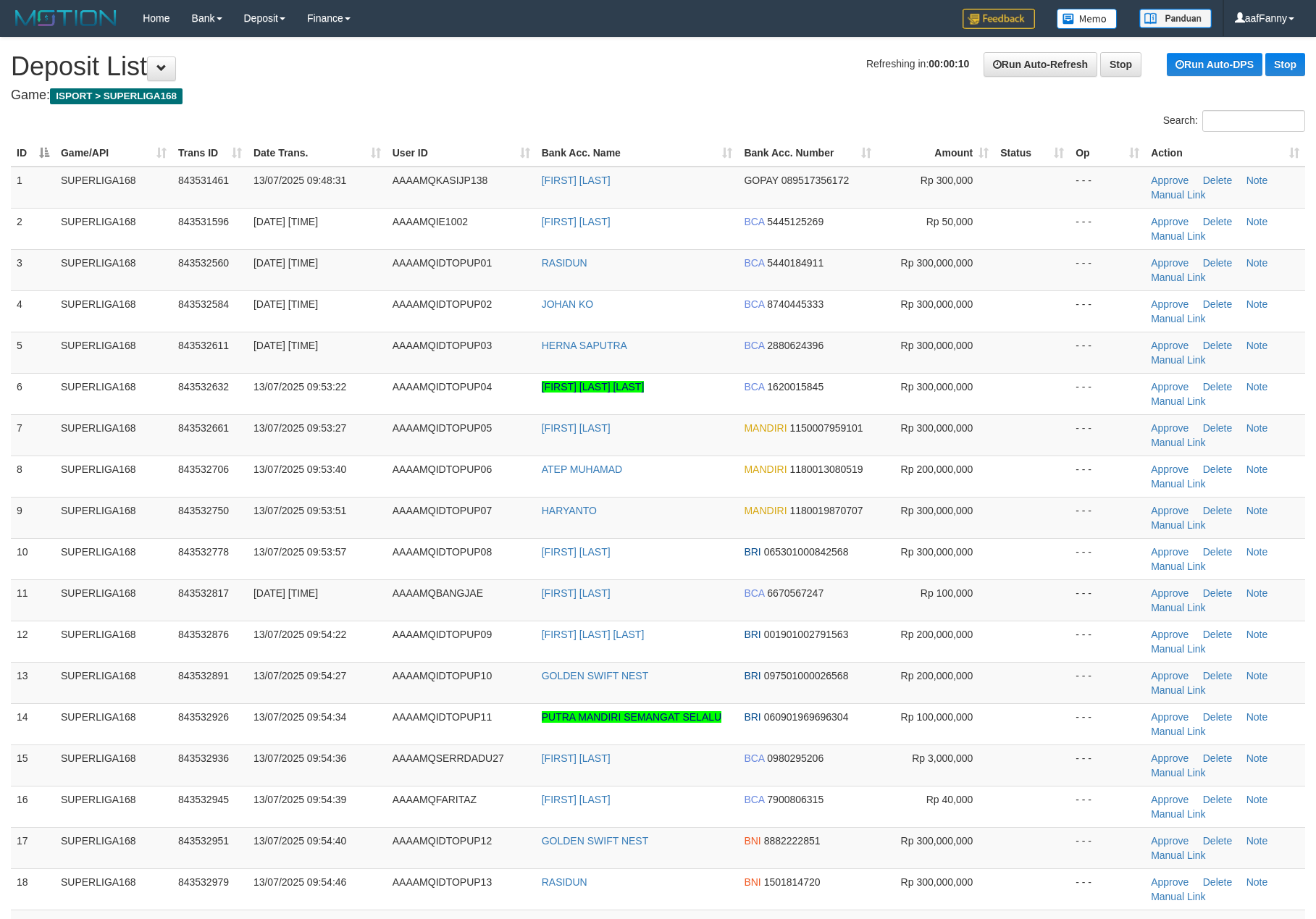 scroll, scrollTop: 0, scrollLeft: 0, axis: both 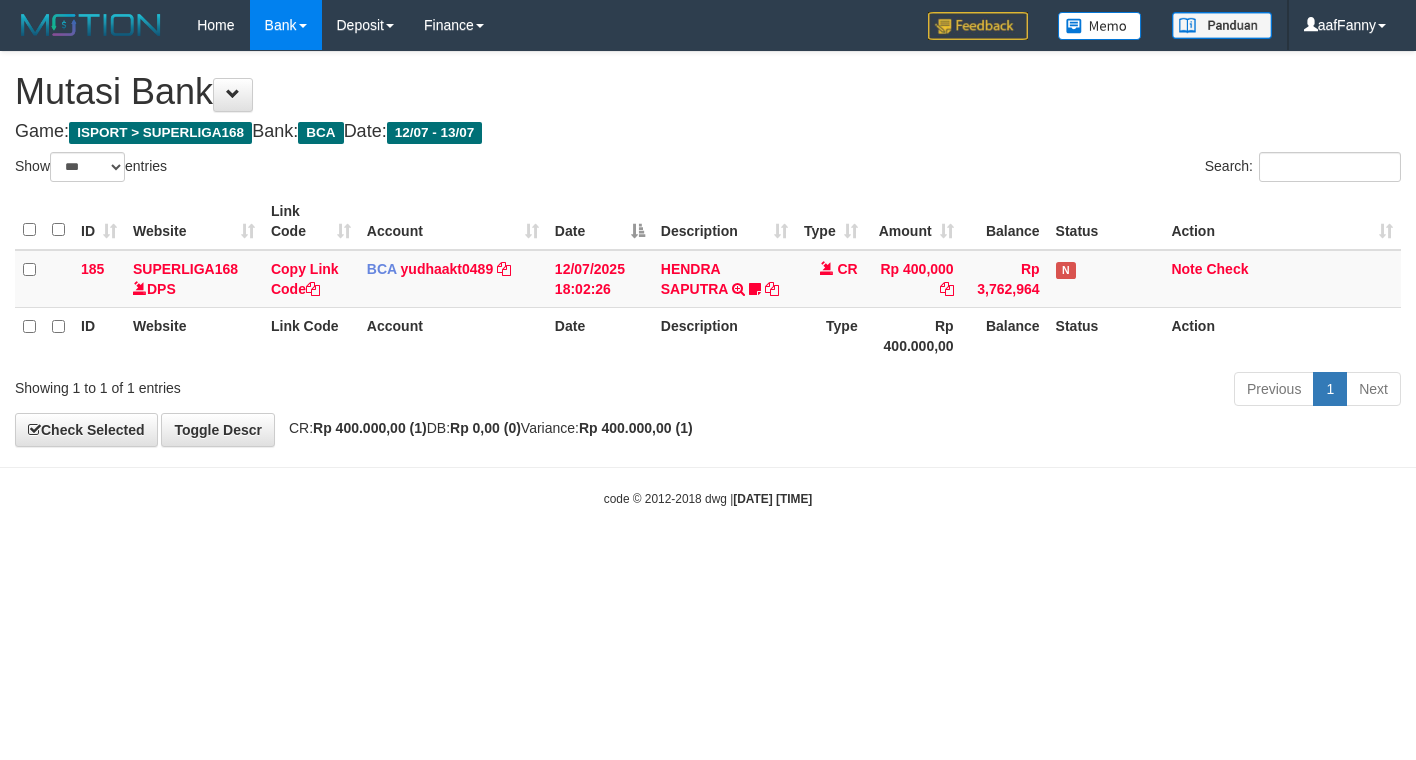 select on "***" 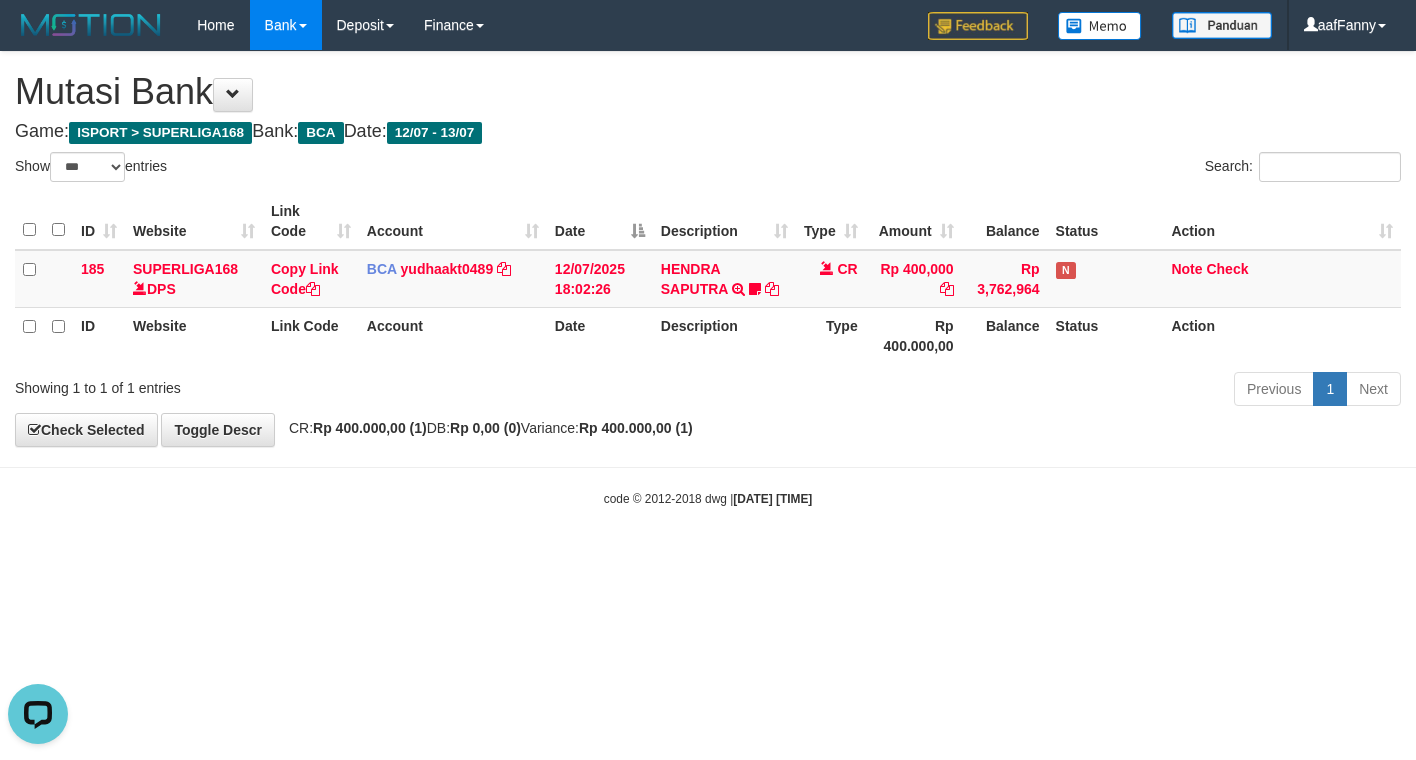 scroll, scrollTop: 0, scrollLeft: 0, axis: both 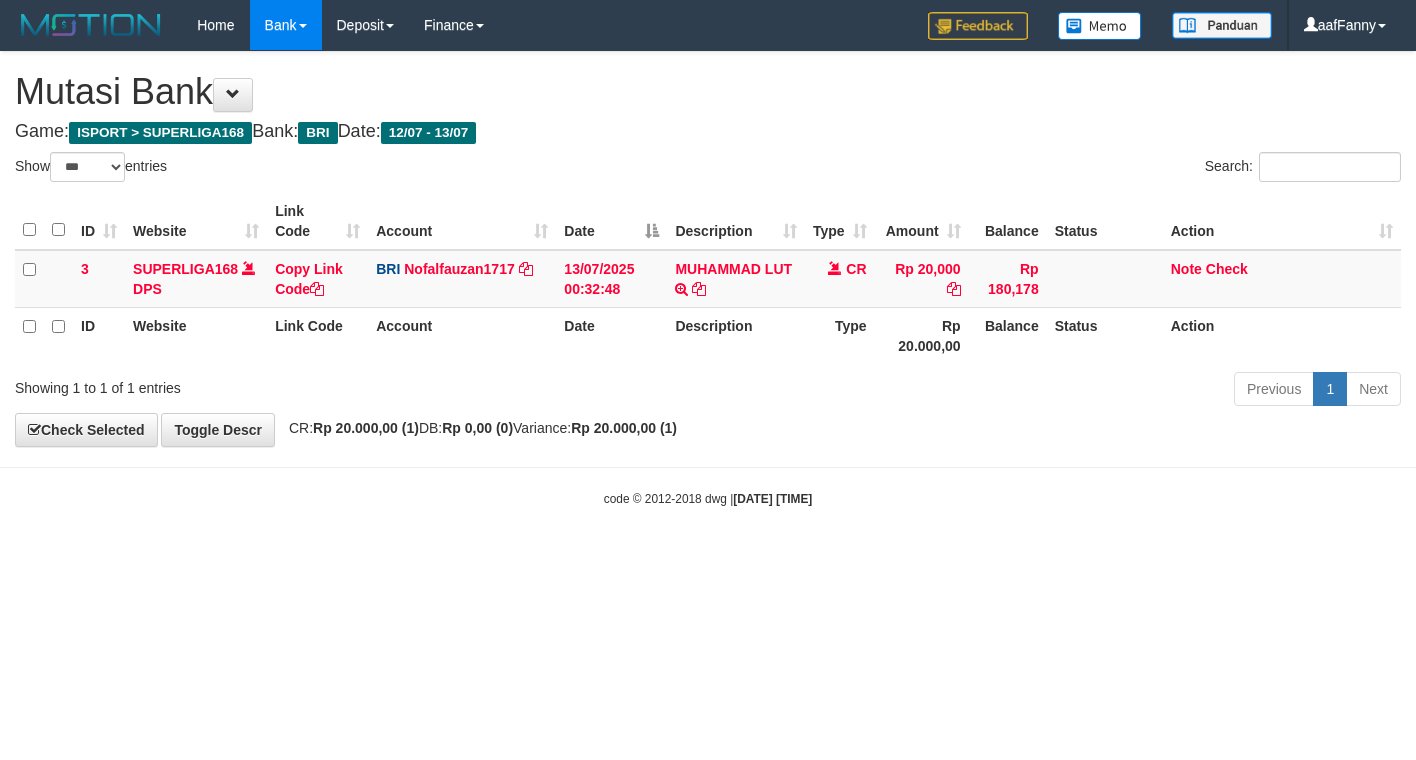 select on "***" 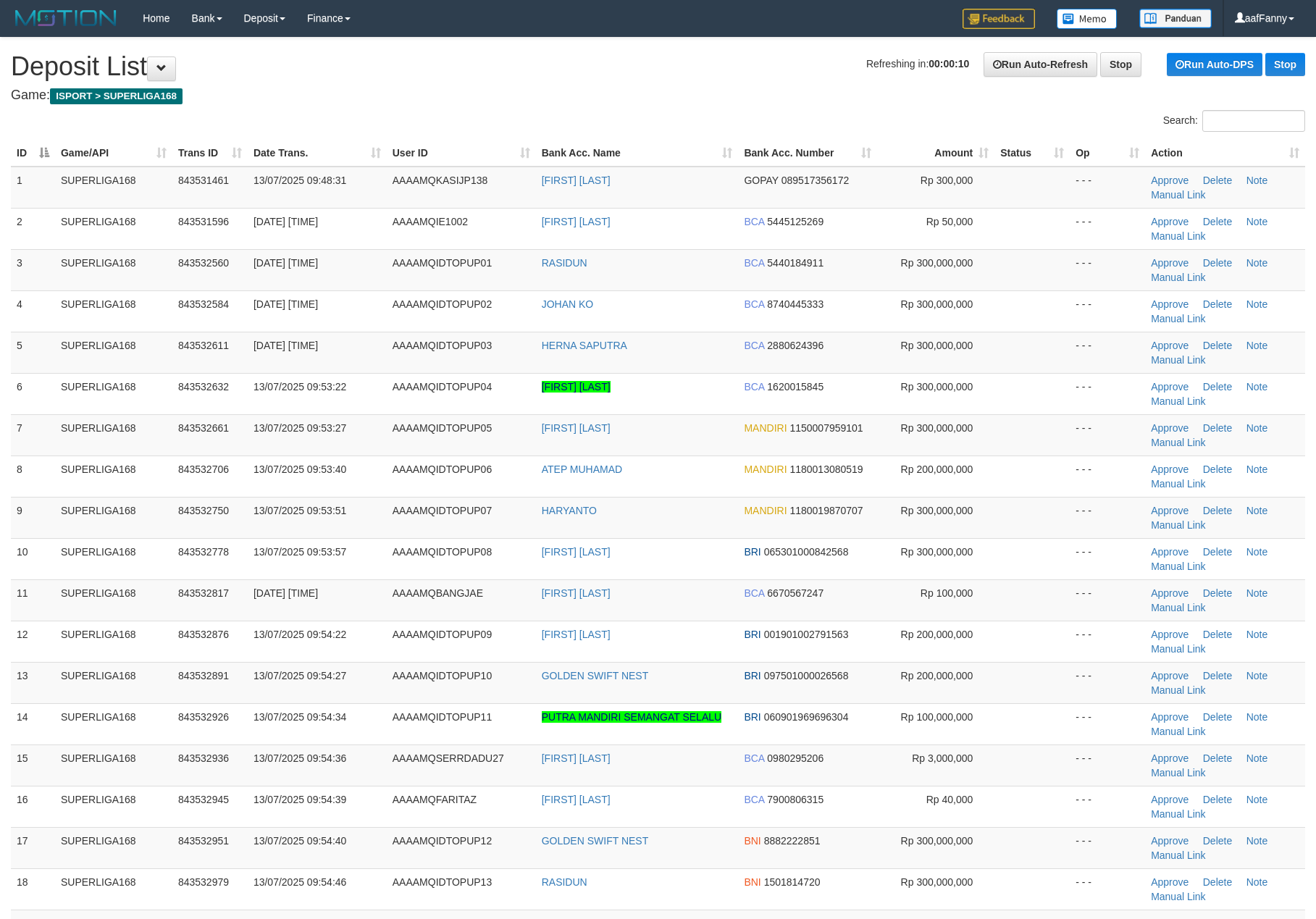 scroll, scrollTop: 0, scrollLeft: 0, axis: both 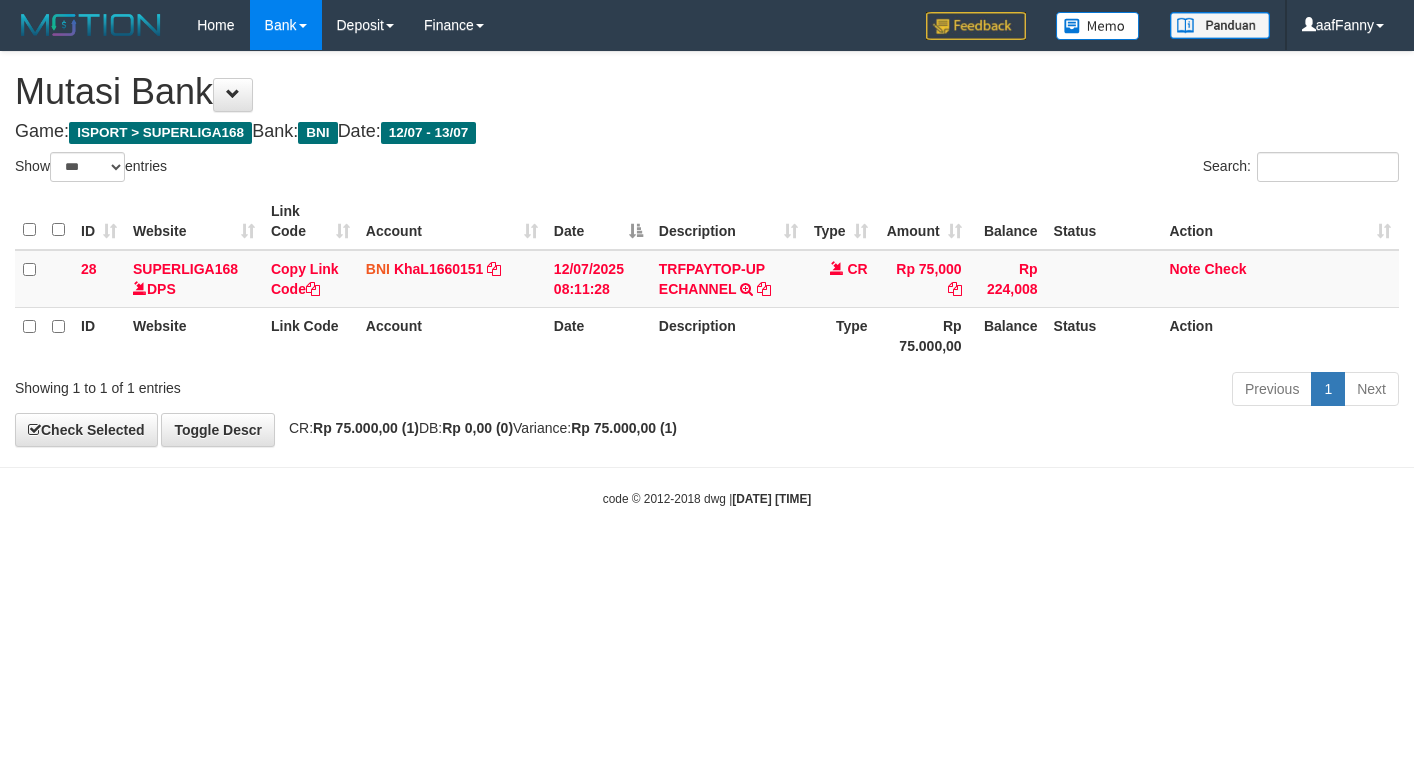 select on "***" 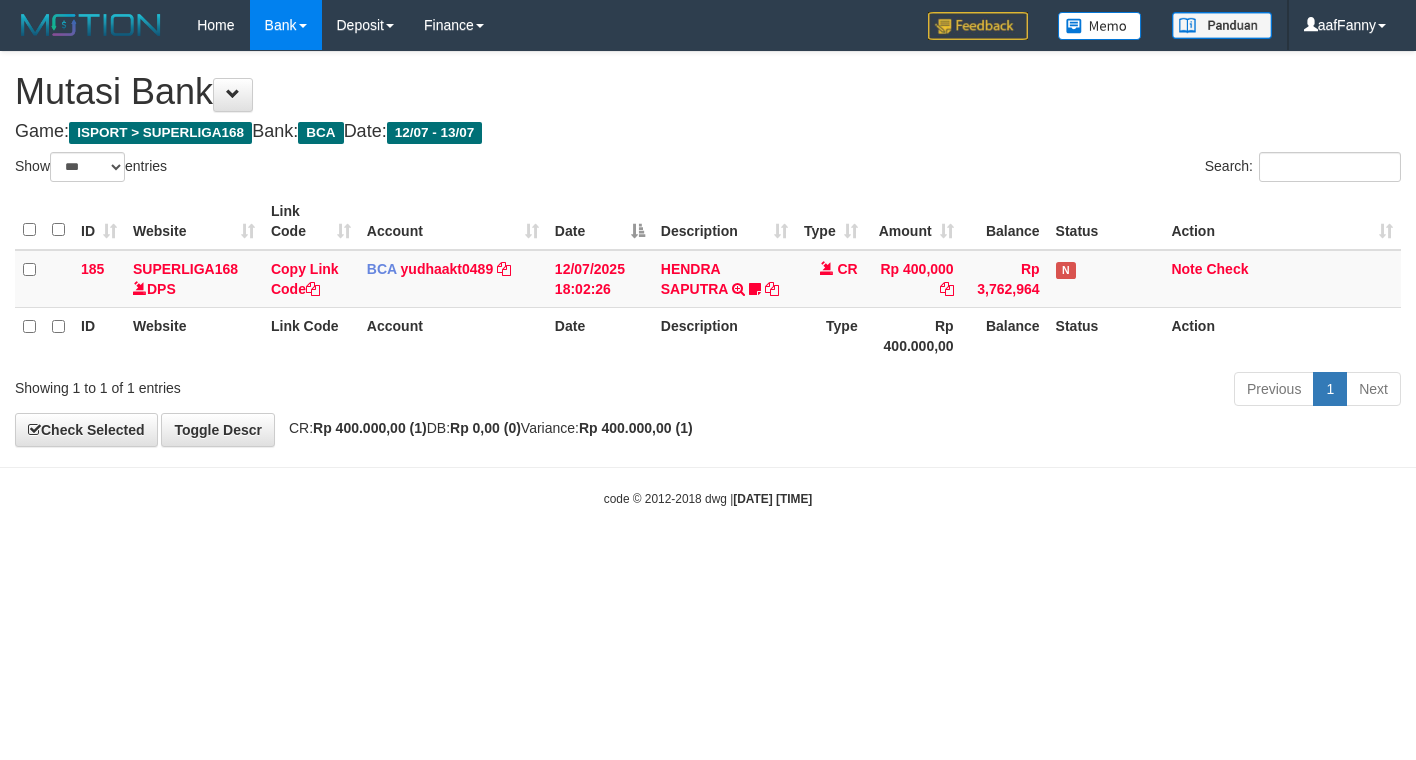 select on "***" 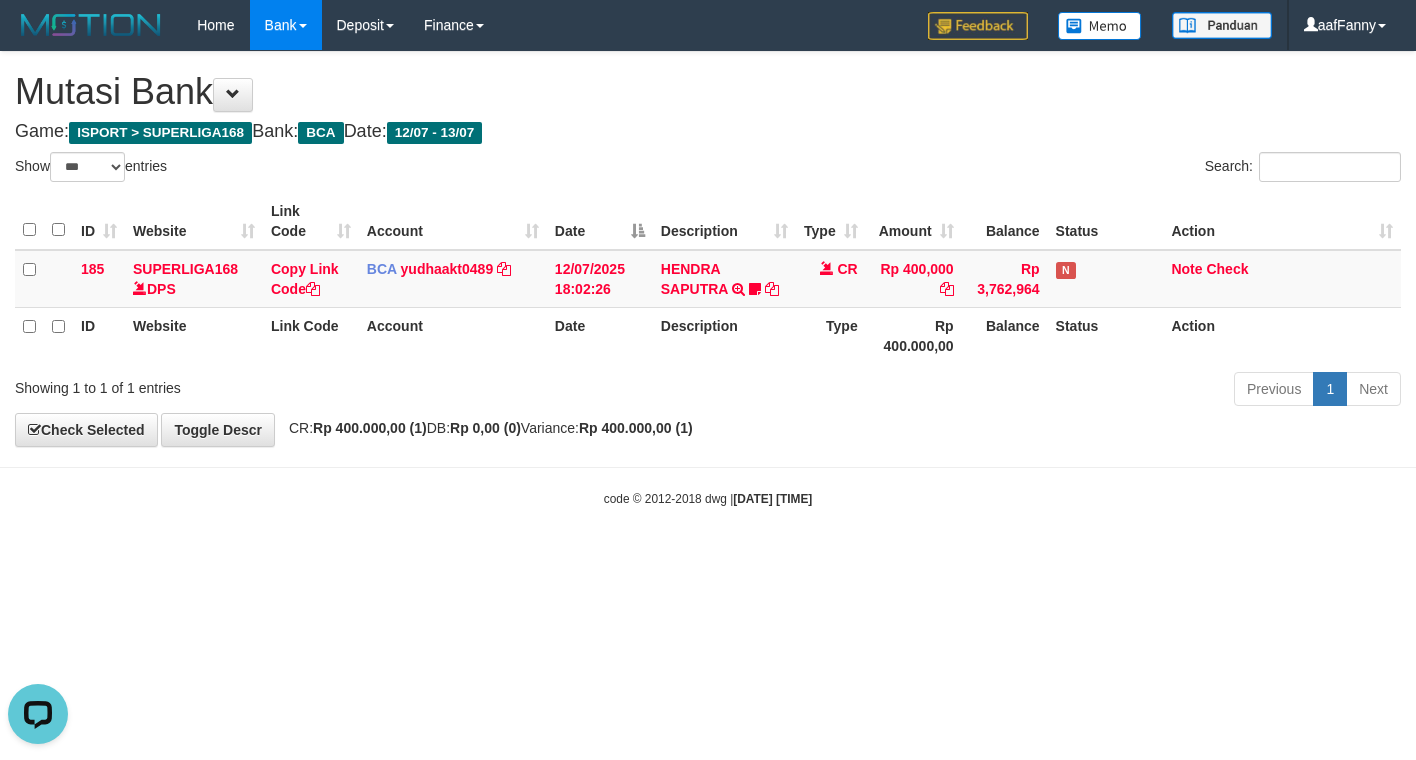 scroll, scrollTop: 0, scrollLeft: 0, axis: both 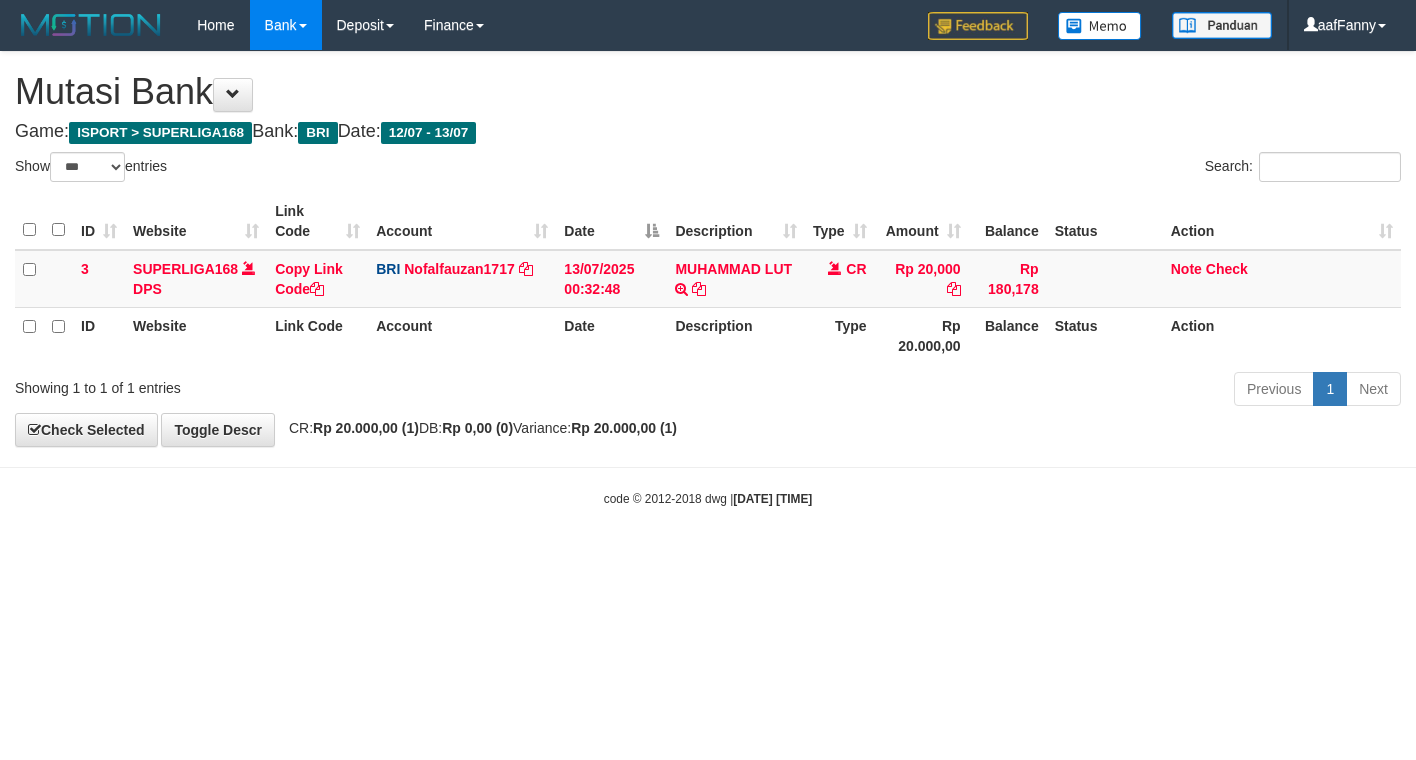 select on "***" 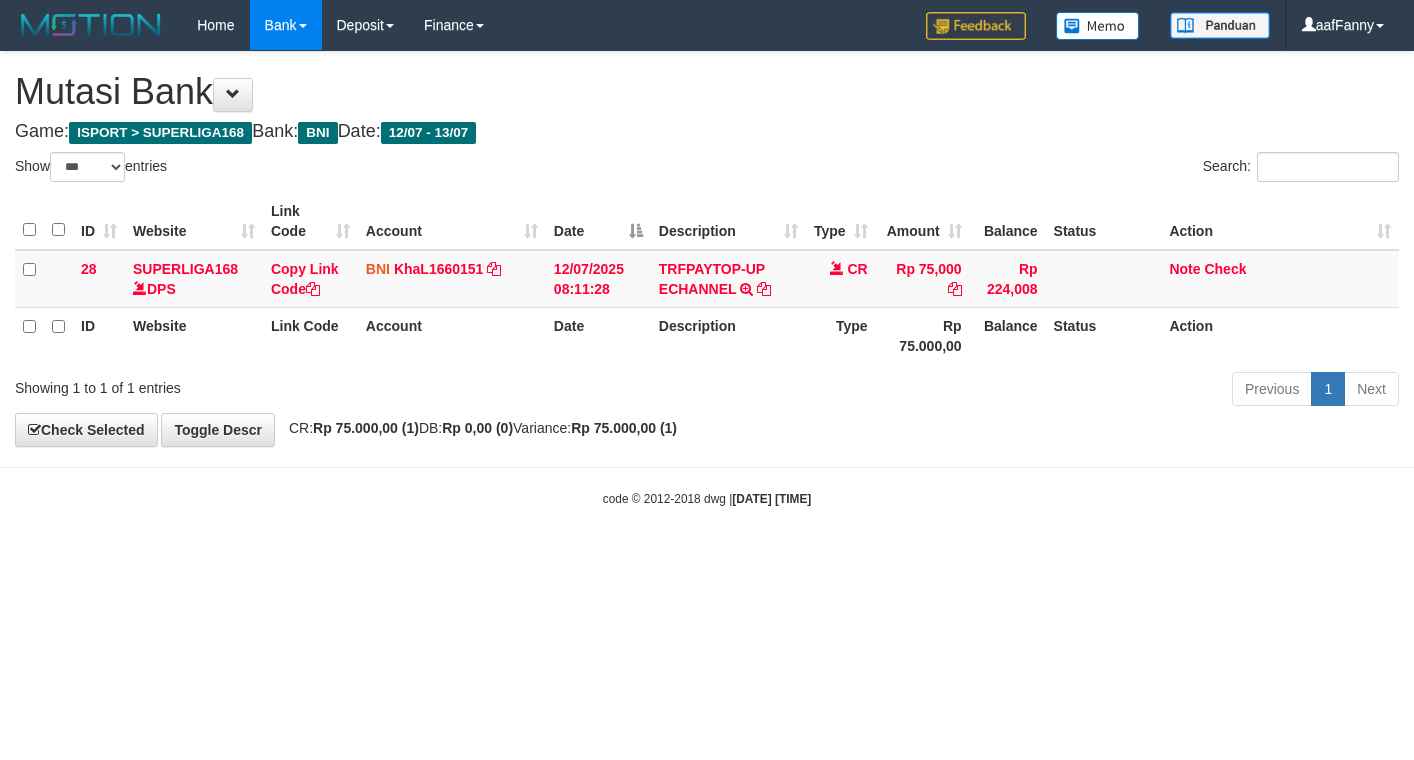 select on "***" 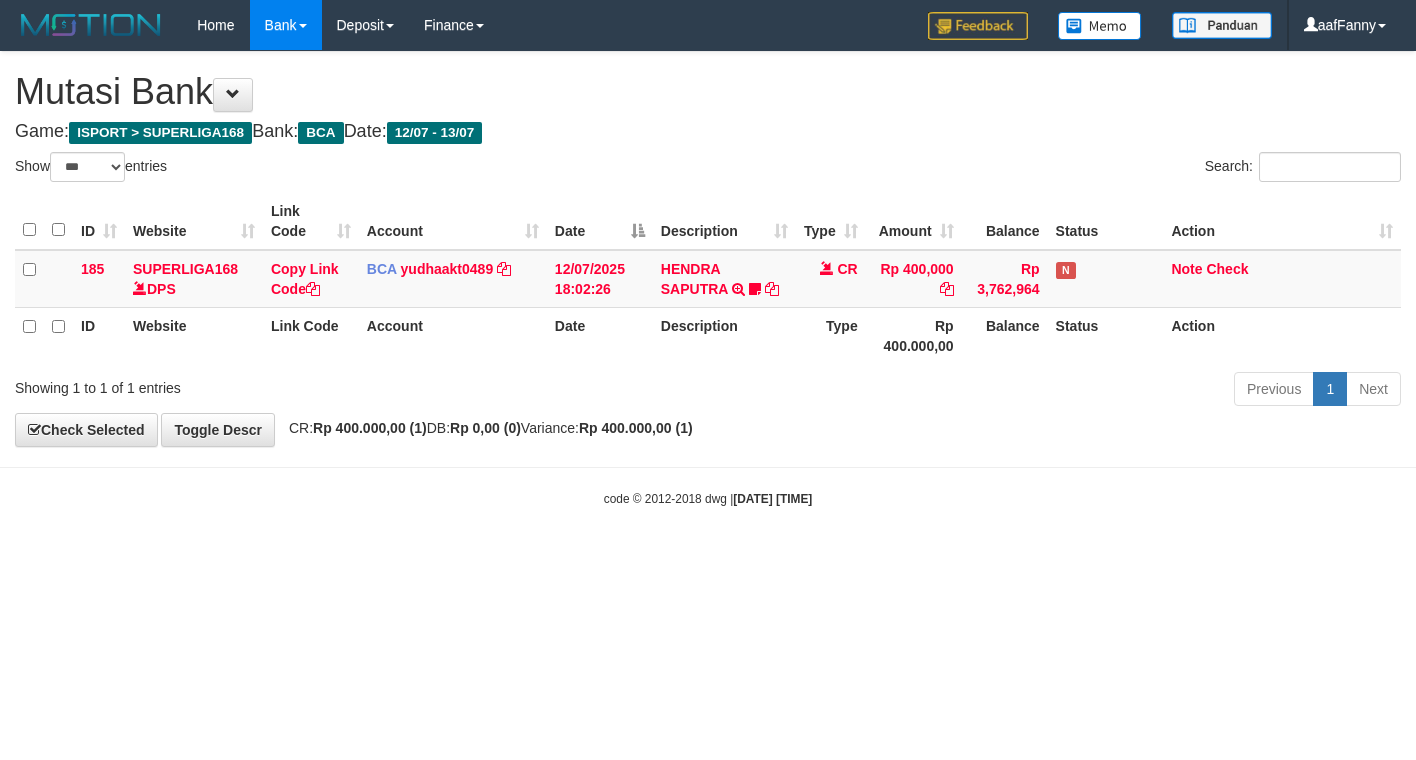 select on "***" 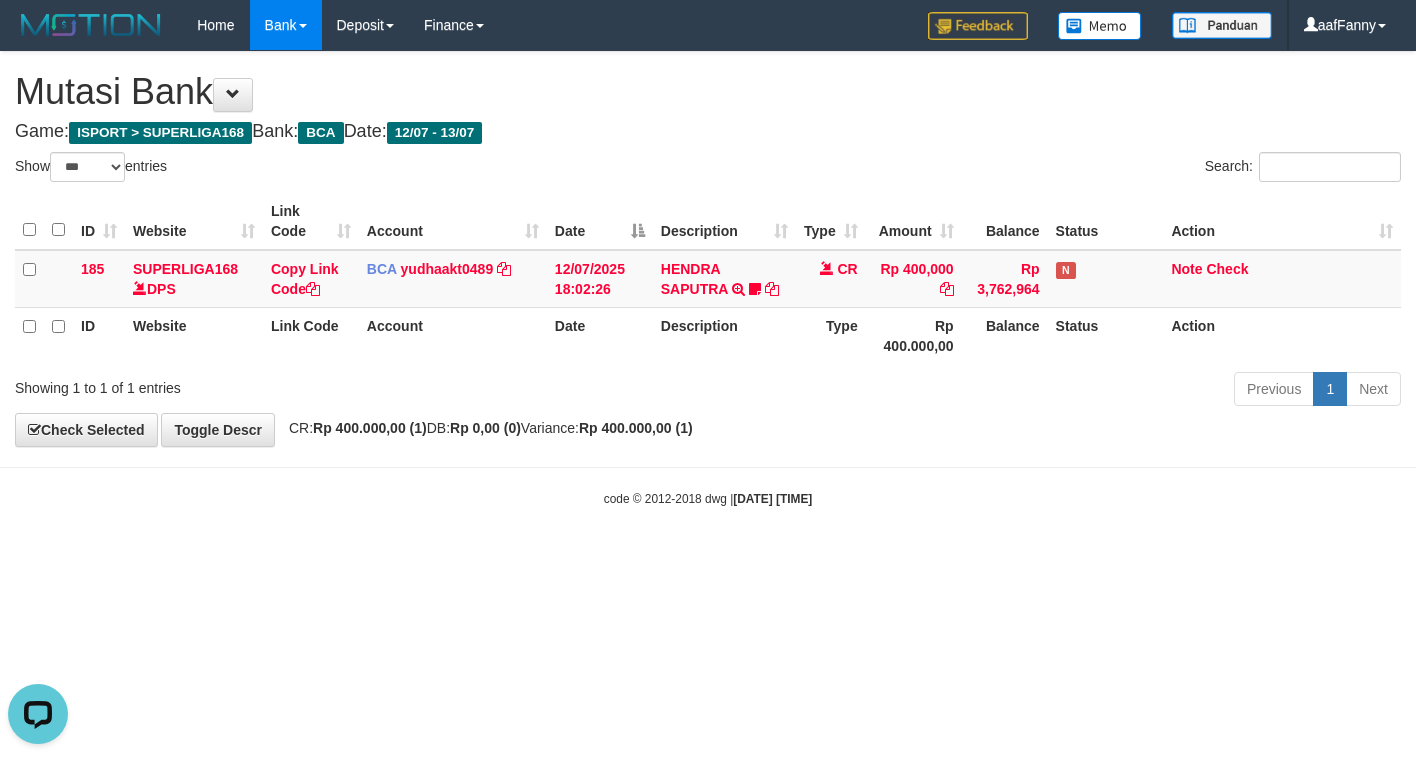 scroll, scrollTop: 0, scrollLeft: 0, axis: both 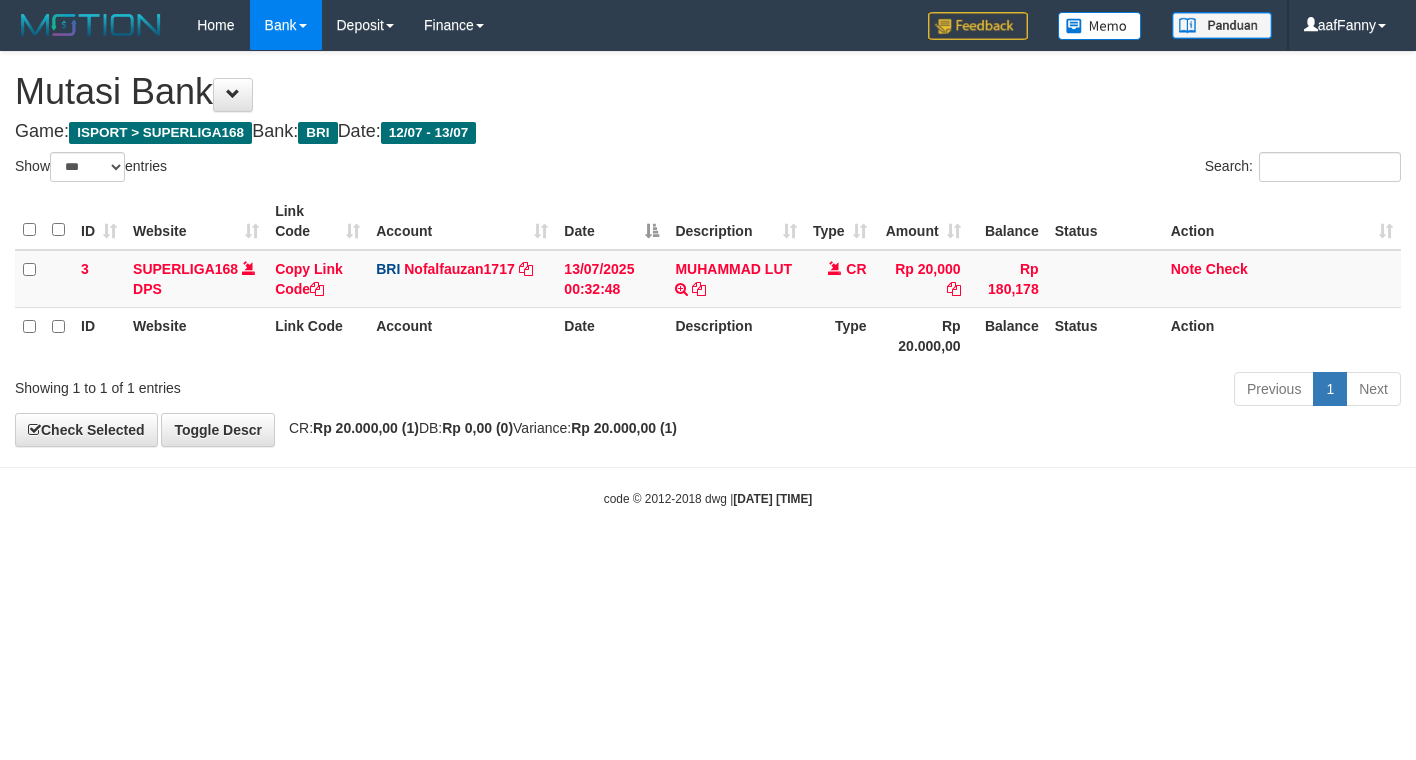 select on "***" 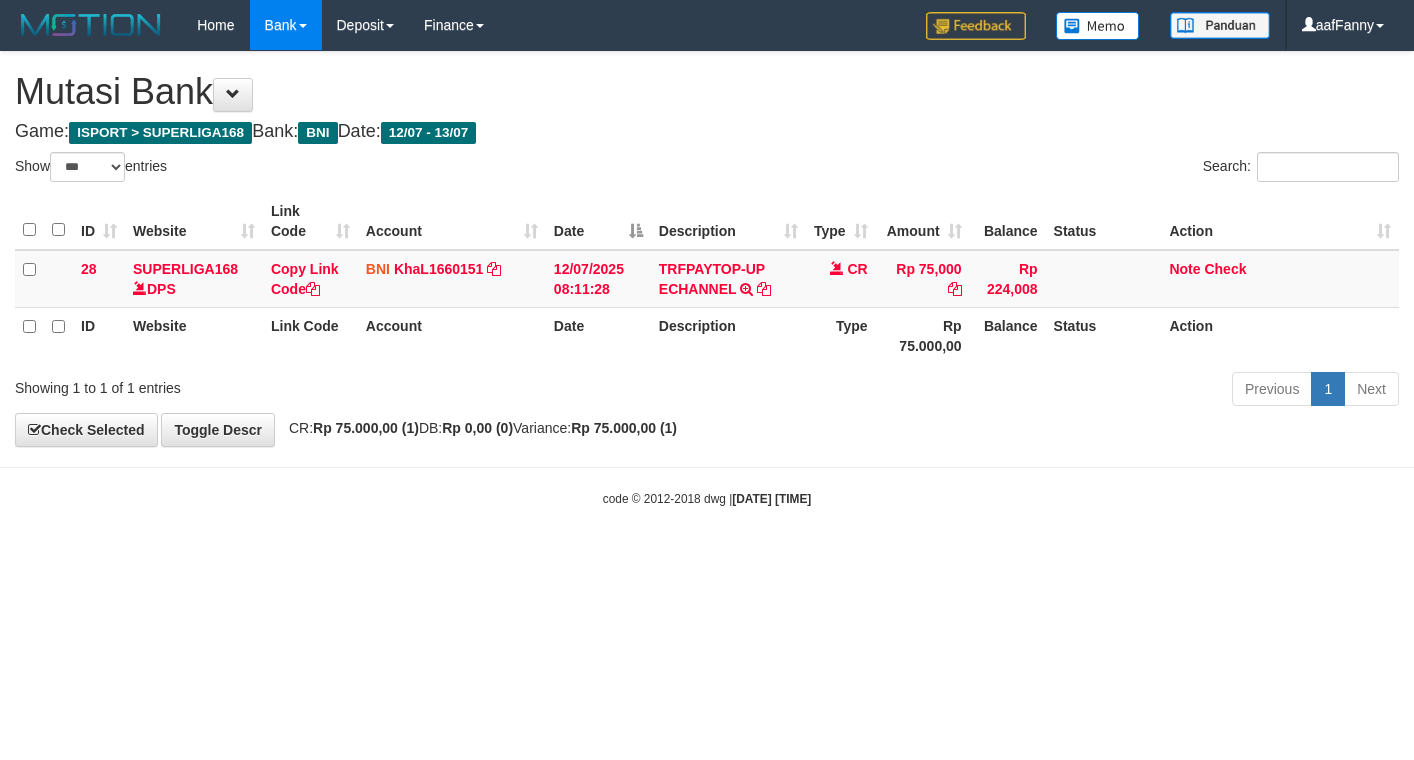 select on "***" 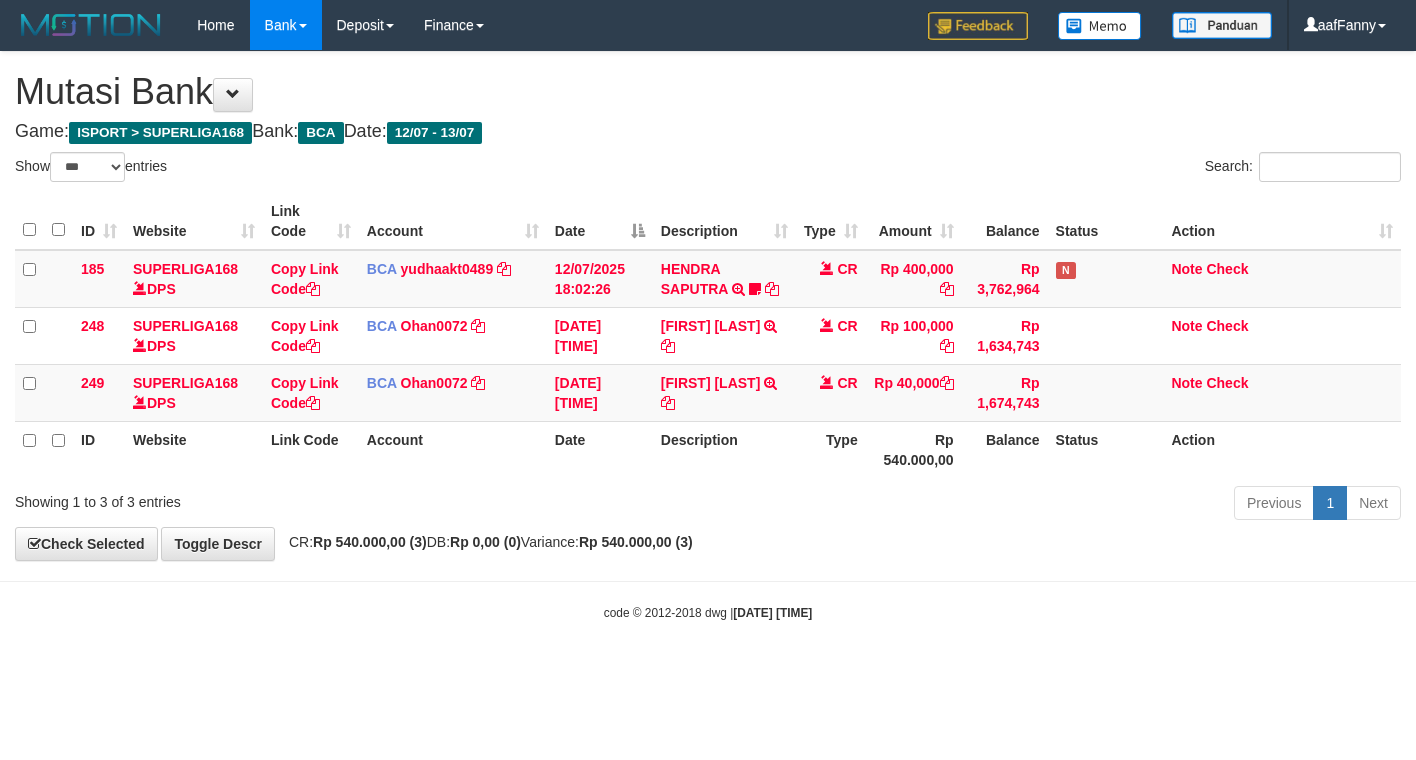 select on "***" 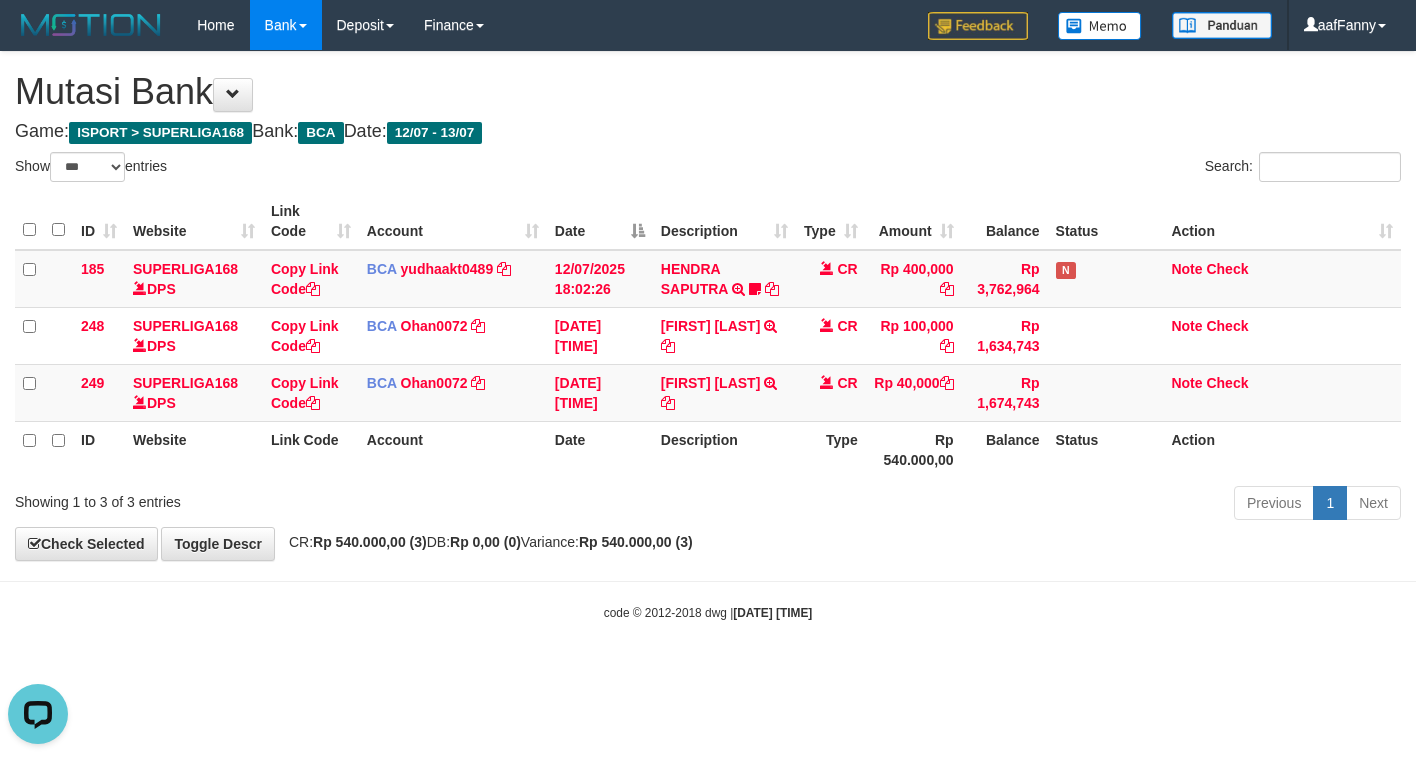 scroll, scrollTop: 0, scrollLeft: 0, axis: both 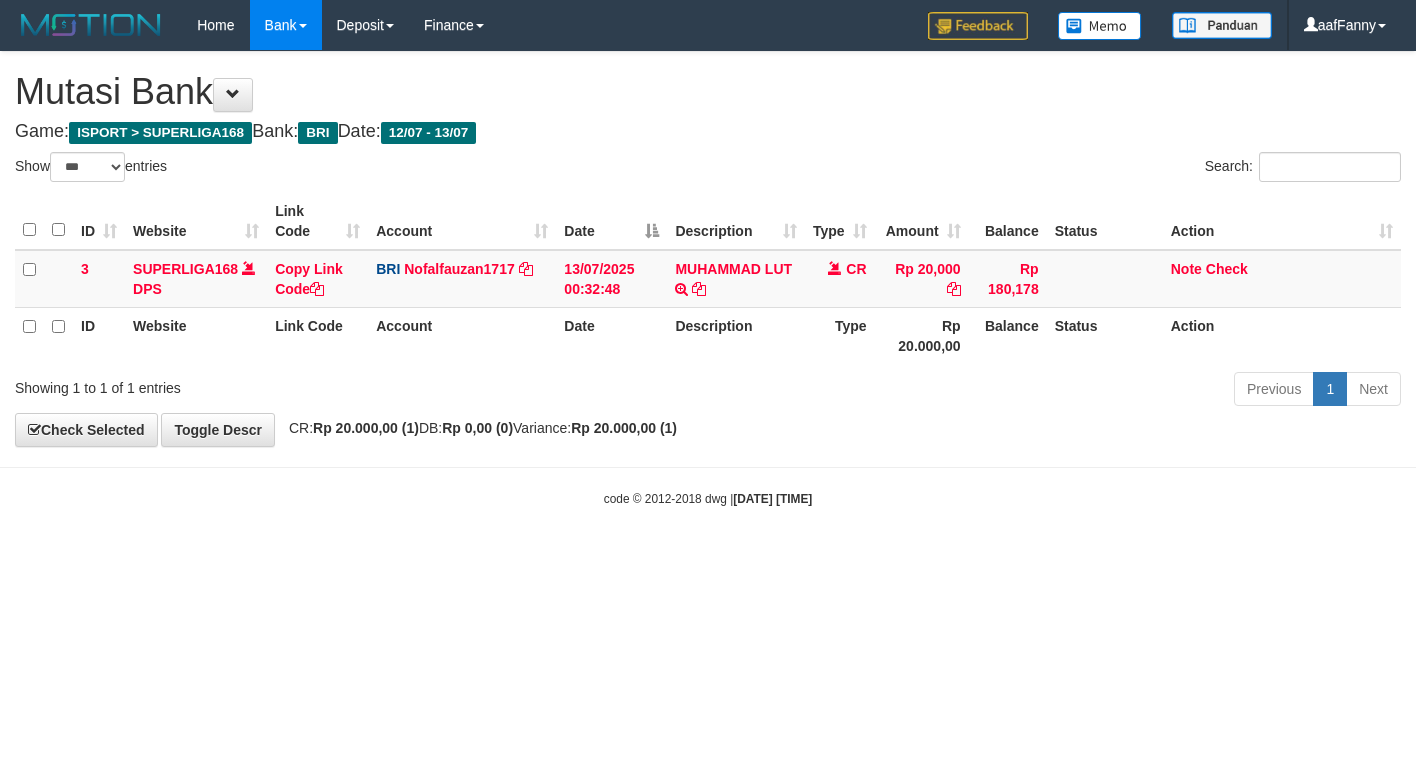 select on "***" 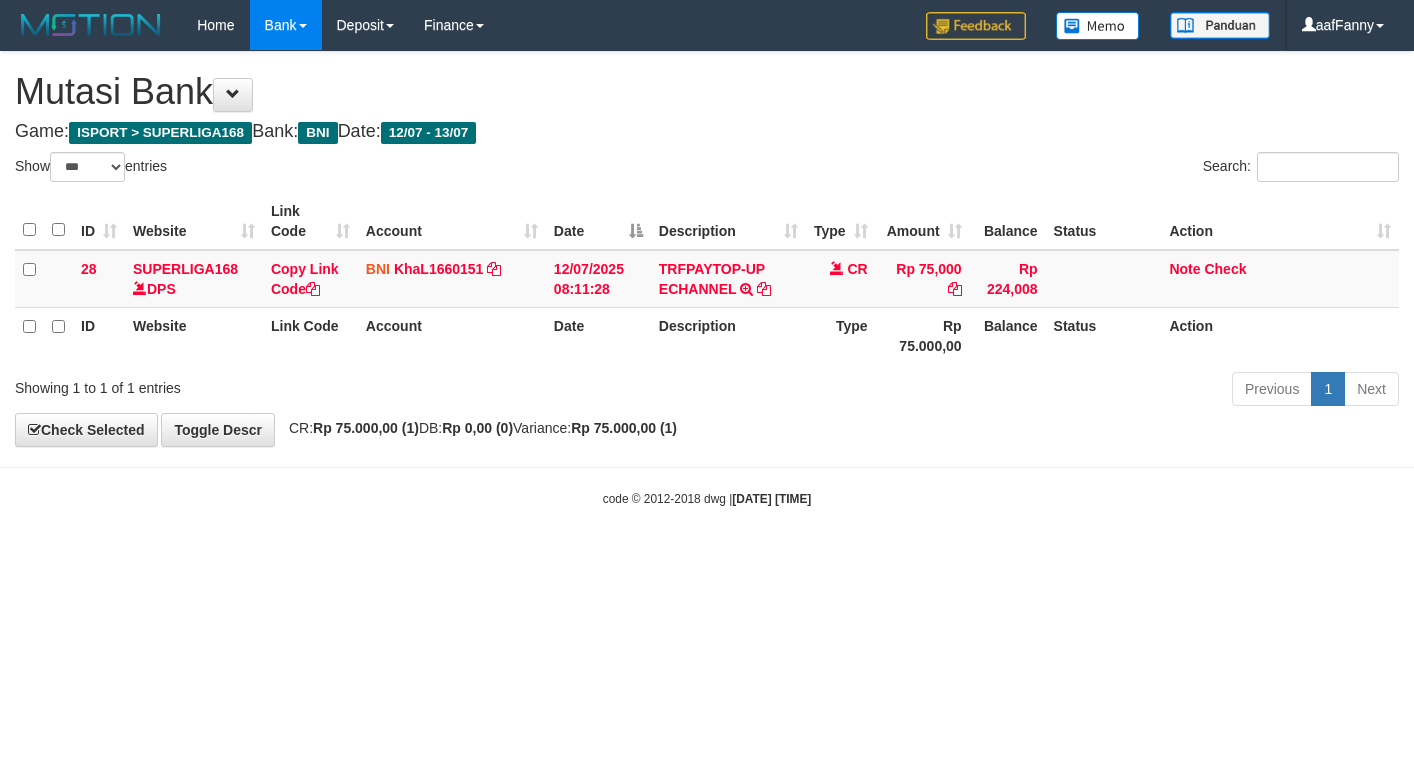 select on "***" 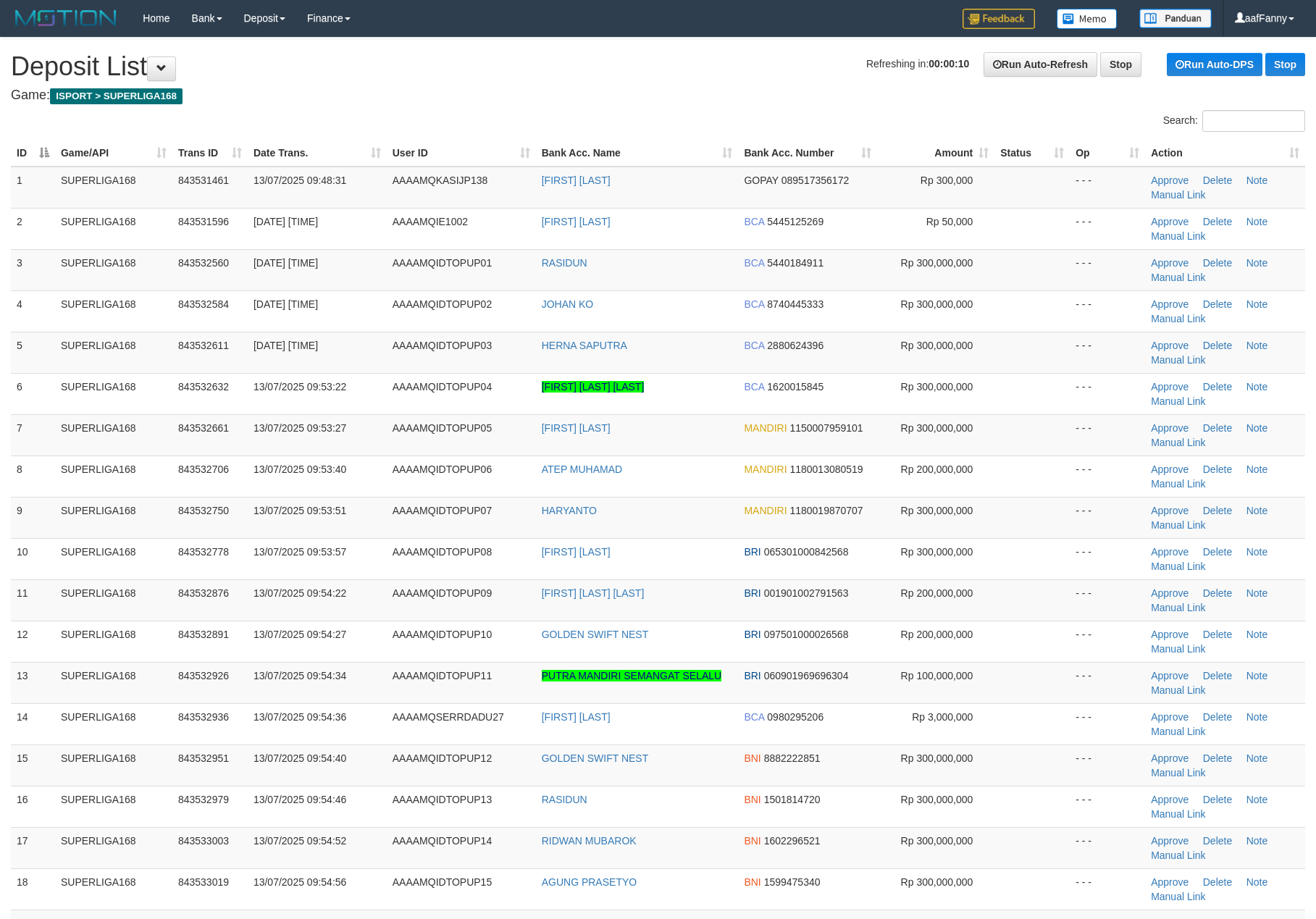 scroll, scrollTop: 0, scrollLeft: 0, axis: both 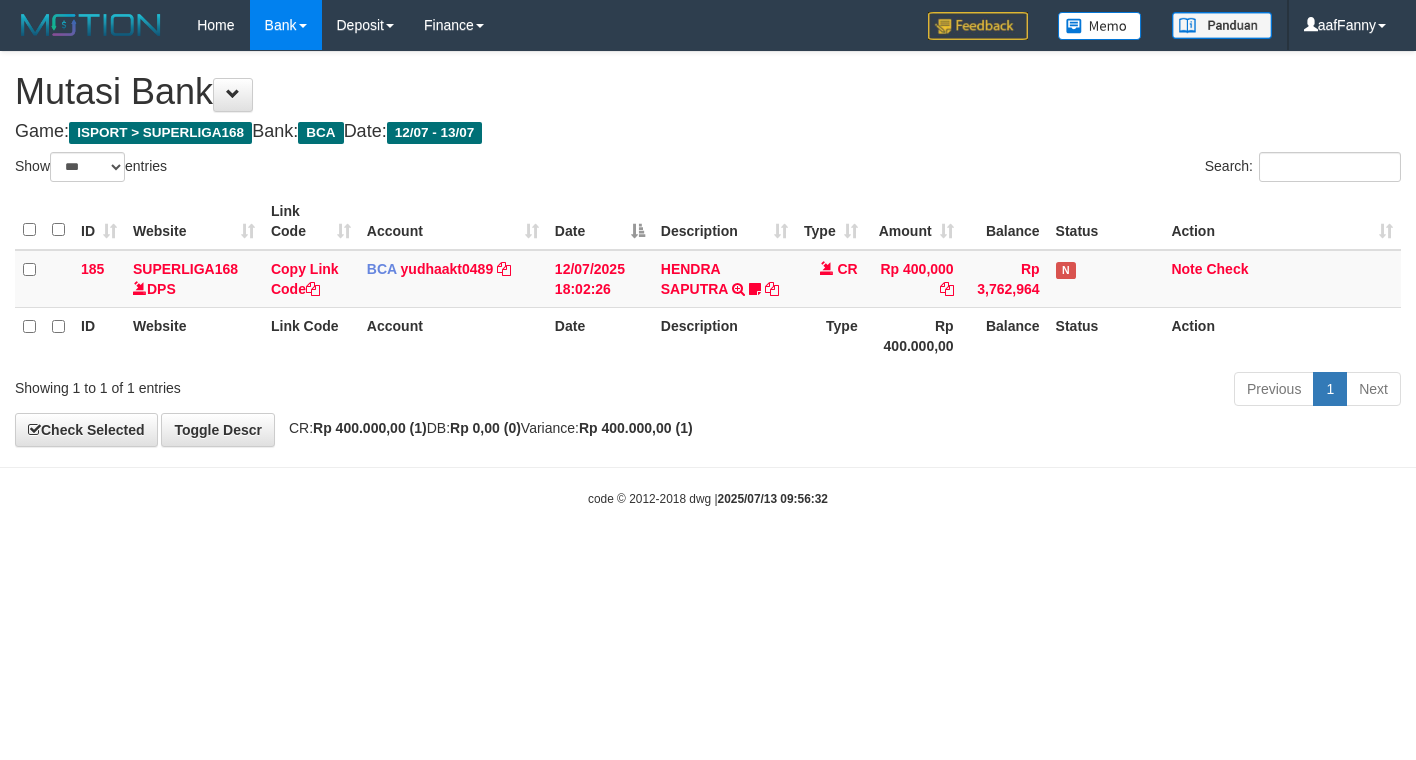 select on "***" 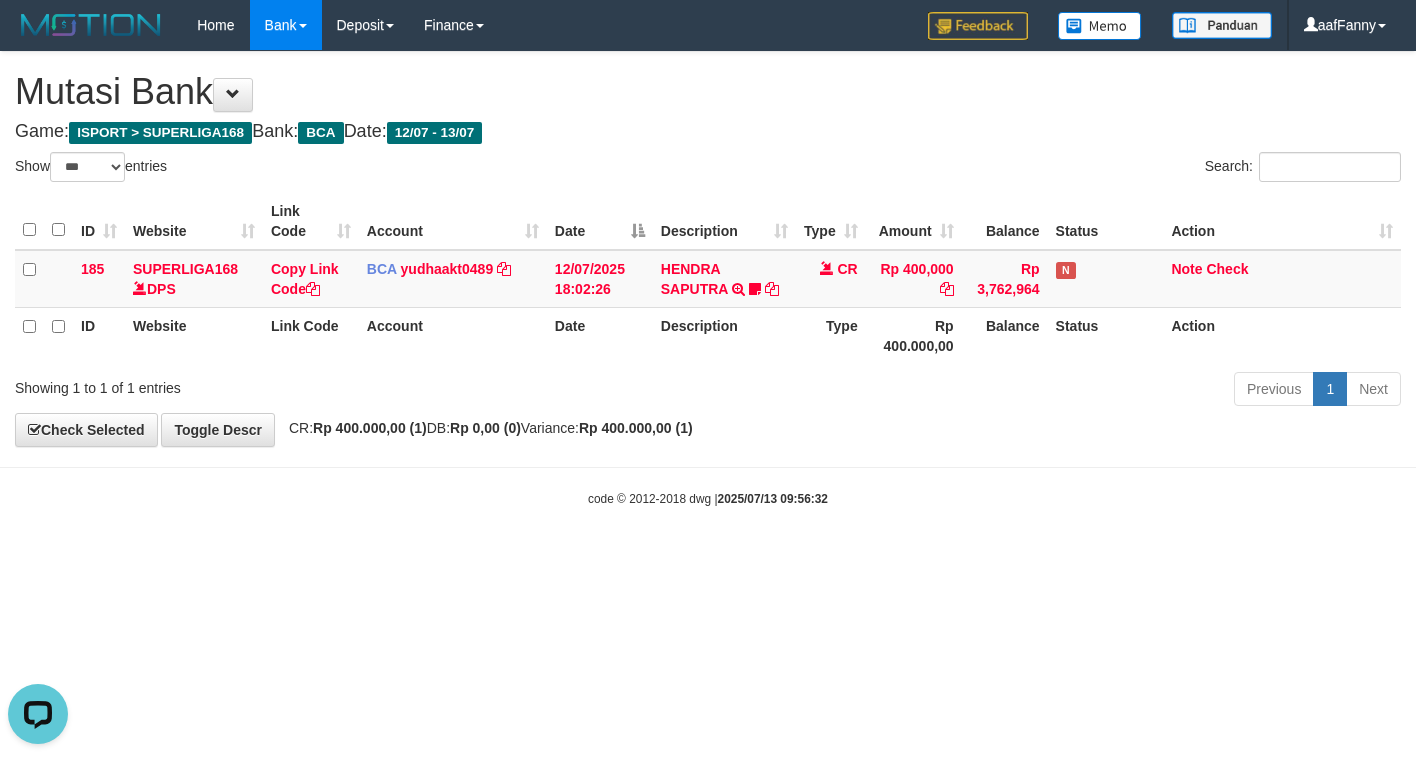scroll, scrollTop: 0, scrollLeft: 0, axis: both 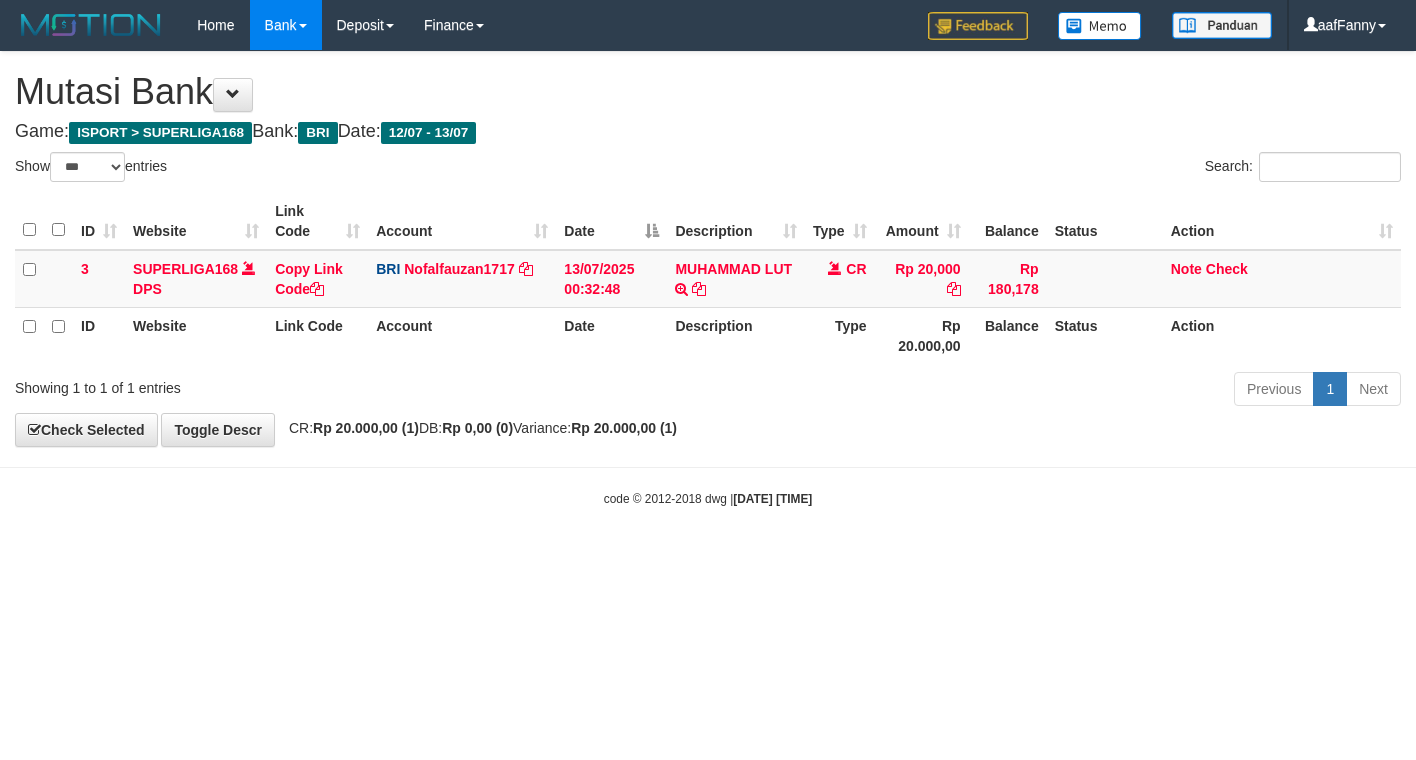select on "***" 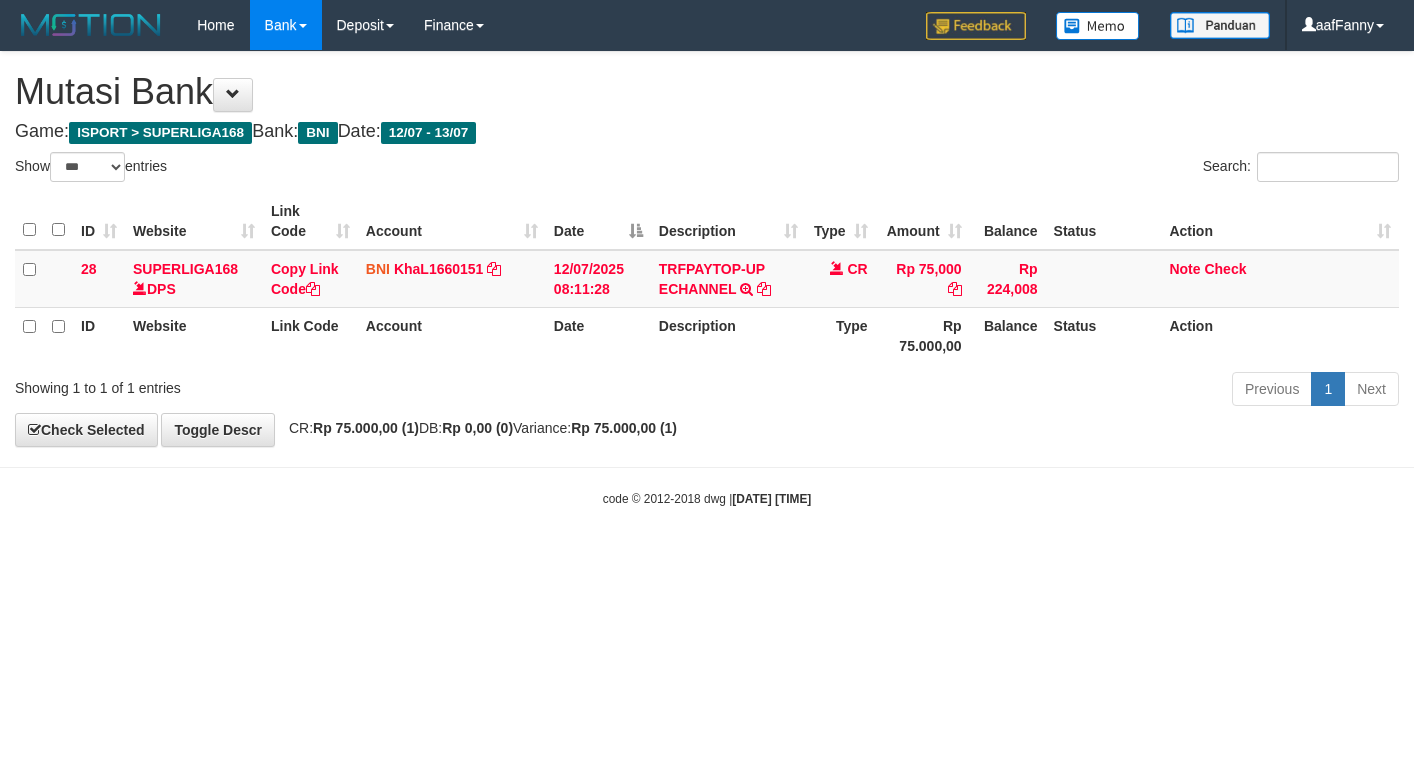 select on "***" 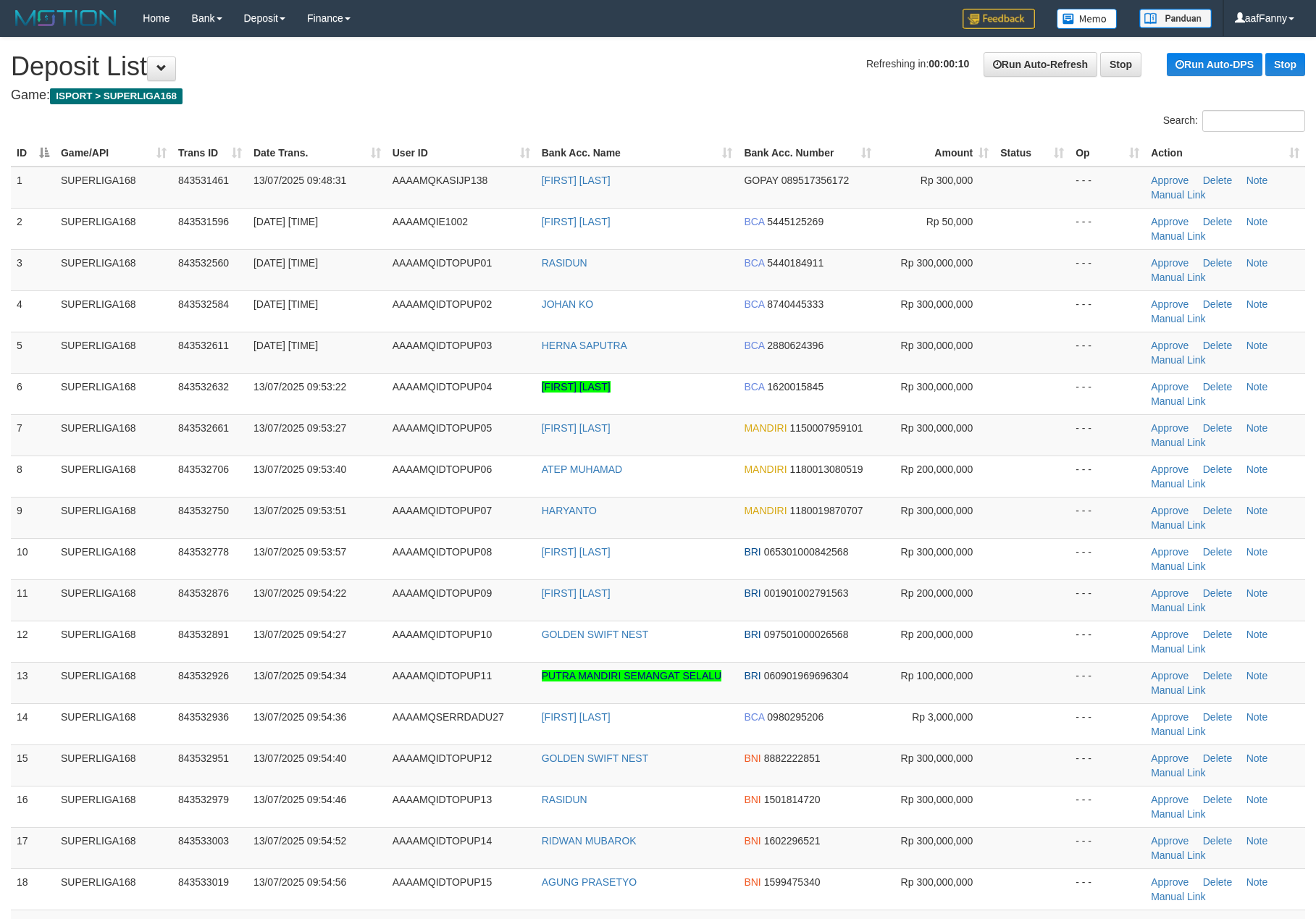 scroll, scrollTop: 0, scrollLeft: 0, axis: both 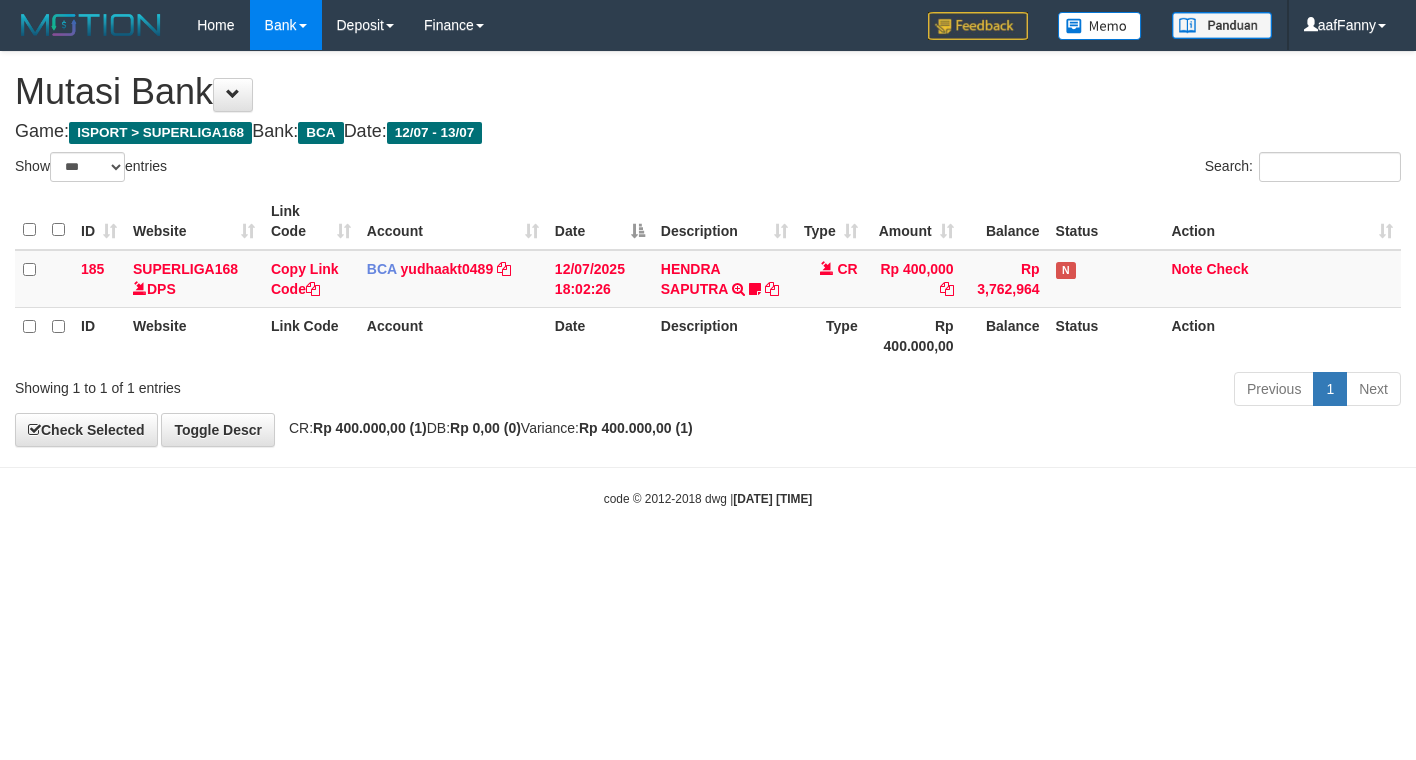 select on "***" 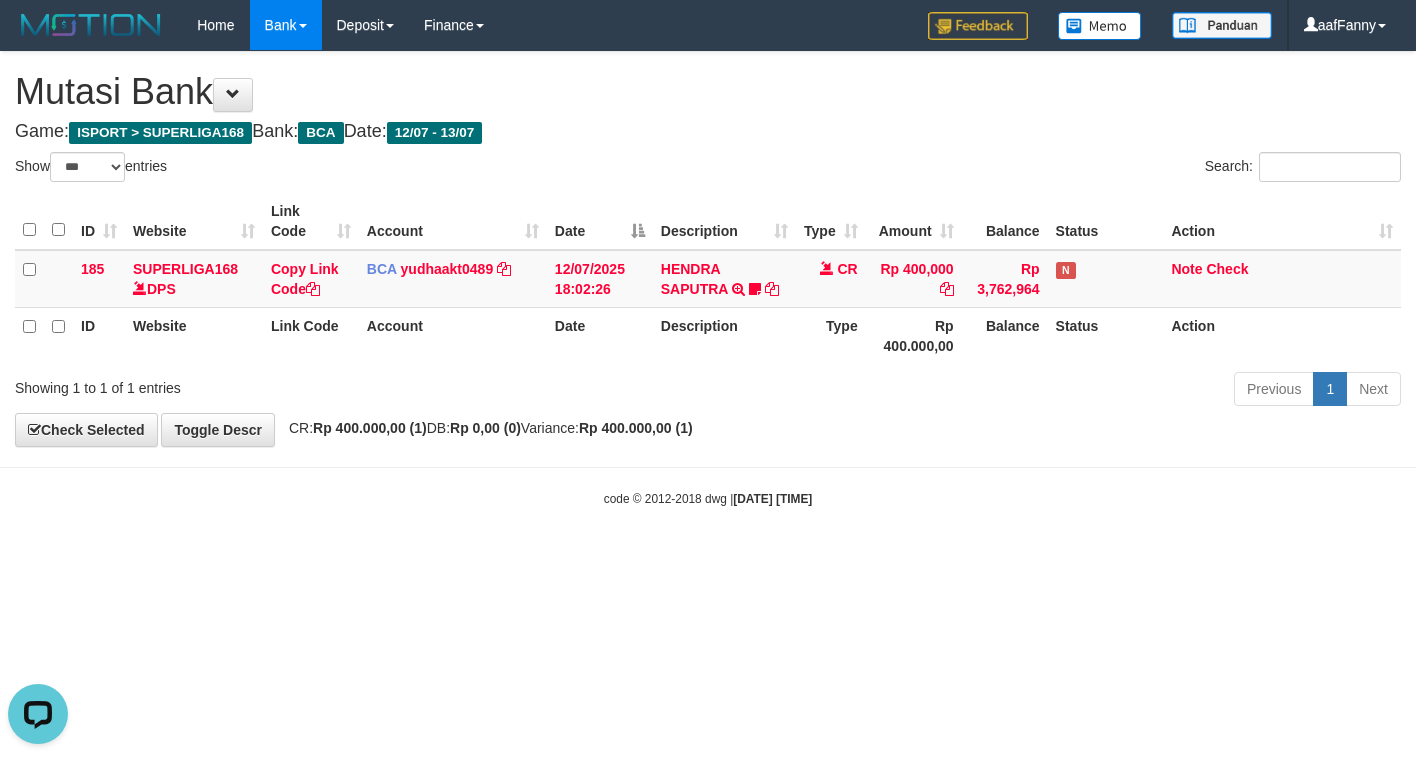 scroll, scrollTop: 0, scrollLeft: 0, axis: both 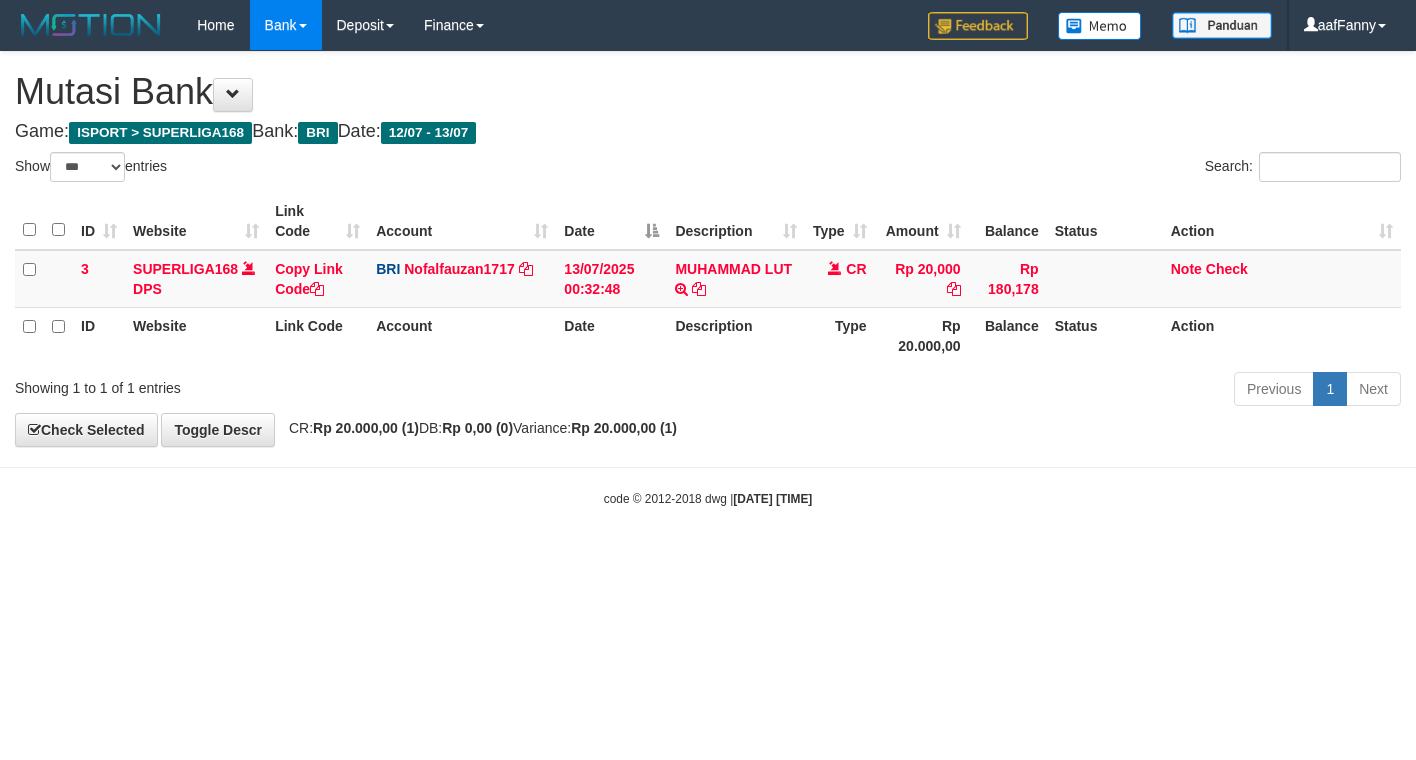 select on "***" 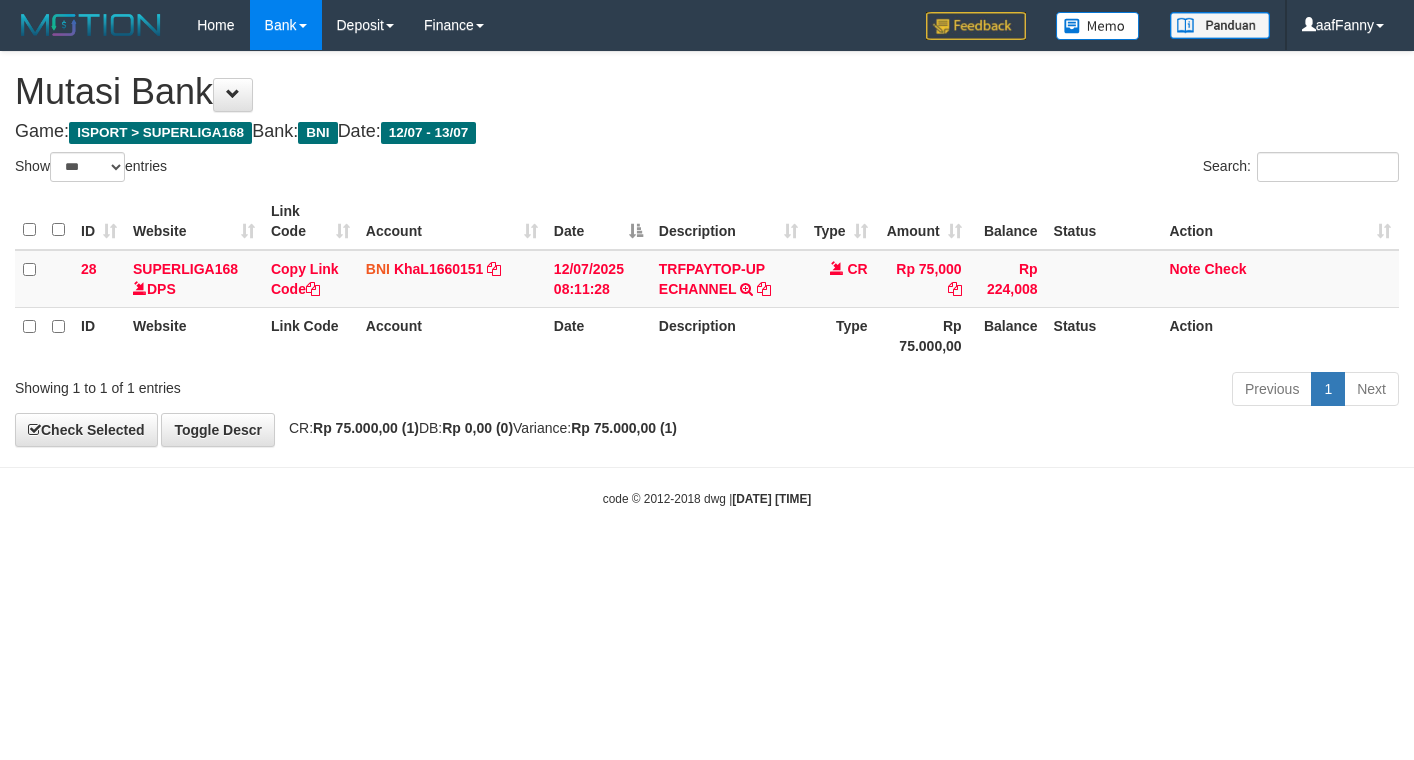 select on "***" 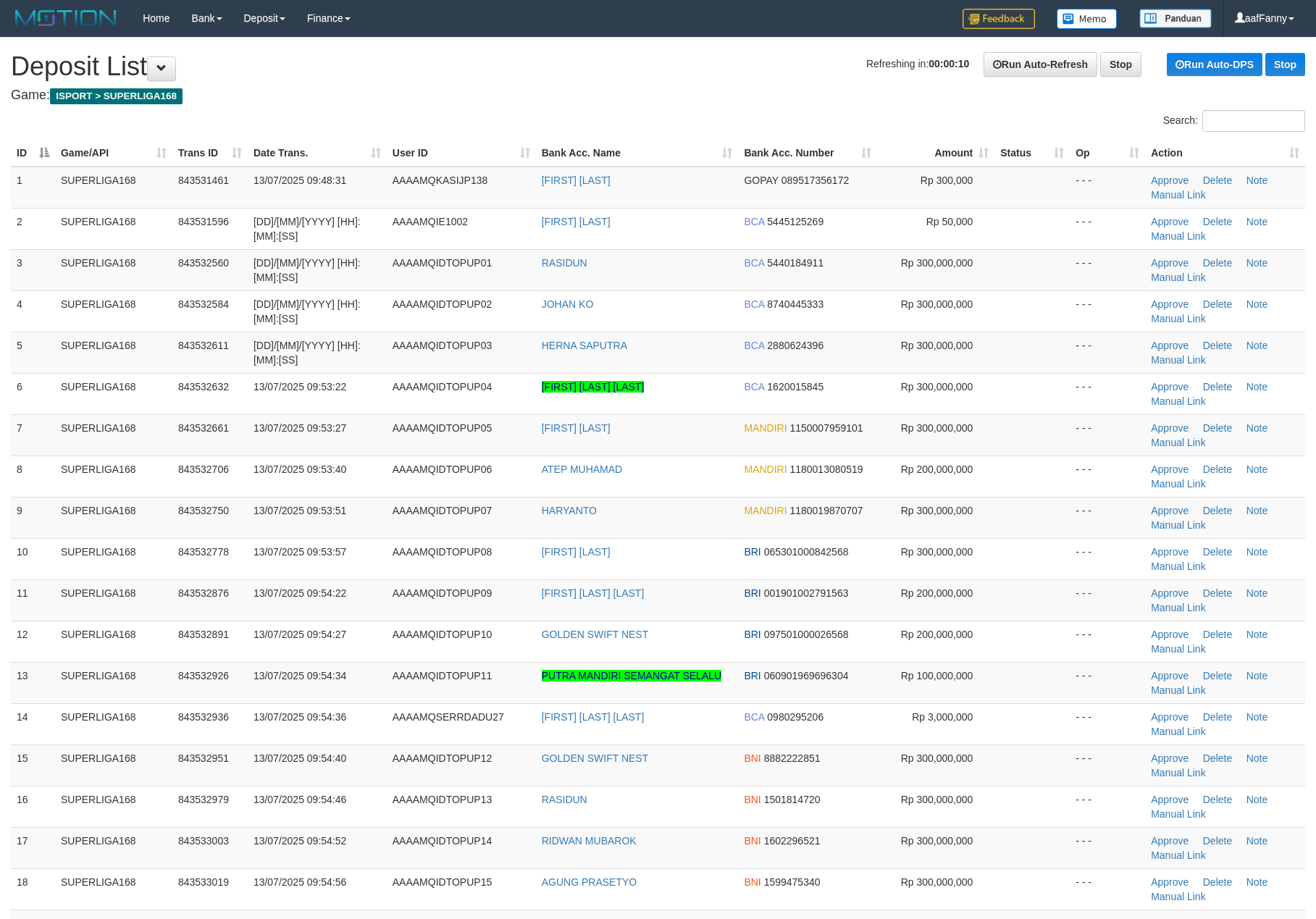 scroll, scrollTop: 0, scrollLeft: 0, axis: both 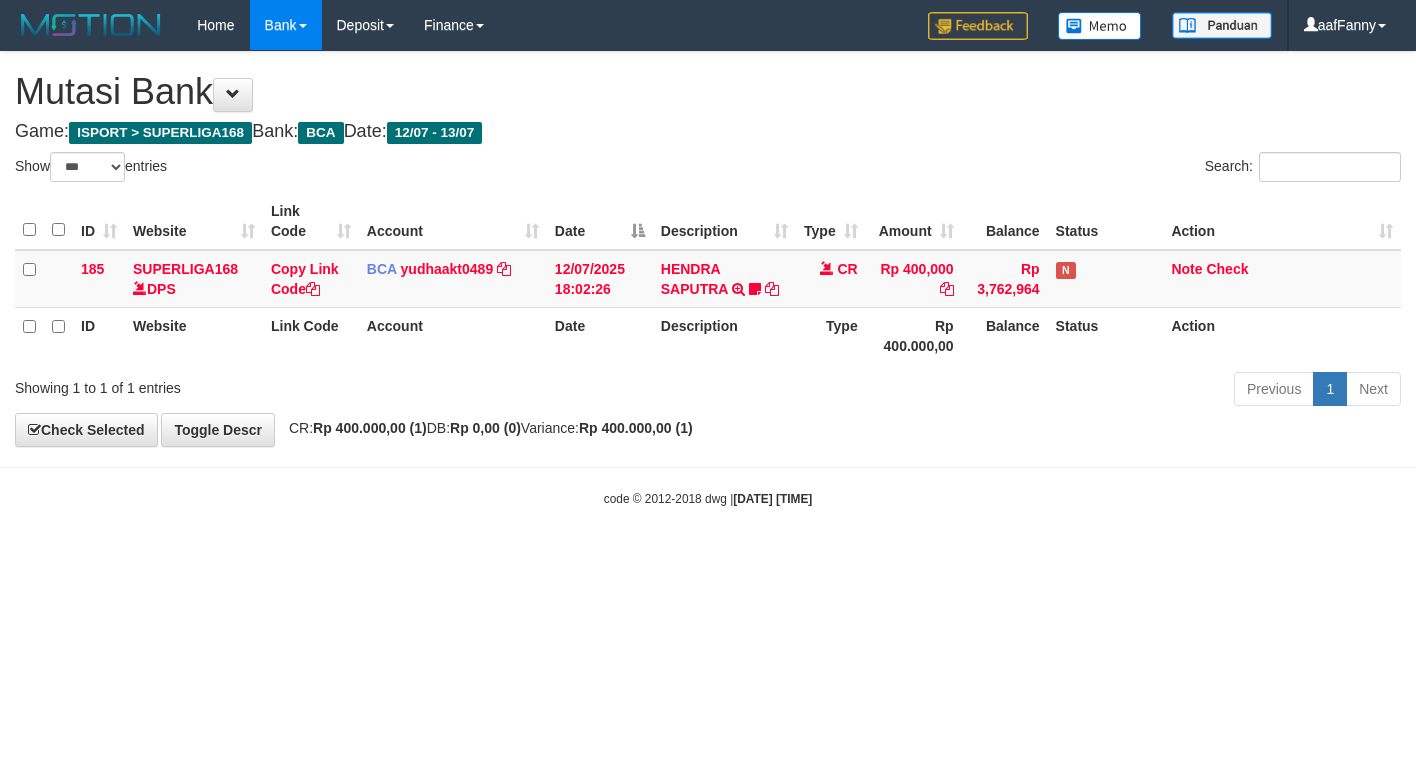 select on "***" 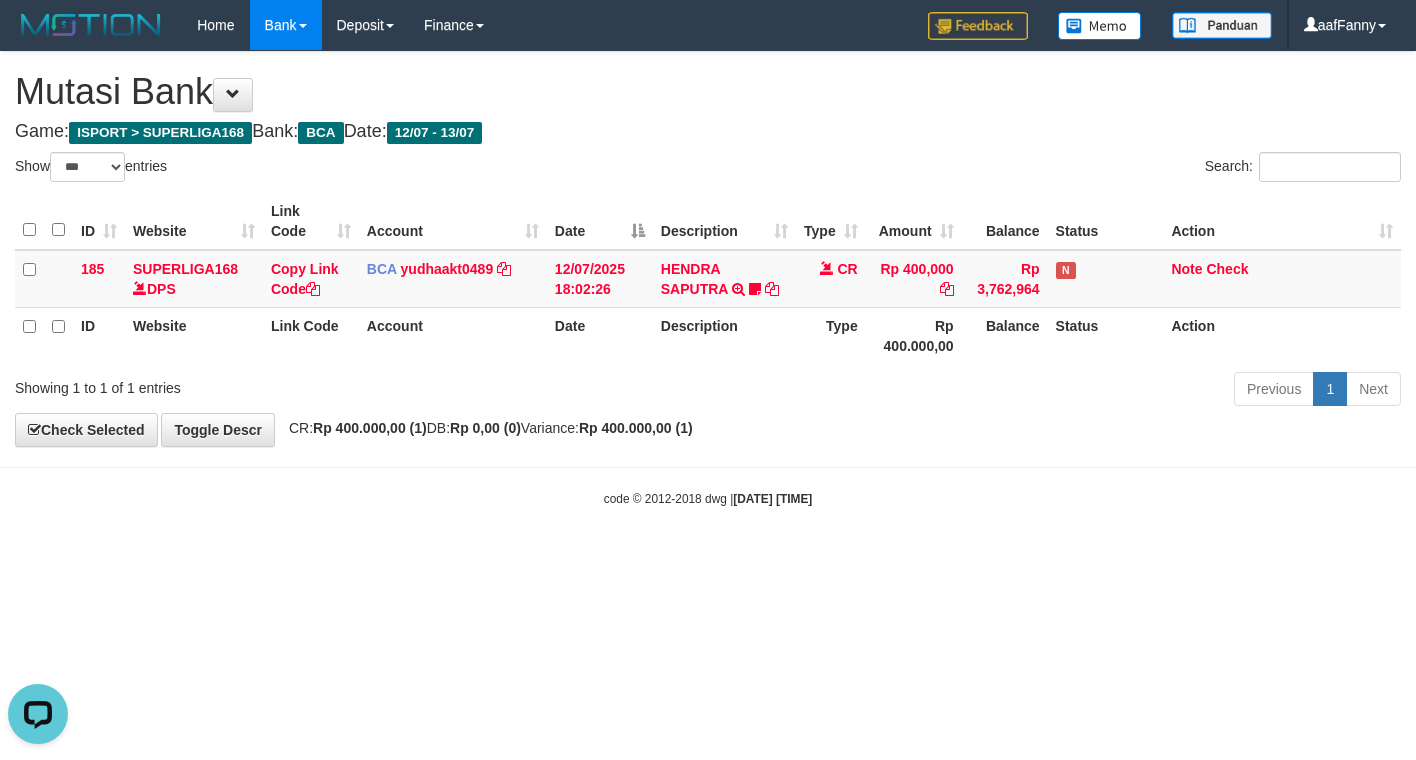 scroll, scrollTop: 0, scrollLeft: 0, axis: both 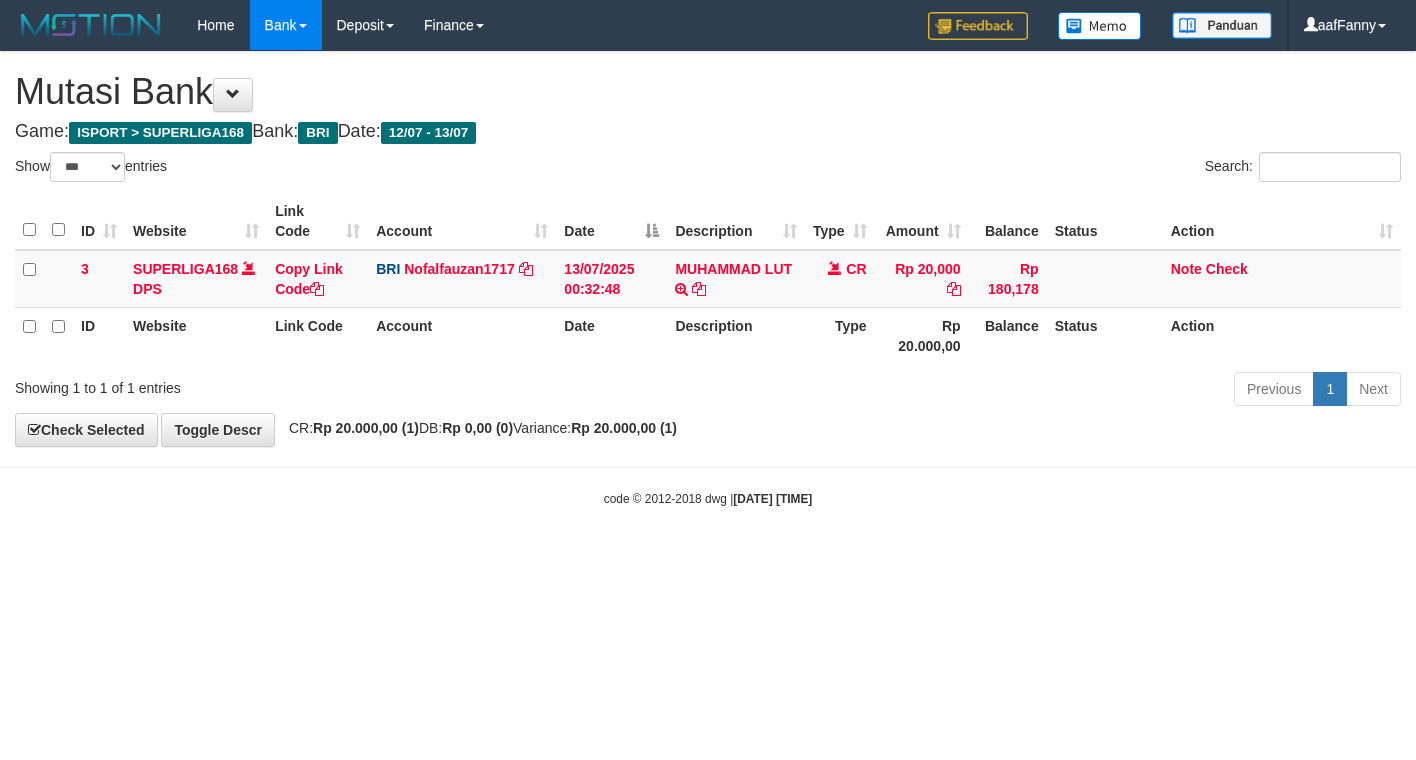 select on "***" 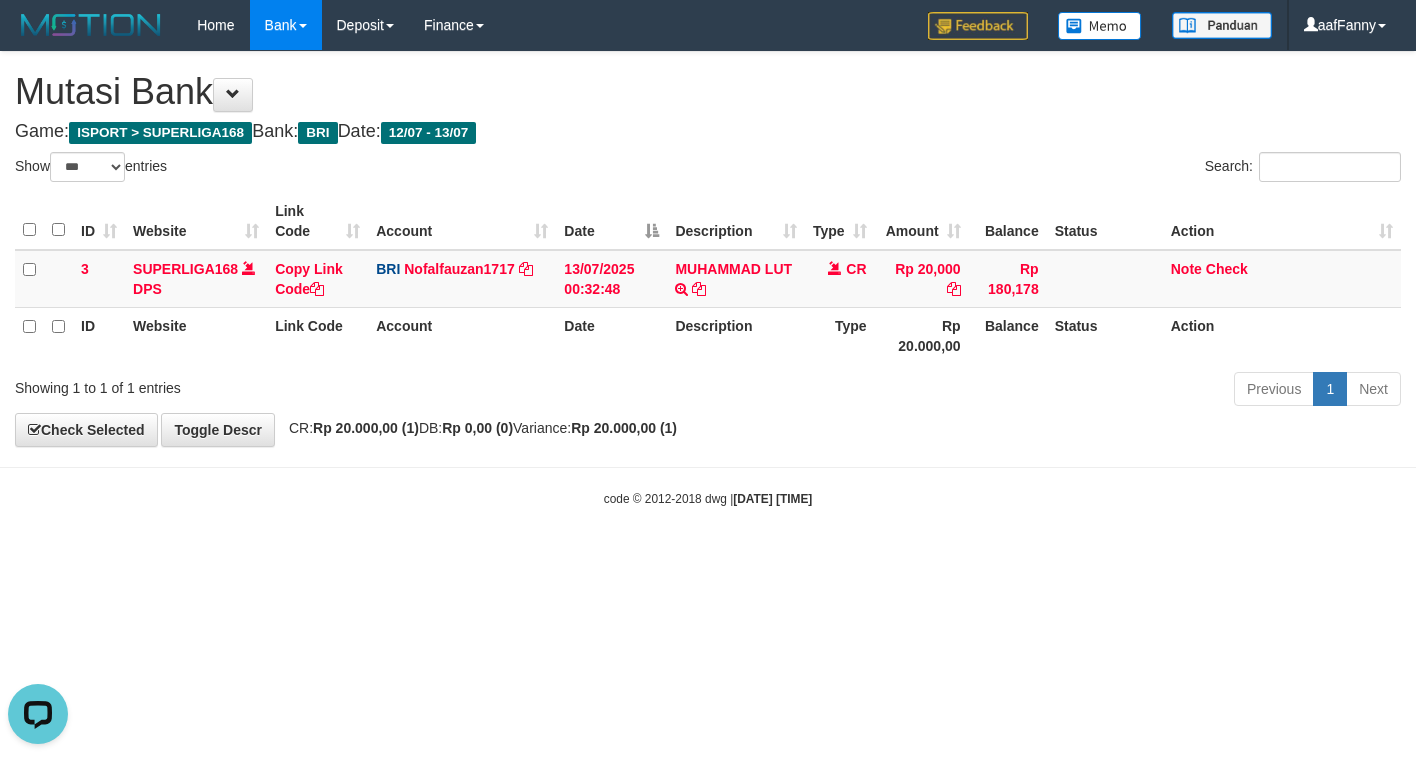 scroll, scrollTop: 0, scrollLeft: 0, axis: both 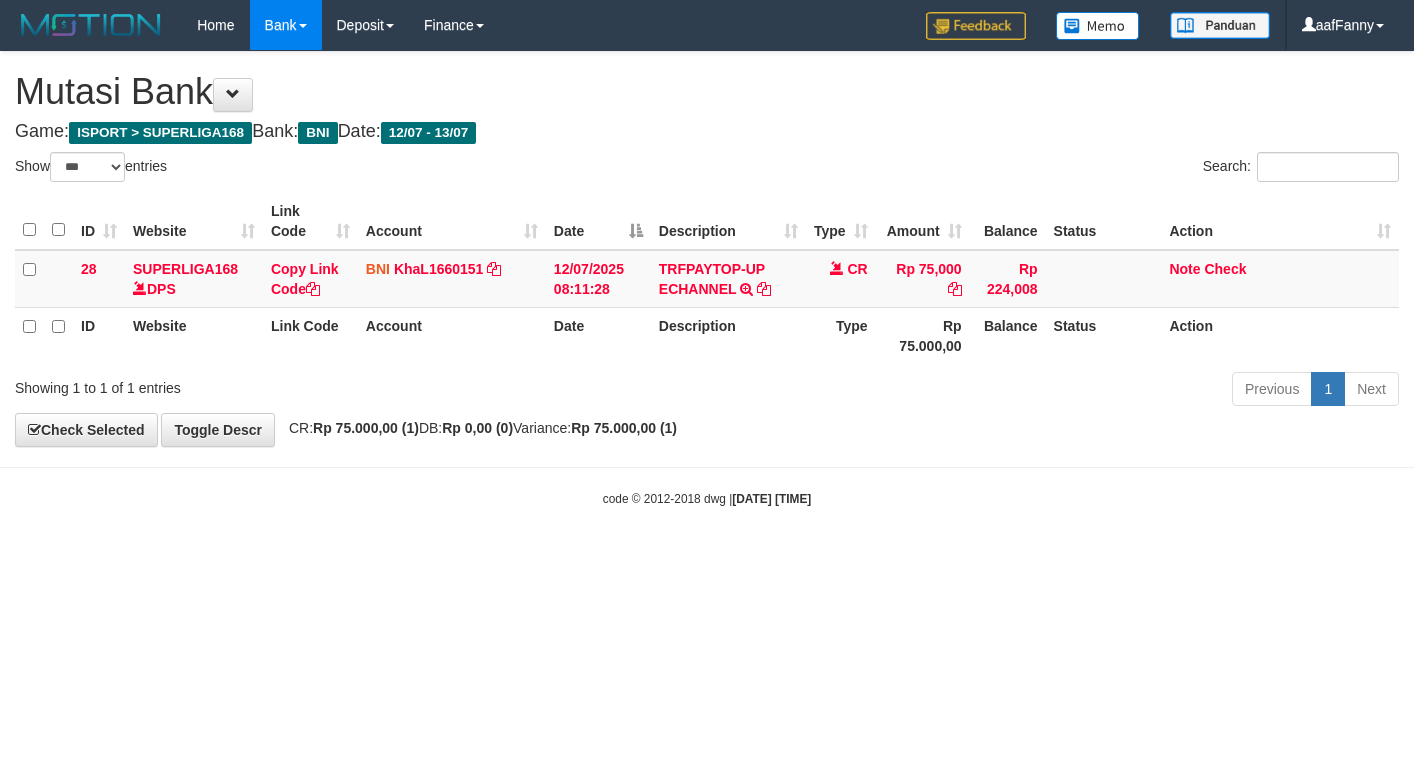 select on "***" 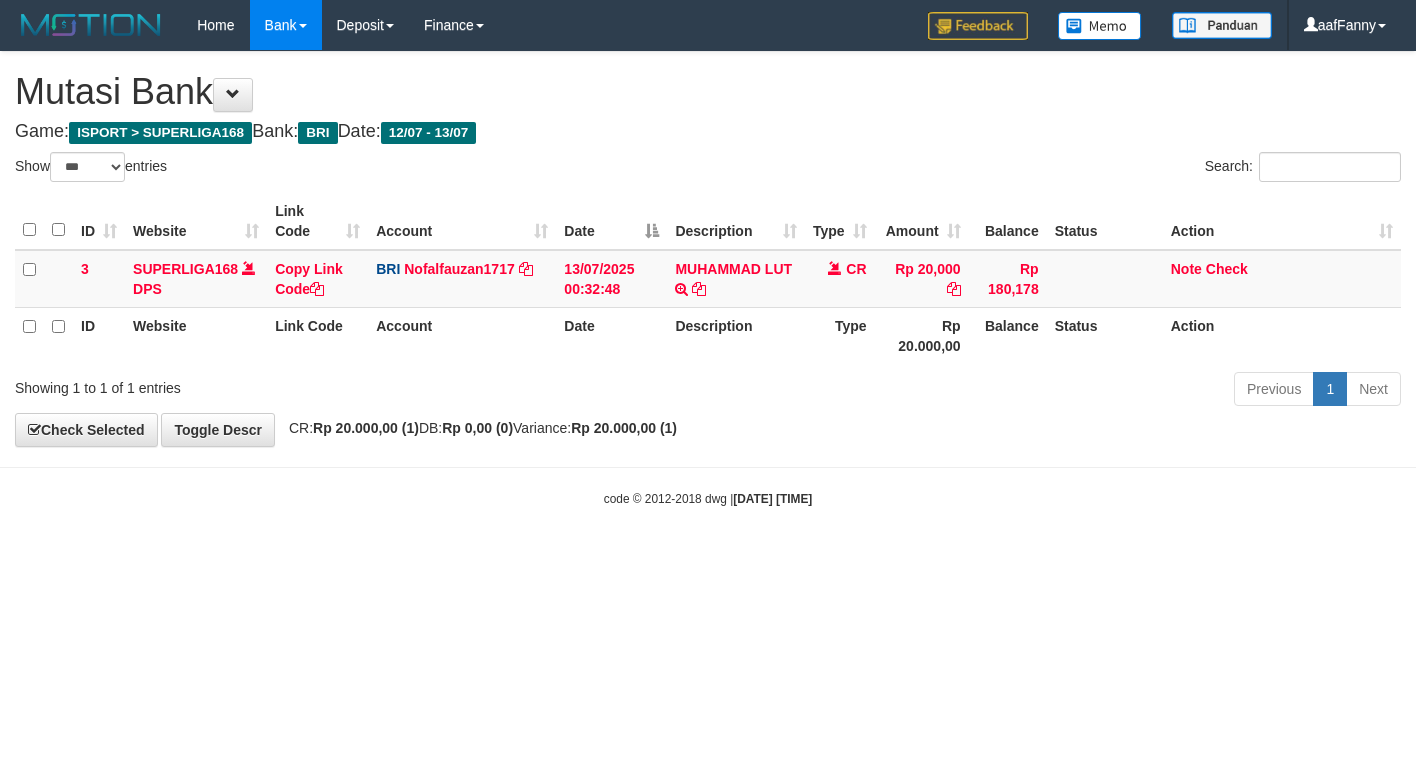 select on "***" 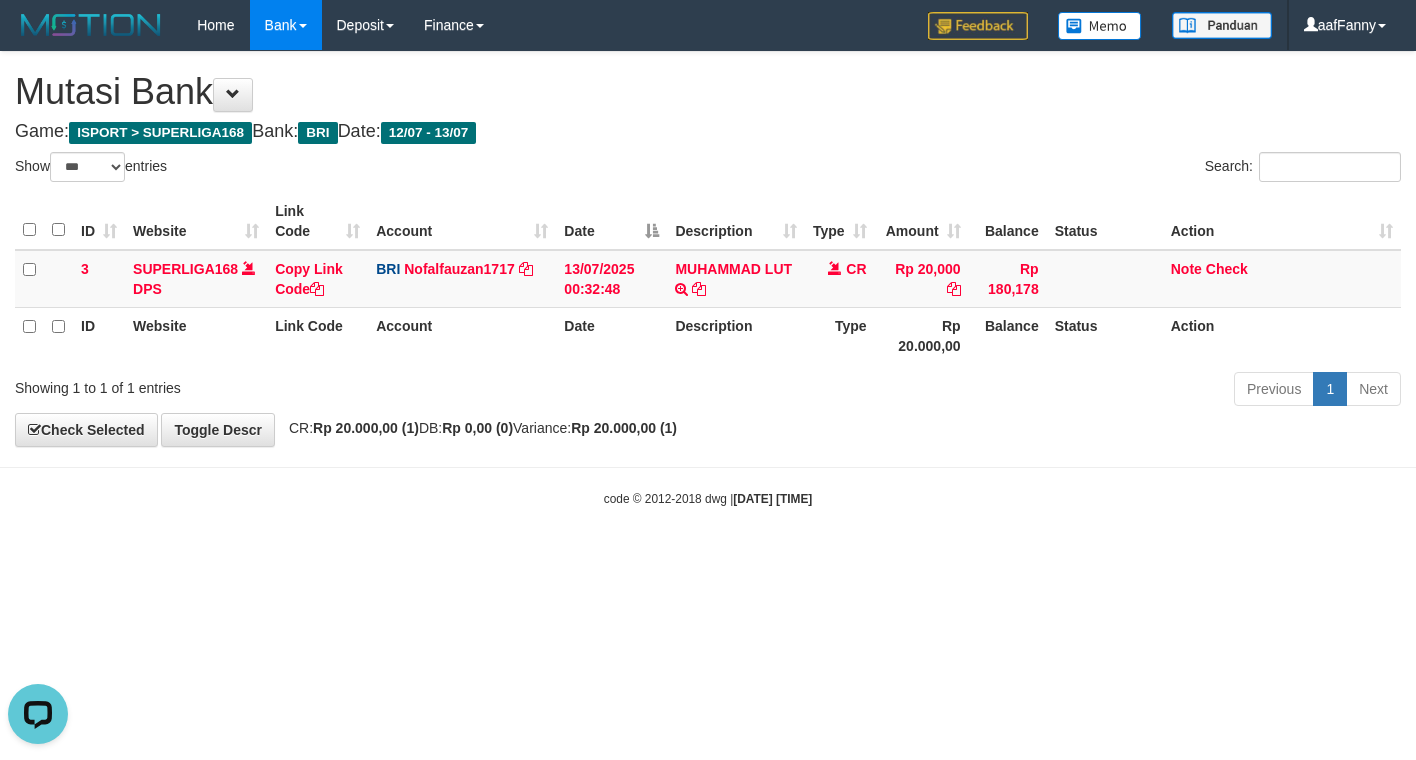 scroll, scrollTop: 0, scrollLeft: 0, axis: both 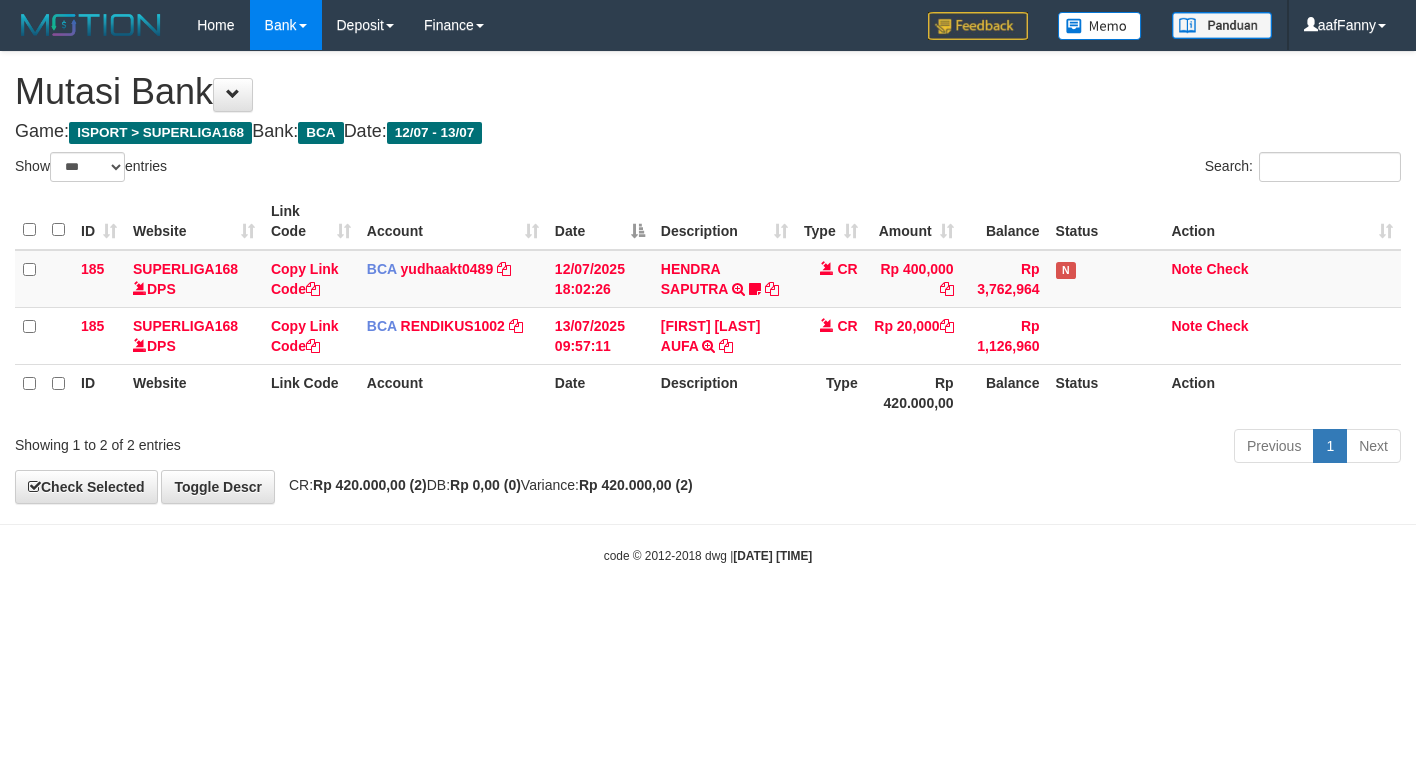 select on "***" 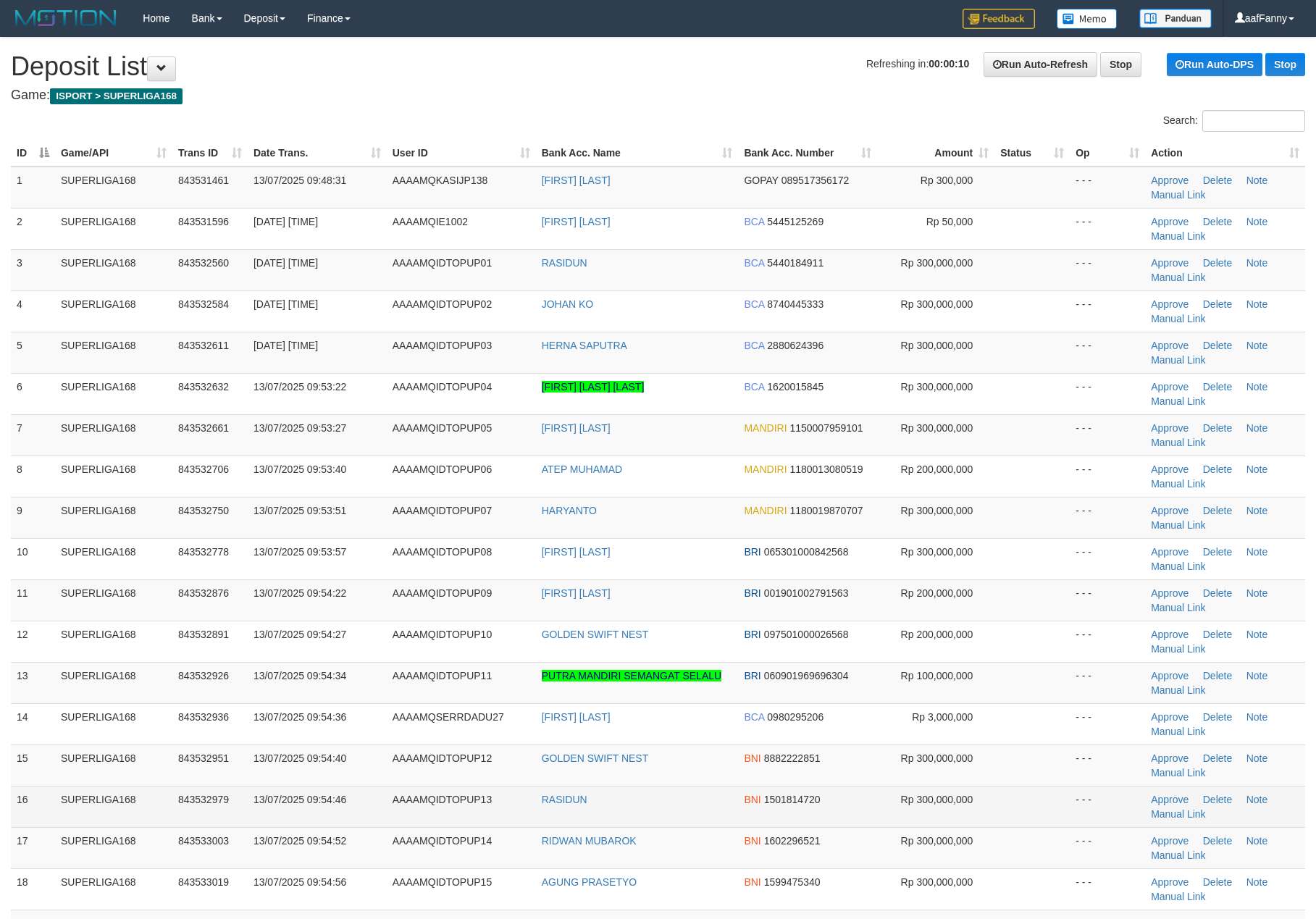 scroll, scrollTop: 0, scrollLeft: 0, axis: both 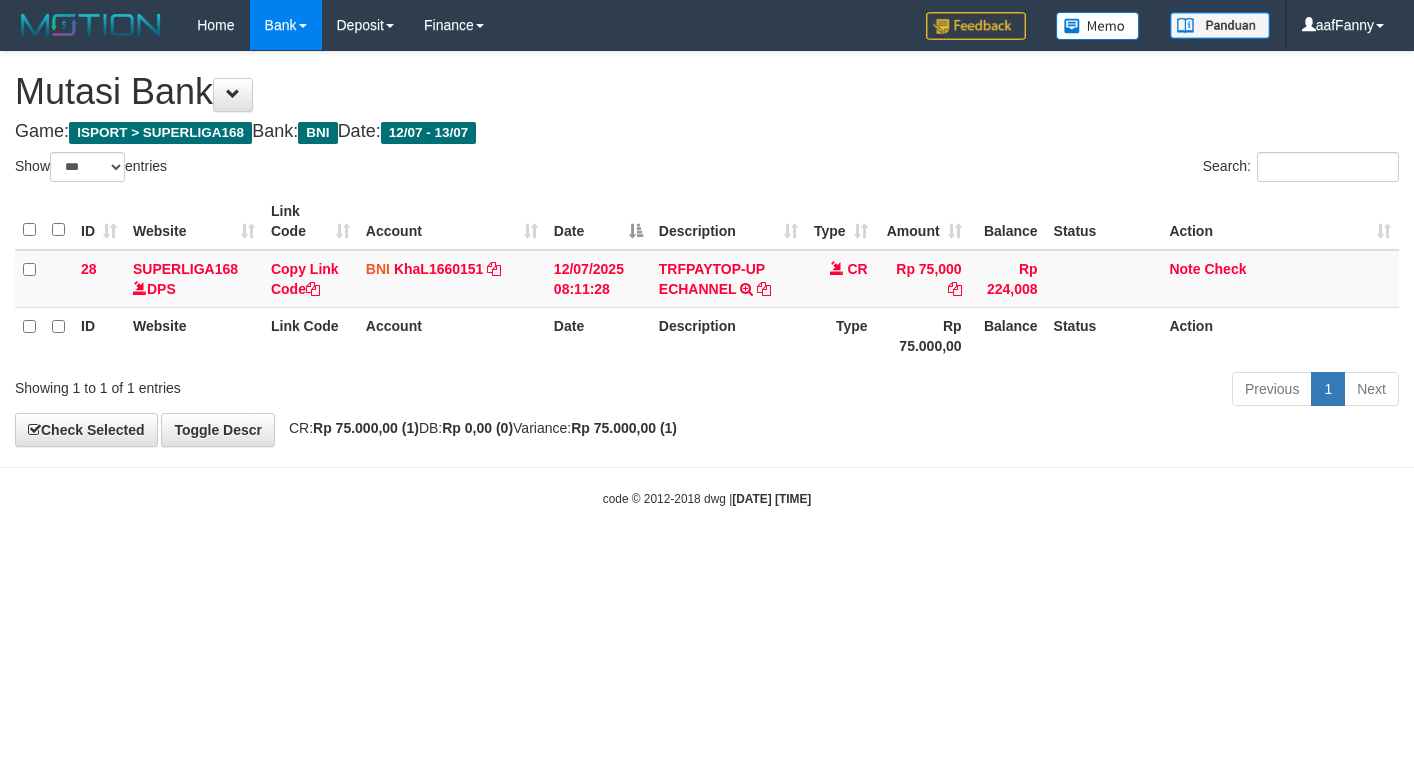 select on "***" 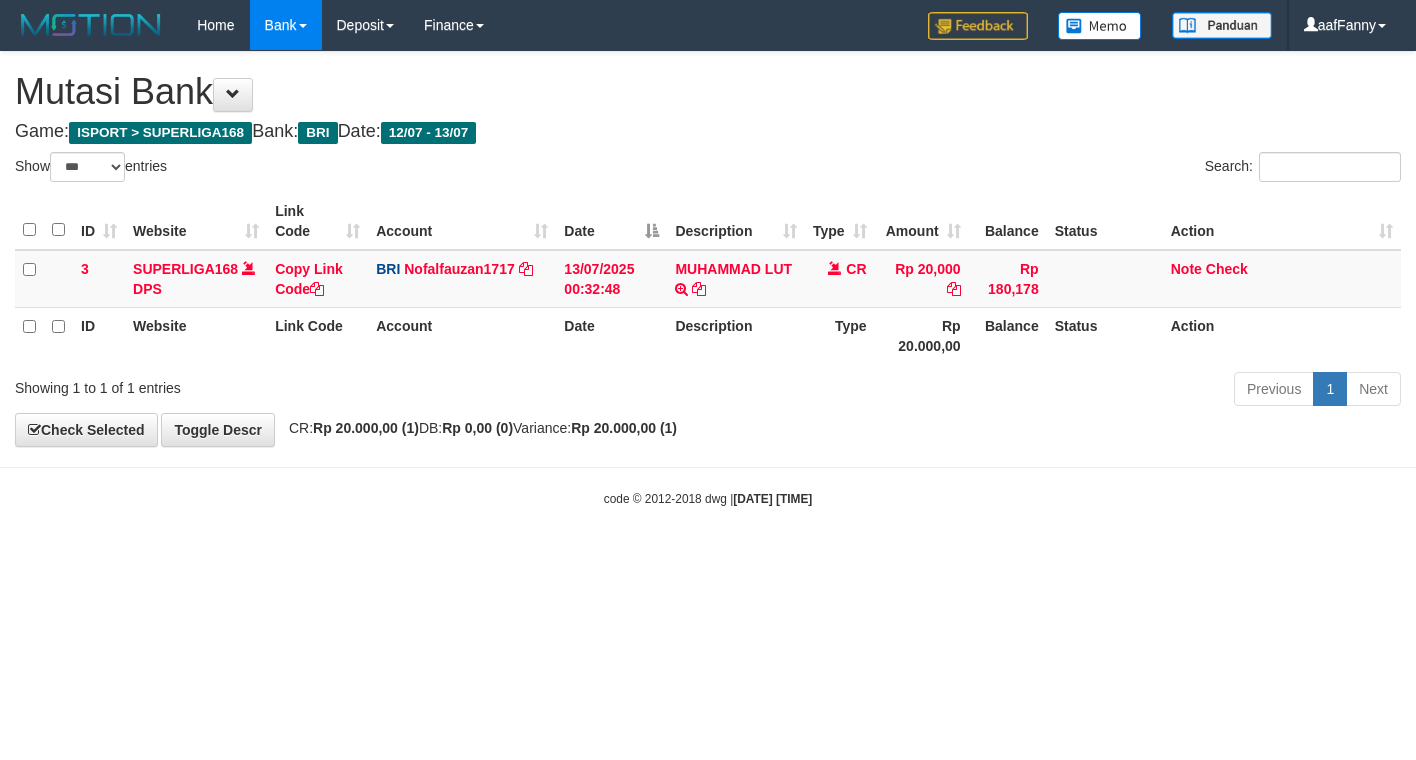 select on "***" 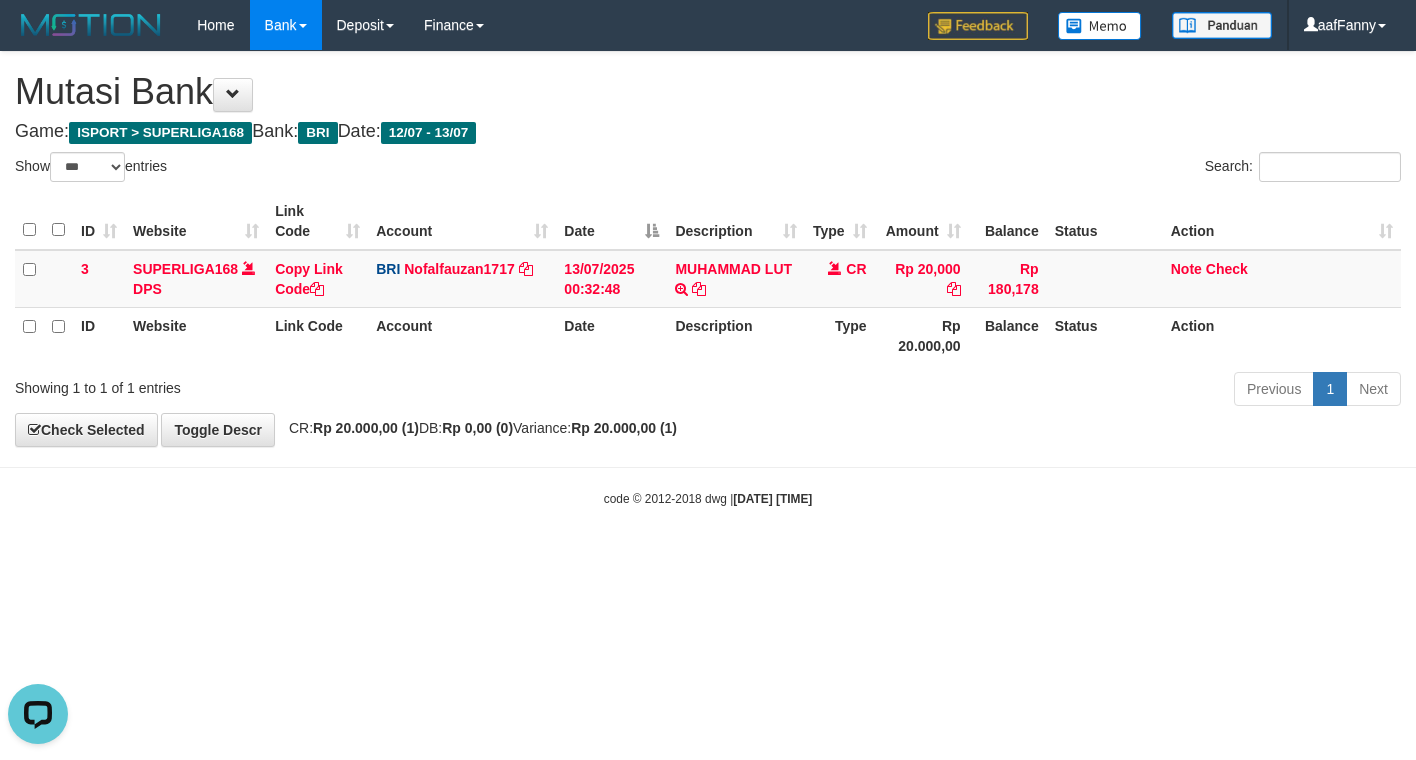 scroll, scrollTop: 0, scrollLeft: 0, axis: both 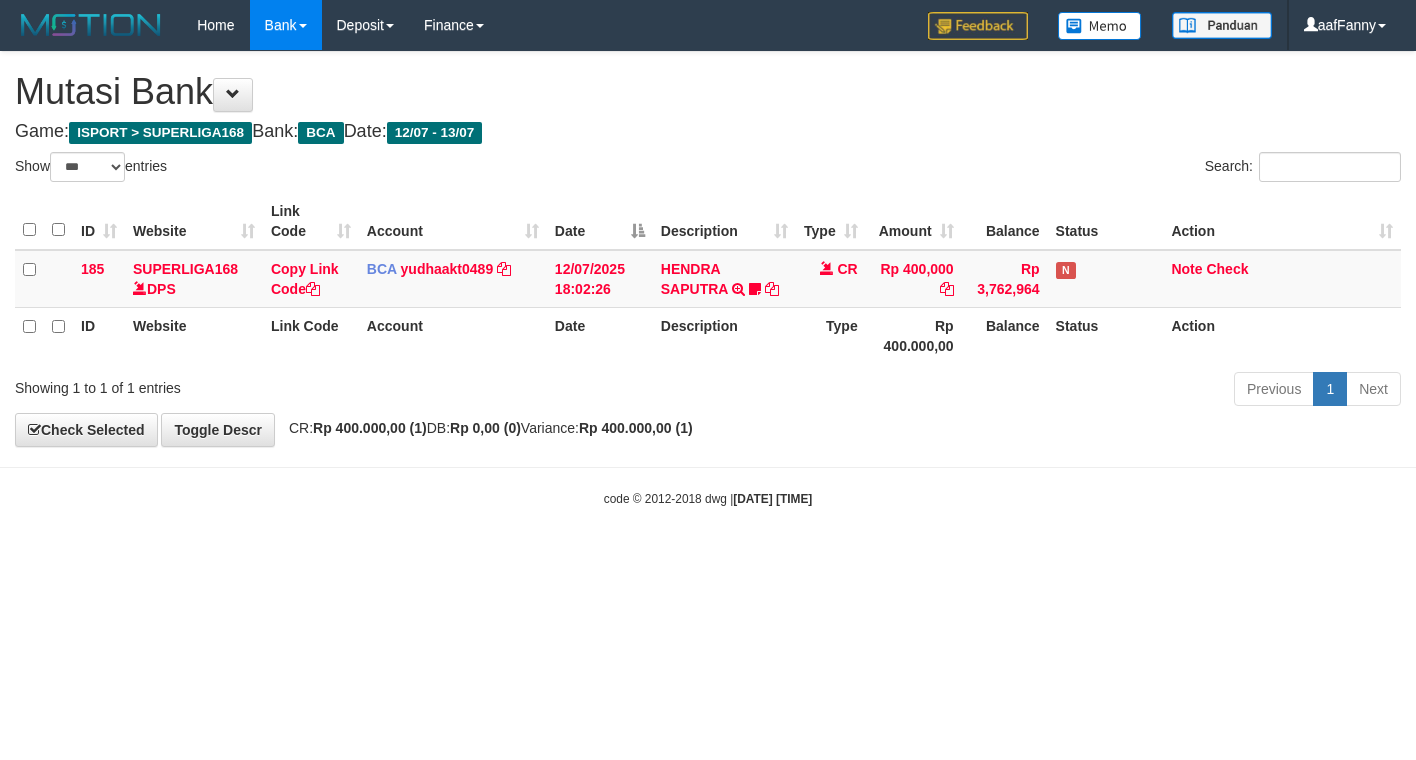 select on "***" 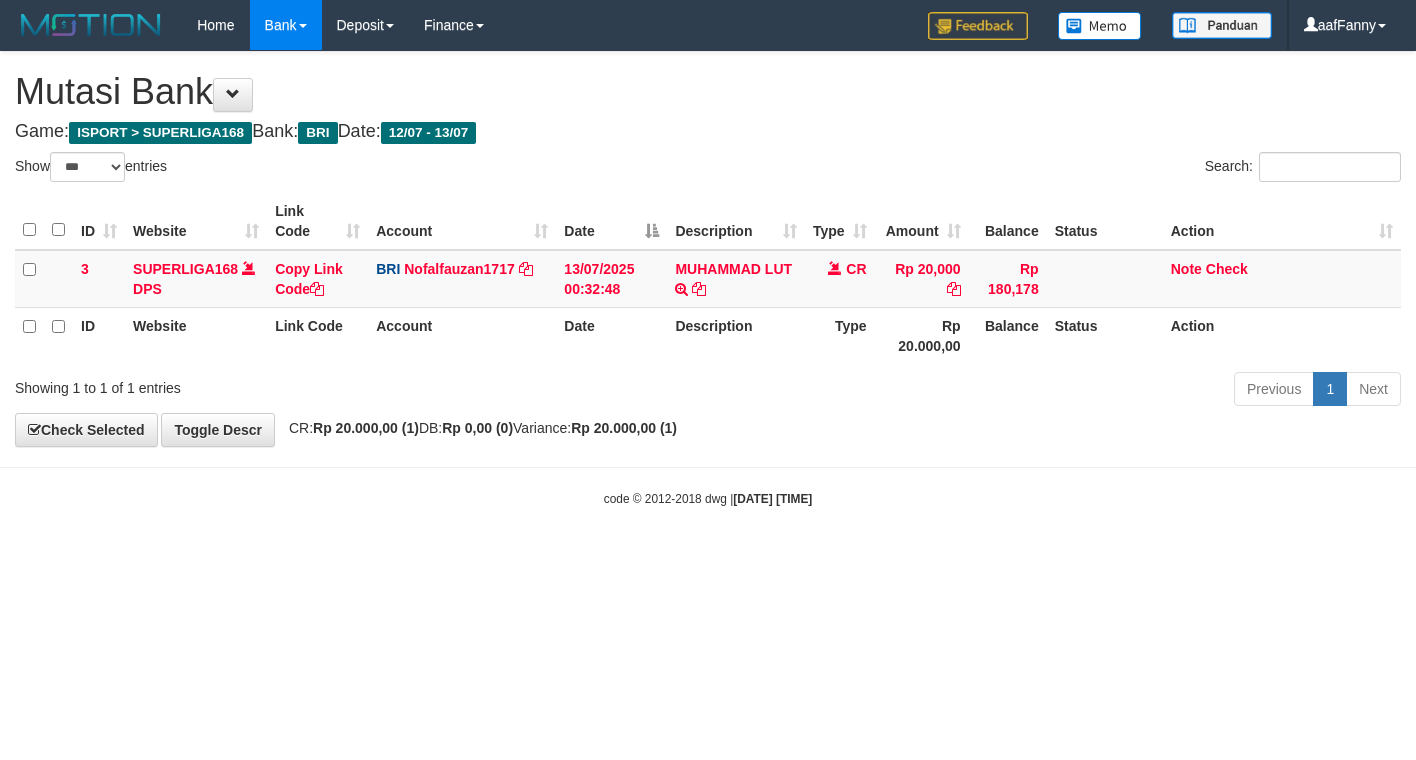 select on "***" 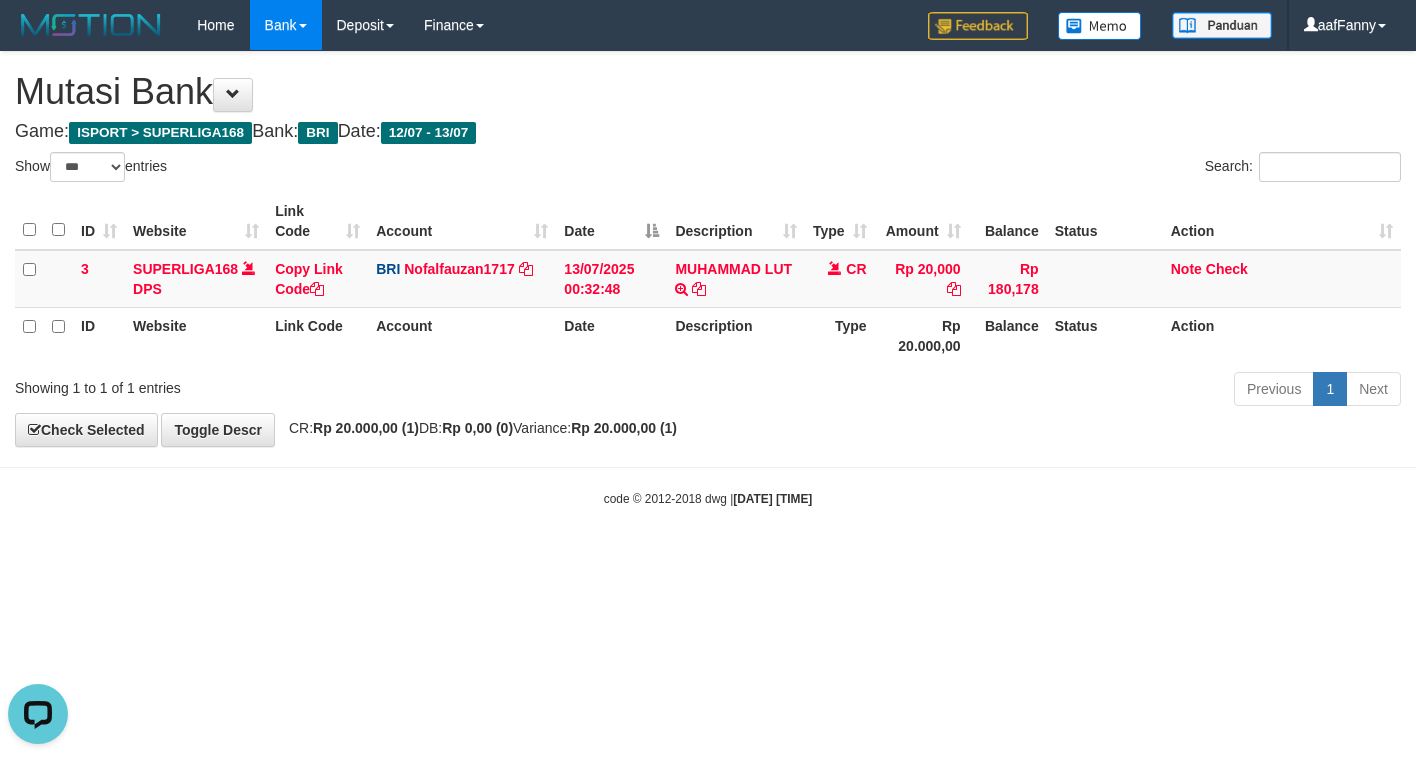 scroll, scrollTop: 0, scrollLeft: 0, axis: both 